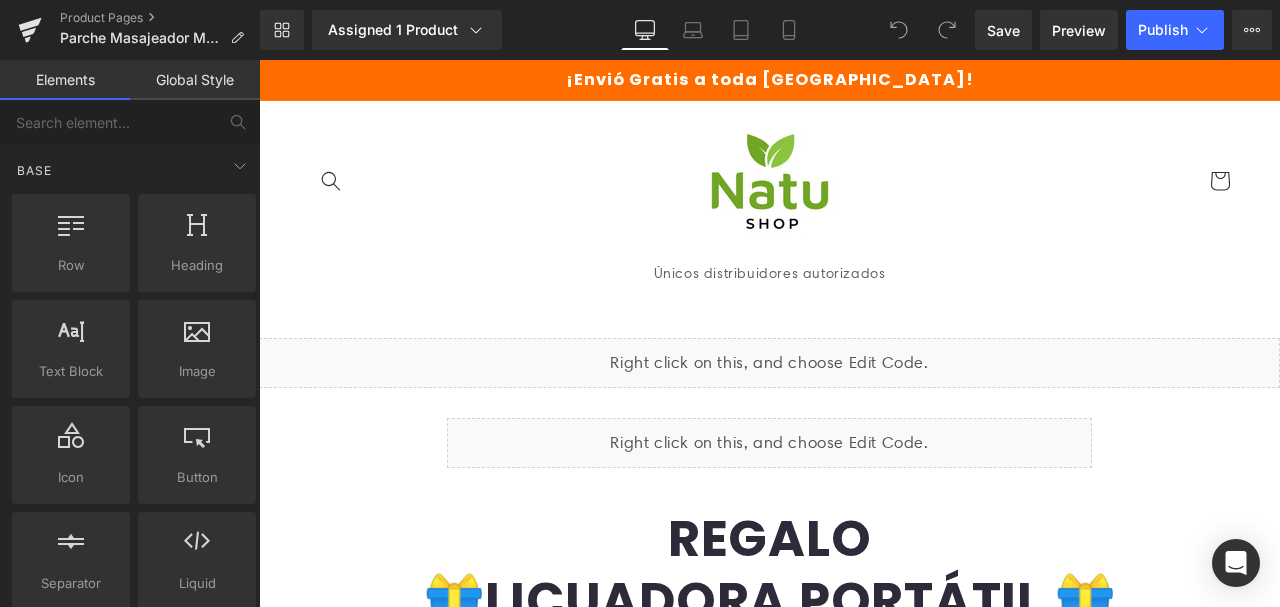 scroll, scrollTop: 0, scrollLeft: 0, axis: both 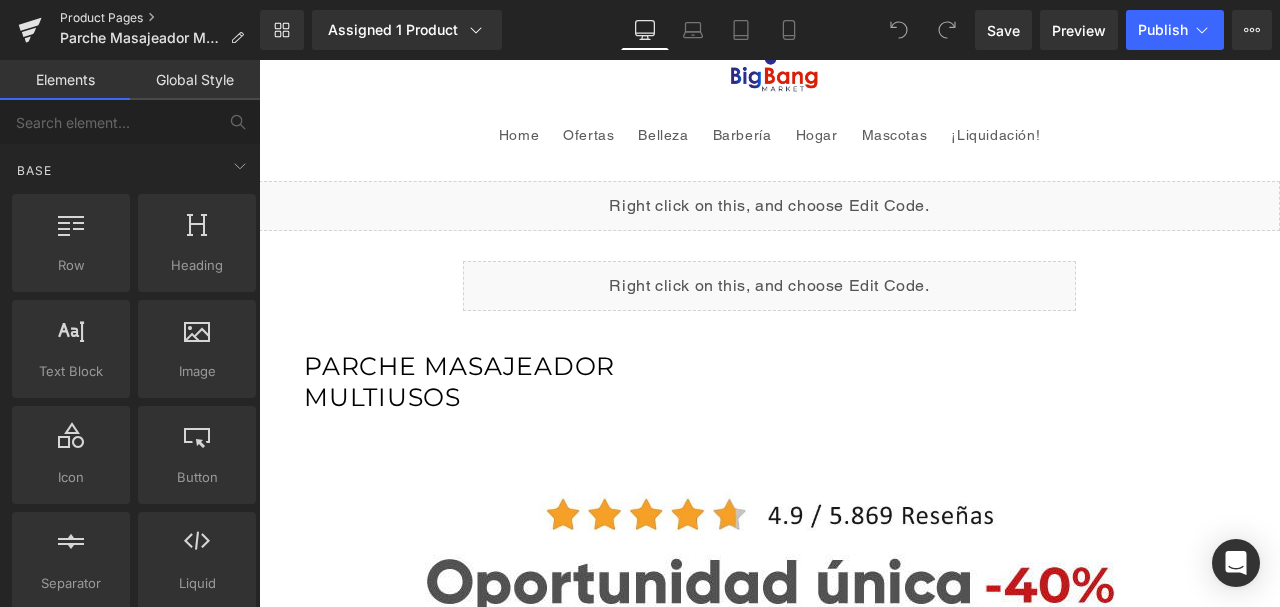 click on "Product Pages" at bounding box center [160, 18] 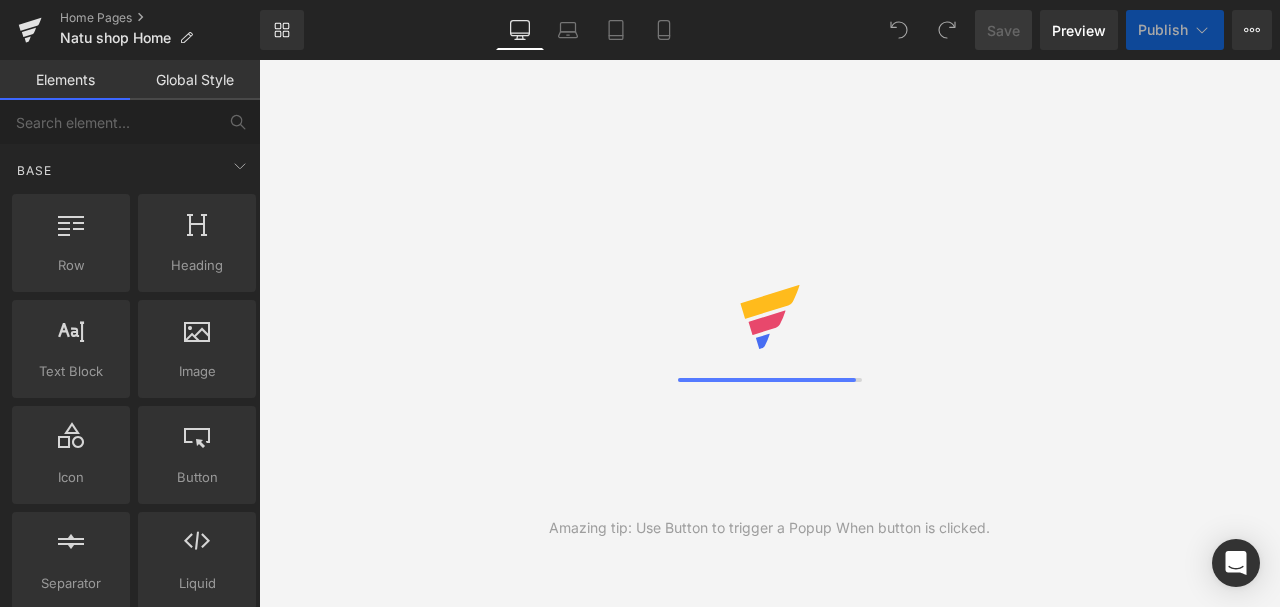 scroll, scrollTop: 0, scrollLeft: 0, axis: both 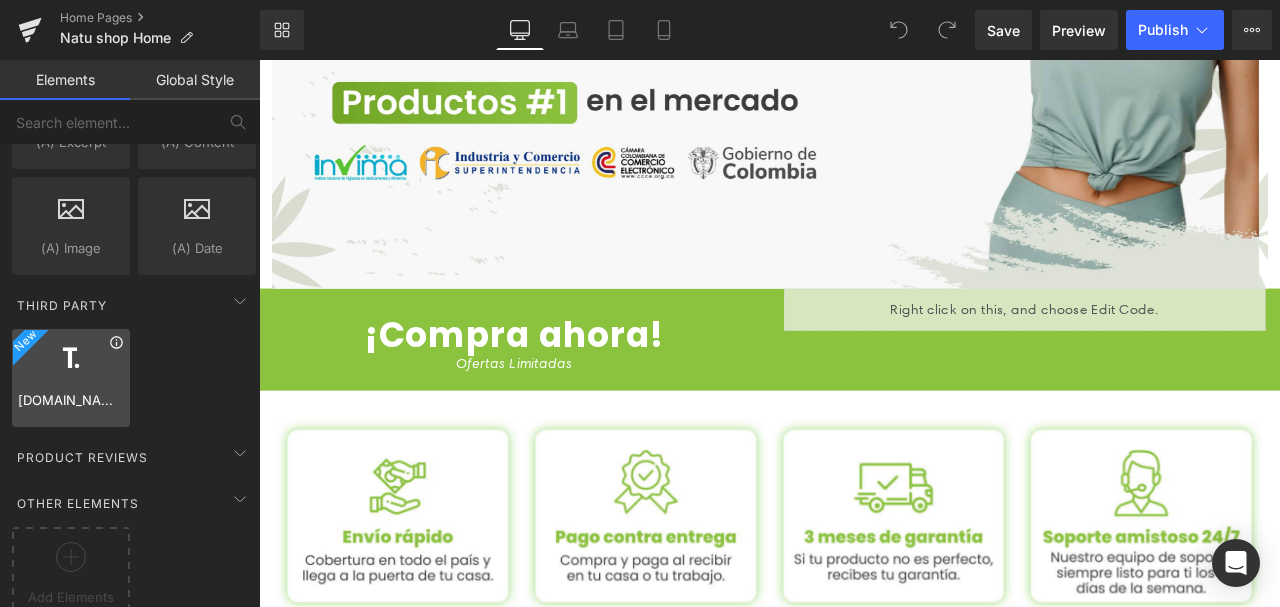 click 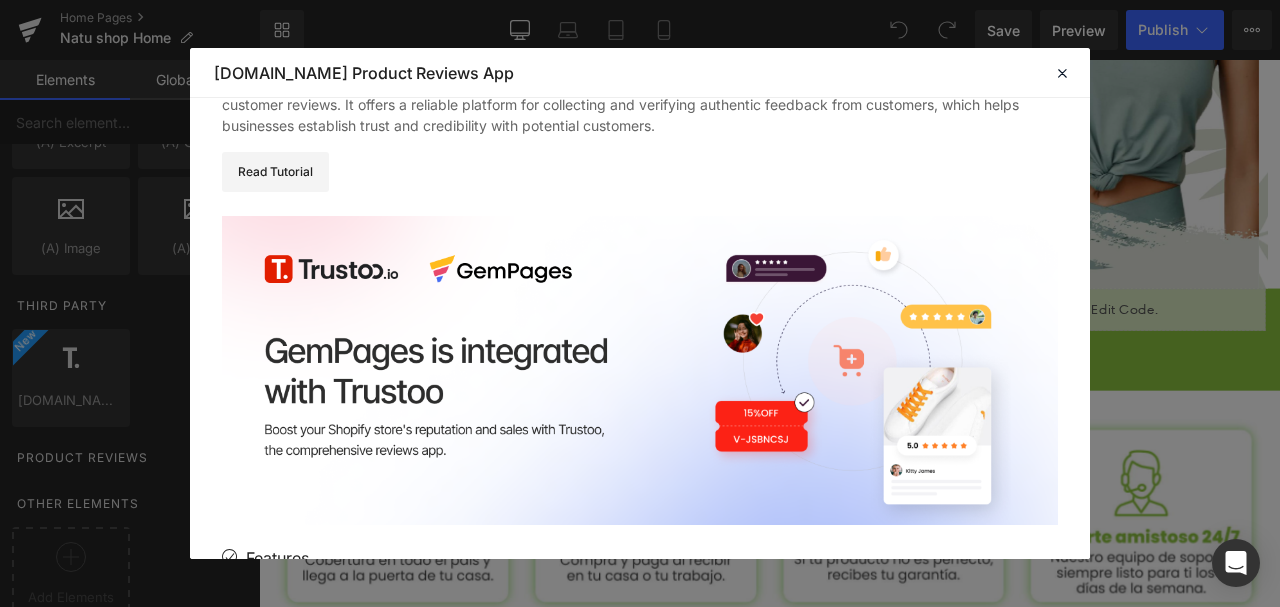 scroll, scrollTop: 266, scrollLeft: 0, axis: vertical 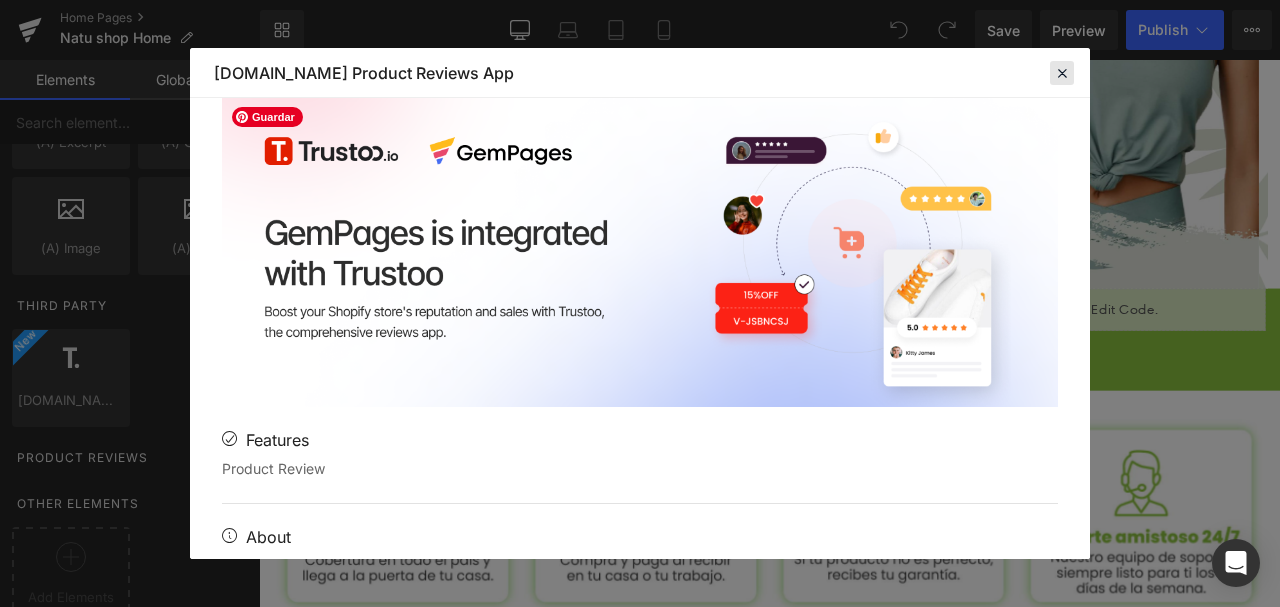 click at bounding box center [1062, 73] 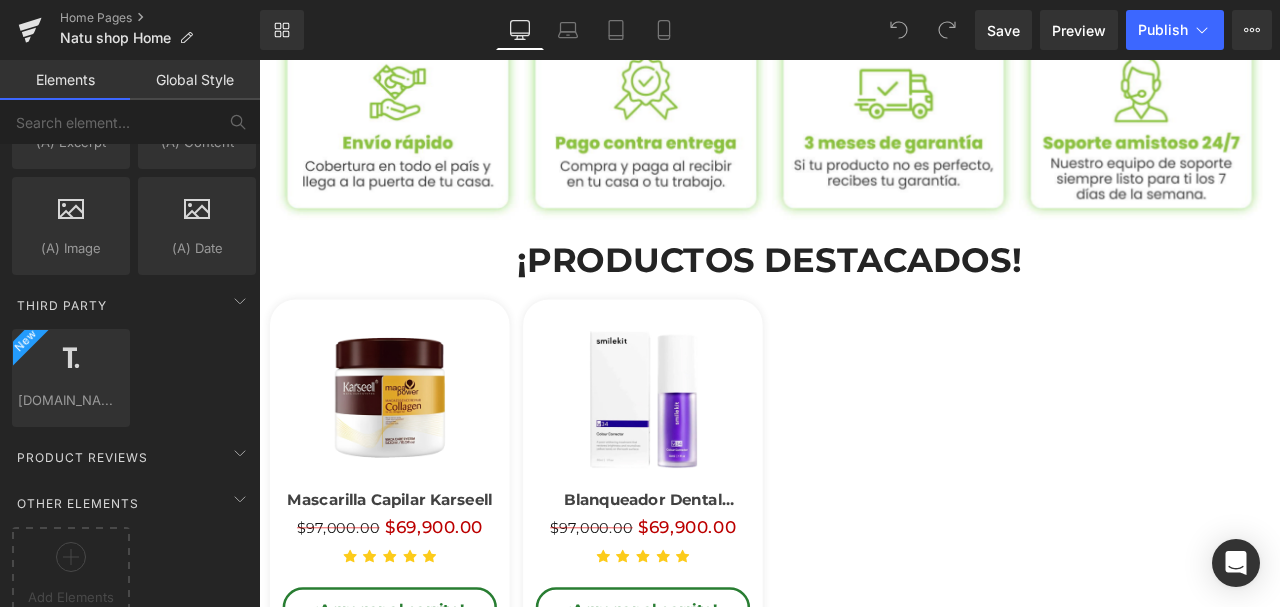 scroll, scrollTop: 1004, scrollLeft: 0, axis: vertical 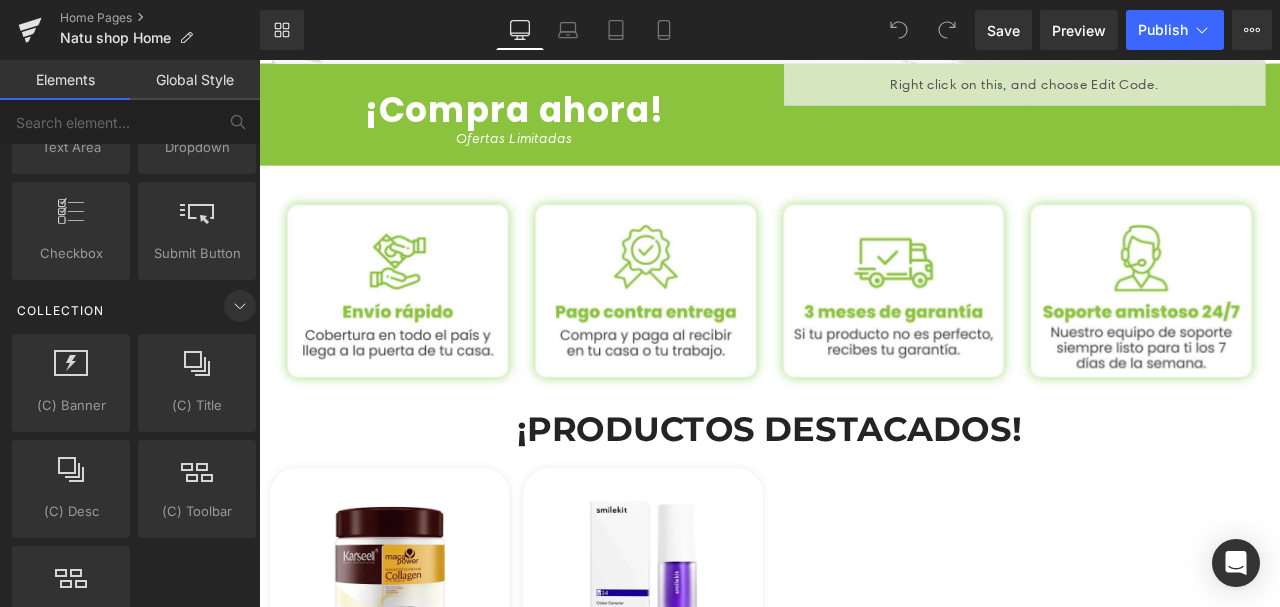 click 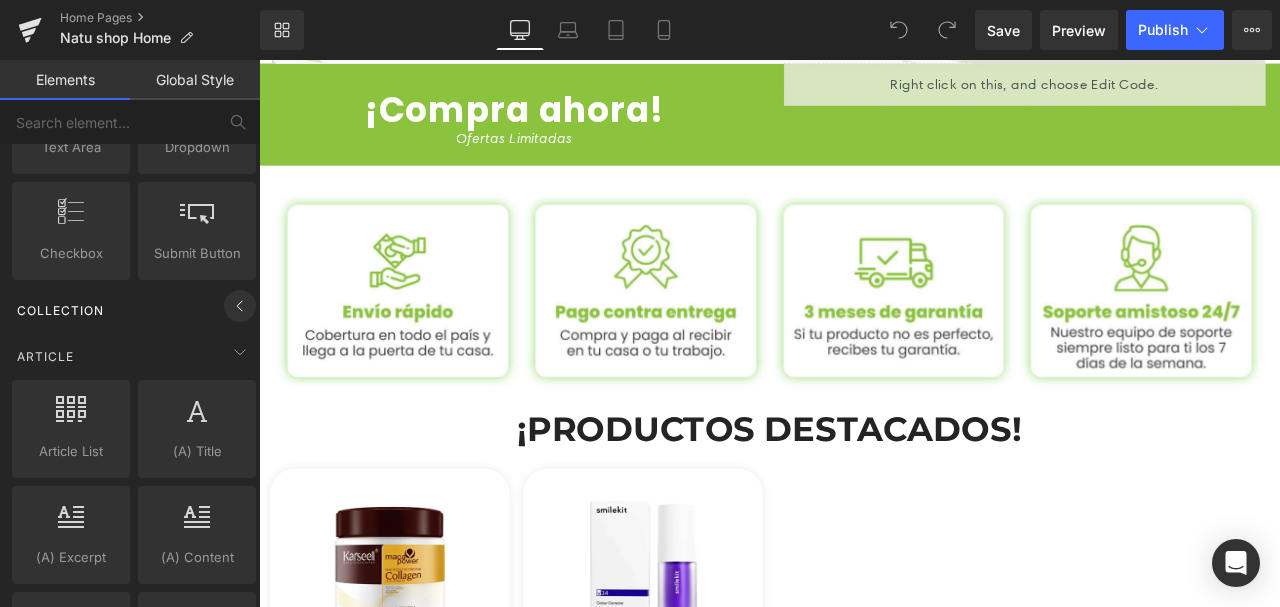 click 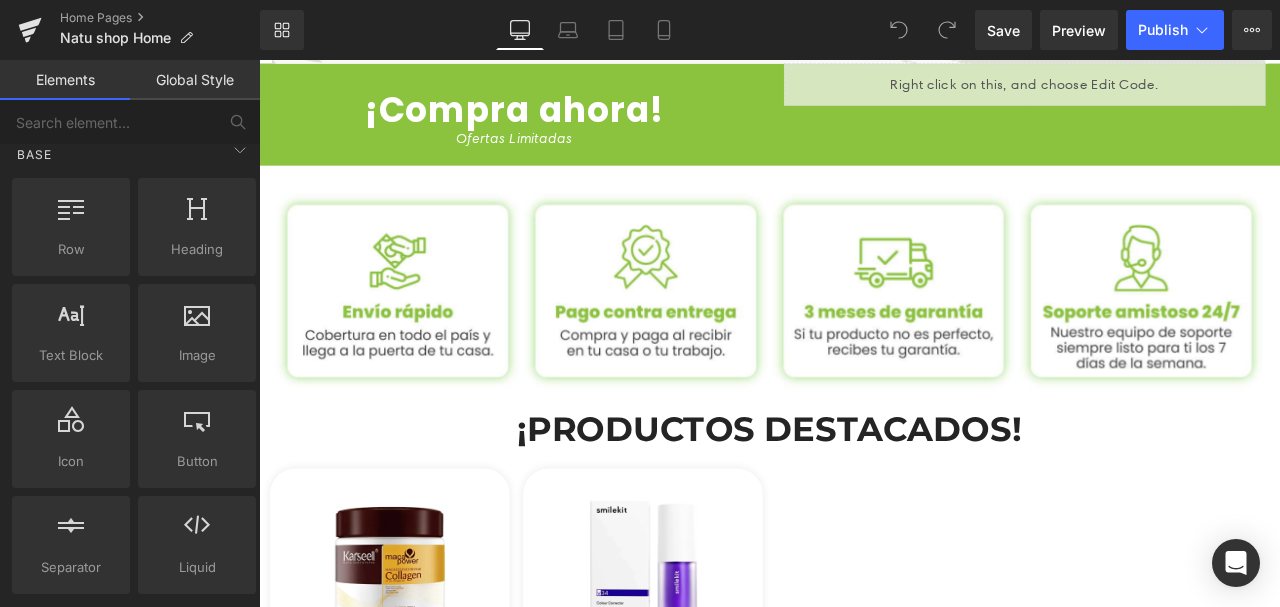 scroll, scrollTop: 0, scrollLeft: 0, axis: both 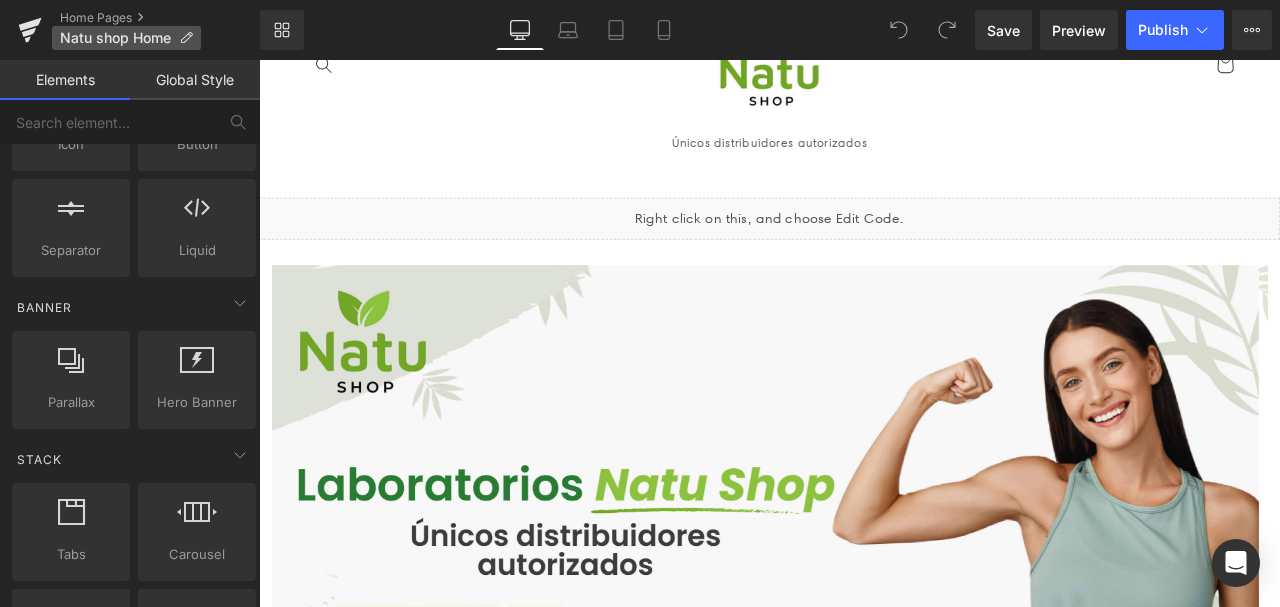 drag, startPoint x: 280, startPoint y: 26, endPoint x: 168, endPoint y: 30, distance: 112.0714 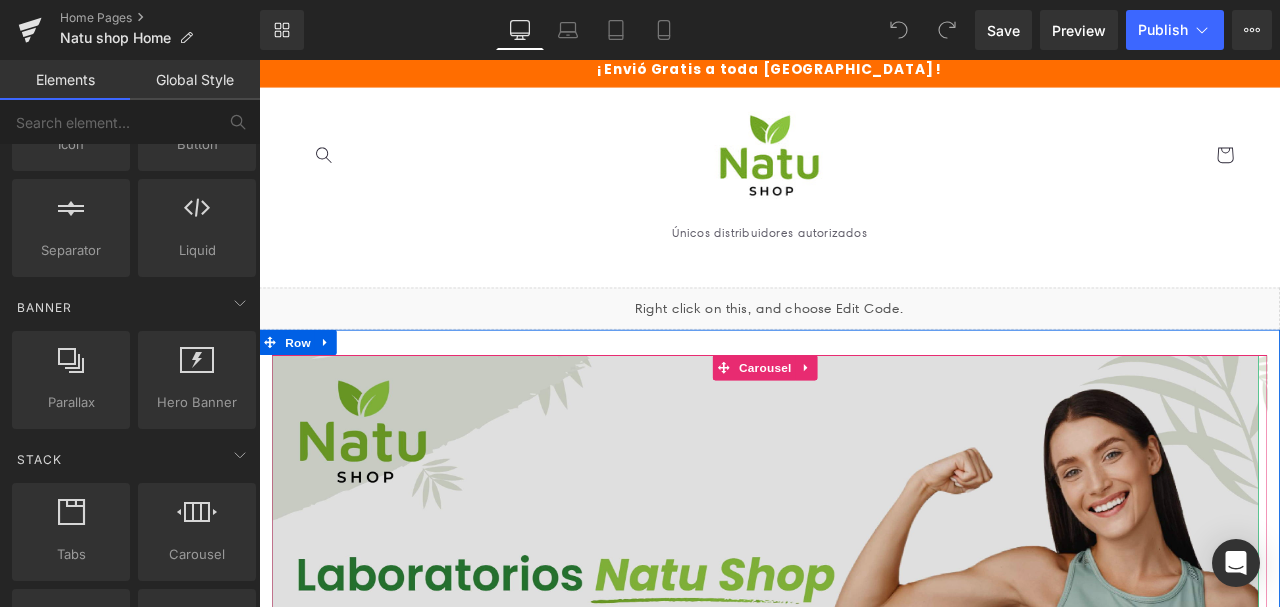 scroll, scrollTop: 0, scrollLeft: 0, axis: both 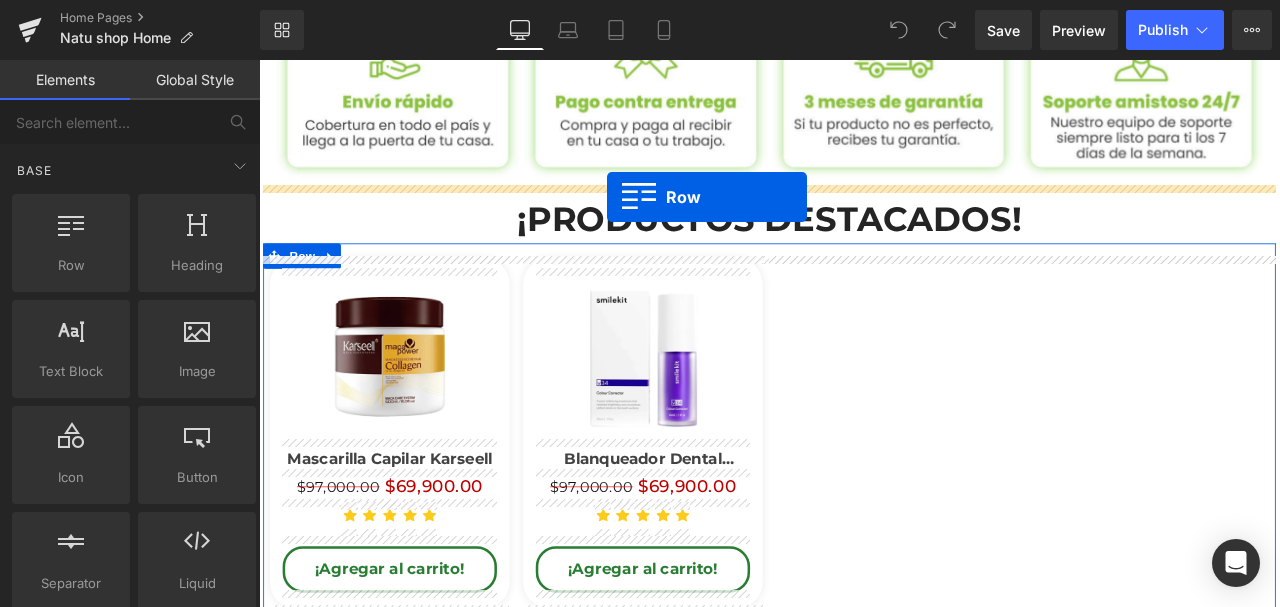 drag, startPoint x: 349, startPoint y: 319, endPoint x: 671, endPoint y: 222, distance: 336.29303 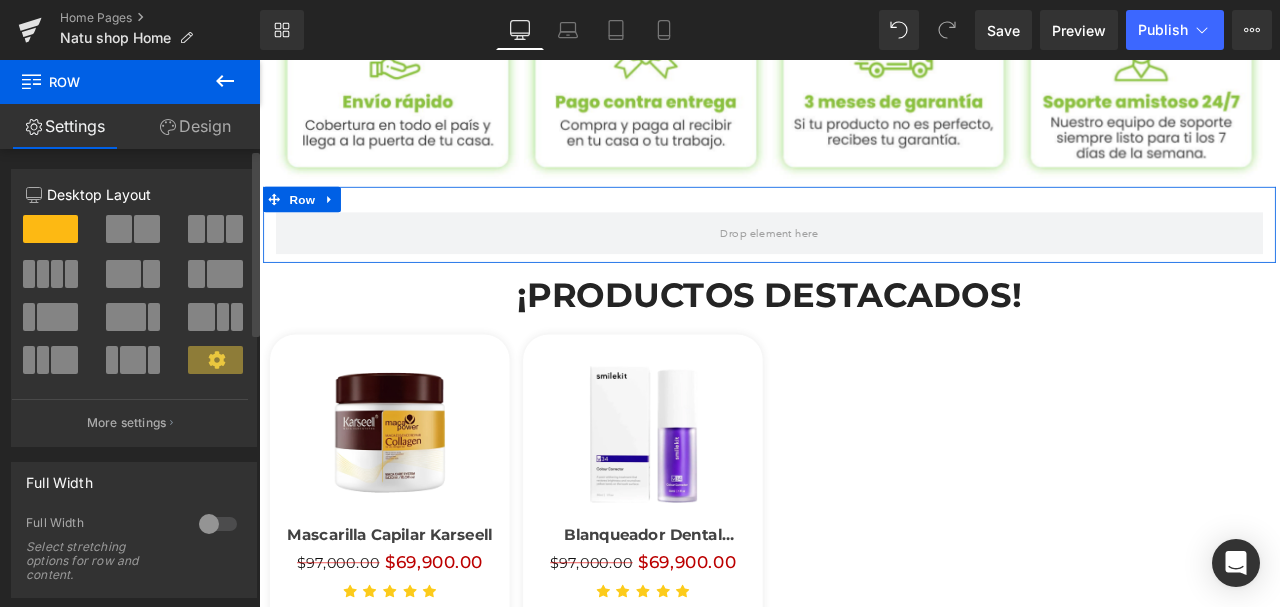 drag, startPoint x: 57, startPoint y: 277, endPoint x: 78, endPoint y: 277, distance: 21 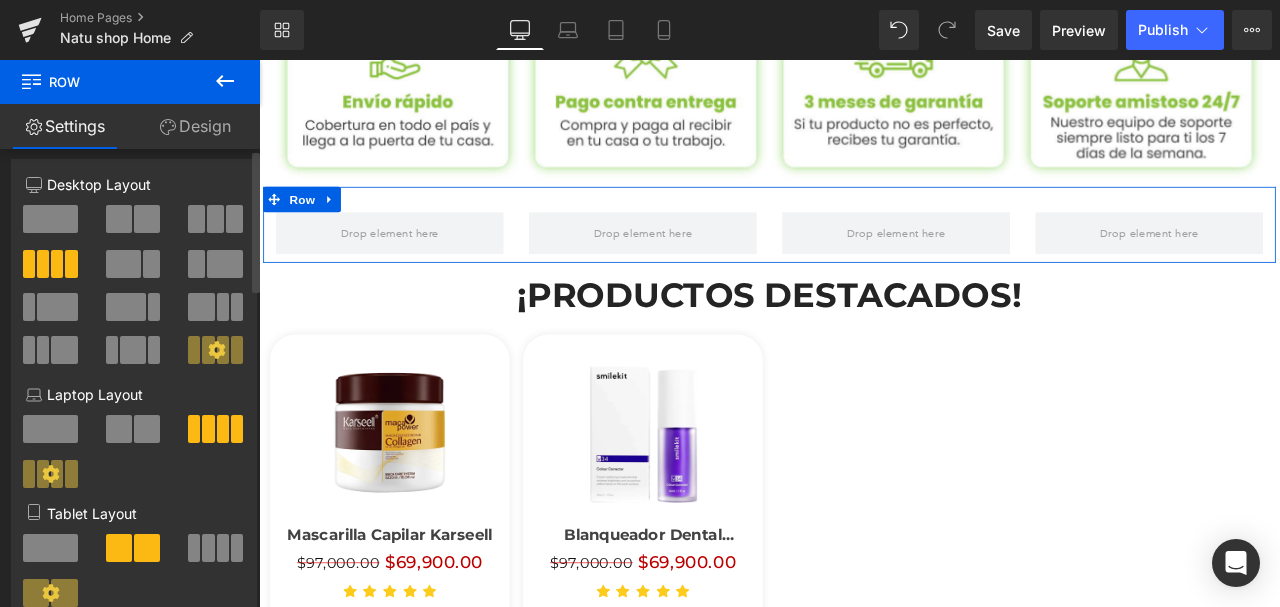 scroll, scrollTop: 0, scrollLeft: 0, axis: both 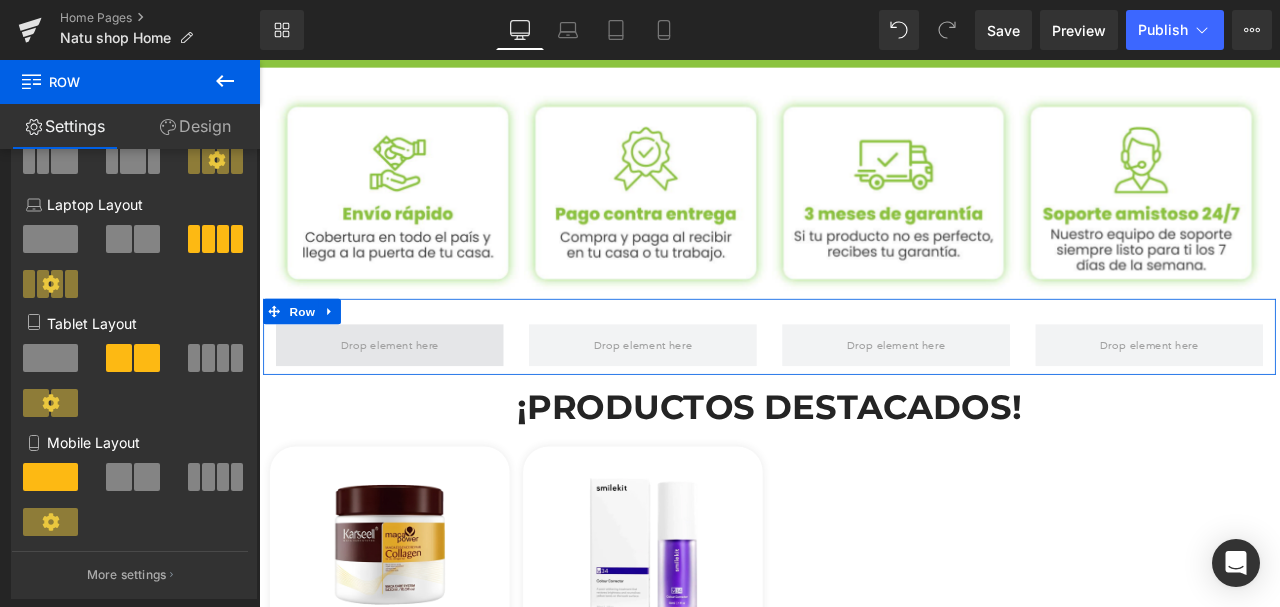 click at bounding box center [414, 397] 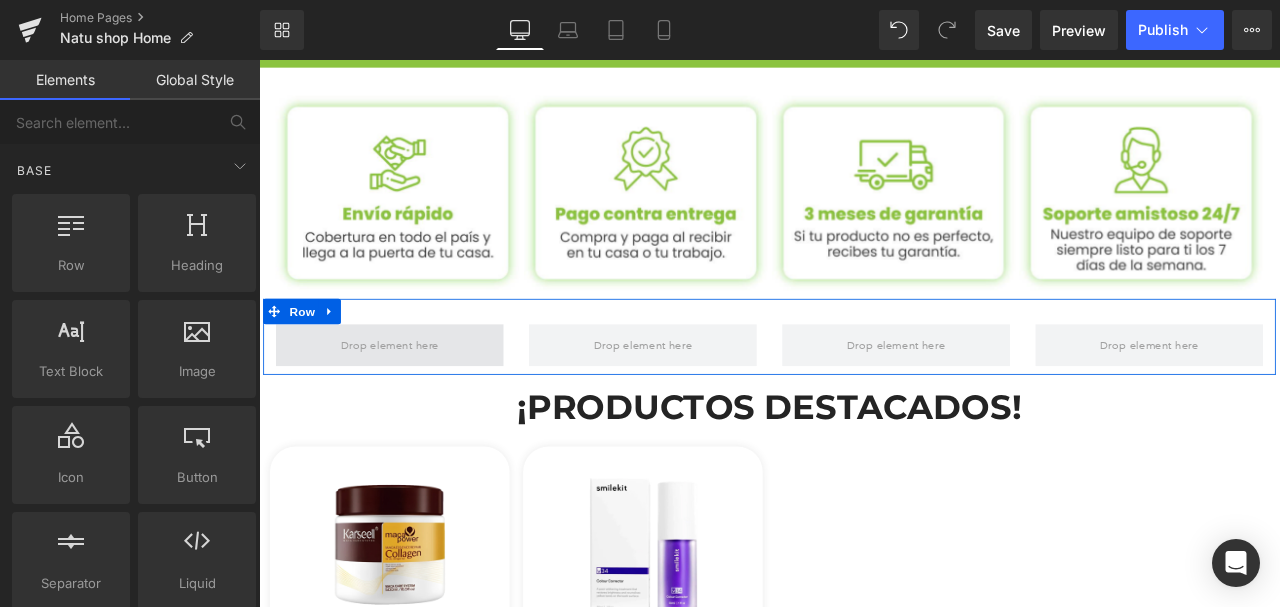 click at bounding box center (414, 397) 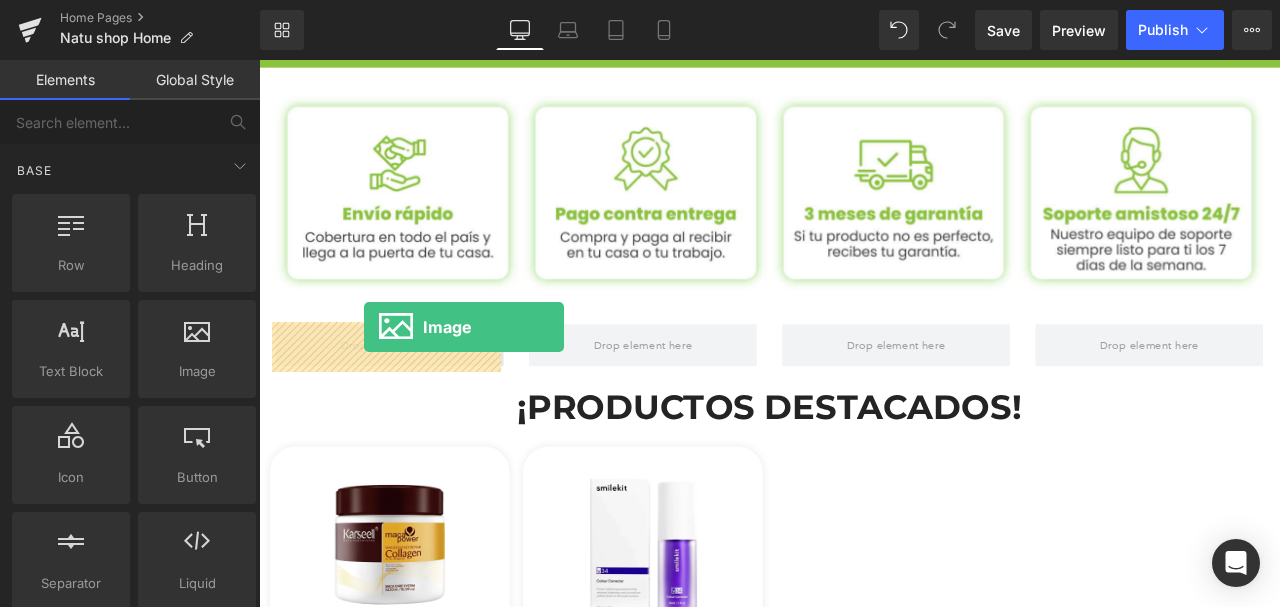 drag, startPoint x: 461, startPoint y: 401, endPoint x: 345, endPoint y: 387, distance: 116.841774 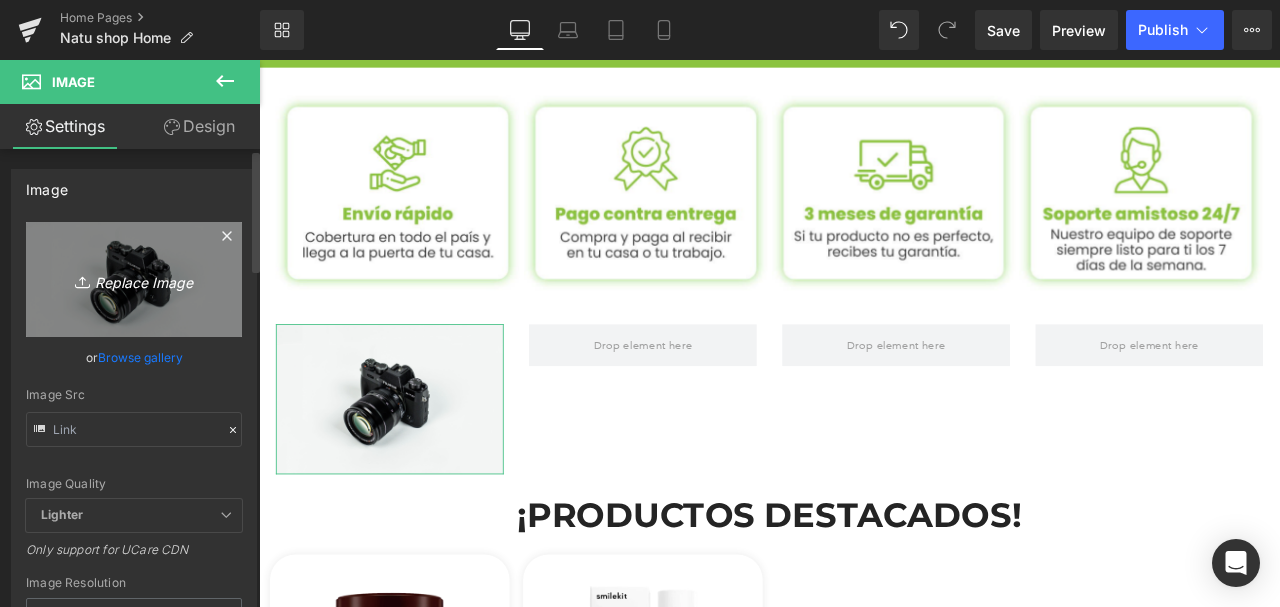 click on "Replace Image" at bounding box center [134, 279] 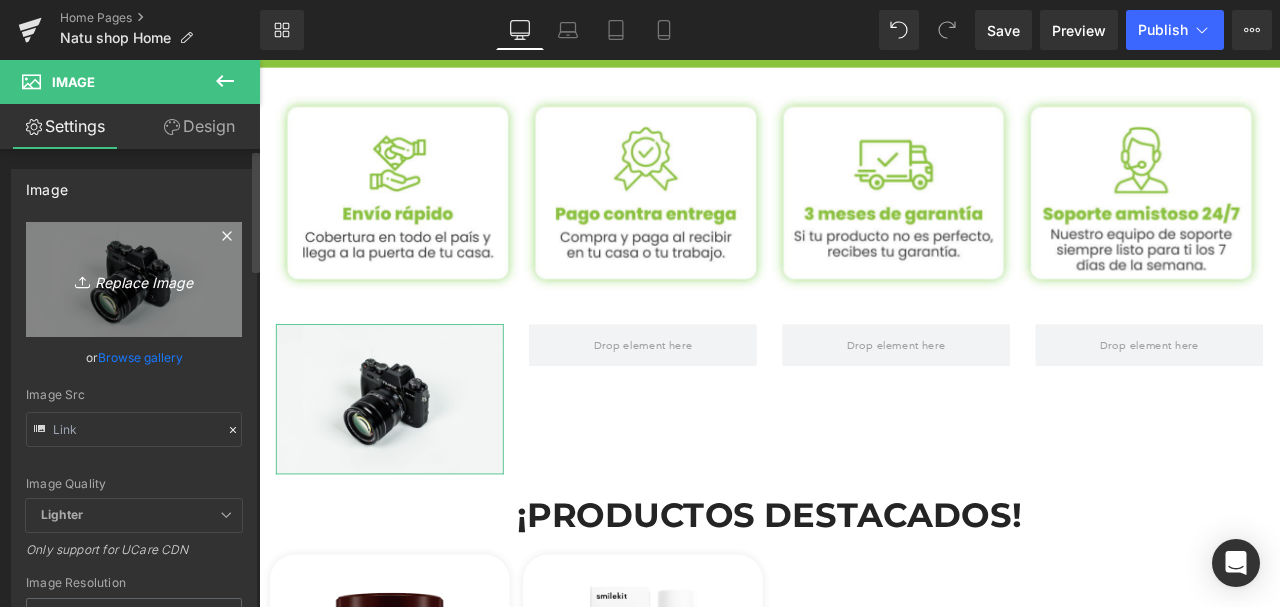 type on "C:\fakepath\1belleza-min.jpg" 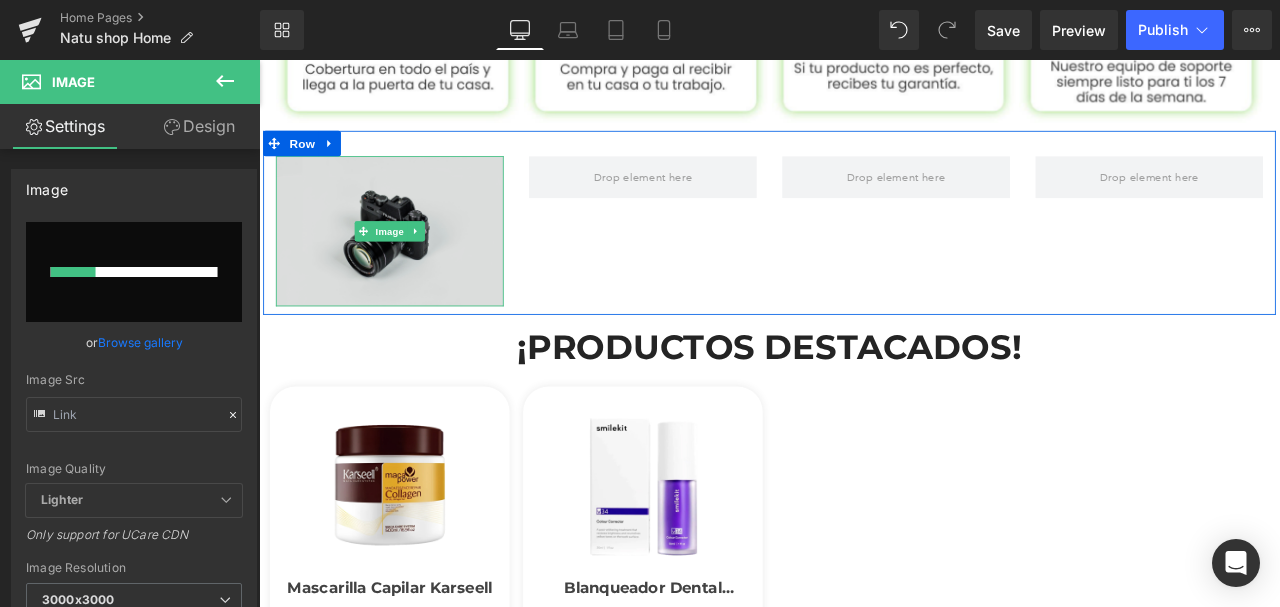 scroll, scrollTop: 1320, scrollLeft: 0, axis: vertical 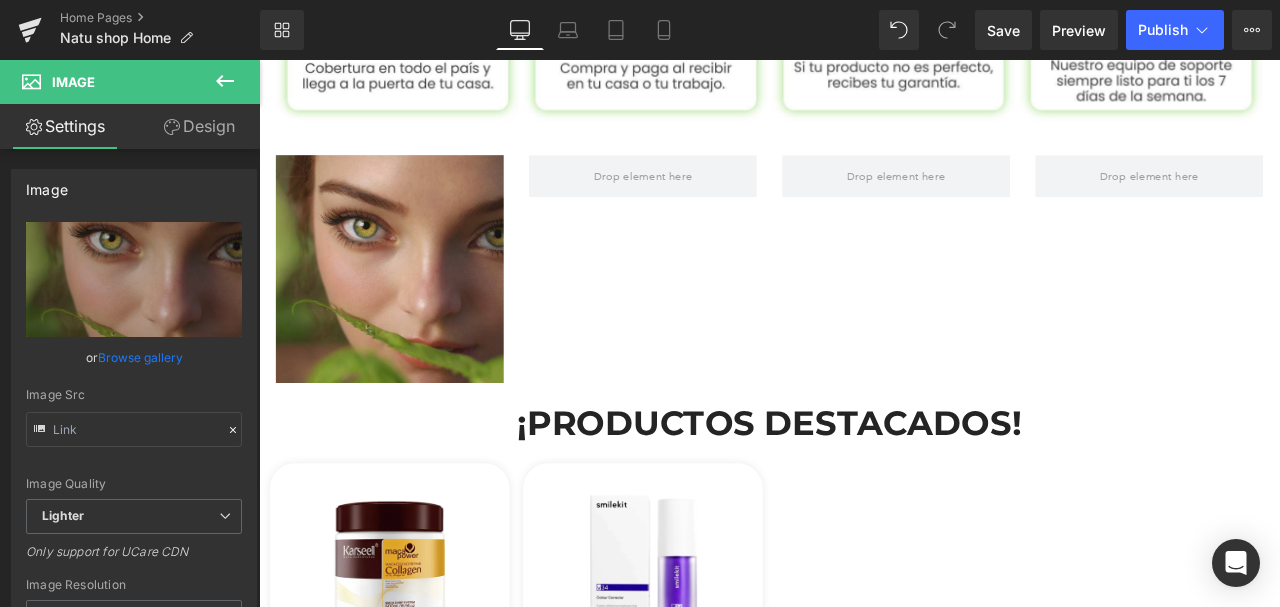 click 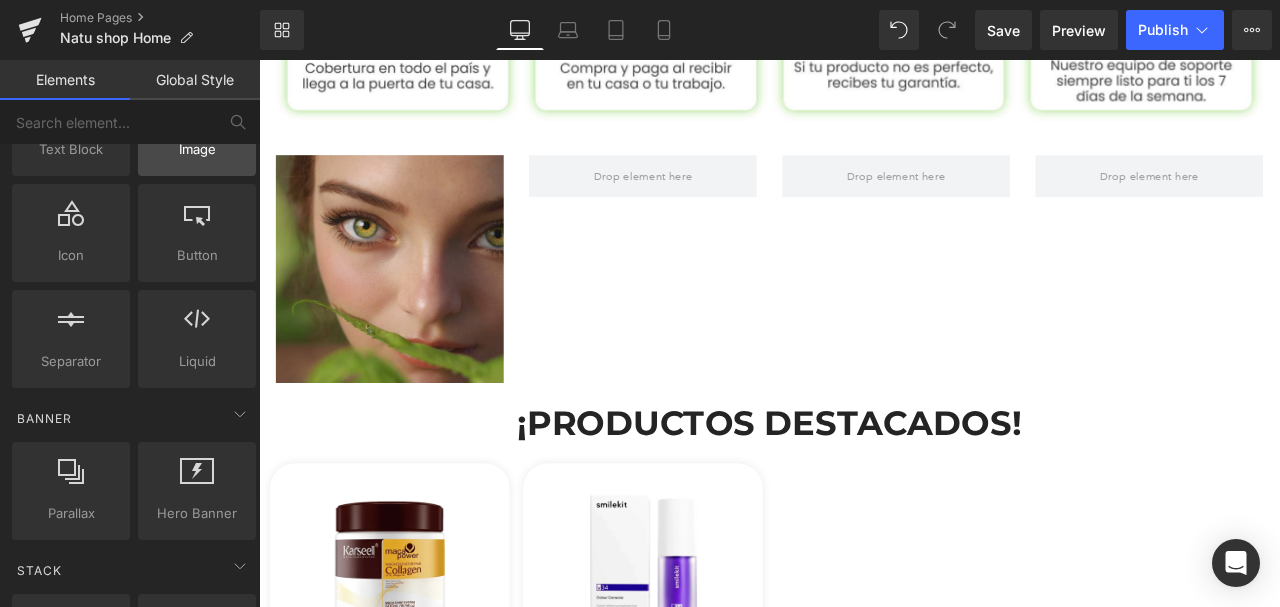 scroll, scrollTop: 66, scrollLeft: 0, axis: vertical 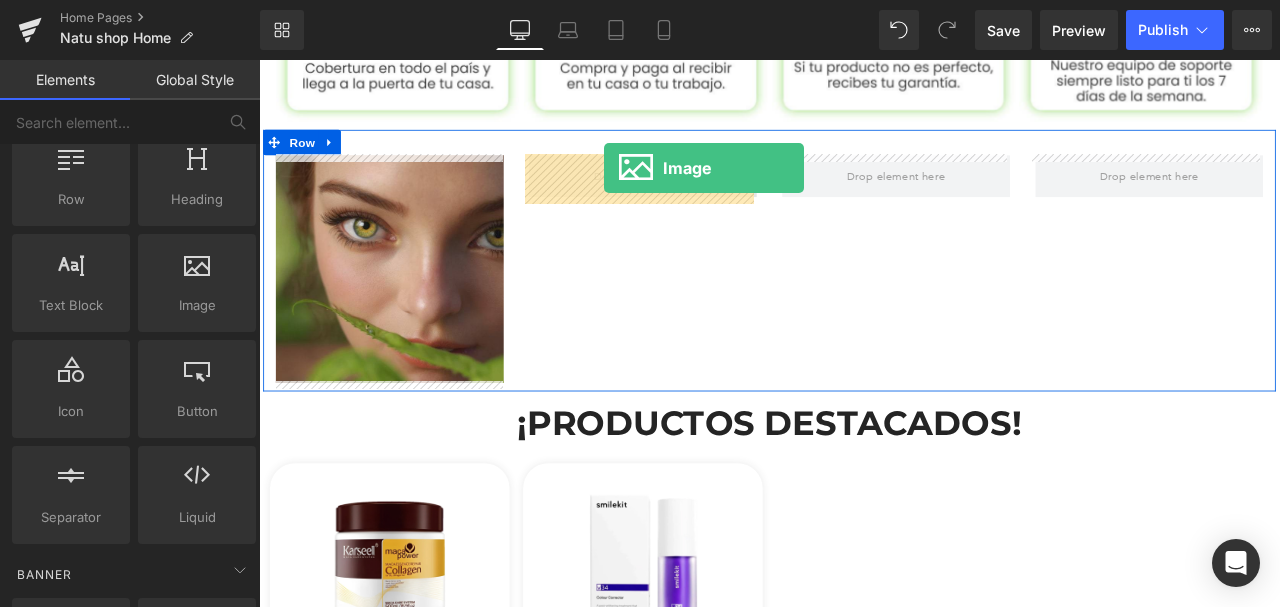 drag, startPoint x: 452, startPoint y: 366, endPoint x: 658, endPoint y: 201, distance: 263.93372 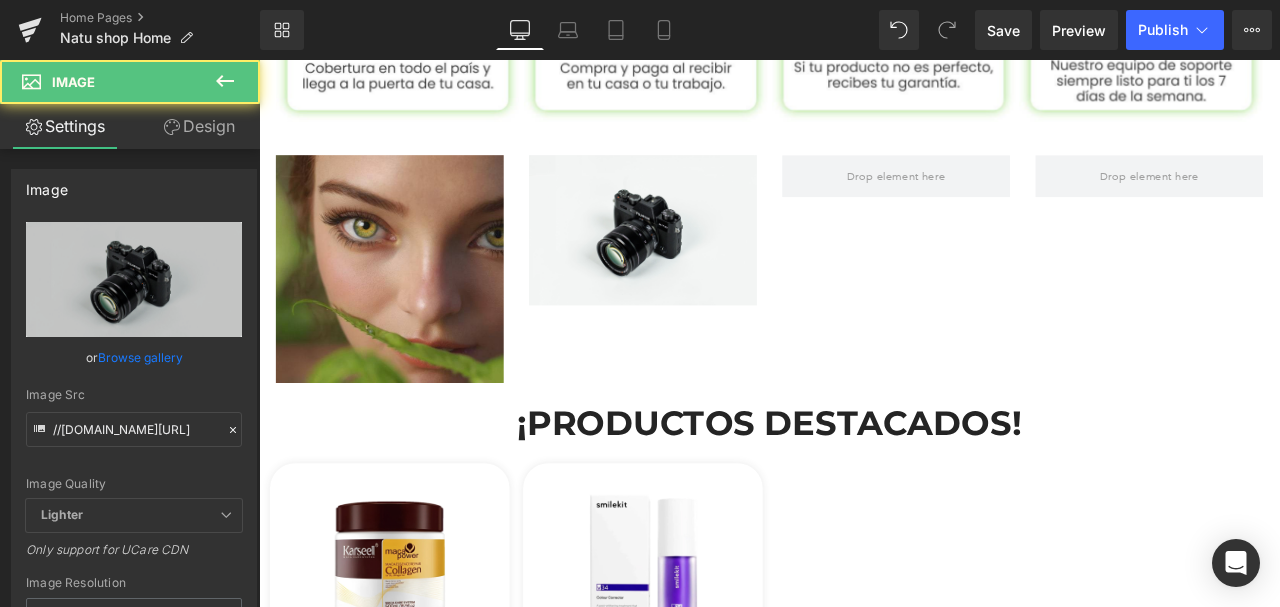 click 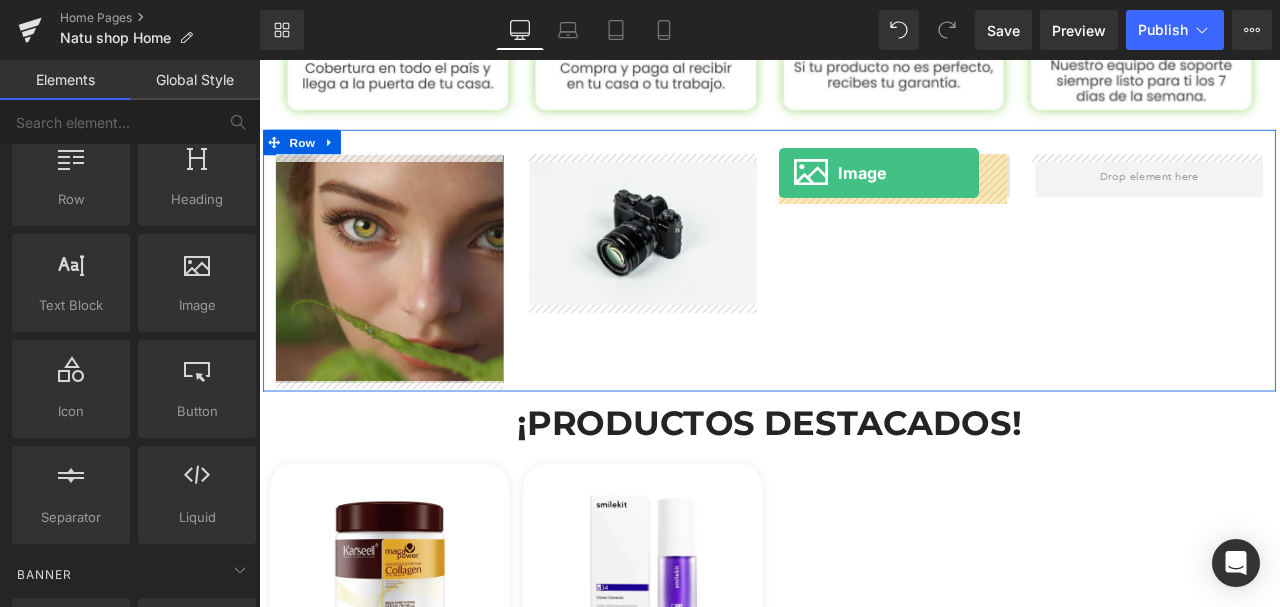 drag, startPoint x: 444, startPoint y: 366, endPoint x: 875, endPoint y: 194, distance: 464.0528 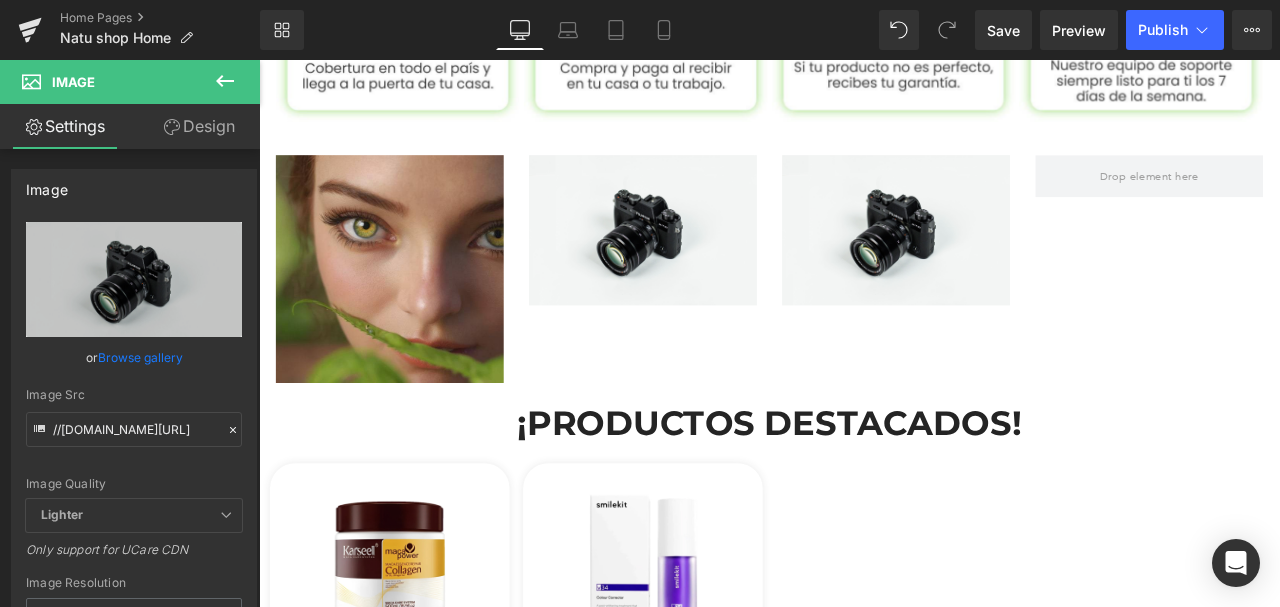 click 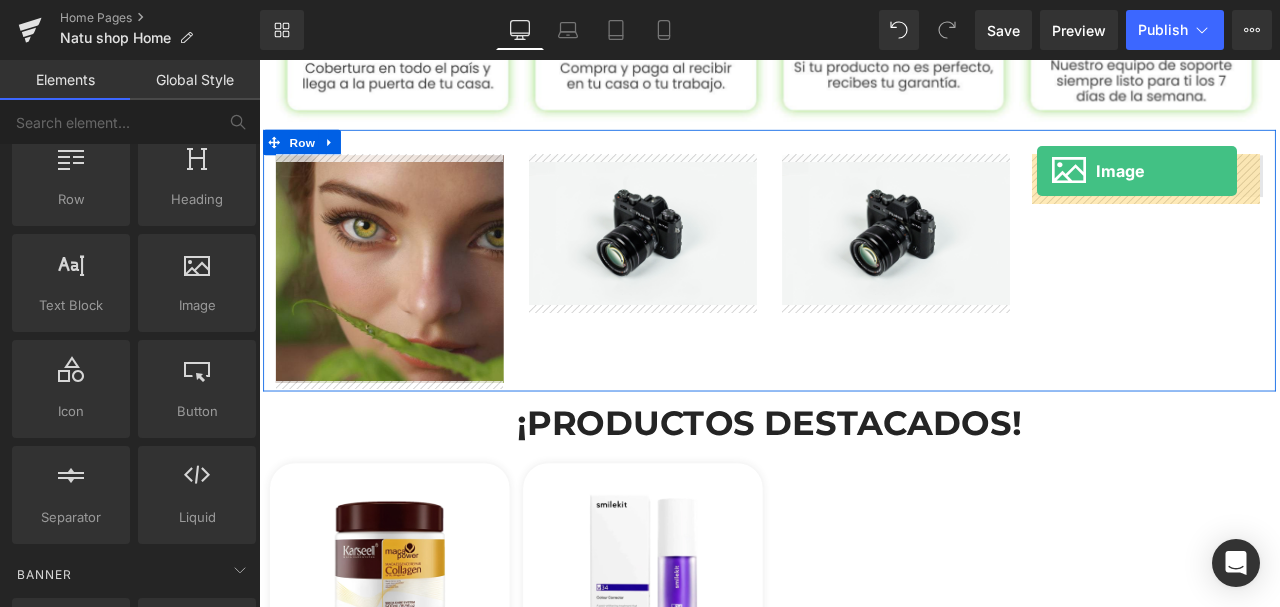 drag, startPoint x: 456, startPoint y: 334, endPoint x: 1181, endPoint y: 192, distance: 738.7753 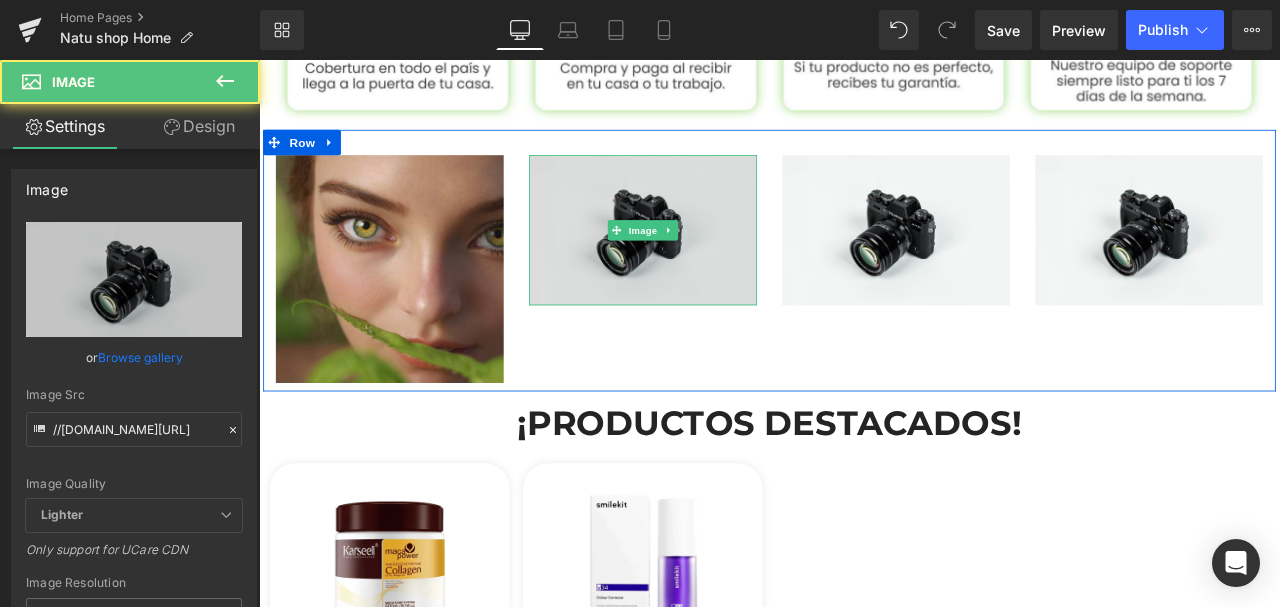 click at bounding box center [714, 262] 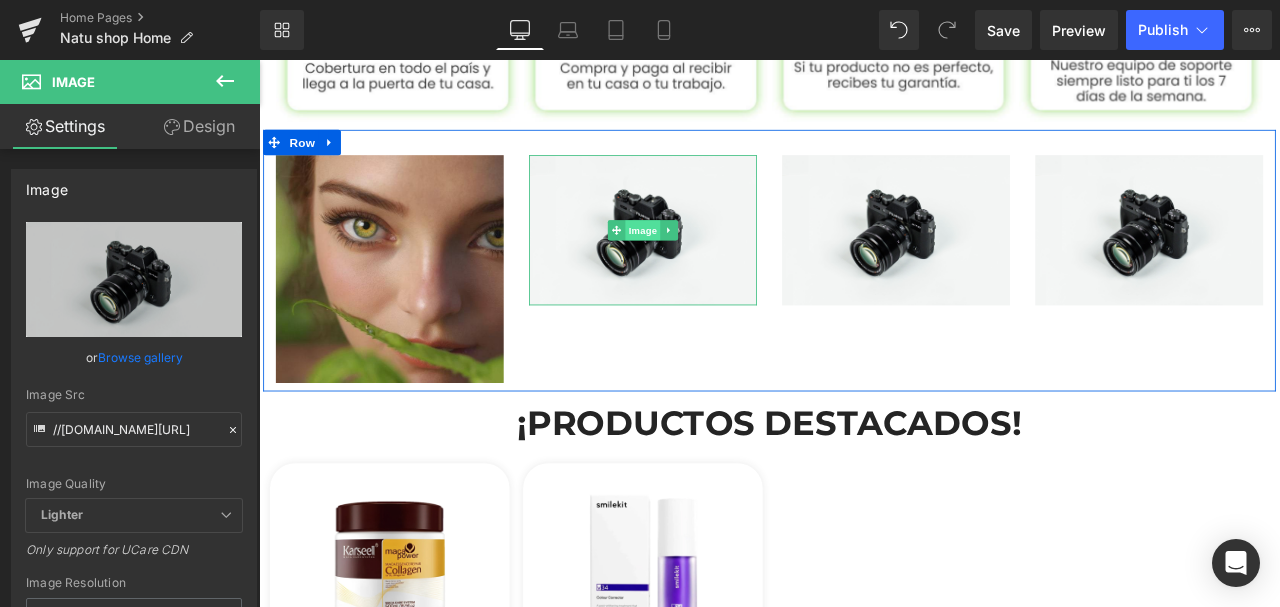 click on "Image" at bounding box center (714, 262) 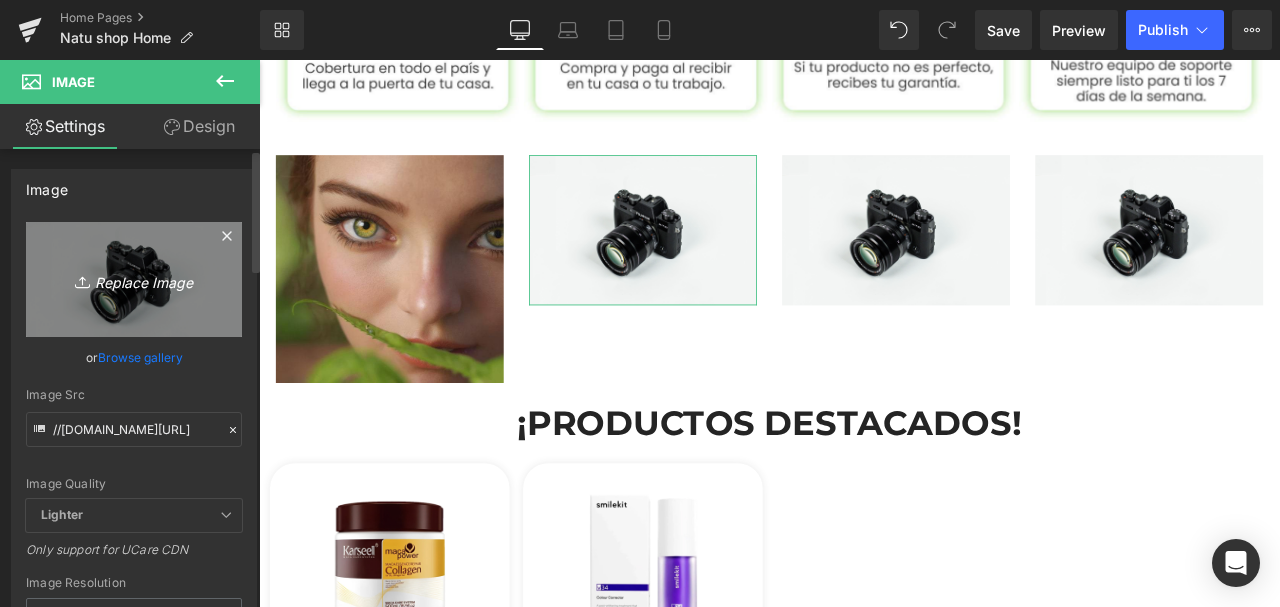 scroll, scrollTop: 66, scrollLeft: 0, axis: vertical 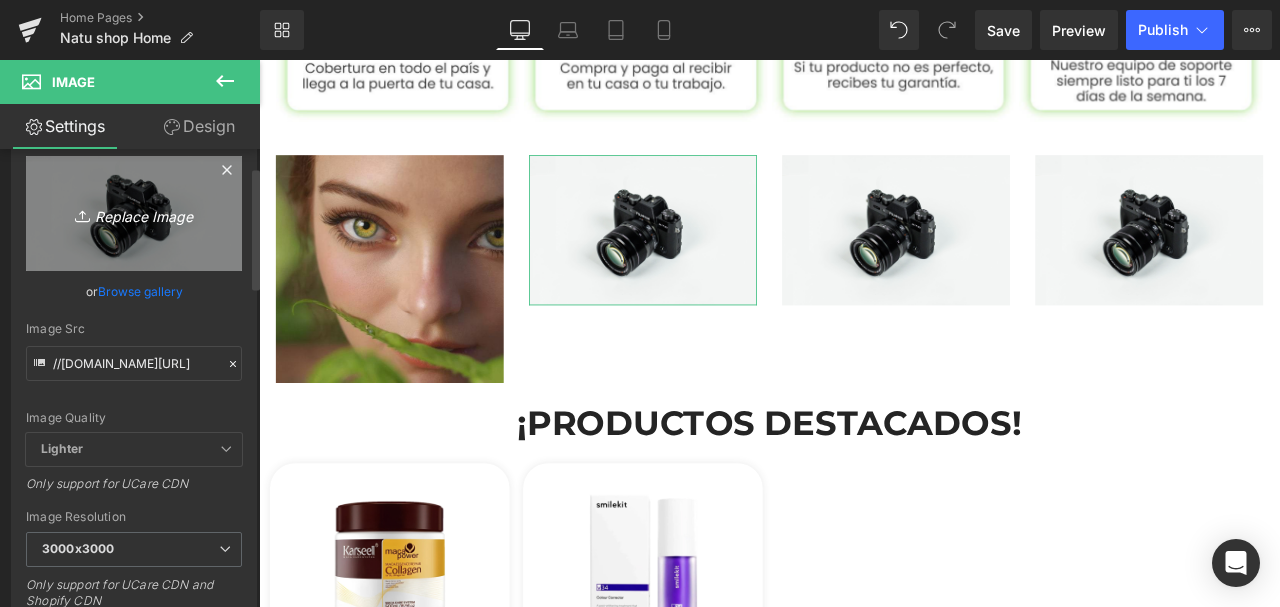click on "Replace Image" at bounding box center [134, 213] 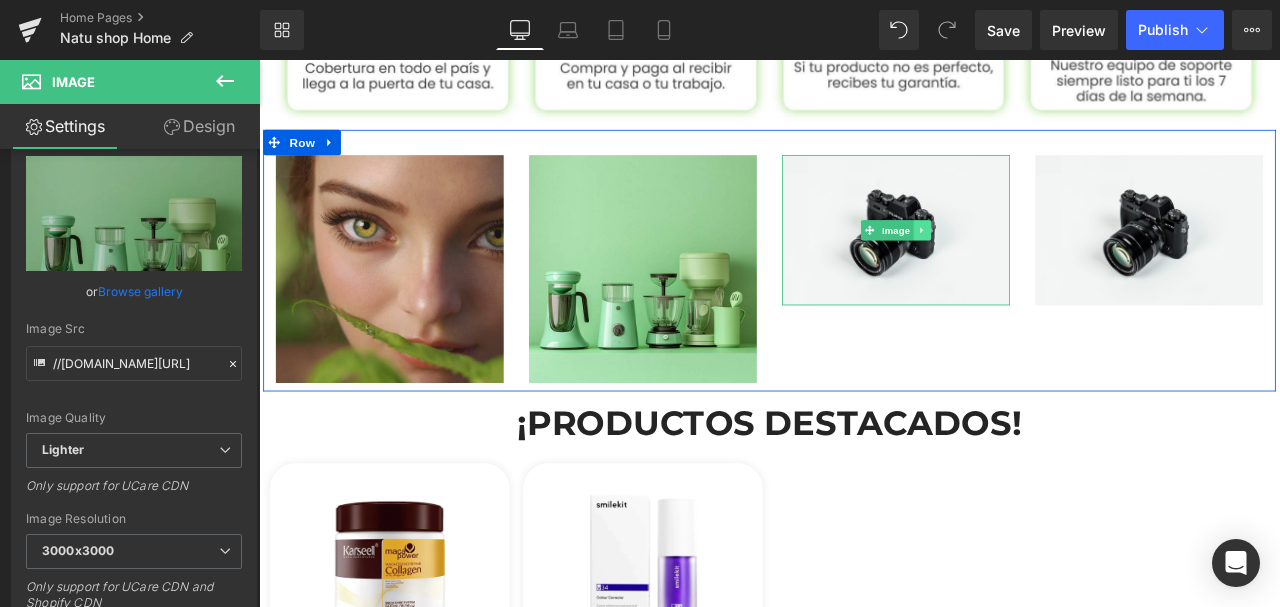 drag, startPoint x: 1029, startPoint y: 251, endPoint x: 427, endPoint y: 246, distance: 602.02075 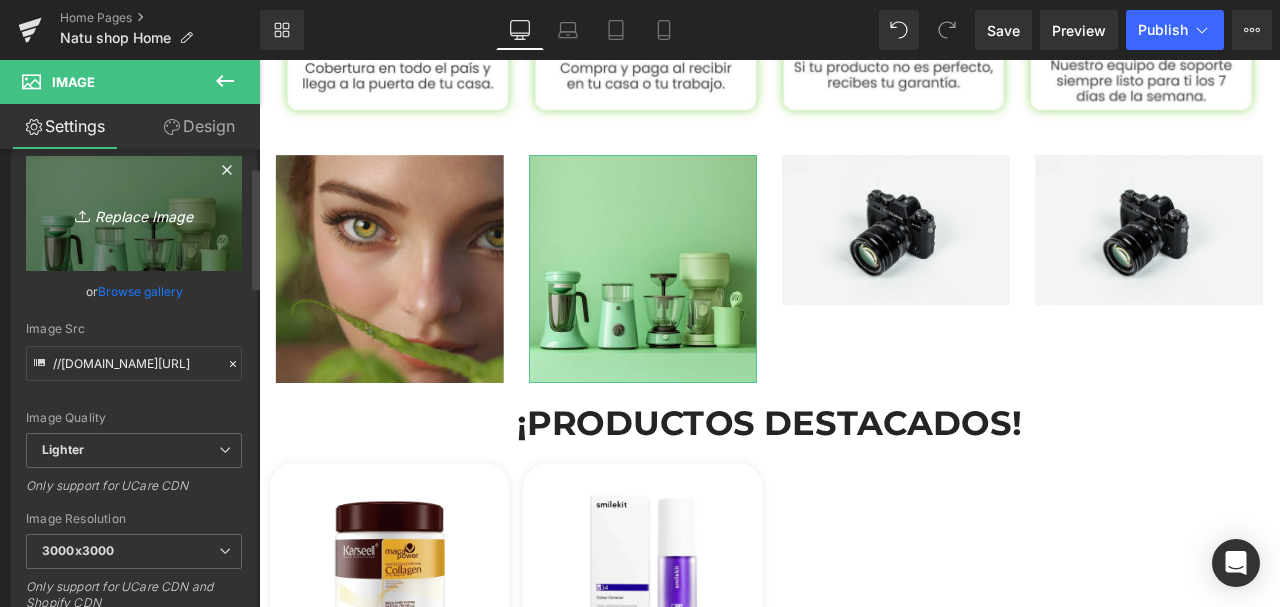 click on "Replace Image" at bounding box center [134, 213] 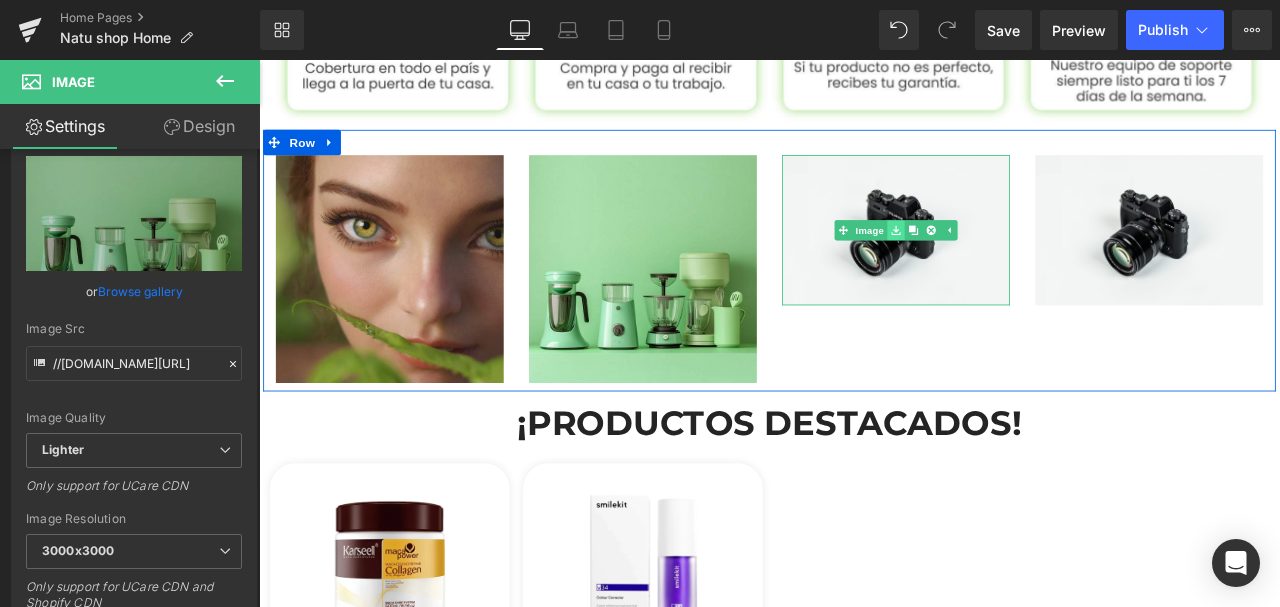 click at bounding box center (1014, 262) 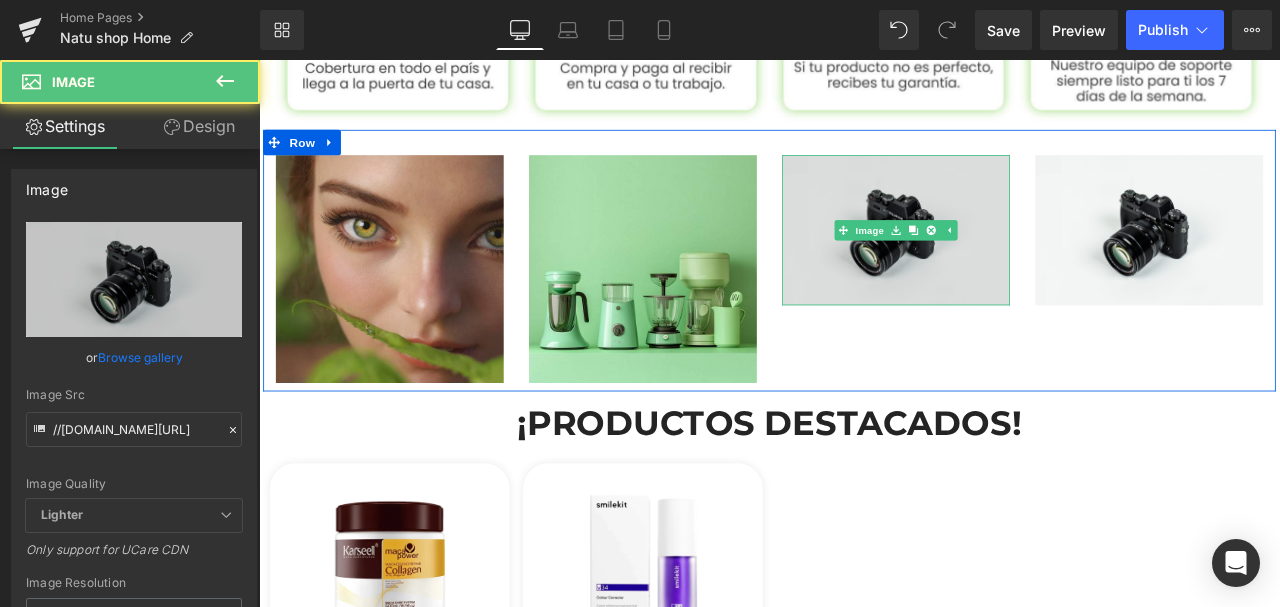 click at bounding box center (1014, 262) 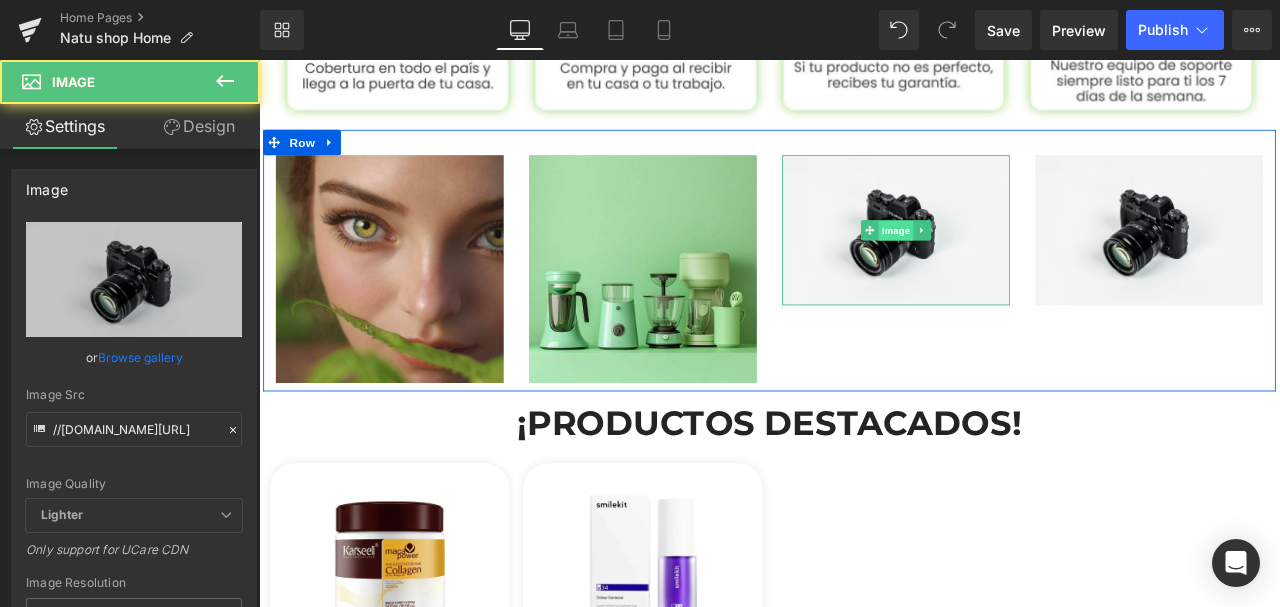 click on "Image" at bounding box center (1003, 262) 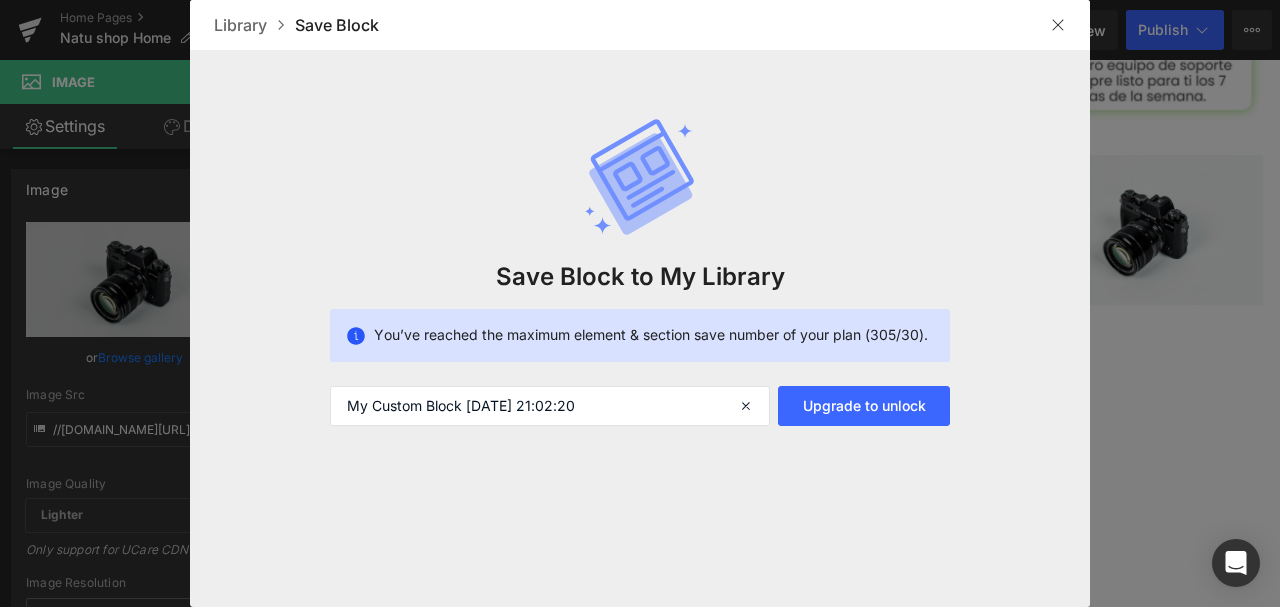 click at bounding box center [640, 303] 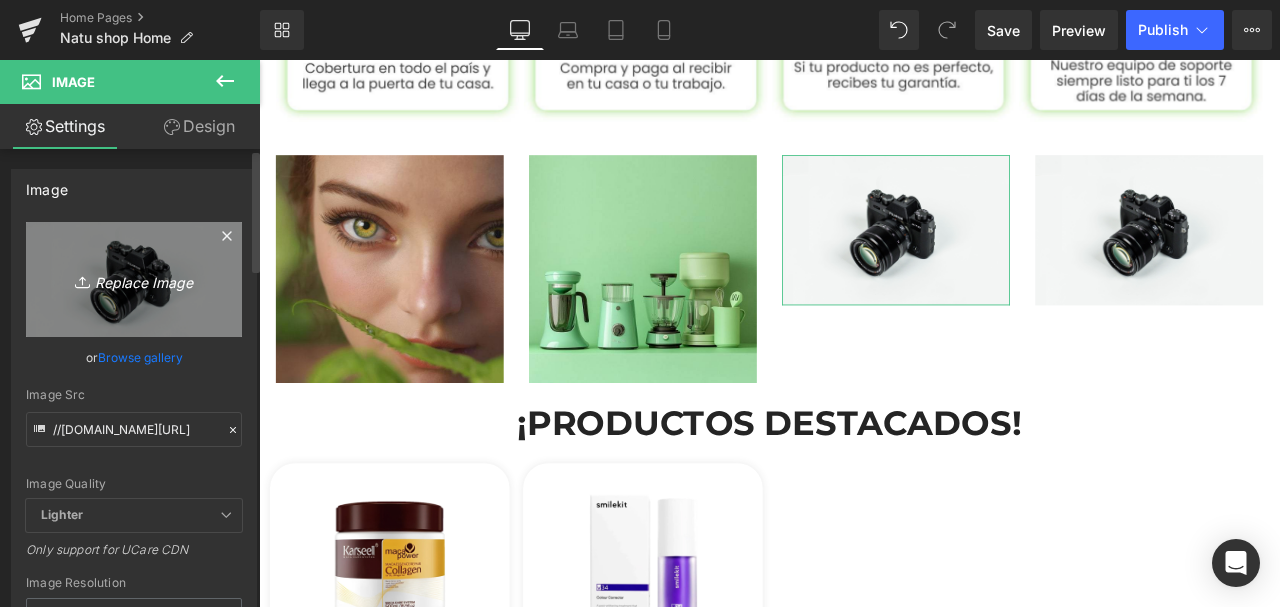 click on "Replace Image" at bounding box center (134, 279) 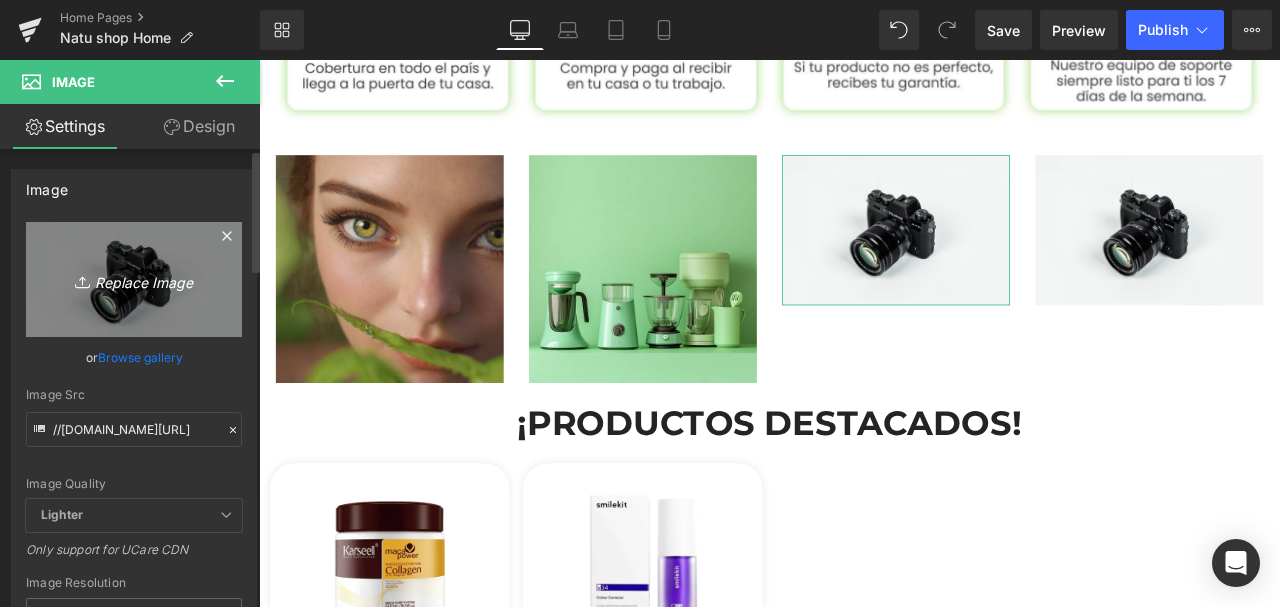 type on "C:\fakepath\4gadget-min.jpg" 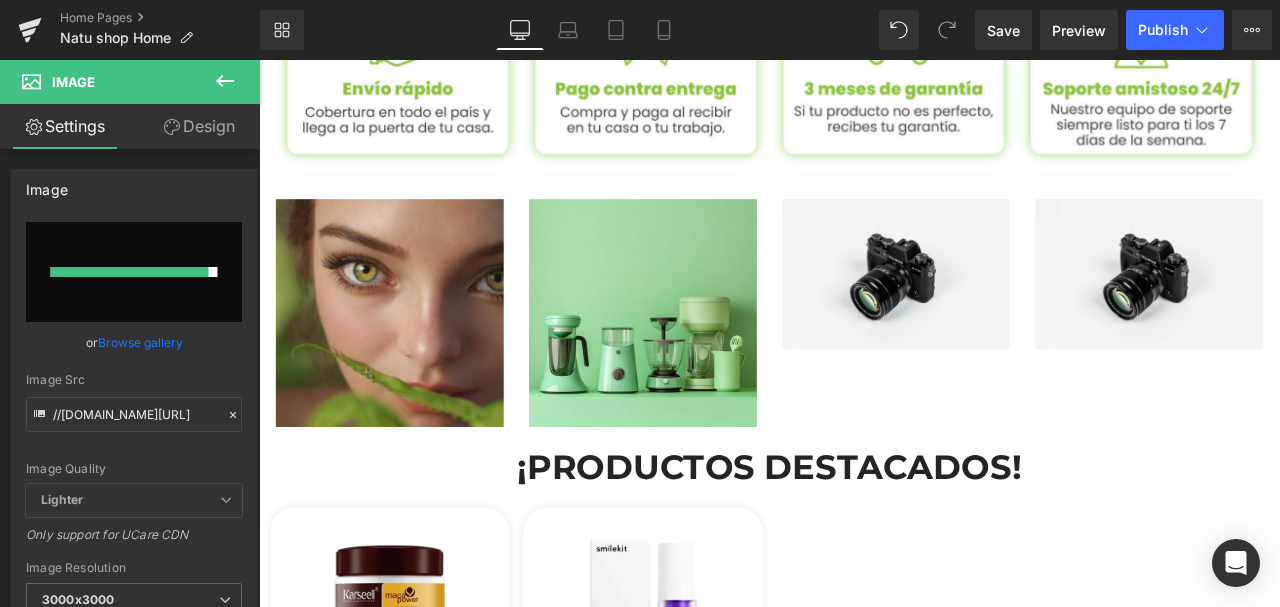 scroll, scrollTop: 1400, scrollLeft: 0, axis: vertical 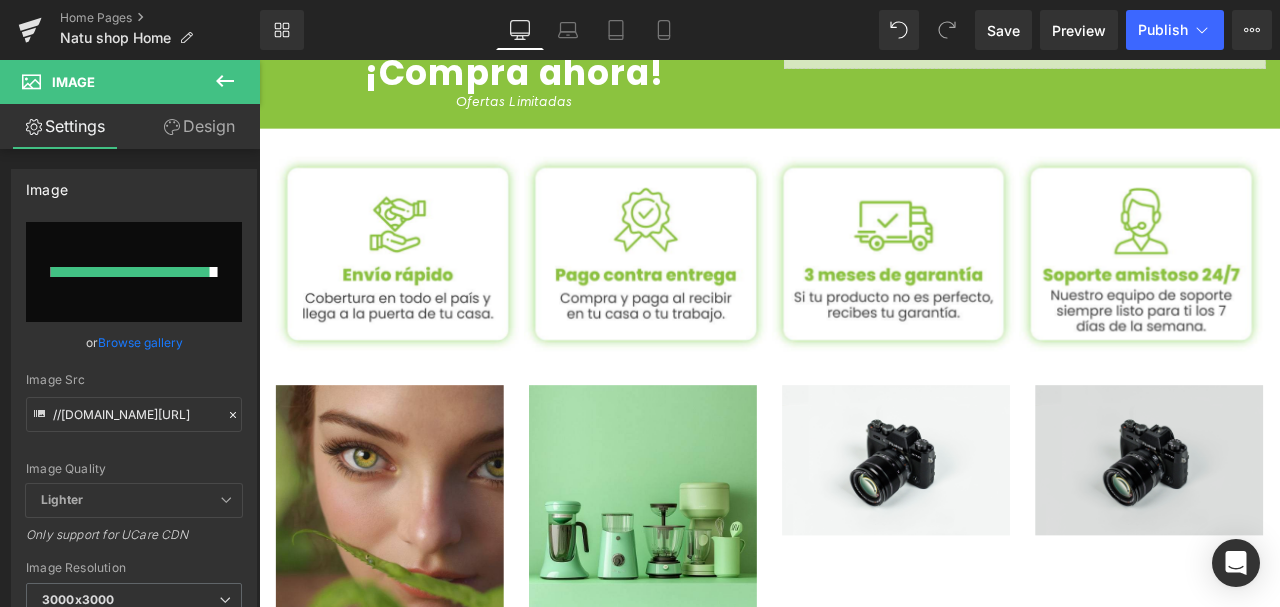 drag, startPoint x: 1304, startPoint y: 552, endPoint x: 1302, endPoint y: 534, distance: 18.110771 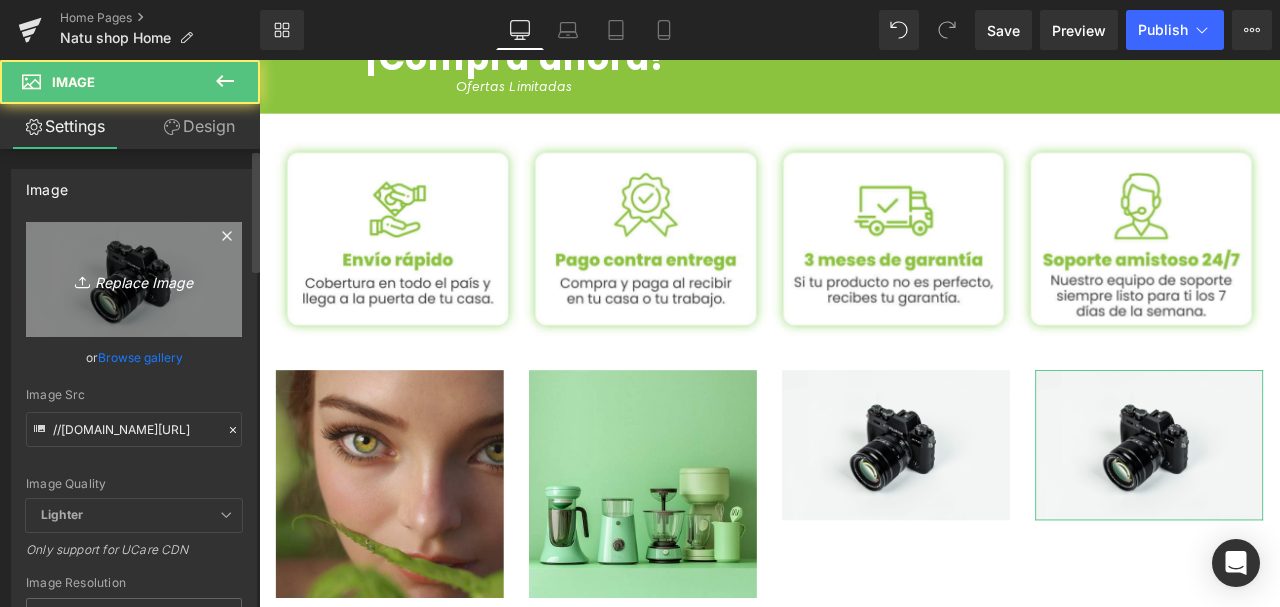 click on "Replace Image" at bounding box center [134, 279] 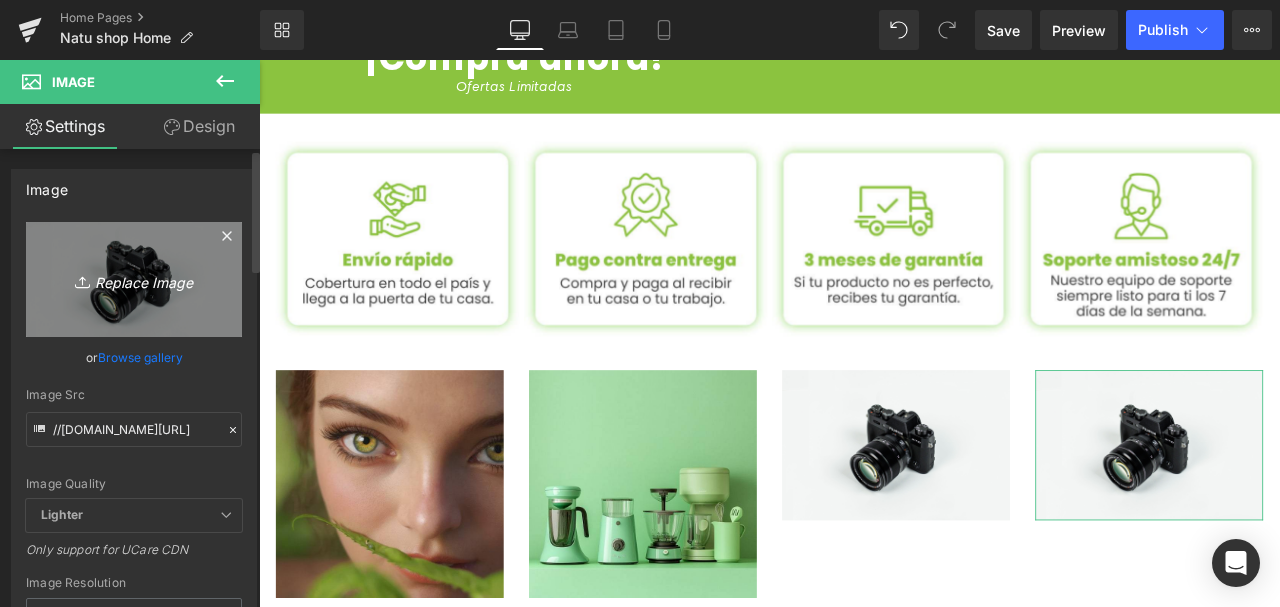 type on "C:\fakepath\2labora-min.jpg" 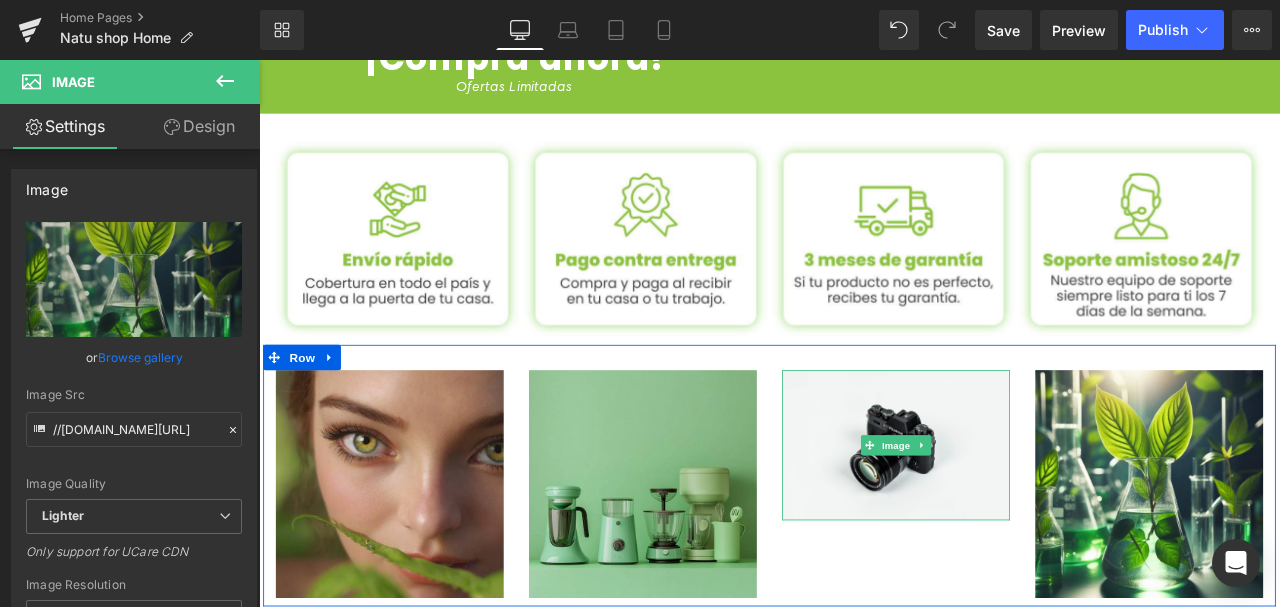 click on "Image" at bounding box center [1014, 516] 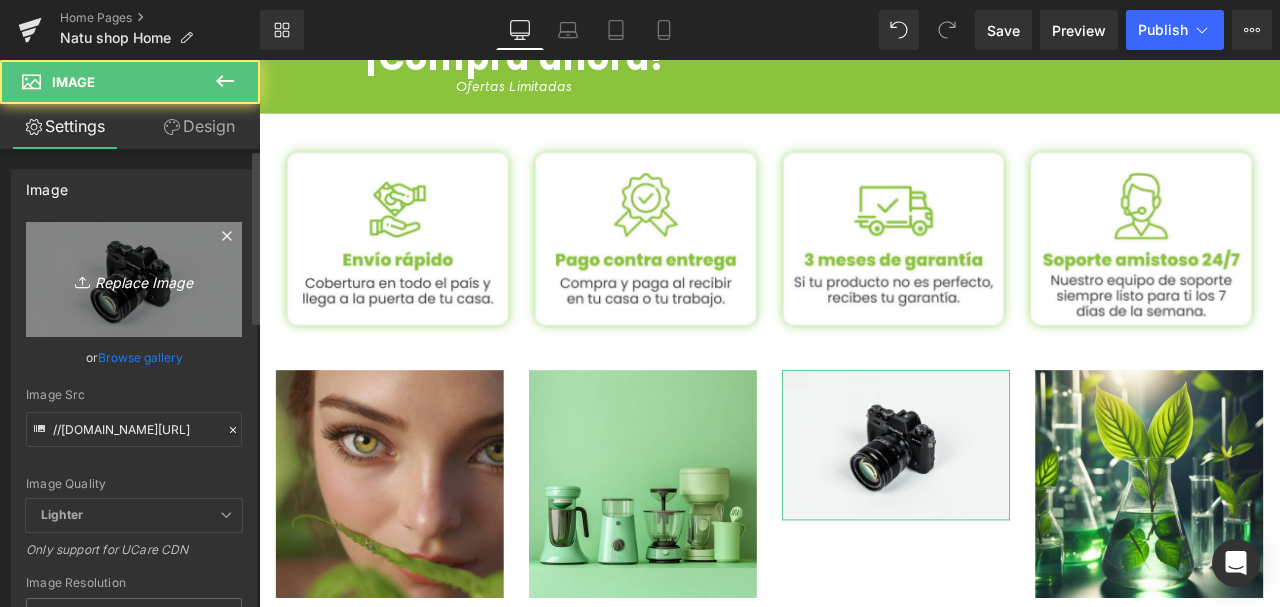 click on "Replace Image" at bounding box center [134, 279] 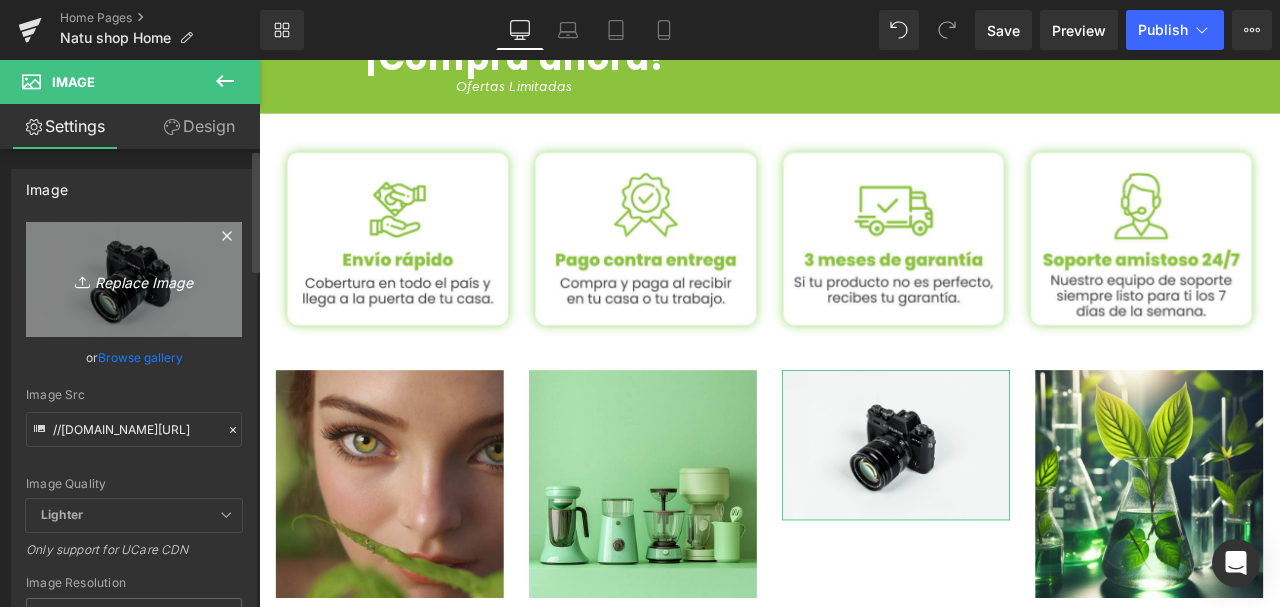 type on "C:\fakepath\4gadget-min.jpg" 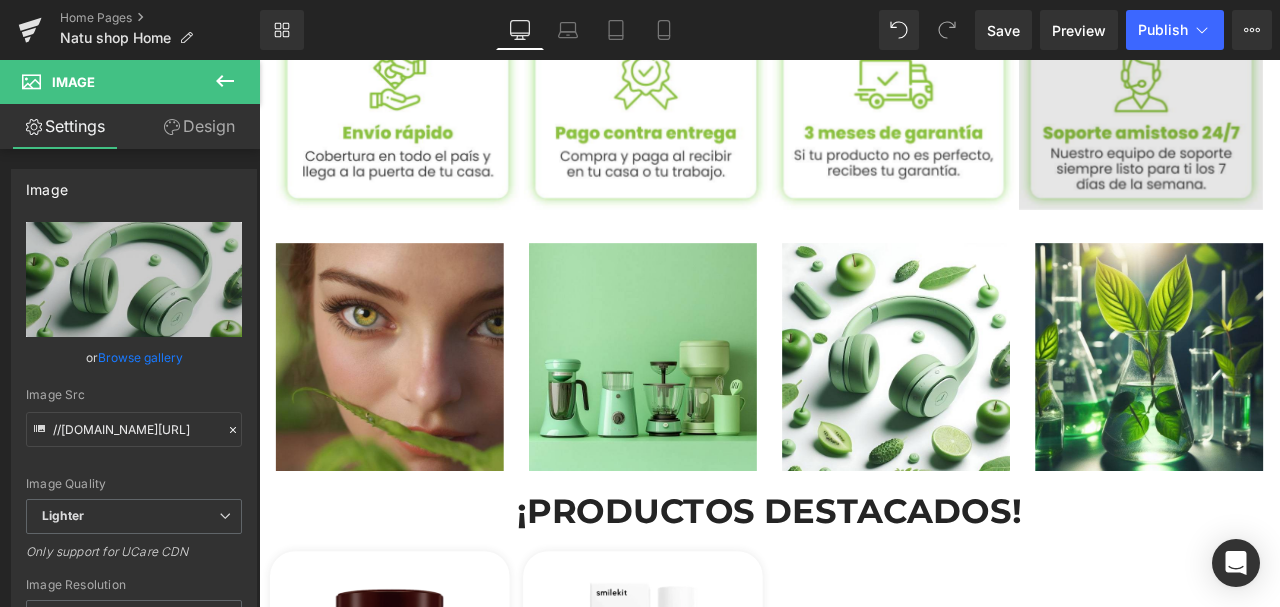 scroll, scrollTop: 1133, scrollLeft: 0, axis: vertical 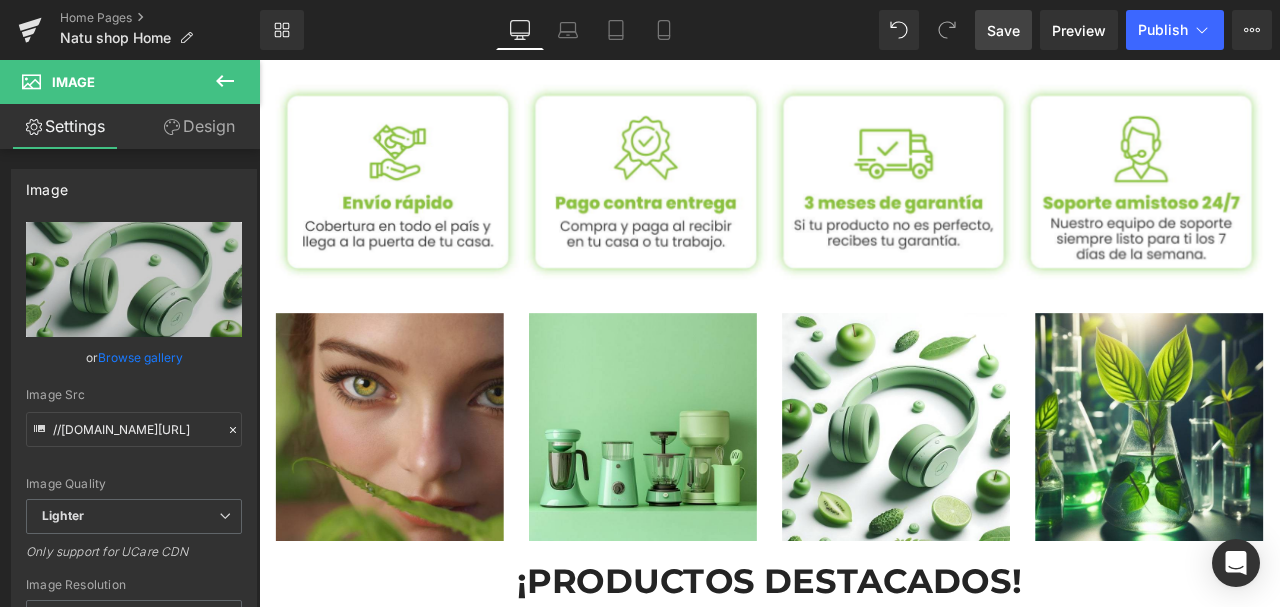 click on "Save" at bounding box center [1003, 30] 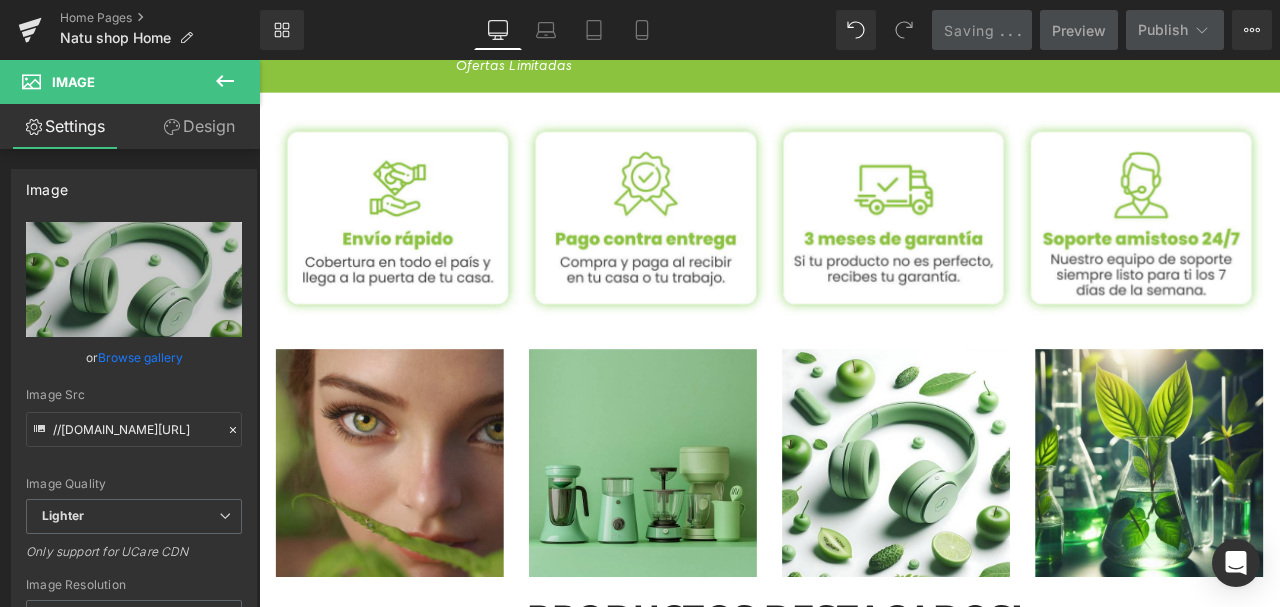scroll, scrollTop: 1066, scrollLeft: 0, axis: vertical 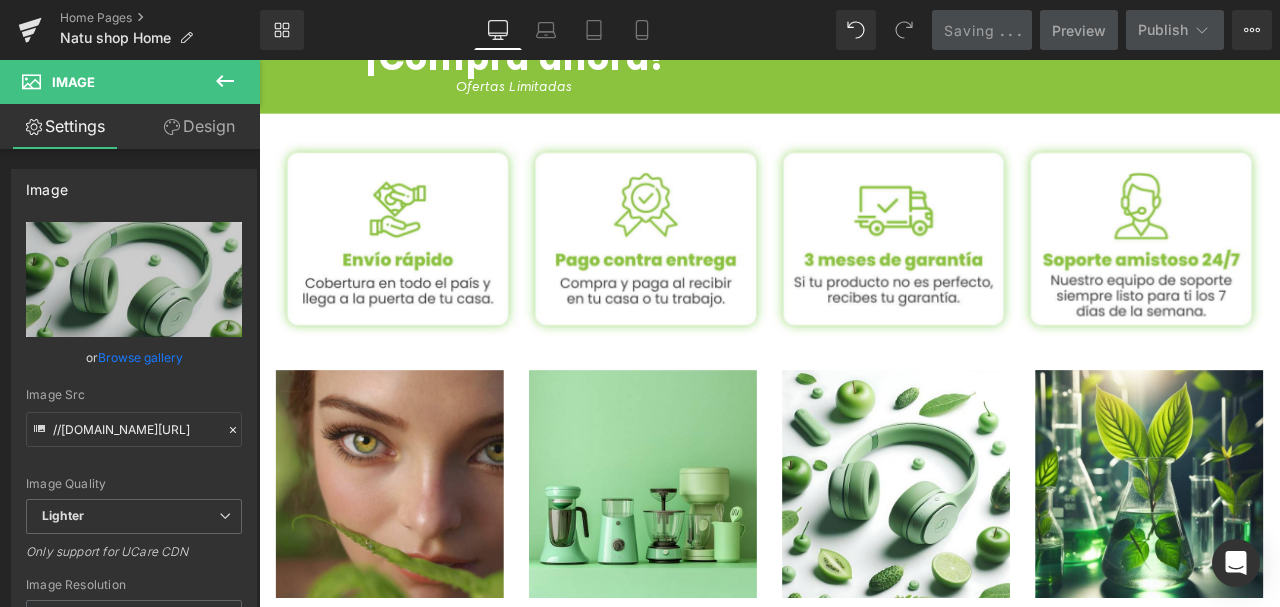 click 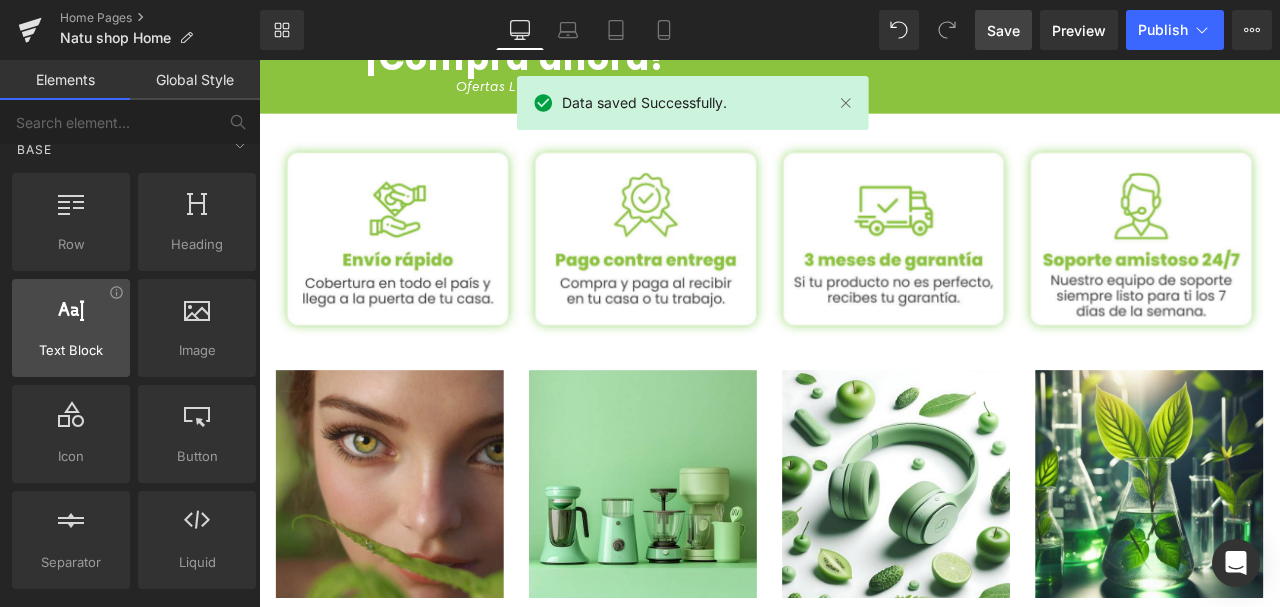 scroll, scrollTop: 0, scrollLeft: 0, axis: both 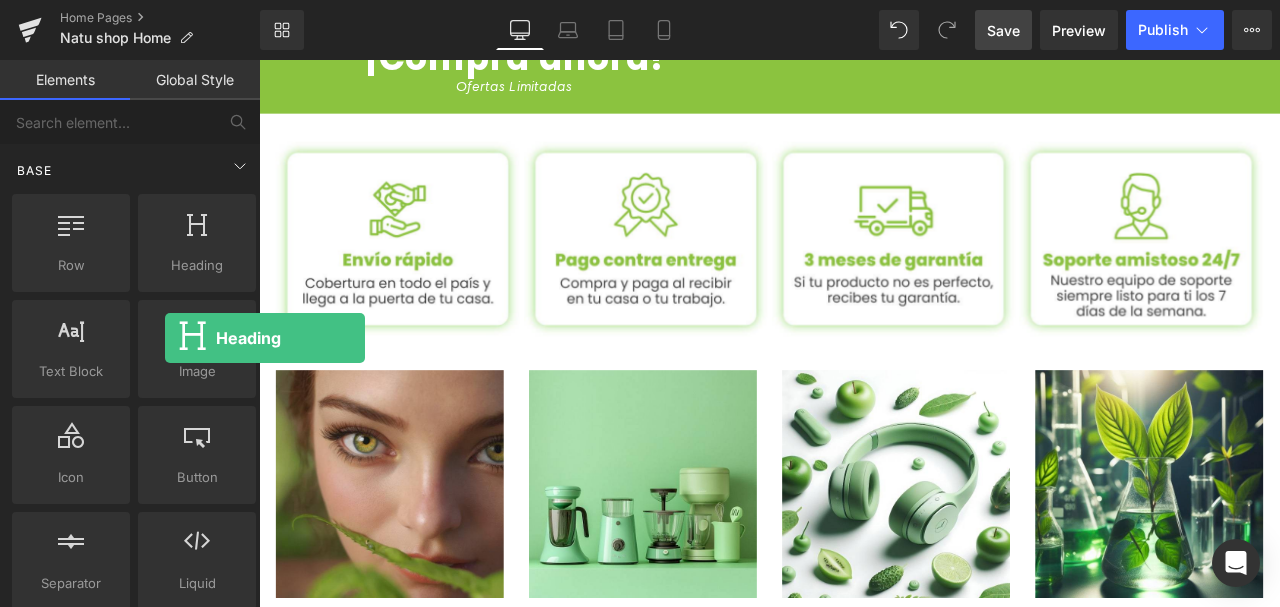 drag, startPoint x: 174, startPoint y: 274, endPoint x: 165, endPoint y: 171, distance: 103.392456 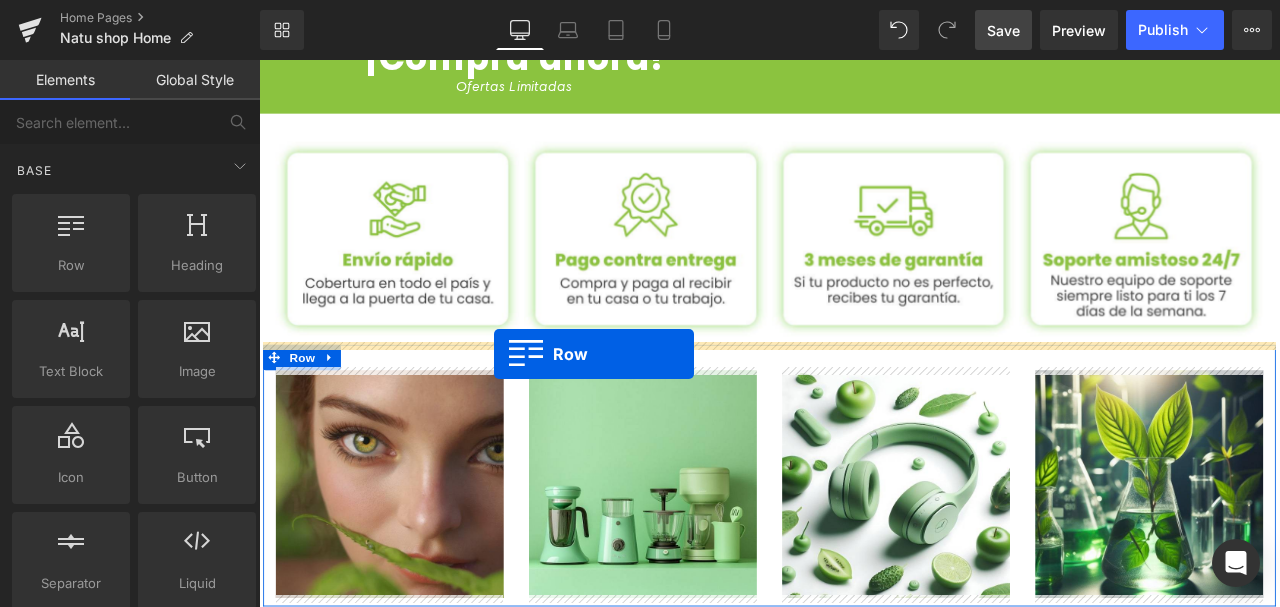 drag, startPoint x: 350, startPoint y: 303, endPoint x: 537, endPoint y: 408, distance: 214.46211 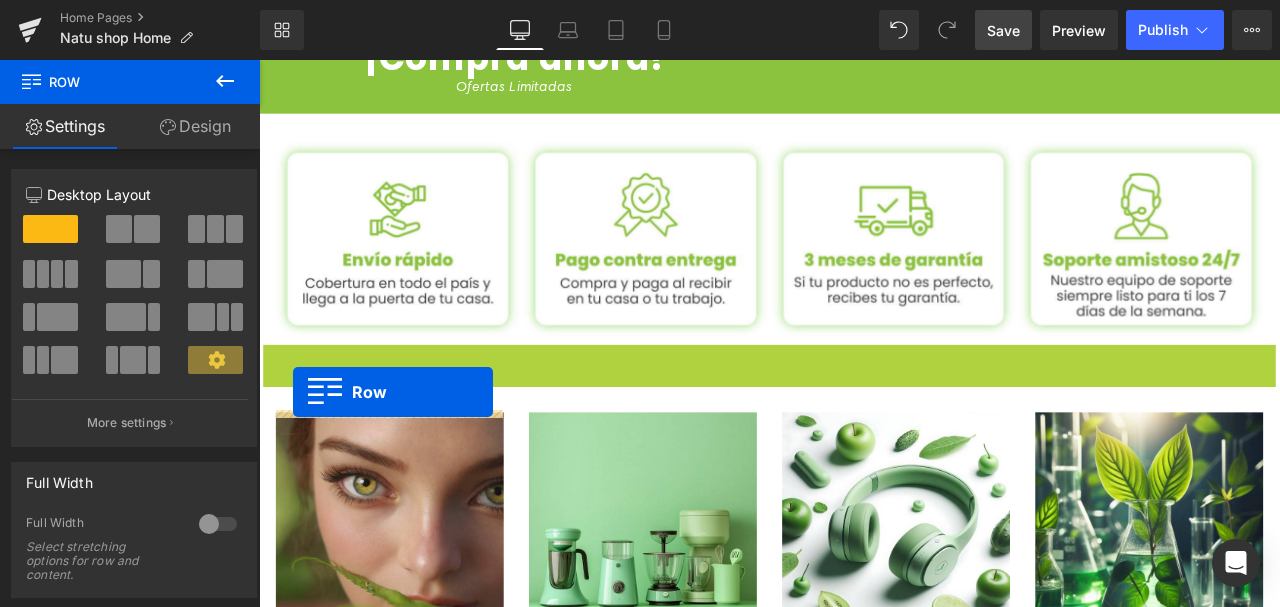 drag, startPoint x: 275, startPoint y: 403, endPoint x: 299, endPoint y: 453, distance: 55.461697 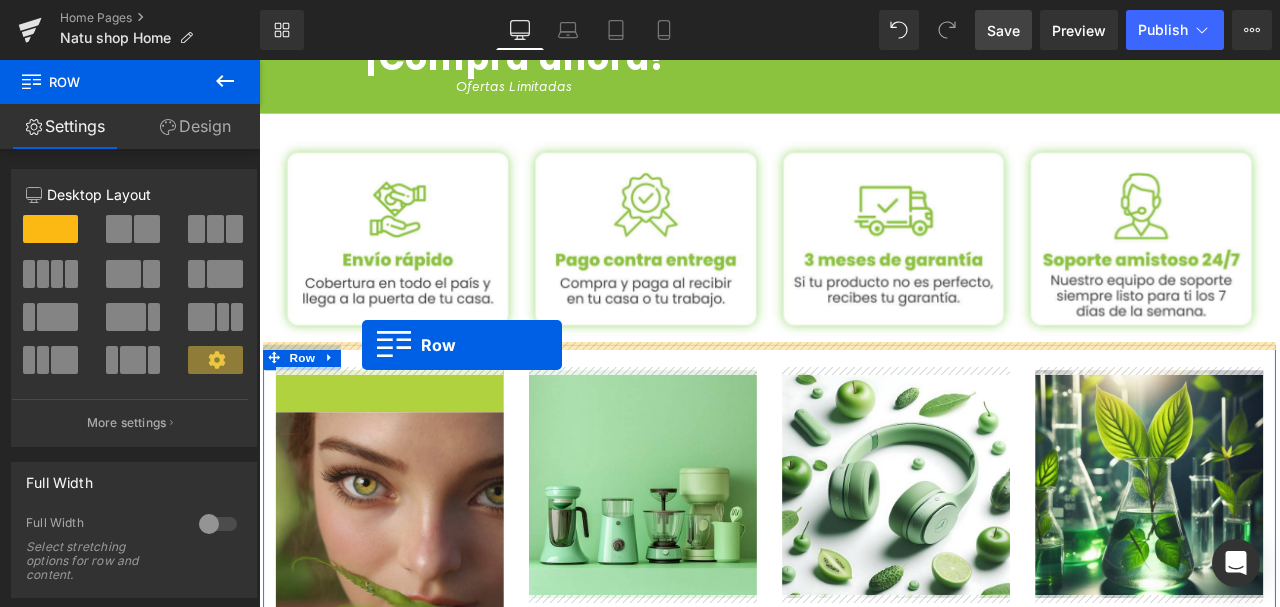 drag, startPoint x: 293, startPoint y: 436, endPoint x: 381, endPoint y: 397, distance: 96.25487 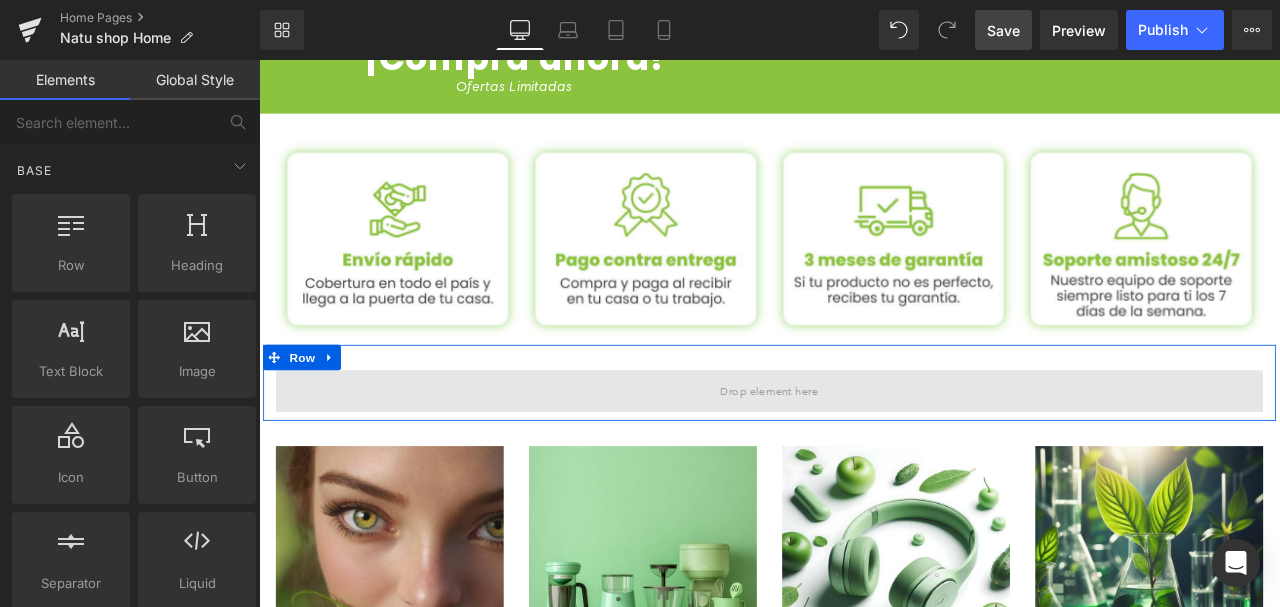 click at bounding box center [864, 451] 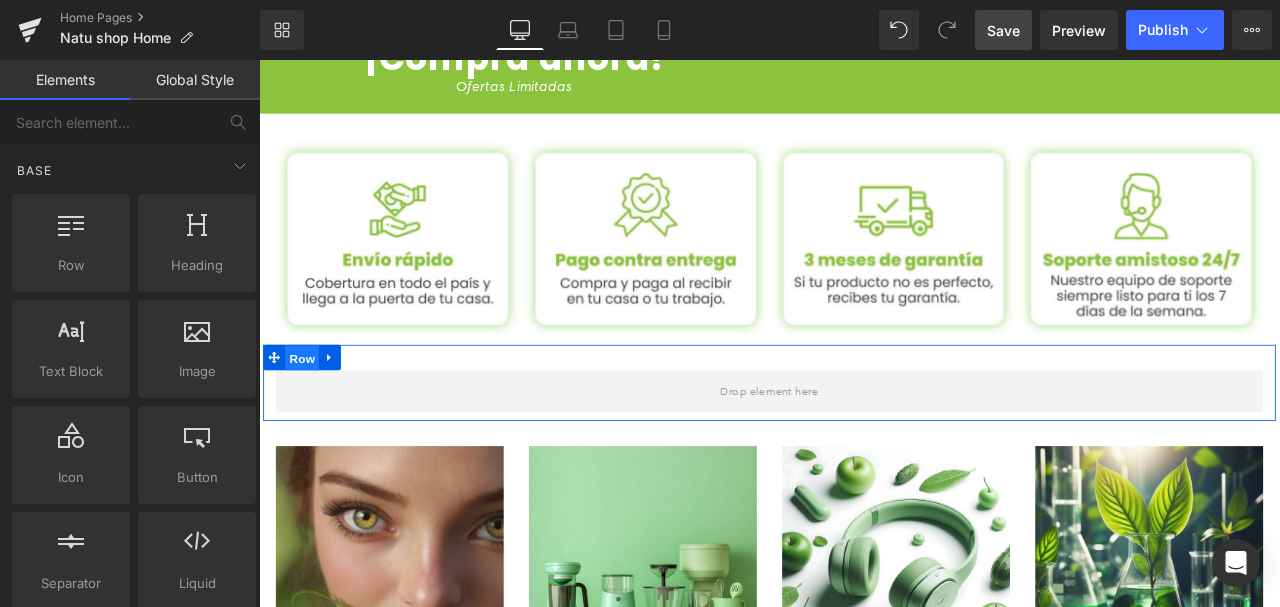 click on "Row" at bounding box center [310, 413] 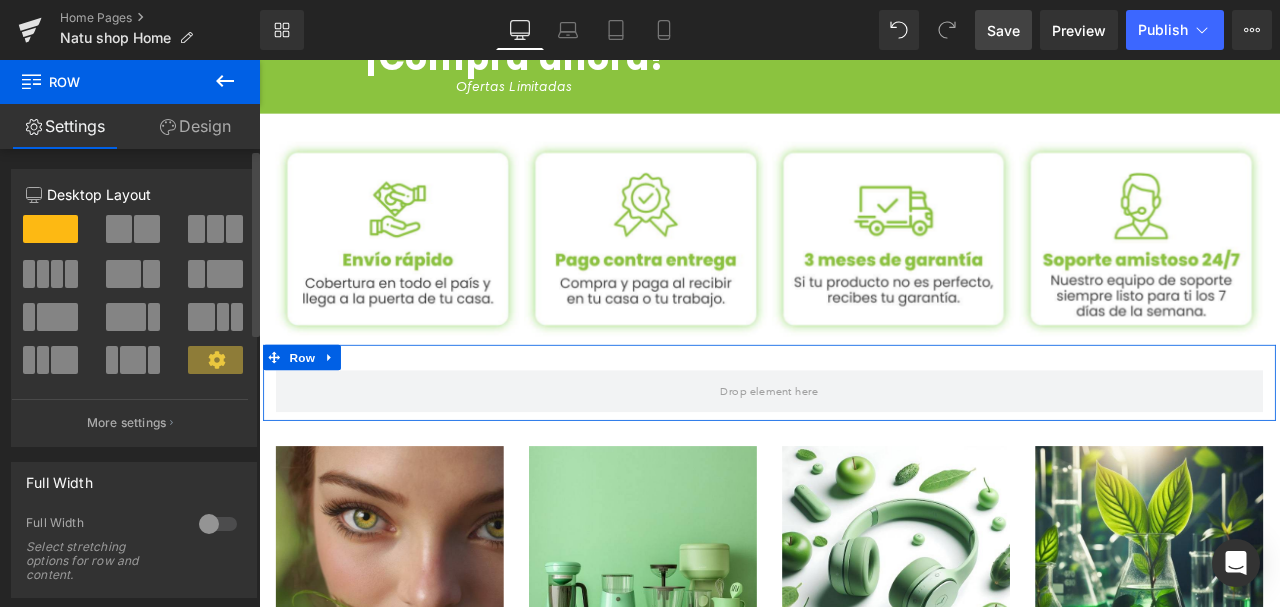 click at bounding box center [43, 274] 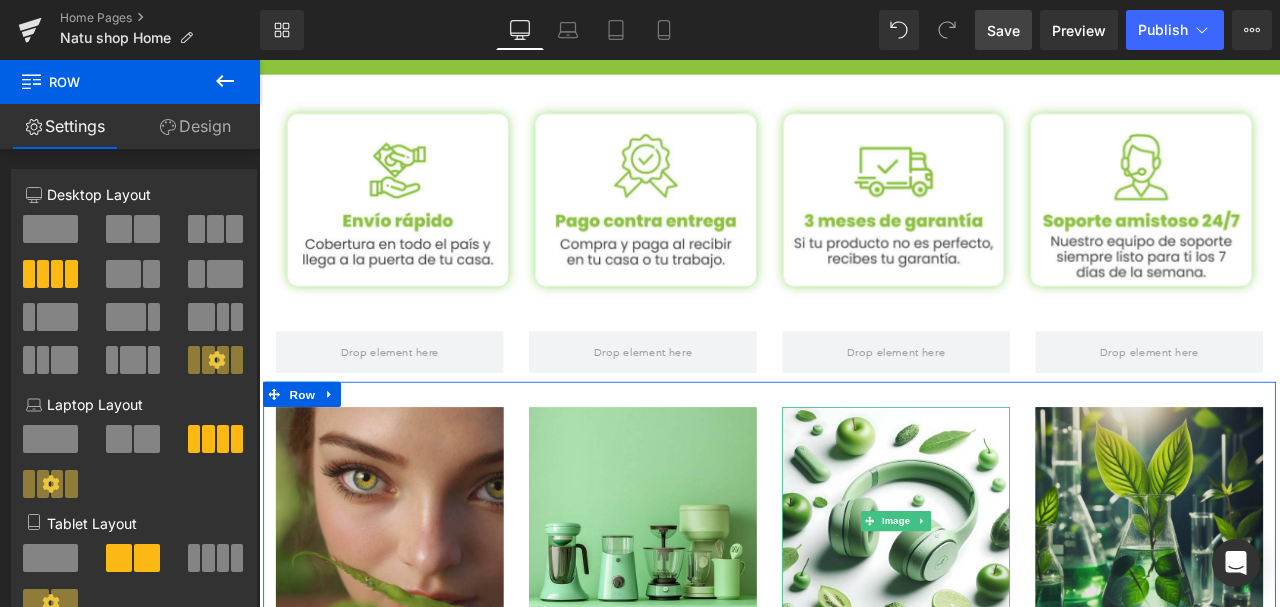 scroll, scrollTop: 1133, scrollLeft: 0, axis: vertical 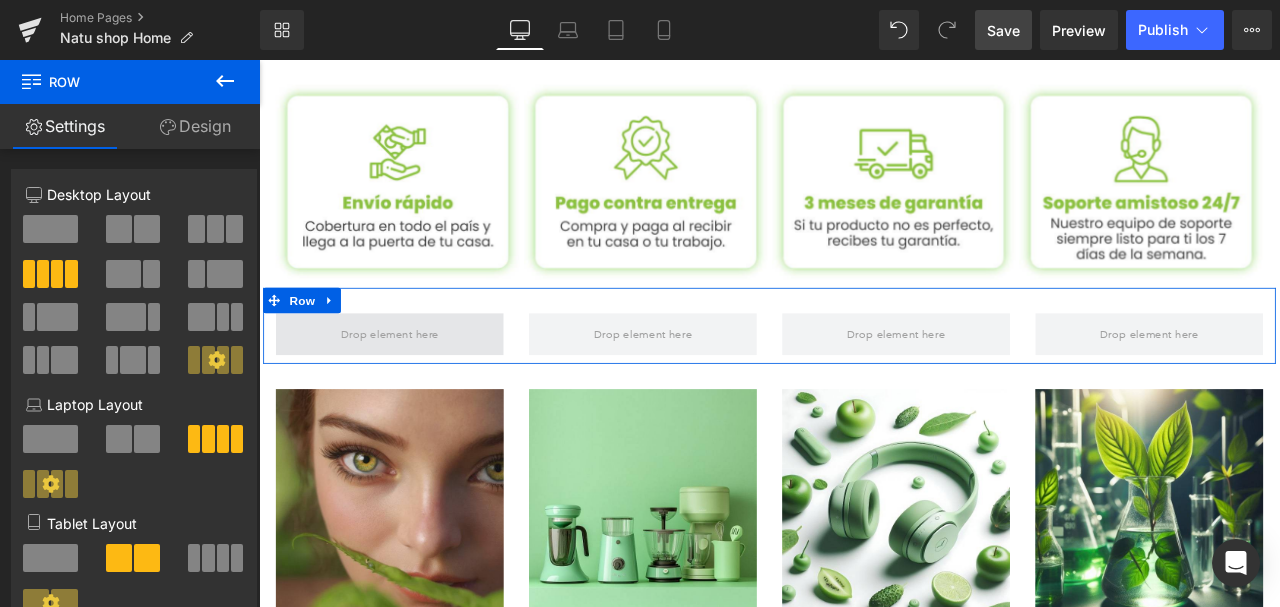 click at bounding box center [414, 384] 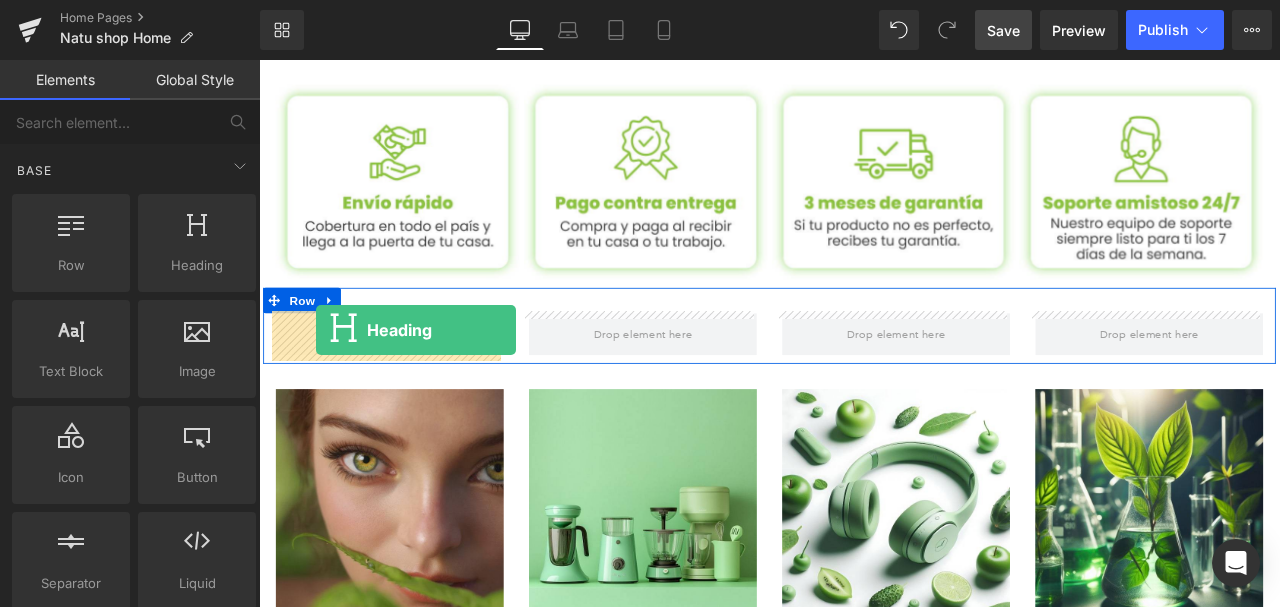 drag, startPoint x: 479, startPoint y: 300, endPoint x: 295, endPoint y: 321, distance: 185.19449 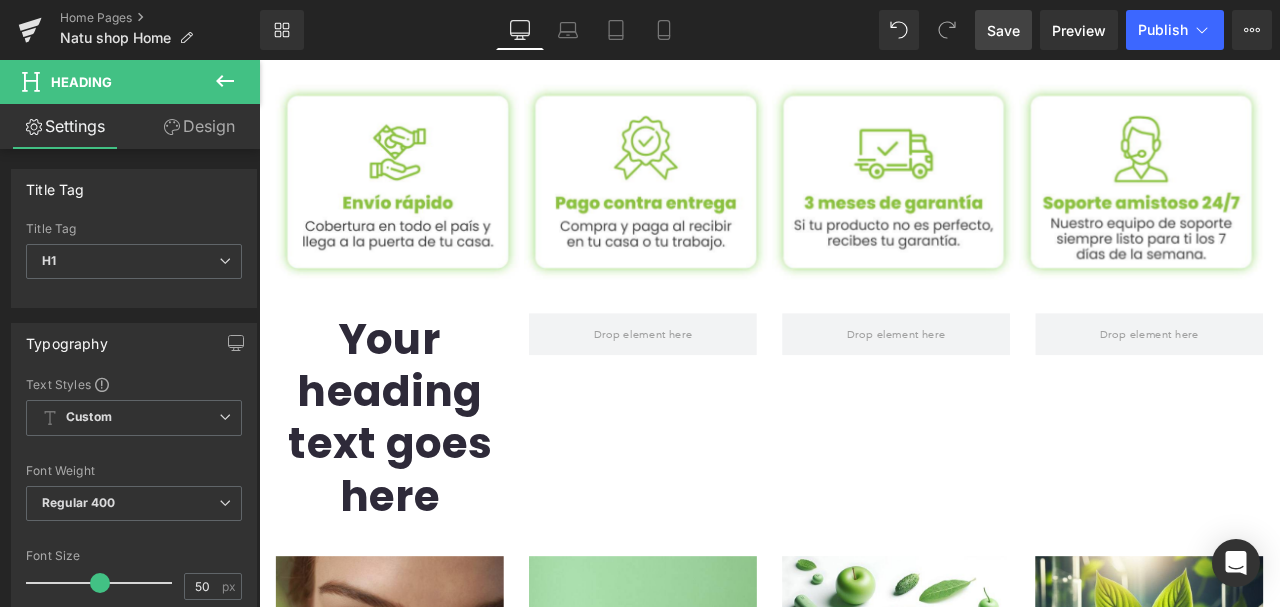 click at bounding box center [225, 82] 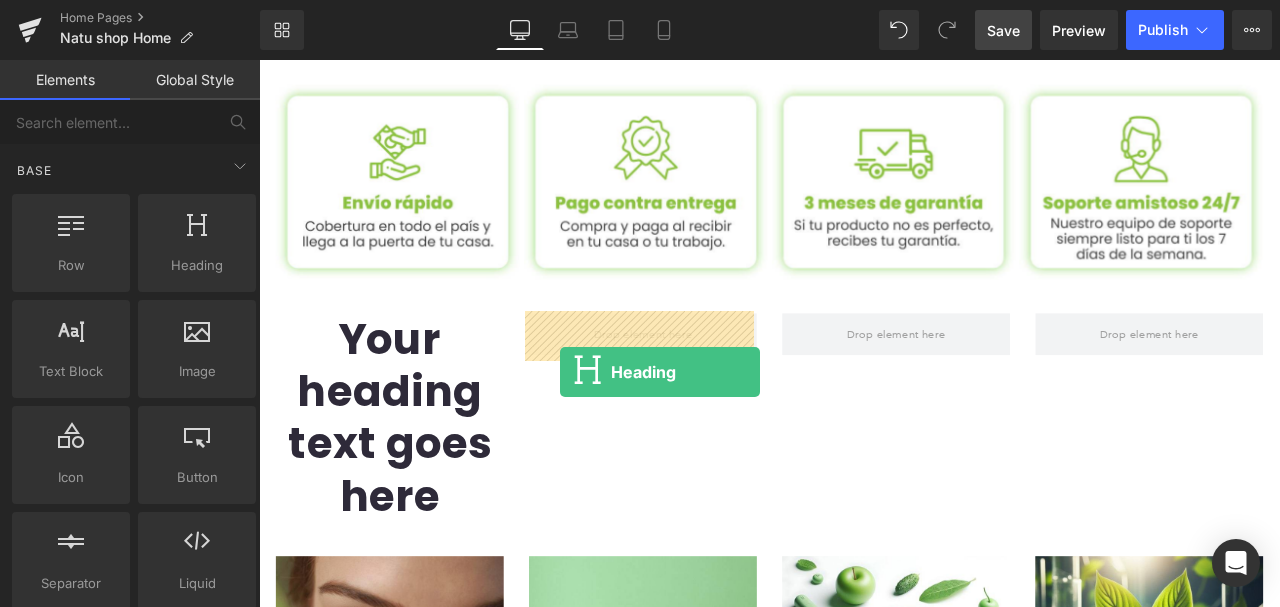 drag, startPoint x: 503, startPoint y: 286, endPoint x: 611, endPoint y: 429, distance: 179.201 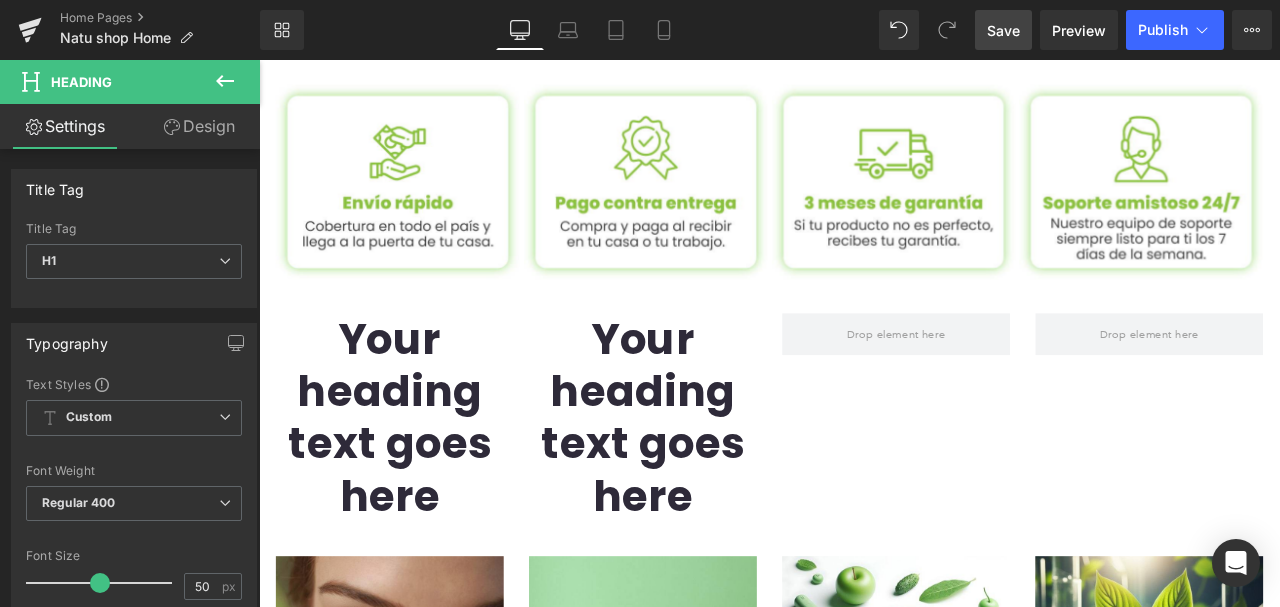 click 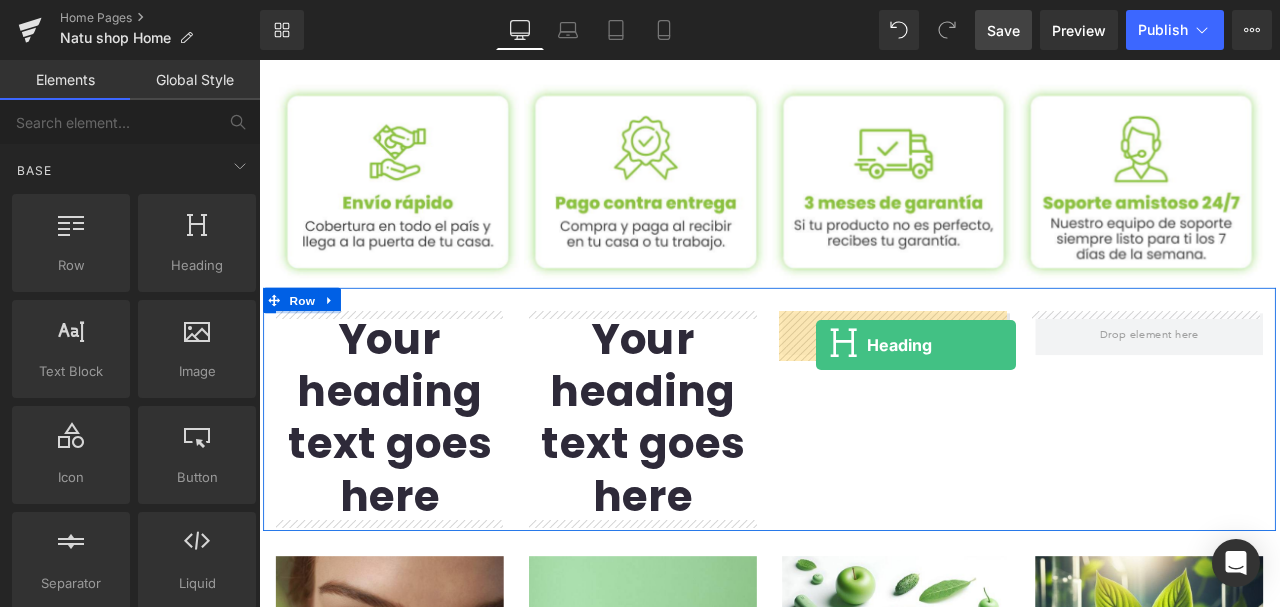 drag, startPoint x: 487, startPoint y: 290, endPoint x: 918, endPoint y: 397, distance: 444.0833 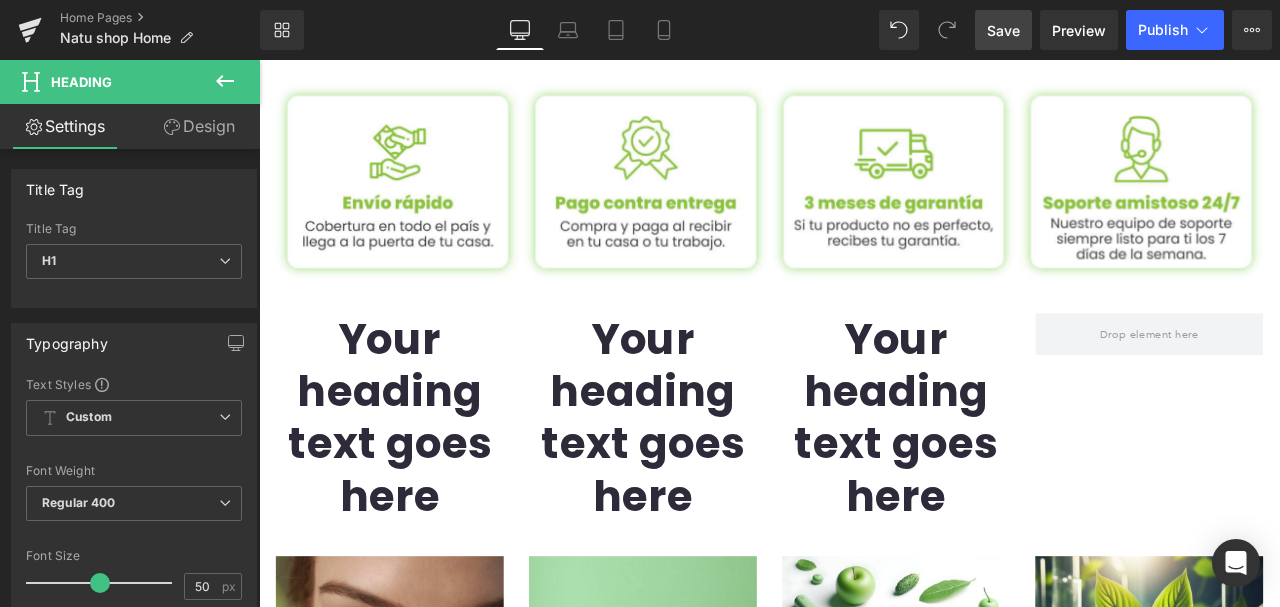 click 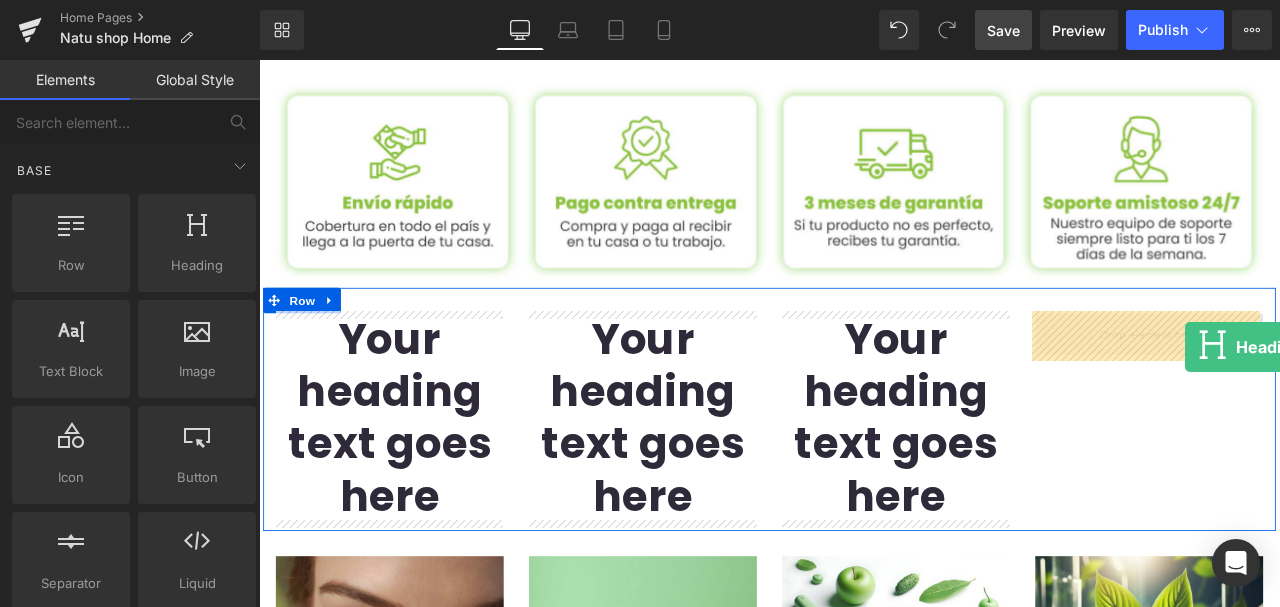 drag, startPoint x: 466, startPoint y: 306, endPoint x: 1345, endPoint y: 396, distance: 883.5955 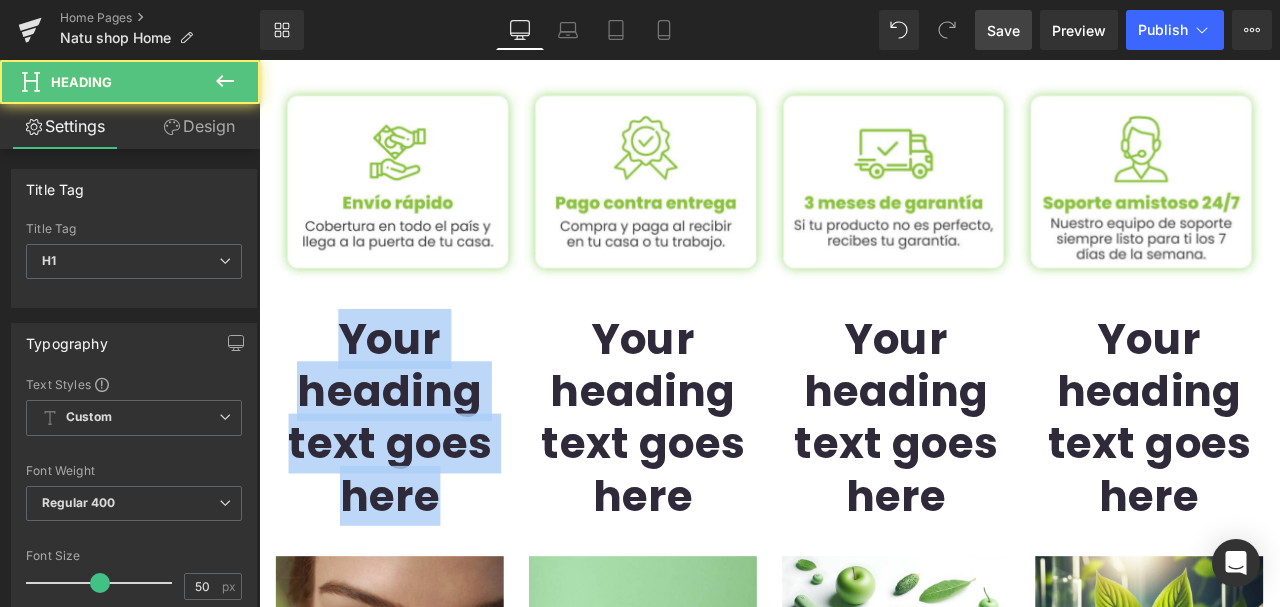 drag, startPoint x: 484, startPoint y: 576, endPoint x: 457, endPoint y: 393, distance: 184.98108 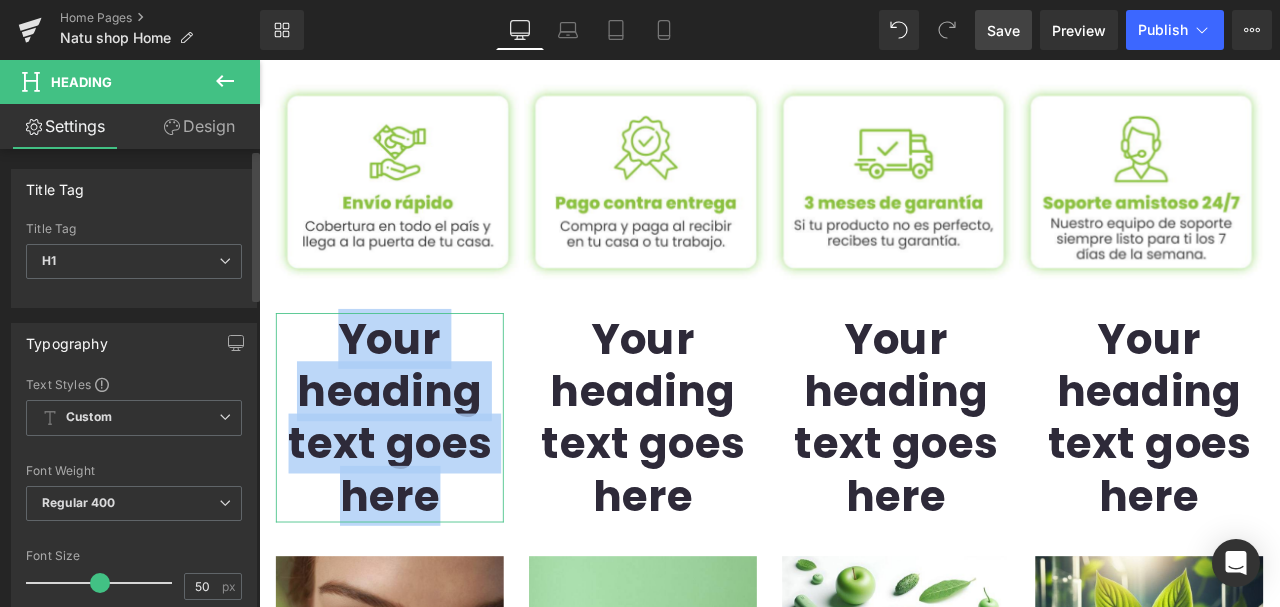 type 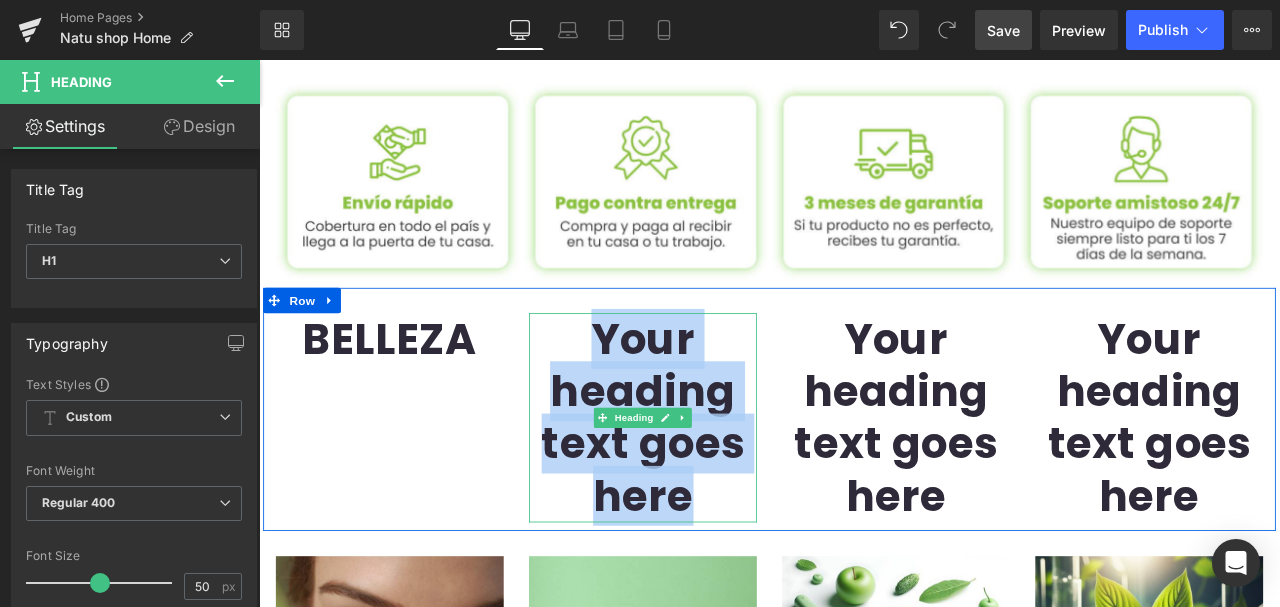 drag, startPoint x: 767, startPoint y: 576, endPoint x: 635, endPoint y: 385, distance: 232.1745 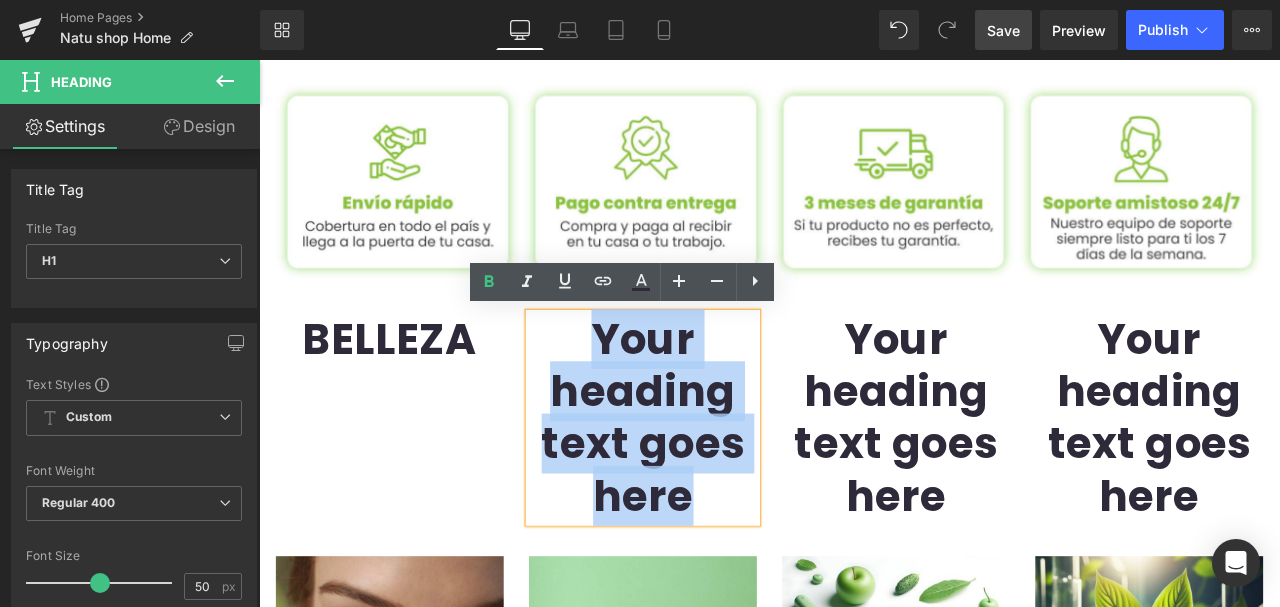 type 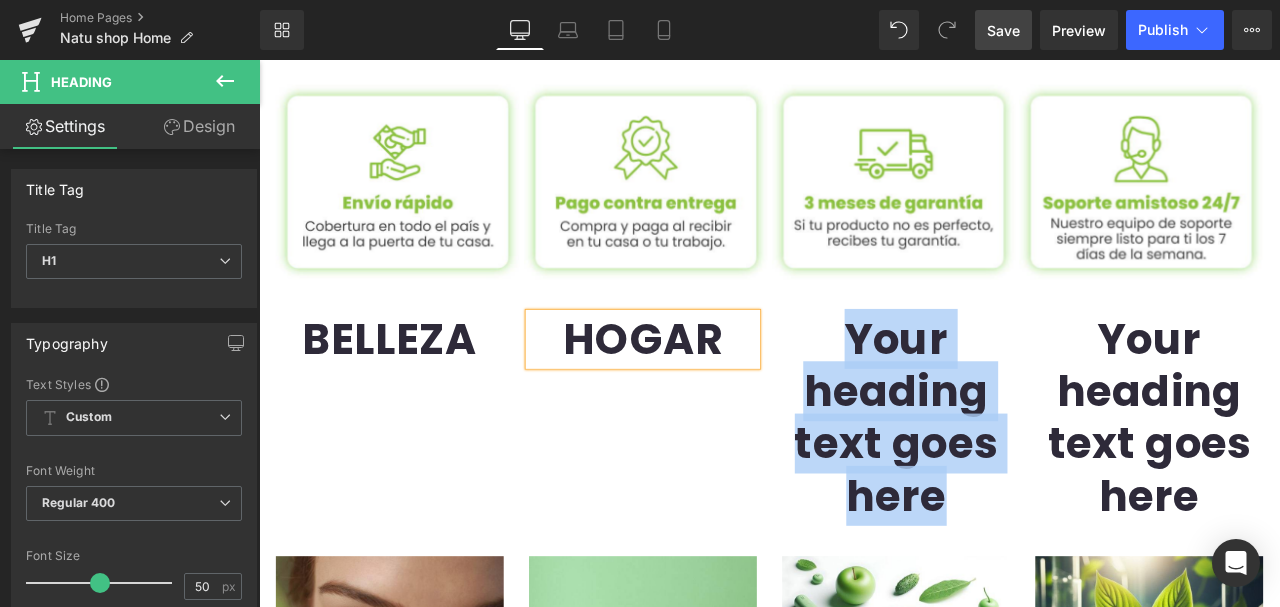 drag, startPoint x: 1058, startPoint y: 565, endPoint x: 802, endPoint y: 386, distance: 312.37317 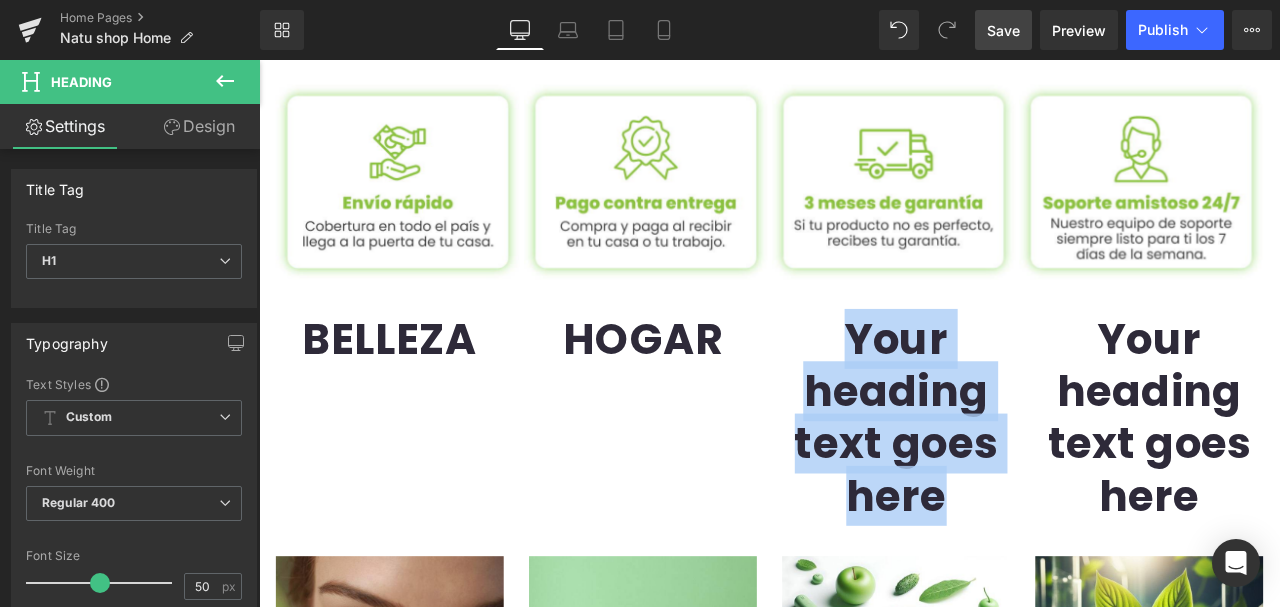 type 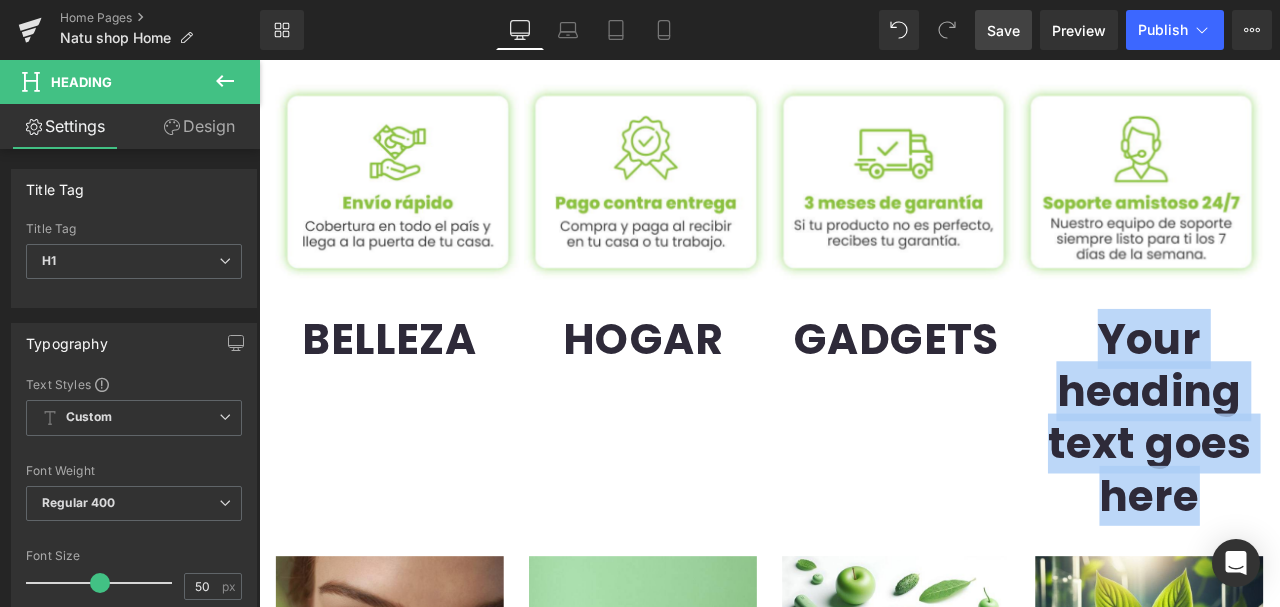 drag, startPoint x: 1264, startPoint y: 373, endPoint x: 1469, endPoint y: 568, distance: 282.9311 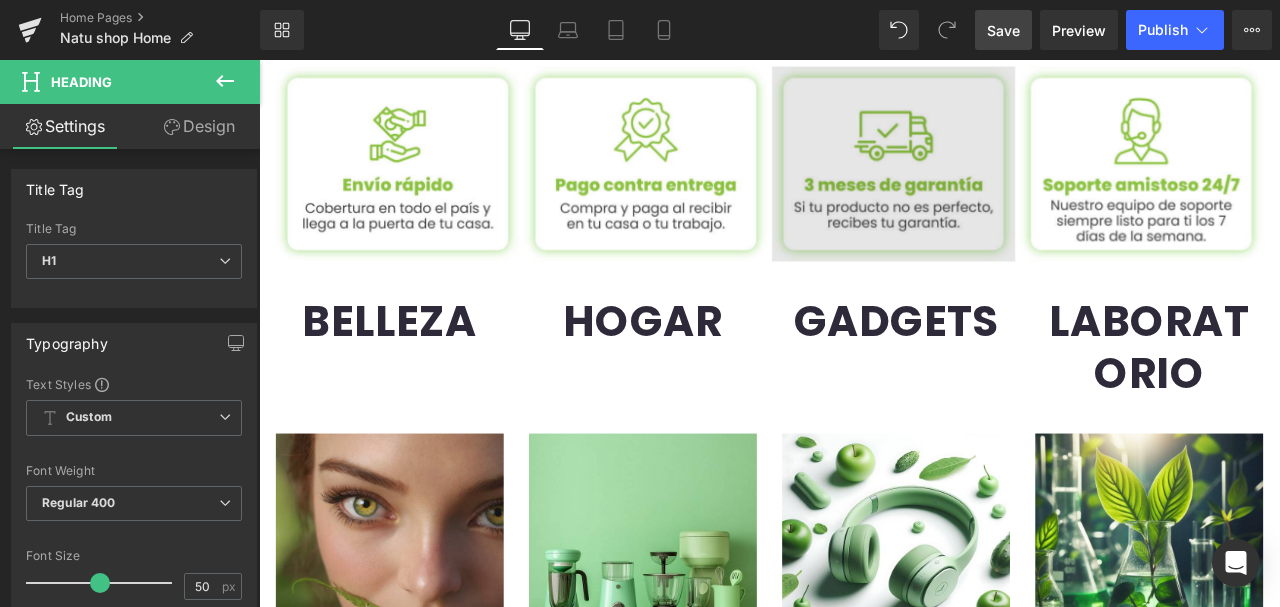 scroll, scrollTop: 1133, scrollLeft: 0, axis: vertical 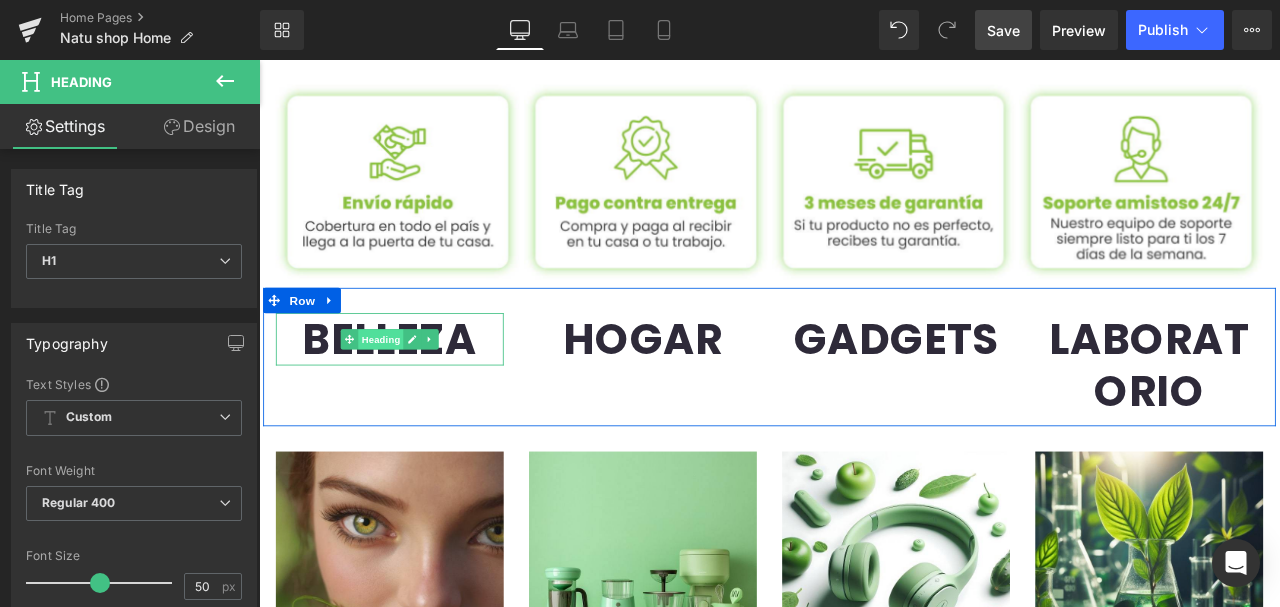 click on "Heading" at bounding box center (404, 391) 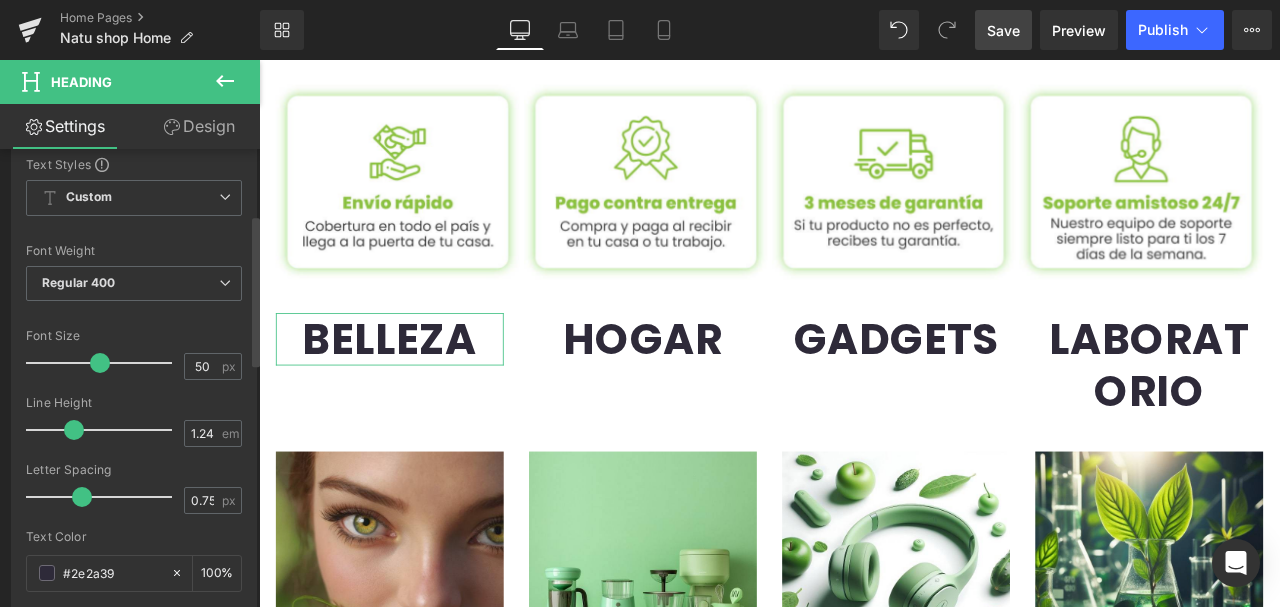 scroll, scrollTop: 200, scrollLeft: 0, axis: vertical 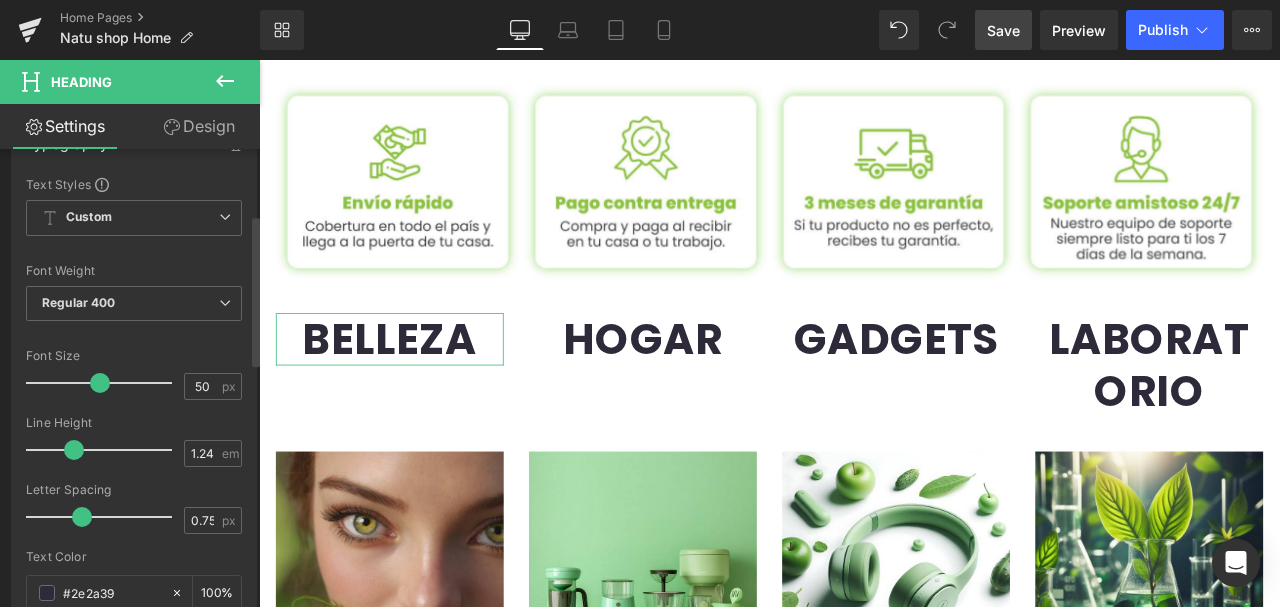 click at bounding box center (104, 383) 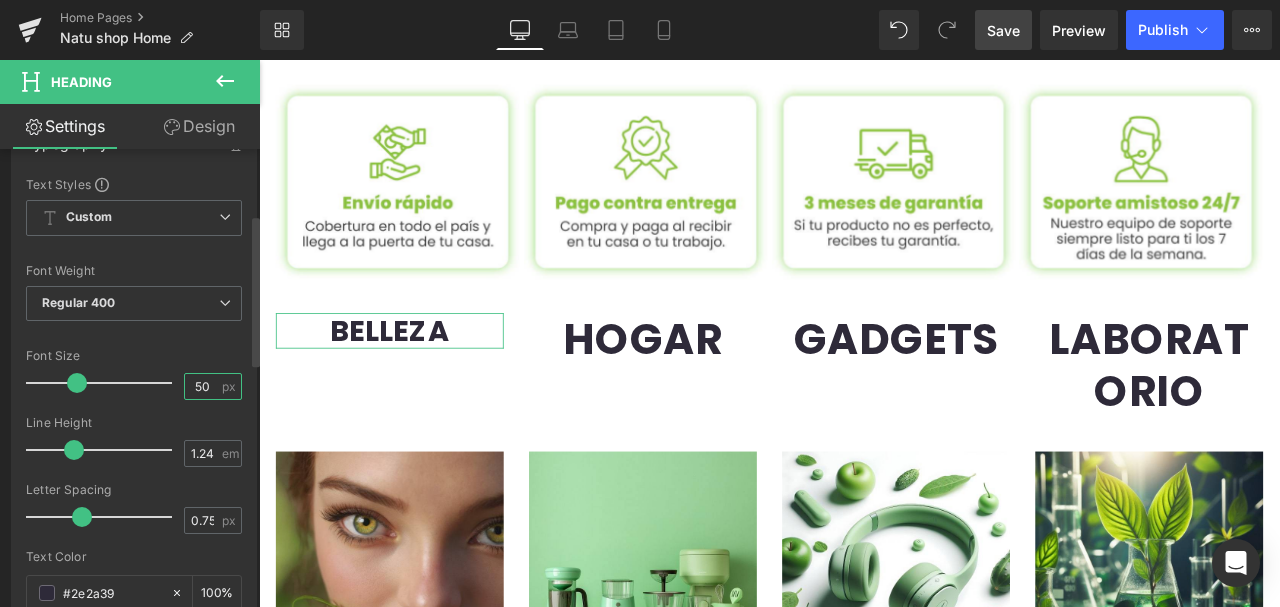 drag, startPoint x: 196, startPoint y: 380, endPoint x: 217, endPoint y: 371, distance: 22.847319 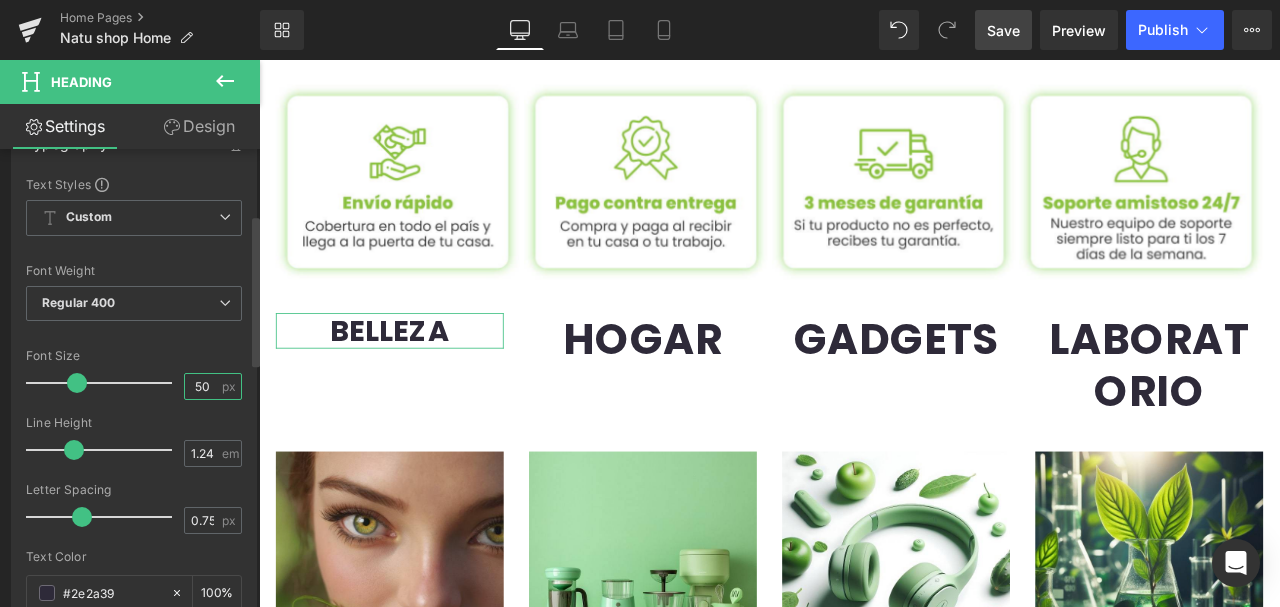 click on "50 px" at bounding box center (213, 386) 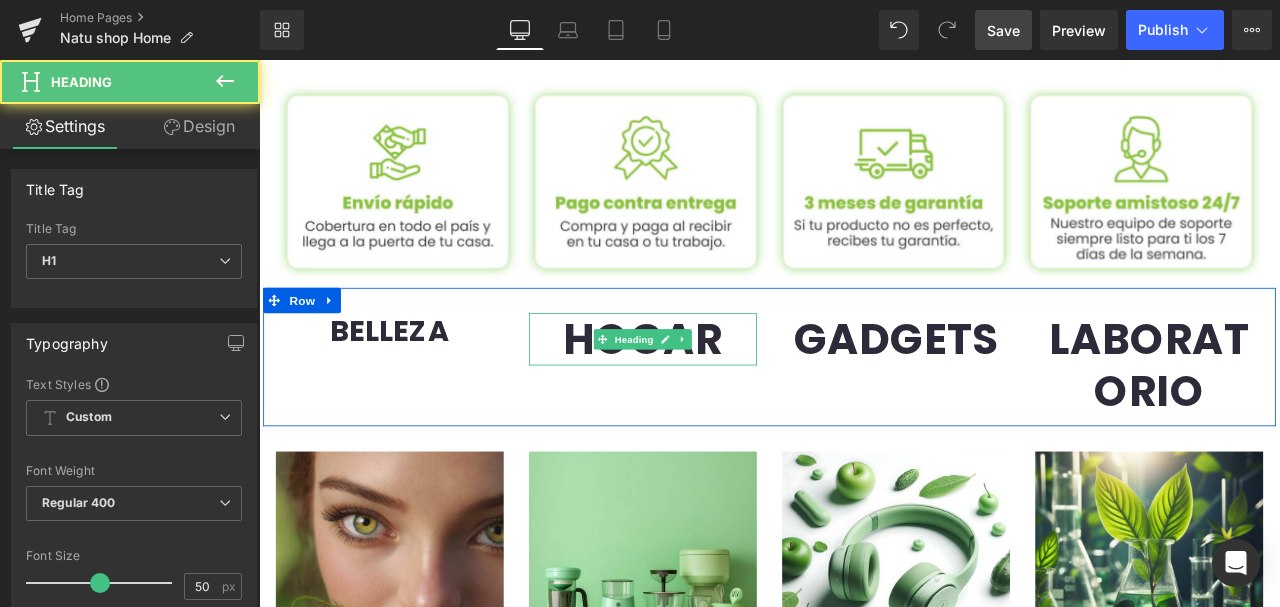 click on "HOGAR" at bounding box center [714, 391] 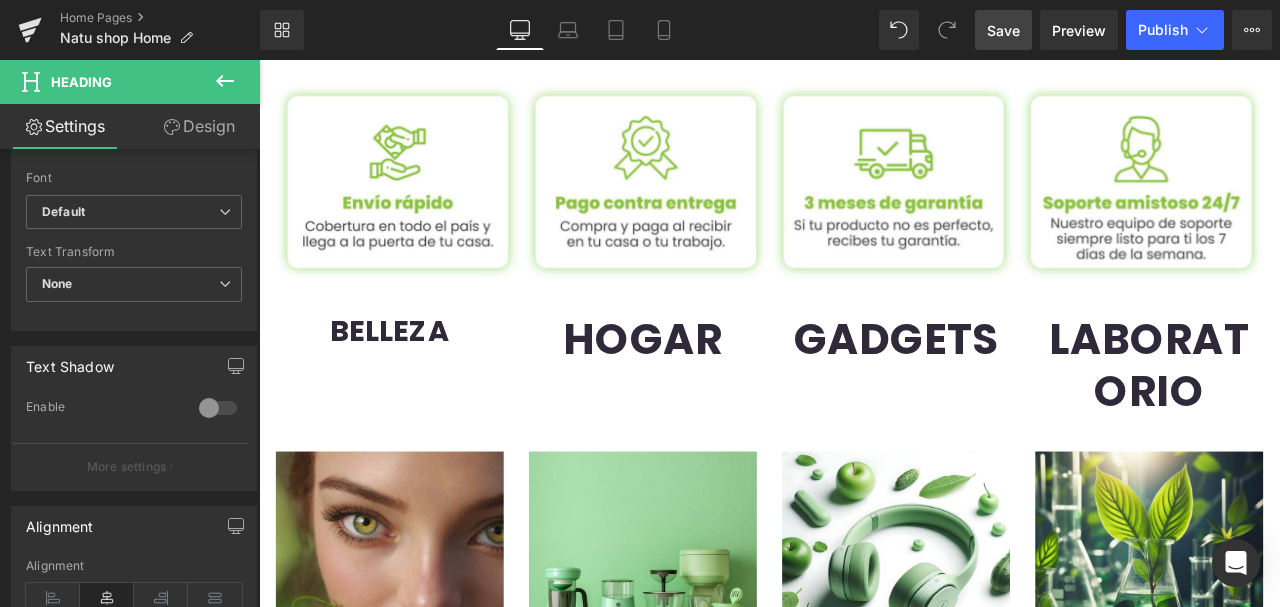 drag, startPoint x: 203, startPoint y: 573, endPoint x: 126, endPoint y: 630, distance: 95.80188 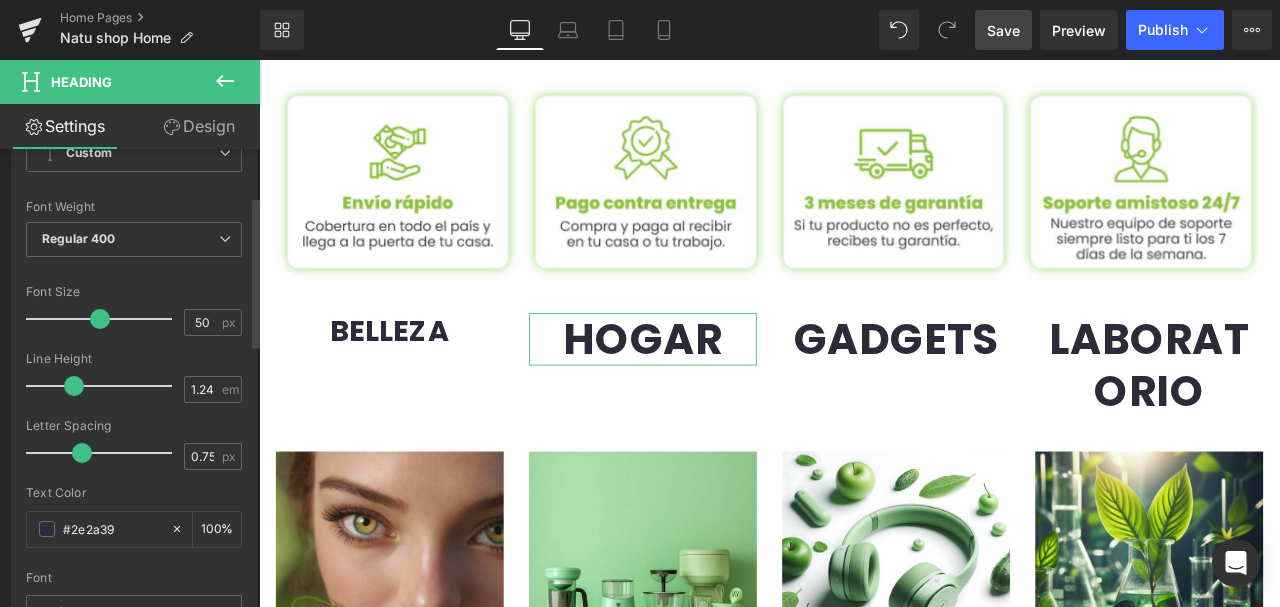 scroll, scrollTop: 130, scrollLeft: 0, axis: vertical 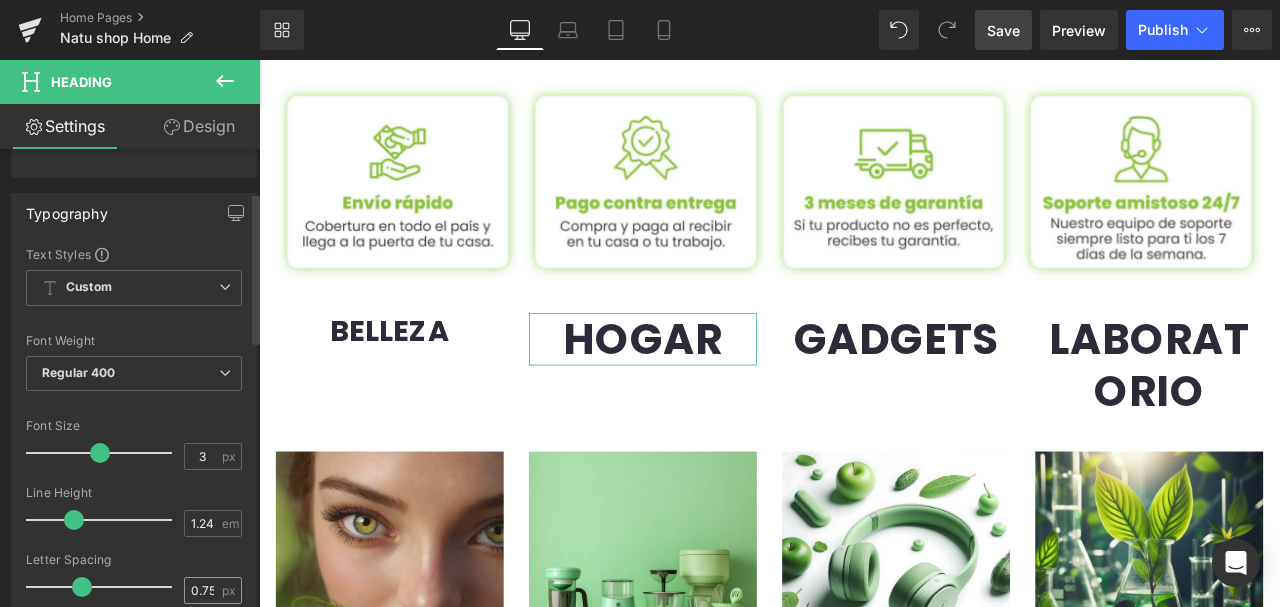 type on "34" 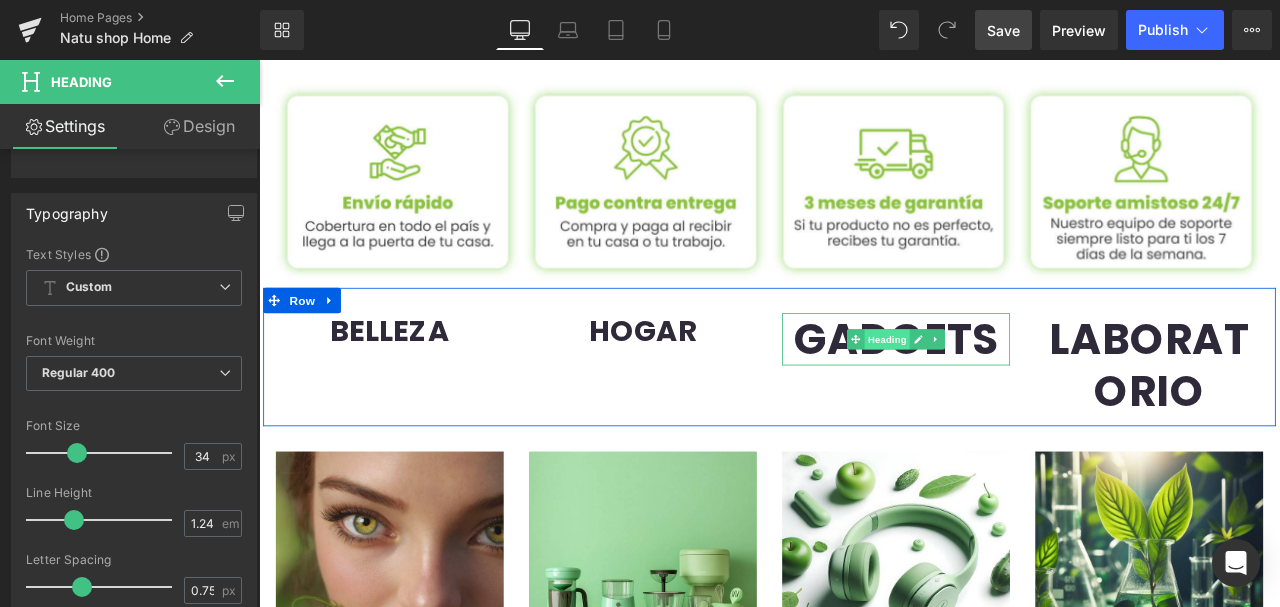 click on "Heading" at bounding box center [1004, 391] 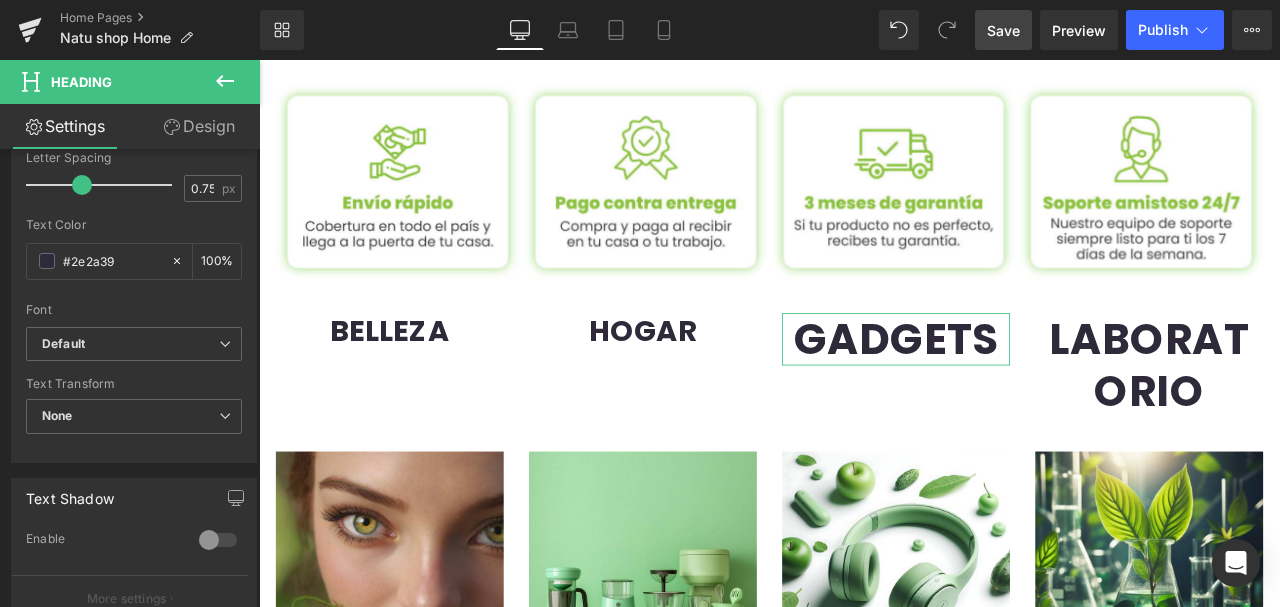 drag, startPoint x: 210, startPoint y: 586, endPoint x: 67, endPoint y: 638, distance: 152.1611 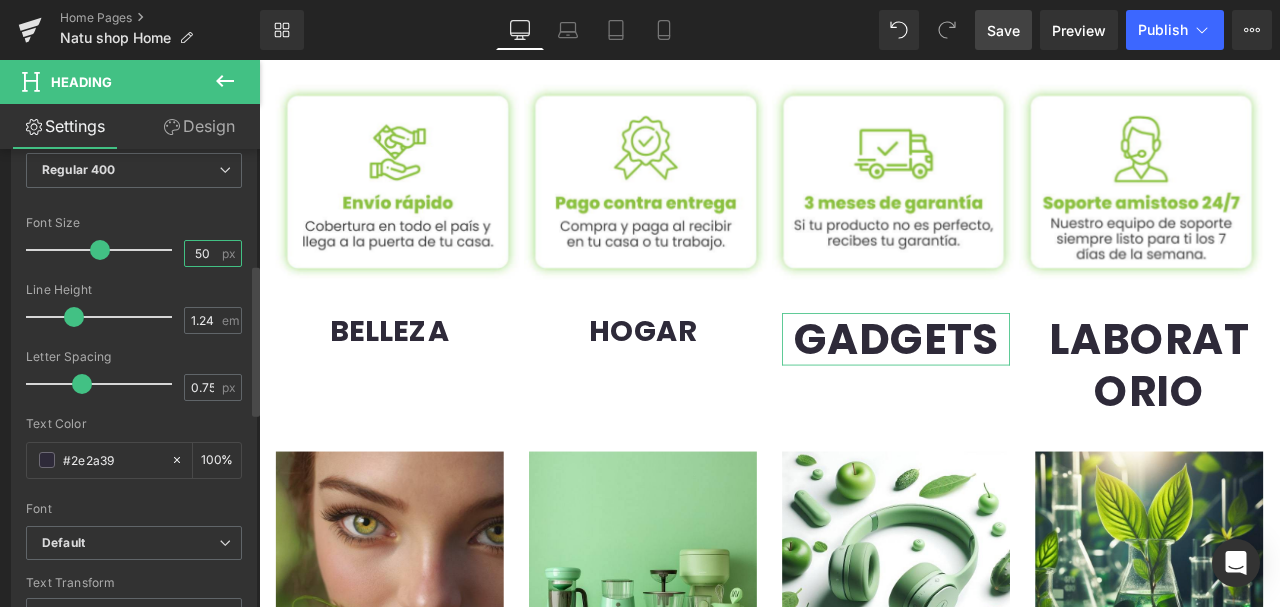 scroll, scrollTop: 312, scrollLeft: 0, axis: vertical 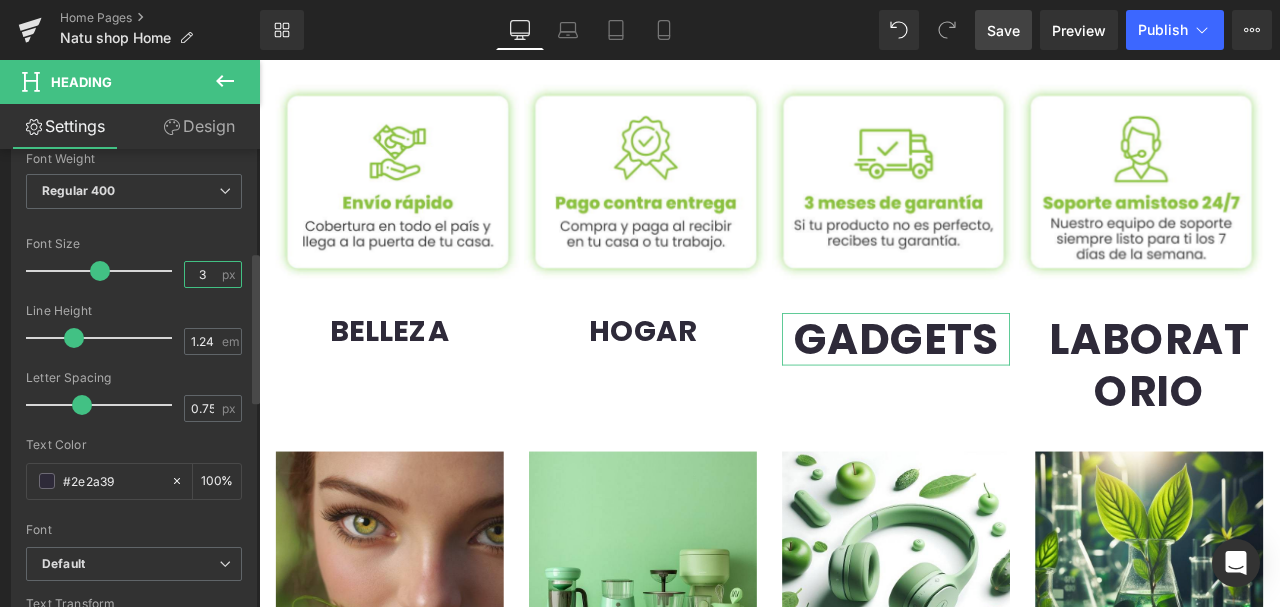type on "34" 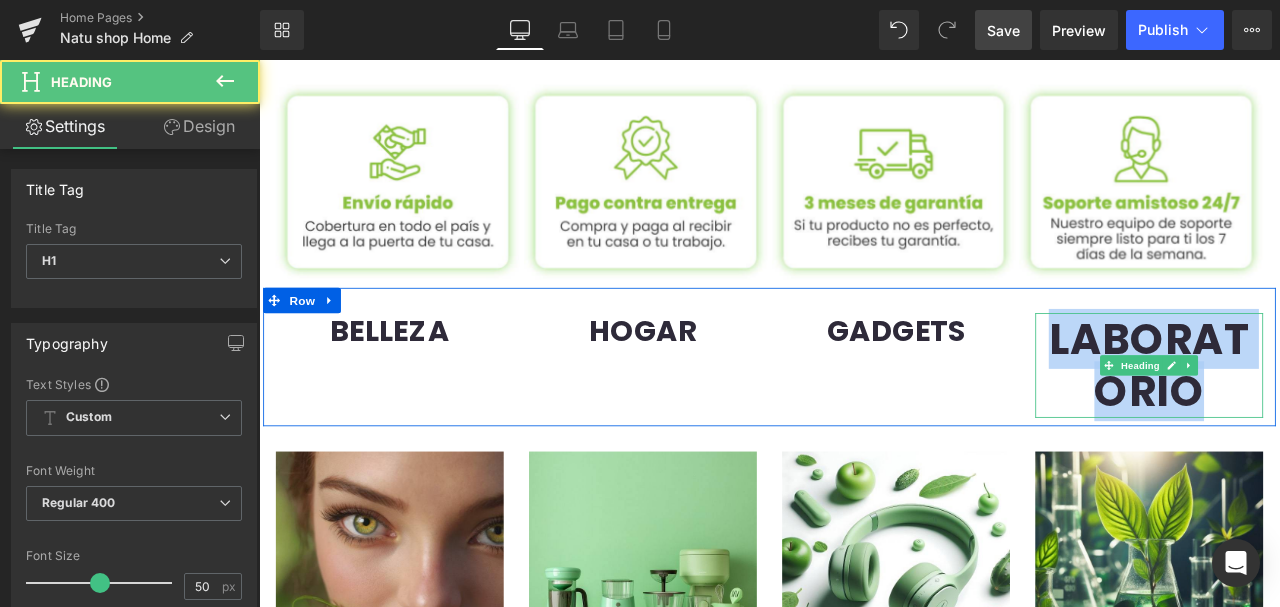 drag, startPoint x: 1186, startPoint y: 393, endPoint x: 1359, endPoint y: 445, distance: 180.64606 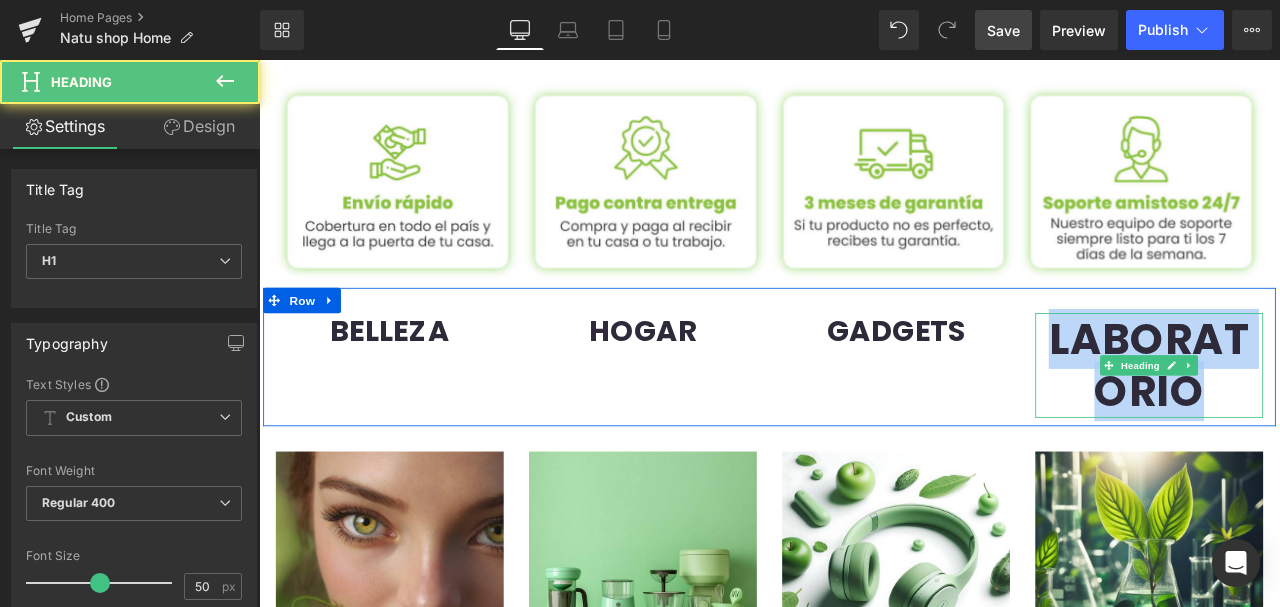 click on "LABORATORIO" at bounding box center [1314, 422] 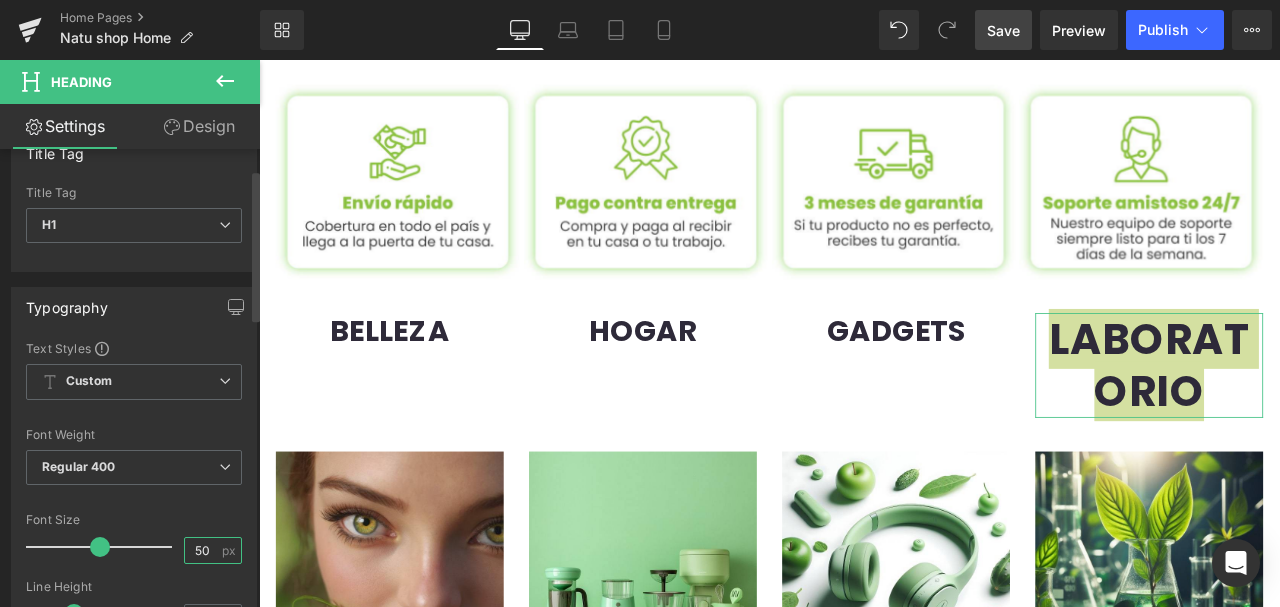 scroll, scrollTop: 105, scrollLeft: 0, axis: vertical 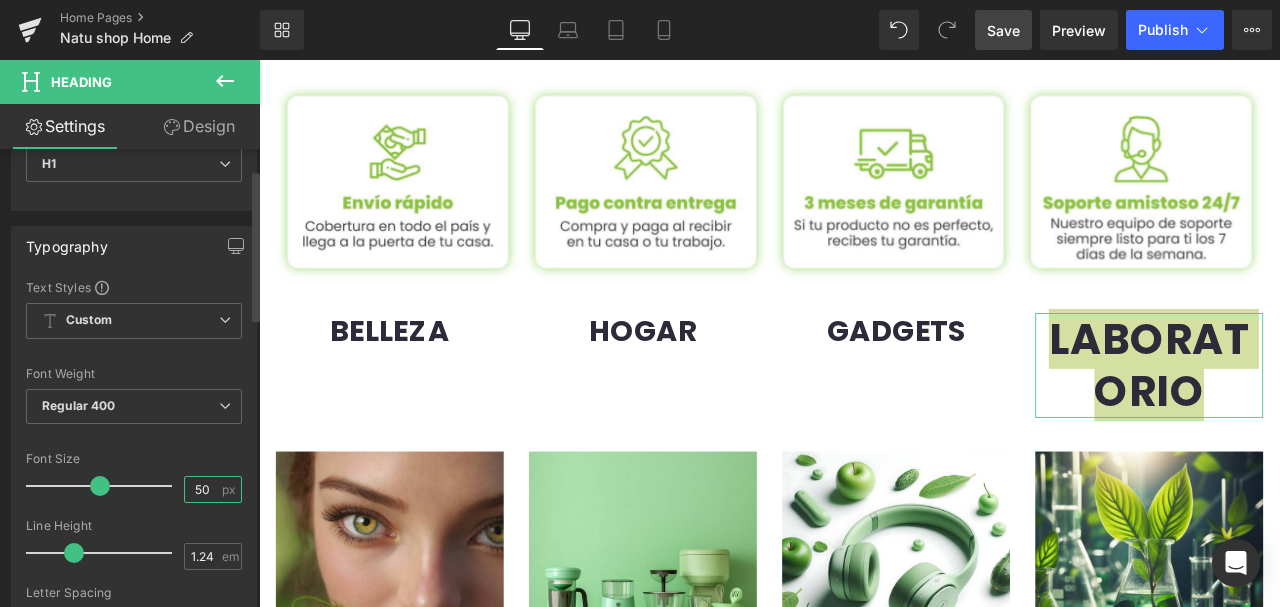 drag, startPoint x: 206, startPoint y: 584, endPoint x: 158, endPoint y: 600, distance: 50.596443 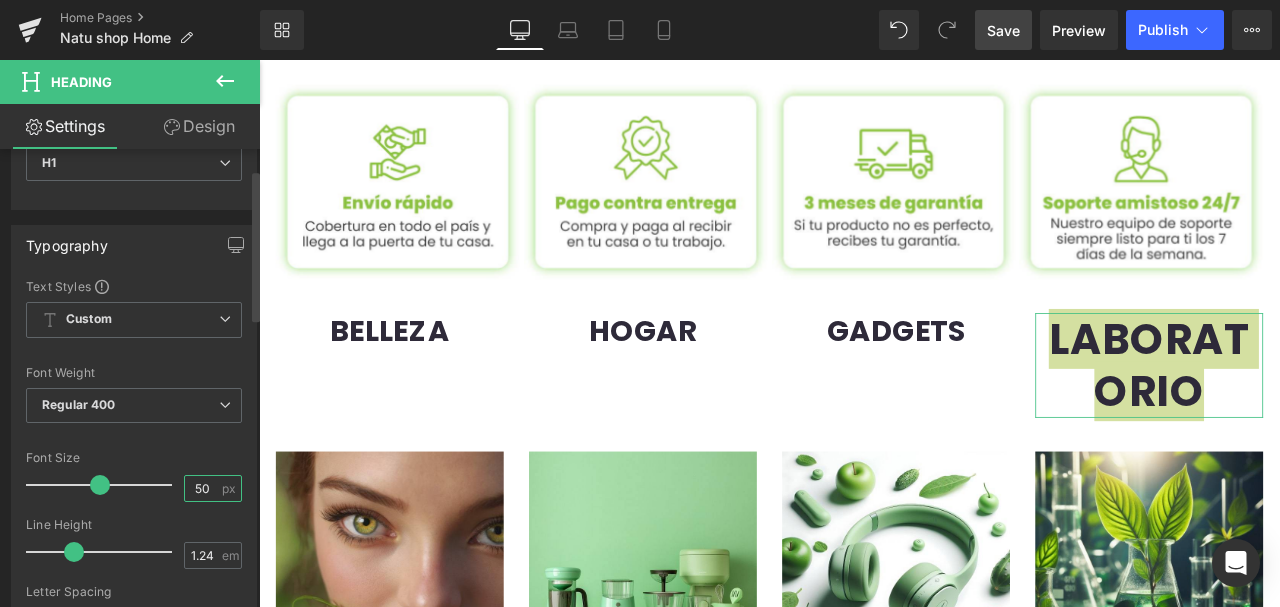 click on "Text Styles Custom
Custom
Setup Global Style
Custom
Setup Global Style
Thin 100 Semi Thin 200 Light 300 Regular 400 Medium 500 Semi Bold 600 Super Bold 800 Boldest 900 Bold 700 Lighter Bolder Font Weight
Regular 400
Thin 100 Semi Thin 200 Light 300 Regular 400 Medium 500 Semi Bold 600 Super Bold 800 Boldest 900 Bold 700 Lighter Bolder 50px Font Size 50 px 1.24em Line Height 1.24 em 0.75px Letter Spacing 0.75 px #2e2a39 Text Color #2e2a39 100 % inherit
Font
Default
Cabin
Oxygen
Oswald
Montserrat" at bounding box center (134, 587) 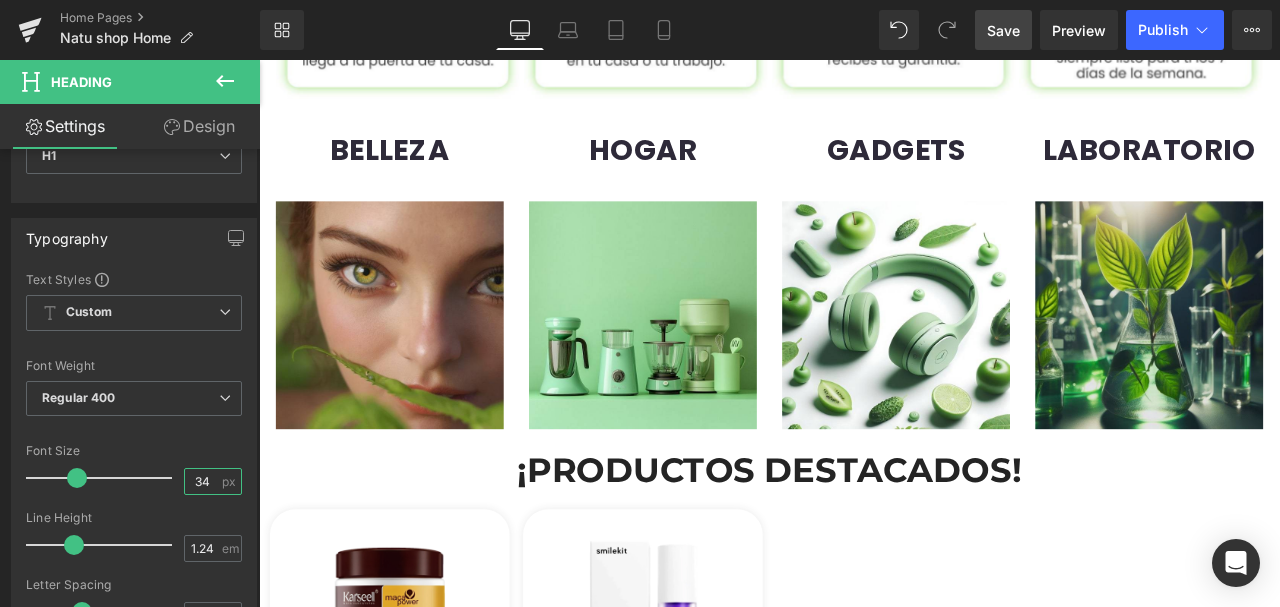 scroll, scrollTop: 1400, scrollLeft: 0, axis: vertical 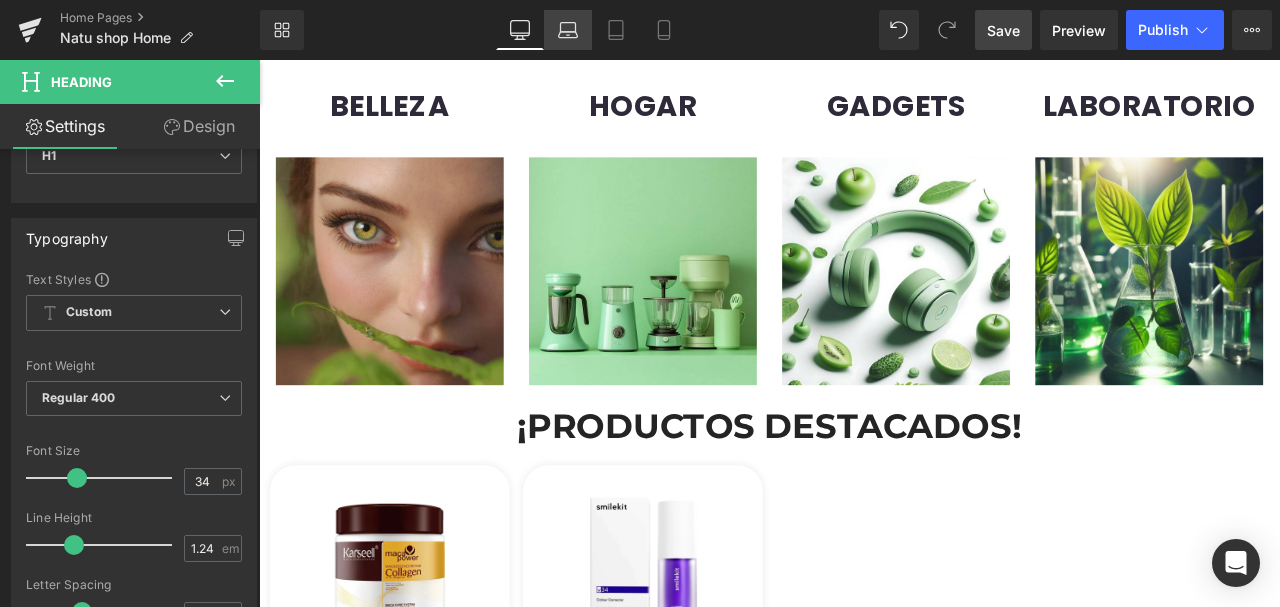 click on "Laptop" at bounding box center [568, 30] 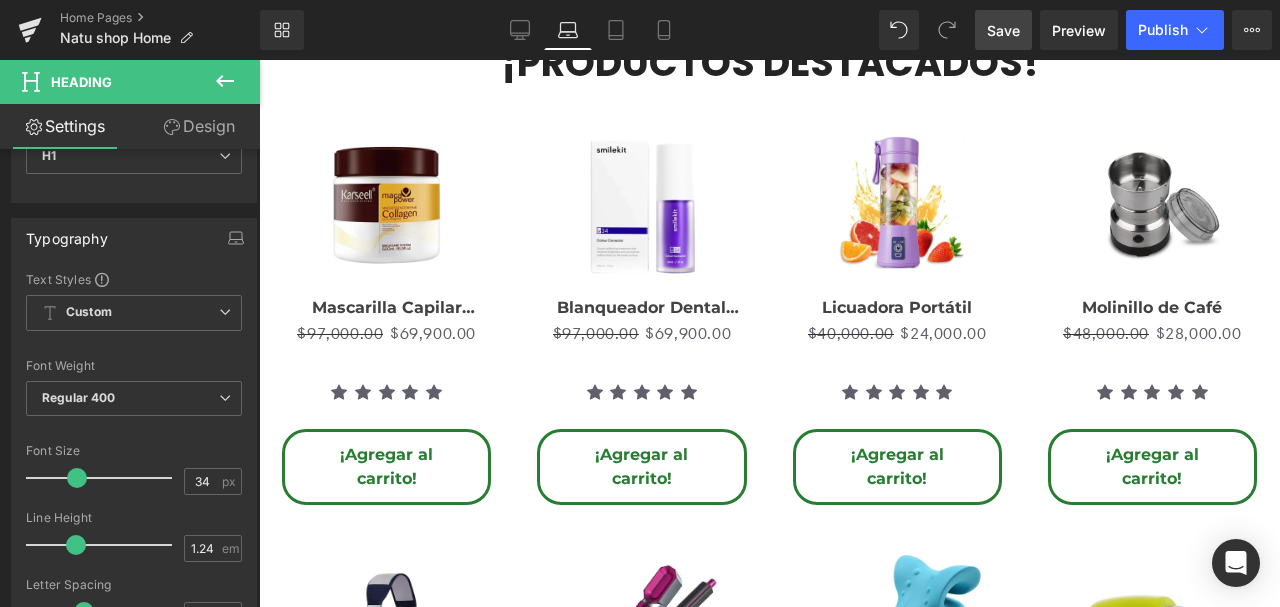 scroll, scrollTop: 1023, scrollLeft: 0, axis: vertical 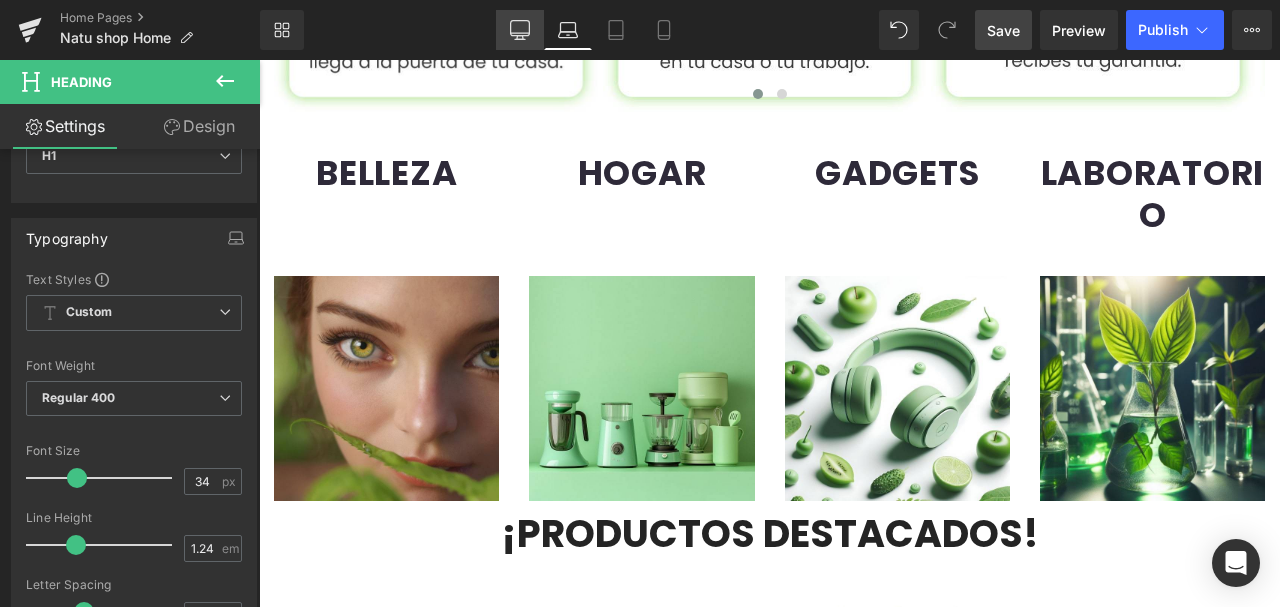 click 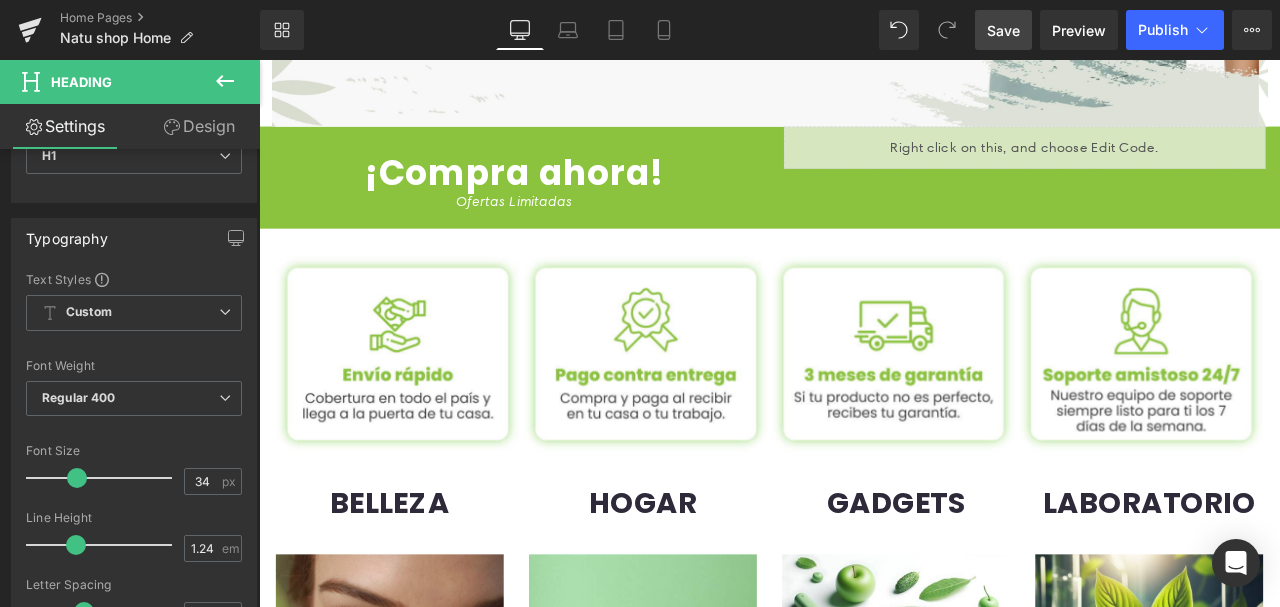 scroll, scrollTop: 1399, scrollLeft: 0, axis: vertical 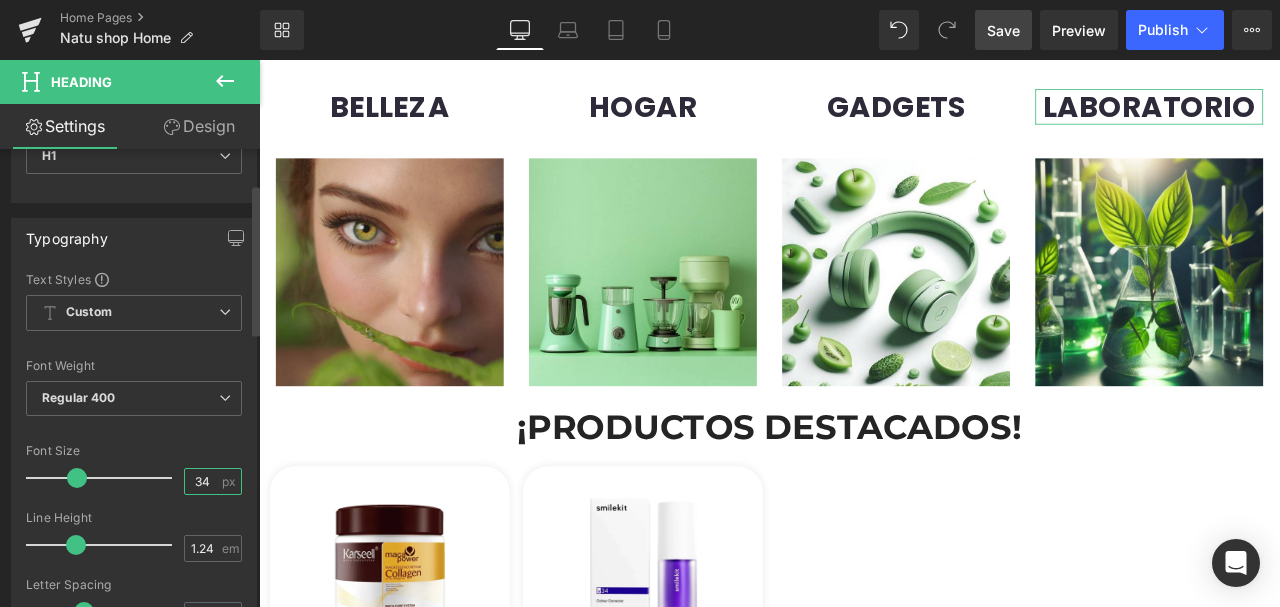 click on "34" at bounding box center (202, 481) 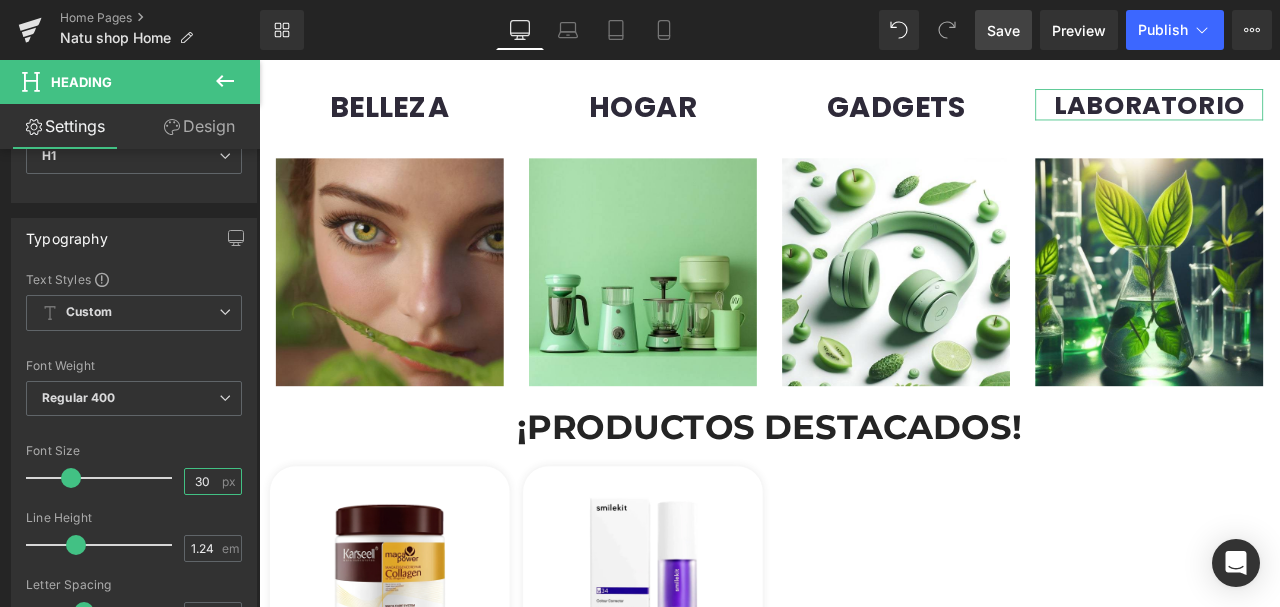 type on "30" 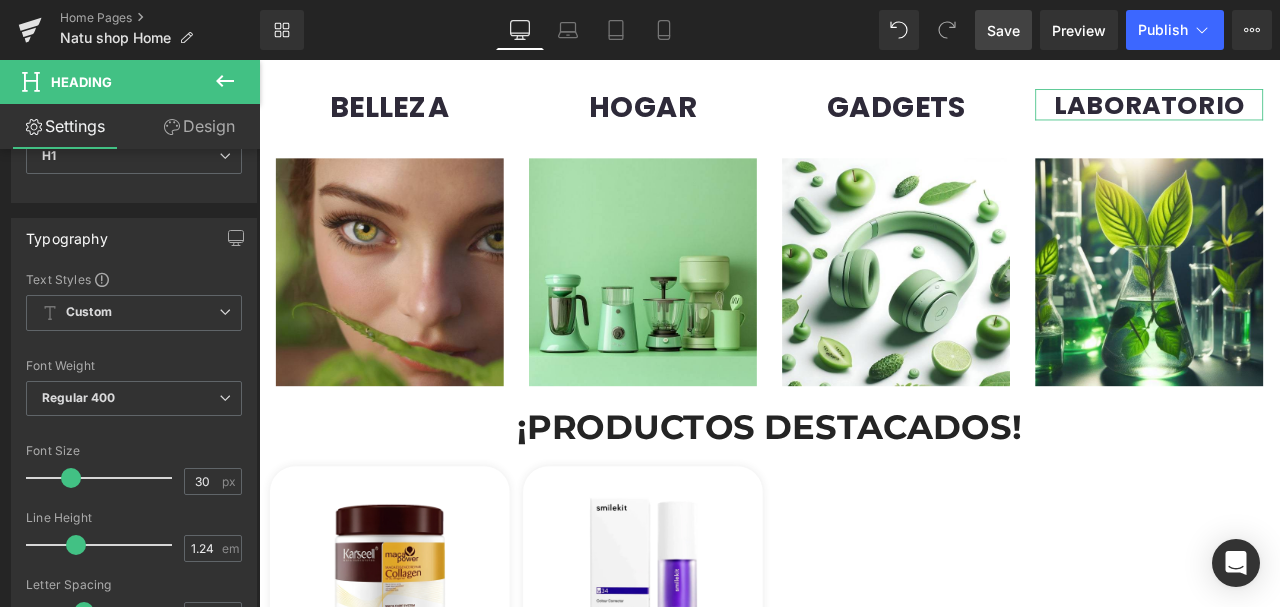 click on "Heading  You are previewing how the   will restyle your page. You can not edit Elements in Preset Preview Mode.  Home Pages Natu shop Home Library Desktop Desktop Laptop Tablet Mobile Save Preview Publish Scheduled View Live Page View with current Template Save Template to Library Schedule Publish  Optimize  Publish Settings Shortcuts  Your page can’t be published   You've reached the maximum number of published pages on your plan  (0/0).  You need to upgrade your plan or unpublish all your pages to get 1 publish slot.   Unpublish pages   Upgrade plan  Elements Global Style Base Row  rows, columns, layouts, div Heading  headings, titles, h1,h2,h3,h4,h5,h6 Text Block  texts, paragraphs, contents, blocks Image  images, photos, alts, uploads Icon  icons, symbols Button  button, call to action, cta Separator  separators, dividers, horizontal lines Liquid  liquid, custom code, html, javascript, css, reviews, apps, applications, embeded, iframe Banner Parallax  Hero Banner  Stack Tabs  Carousel" at bounding box center (640, 303) 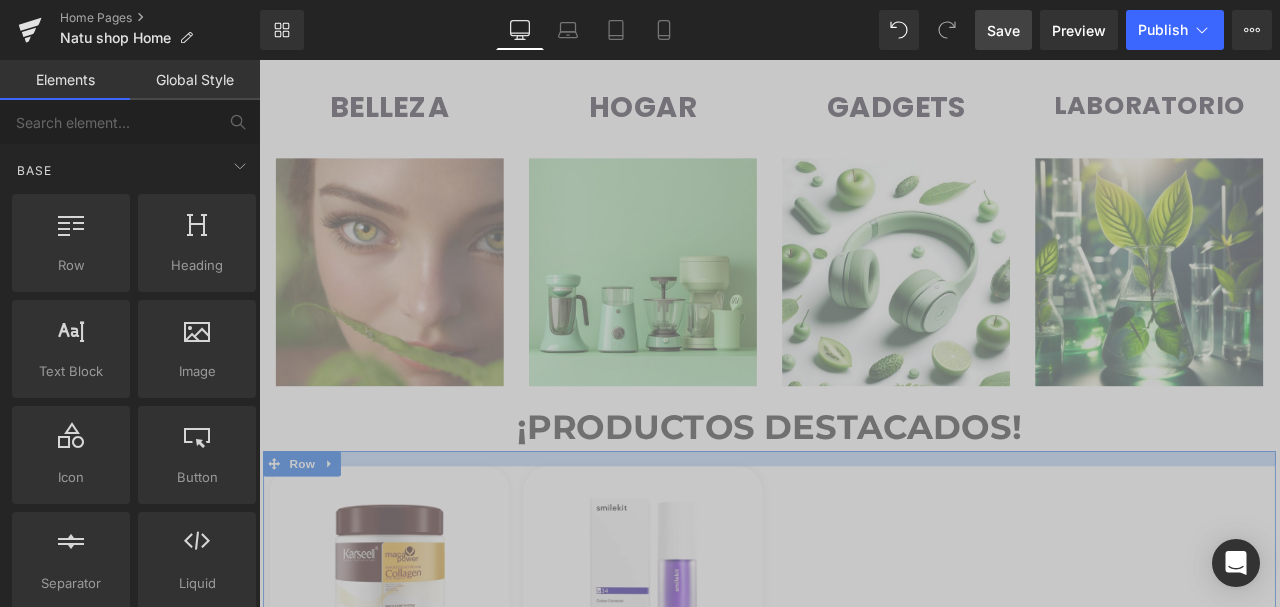 click on "¡PRODUCTOS DESTACADOS!" at bounding box center [864, 494] 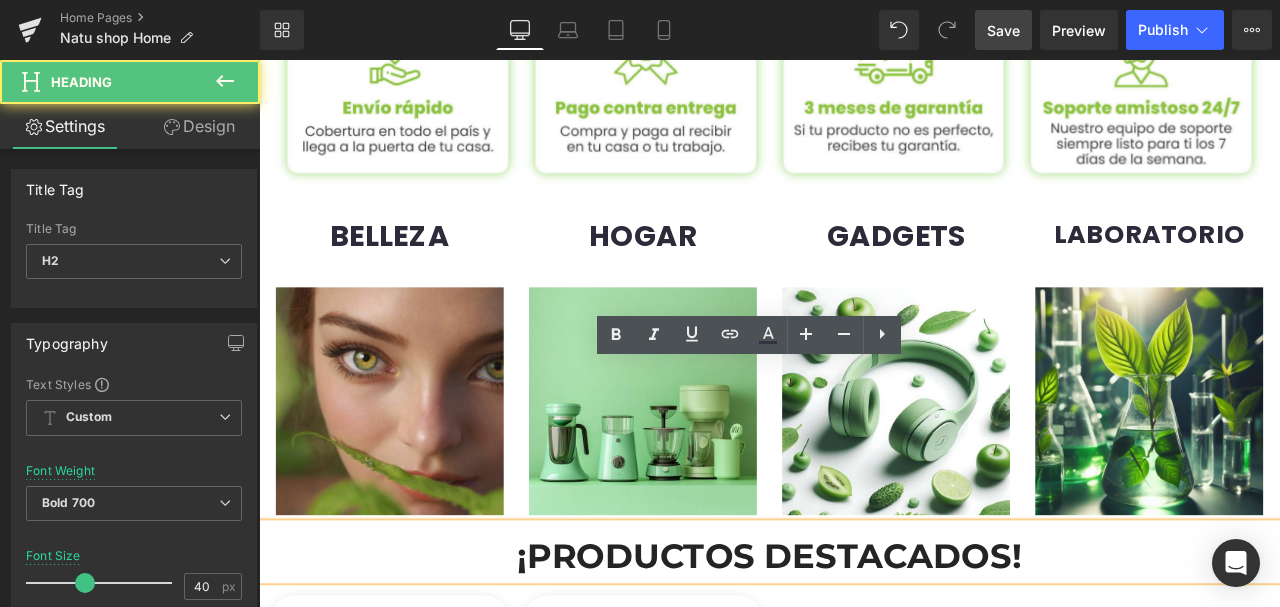 scroll, scrollTop: 1132, scrollLeft: 0, axis: vertical 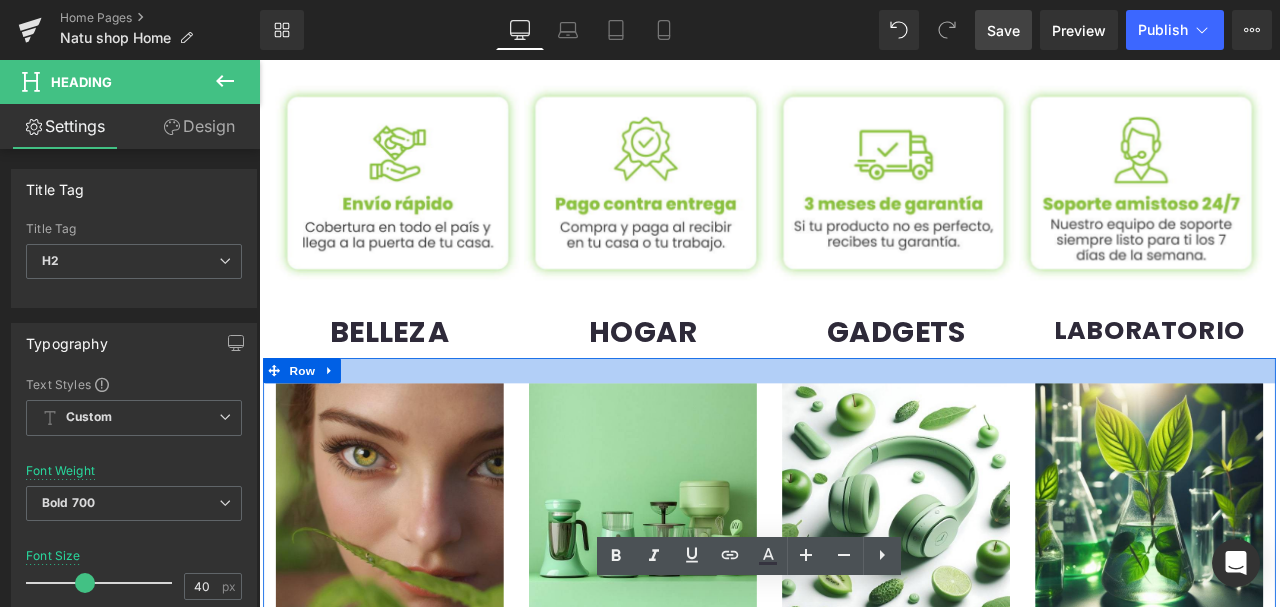click on "LABORATORIO" at bounding box center [1314, 379] 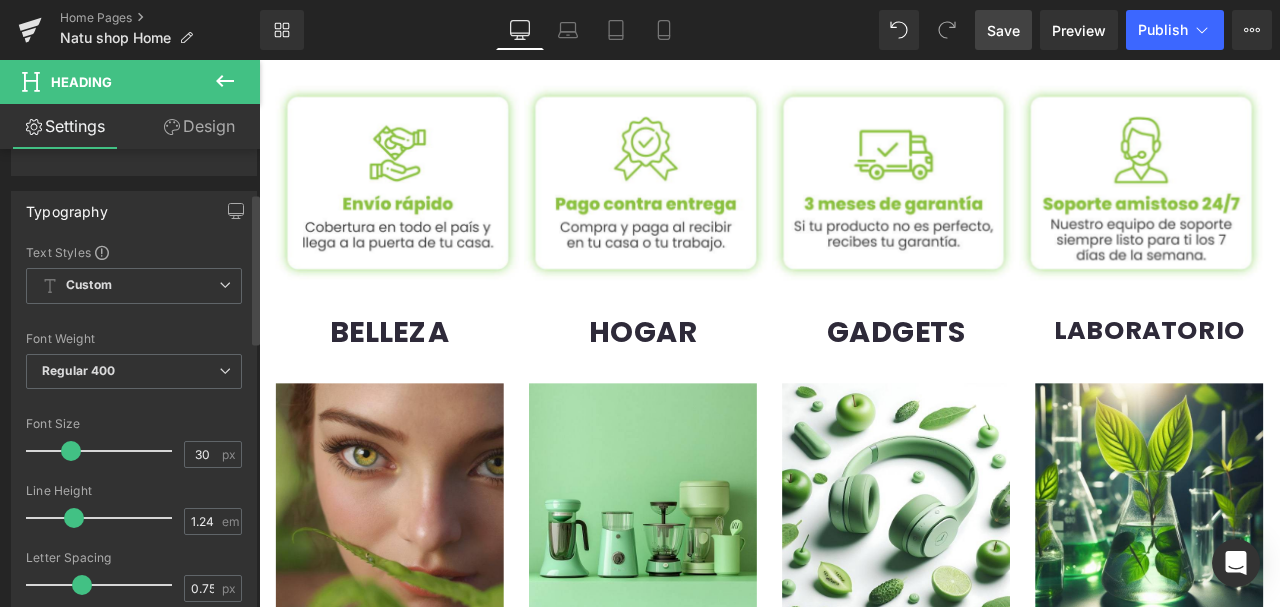 scroll, scrollTop: 133, scrollLeft: 0, axis: vertical 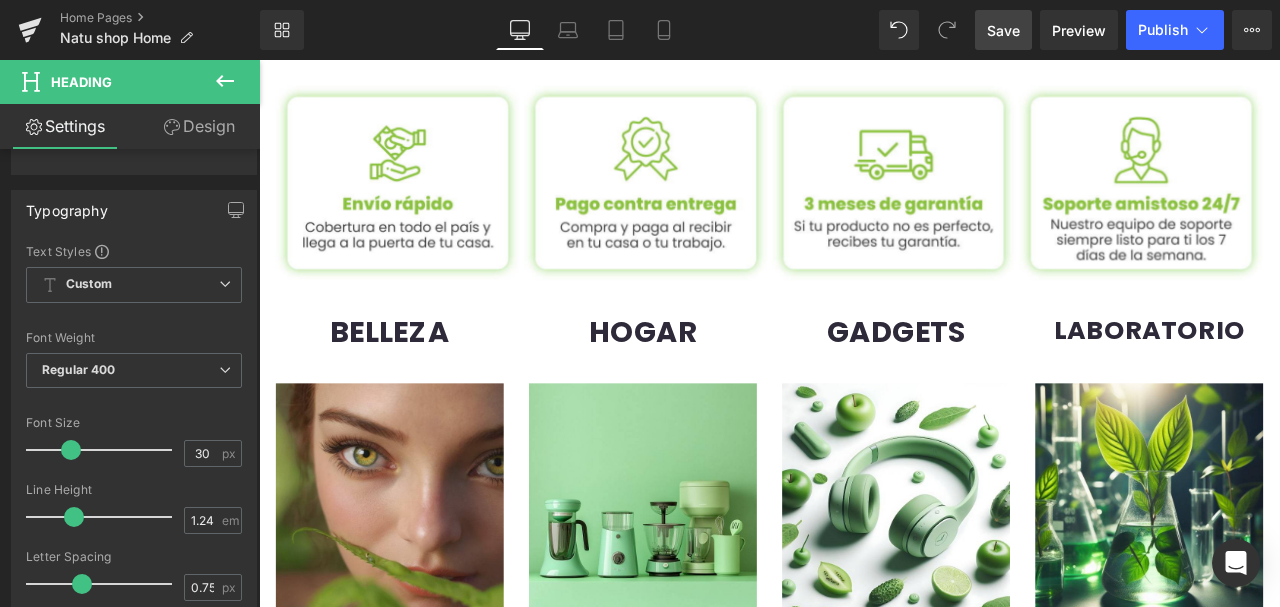 click 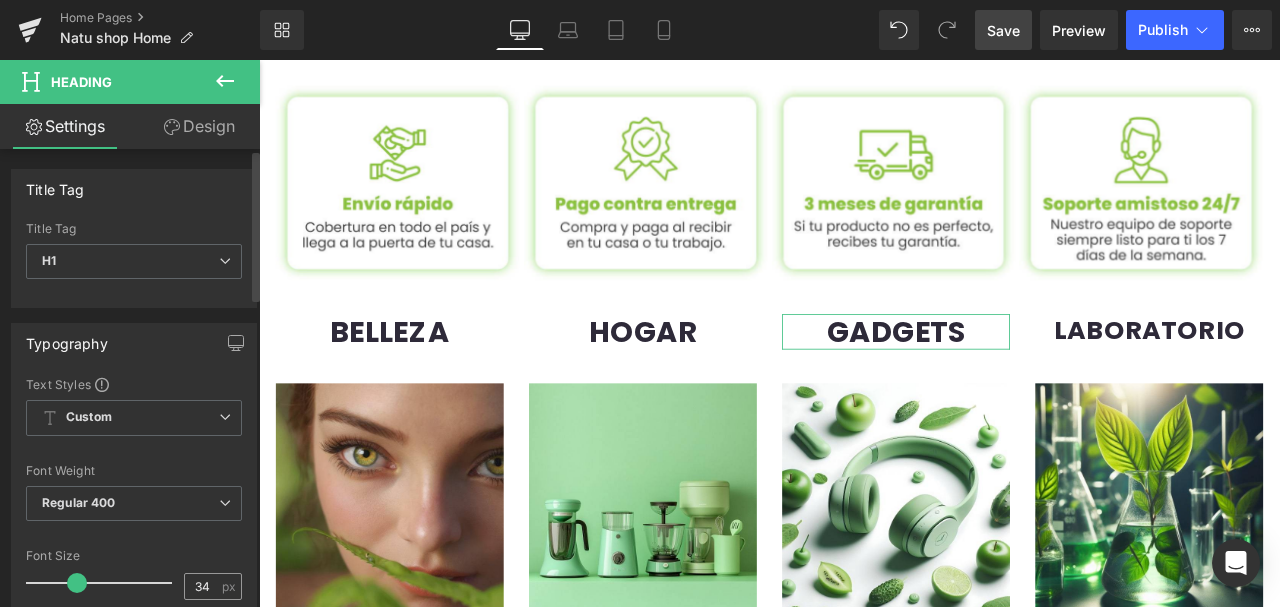 click on "34" at bounding box center (202, 586) 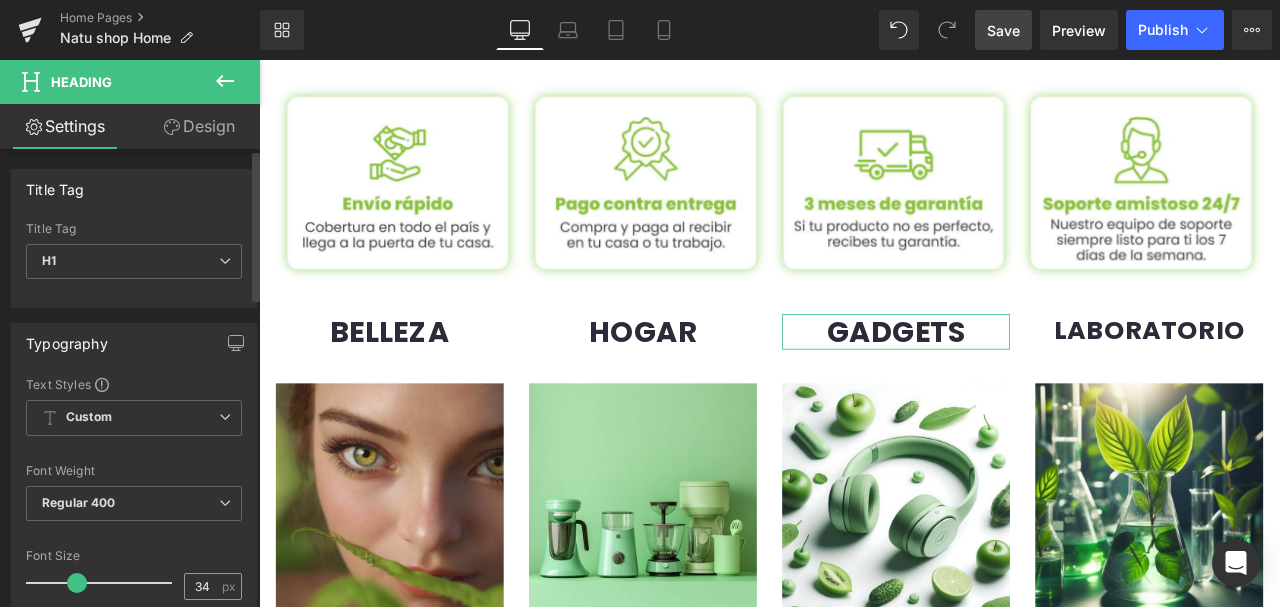 drag, startPoint x: 205, startPoint y: 584, endPoint x: 190, endPoint y: 581, distance: 15.297058 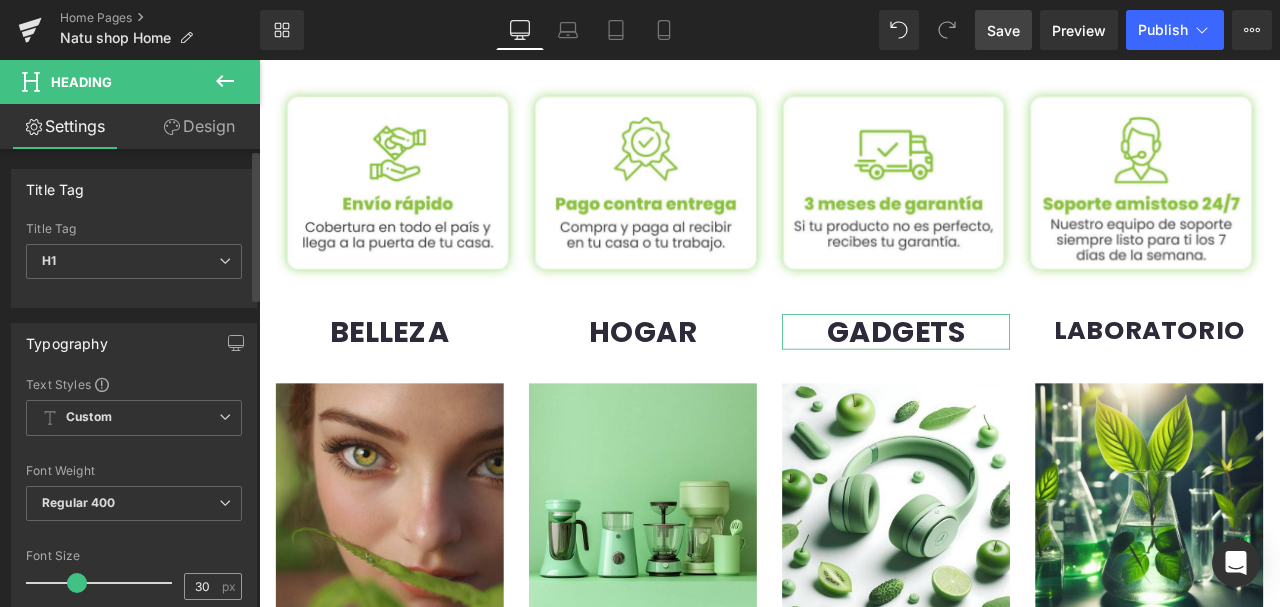 type on "30" 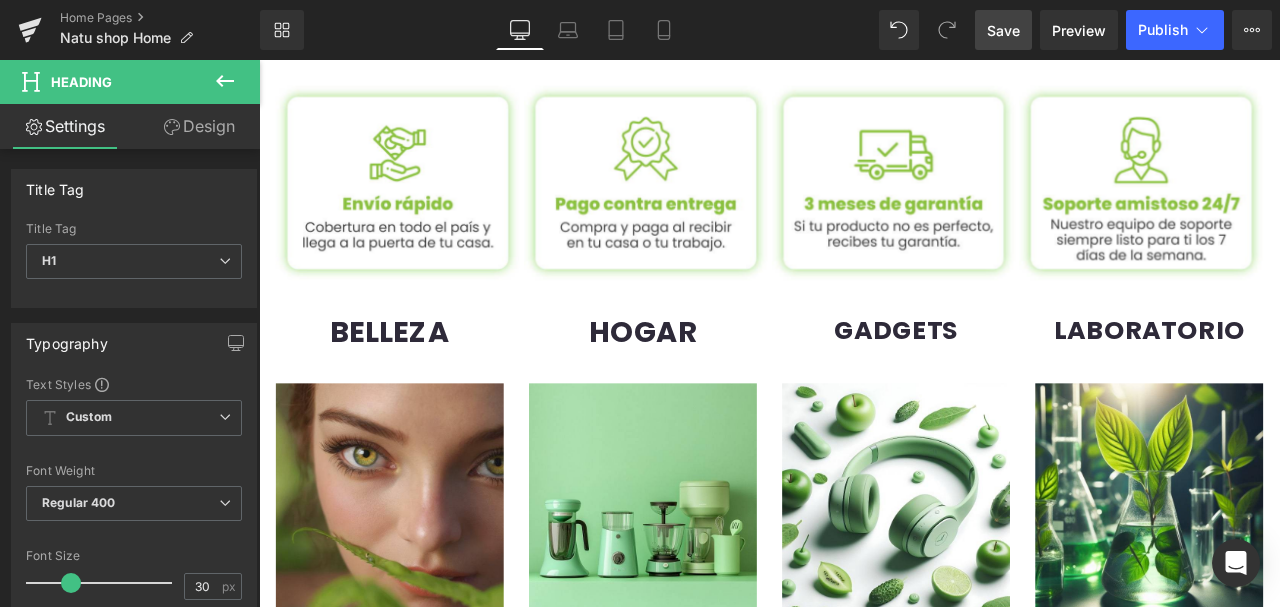 click 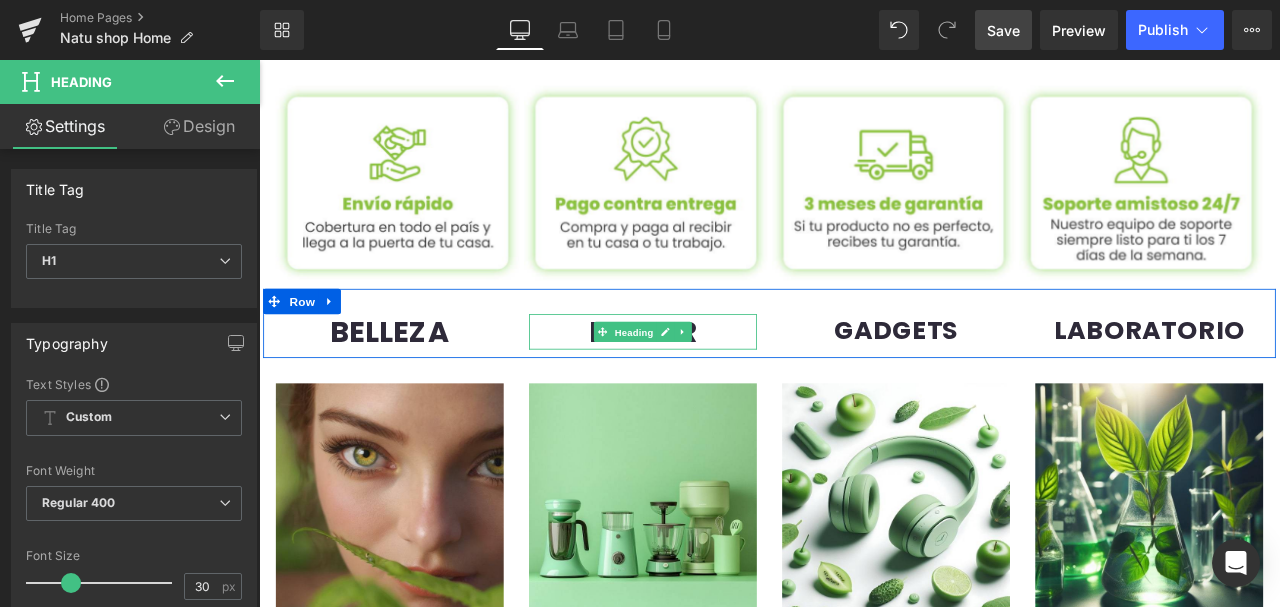 click on "Heading" at bounding box center [704, 382] 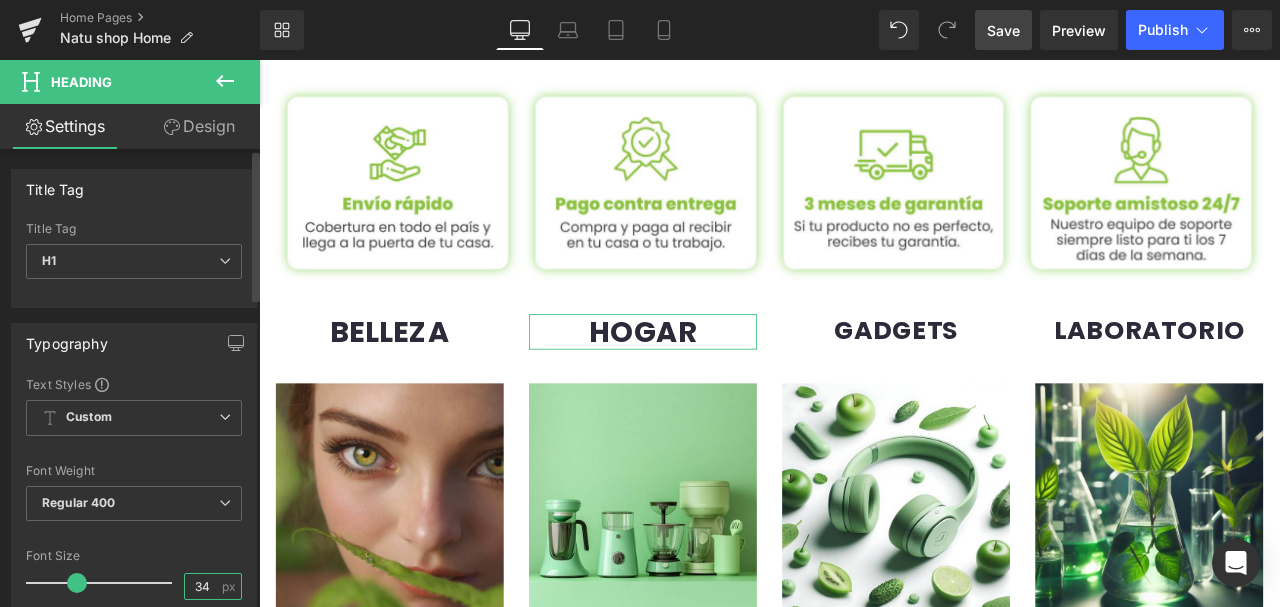 drag, startPoint x: 207, startPoint y: 581, endPoint x: 132, endPoint y: 571, distance: 75.66373 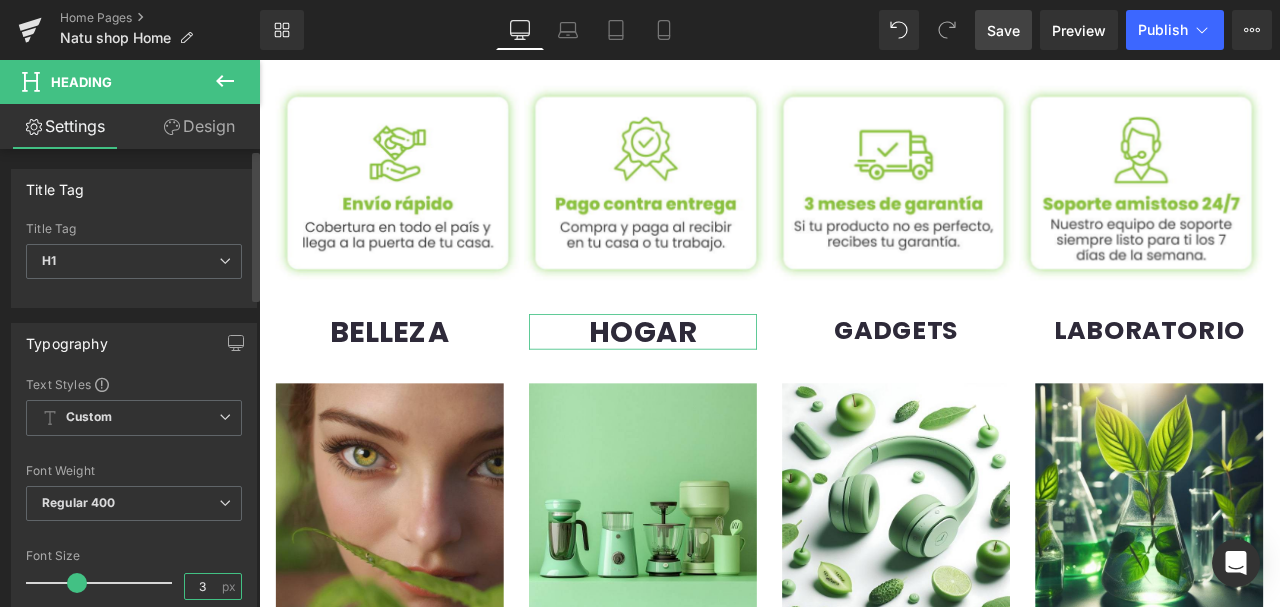 type on "30" 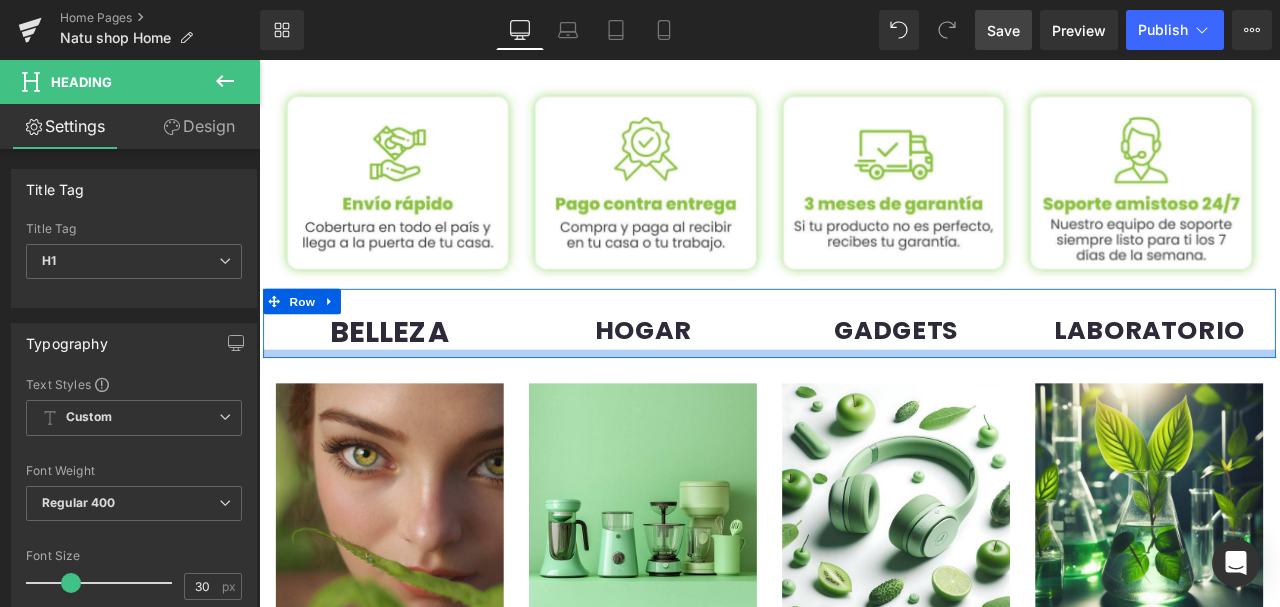 click on "BELLEZA" at bounding box center (414, 382) 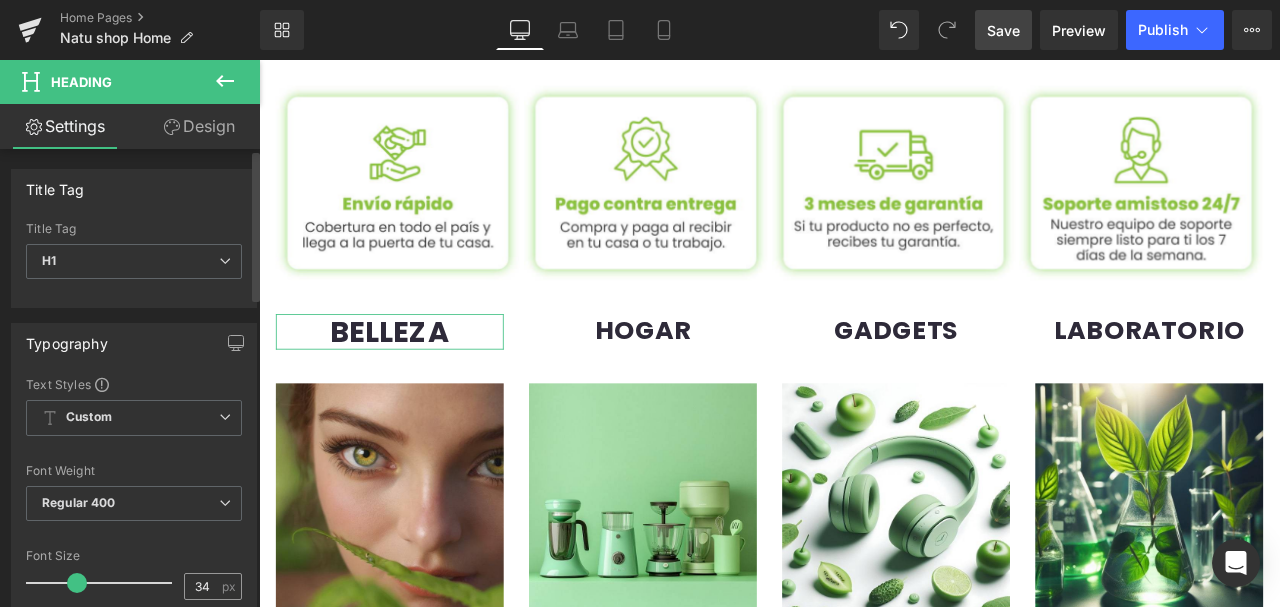click on "34" at bounding box center [202, 586] 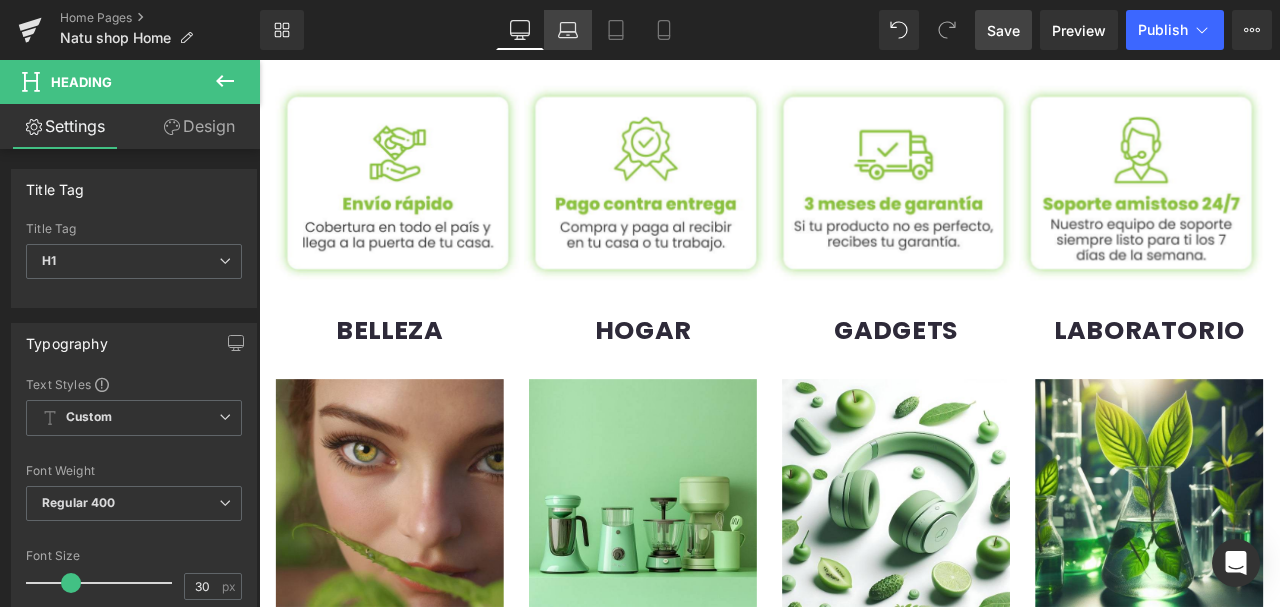 type on "30" 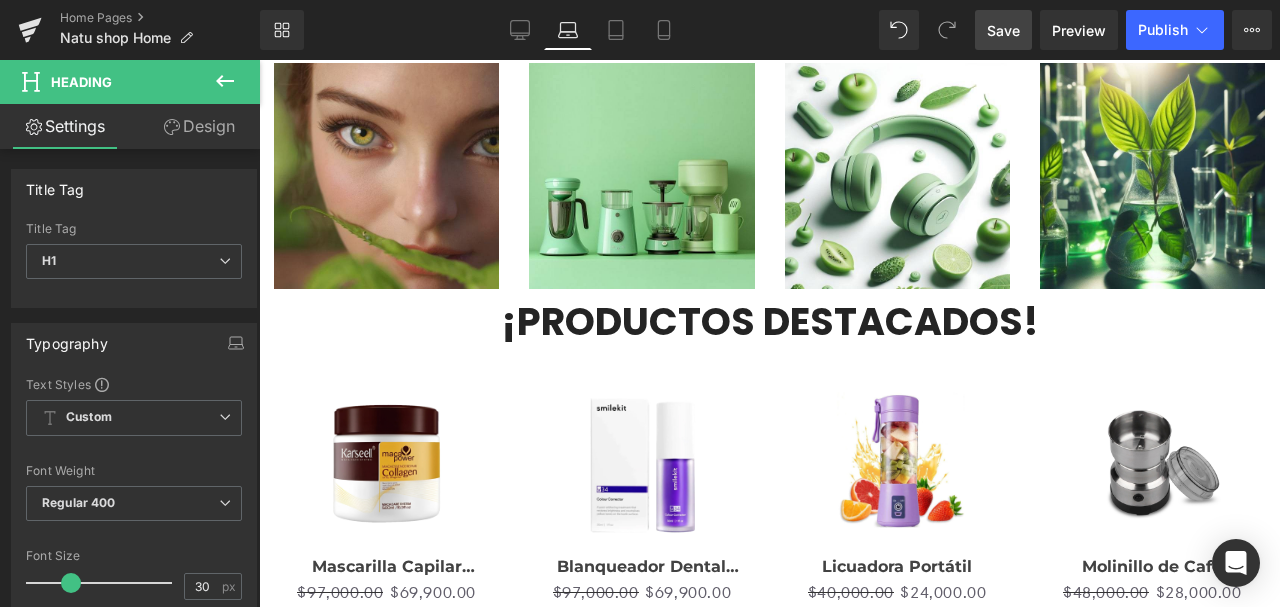 scroll, scrollTop: 756, scrollLeft: 0, axis: vertical 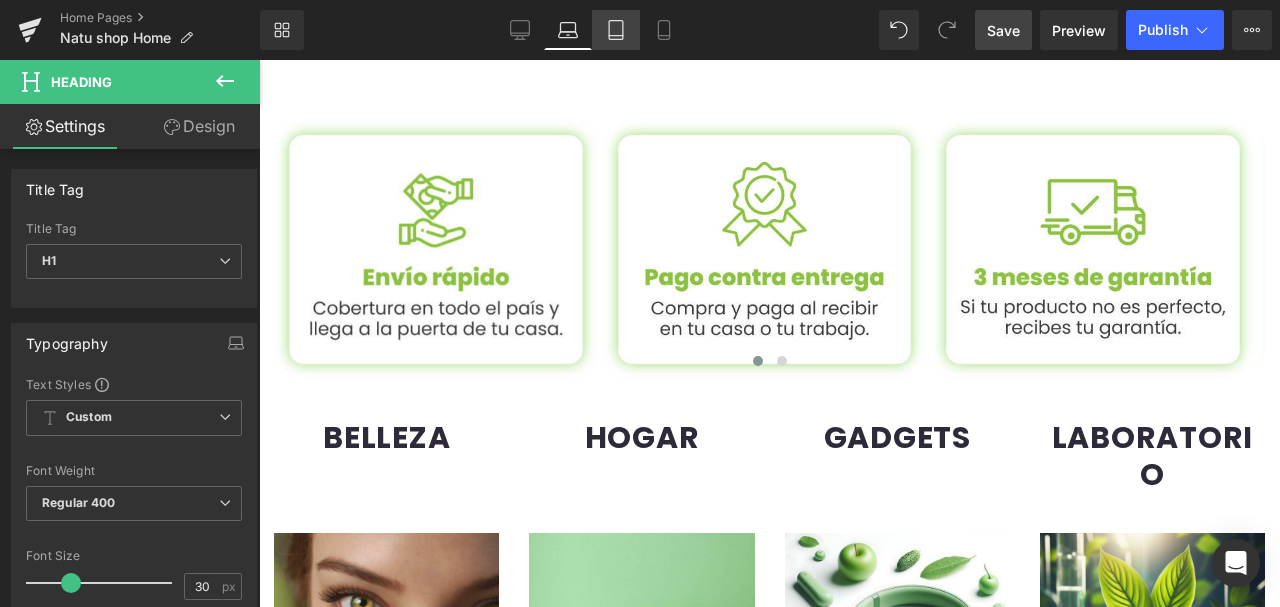 click 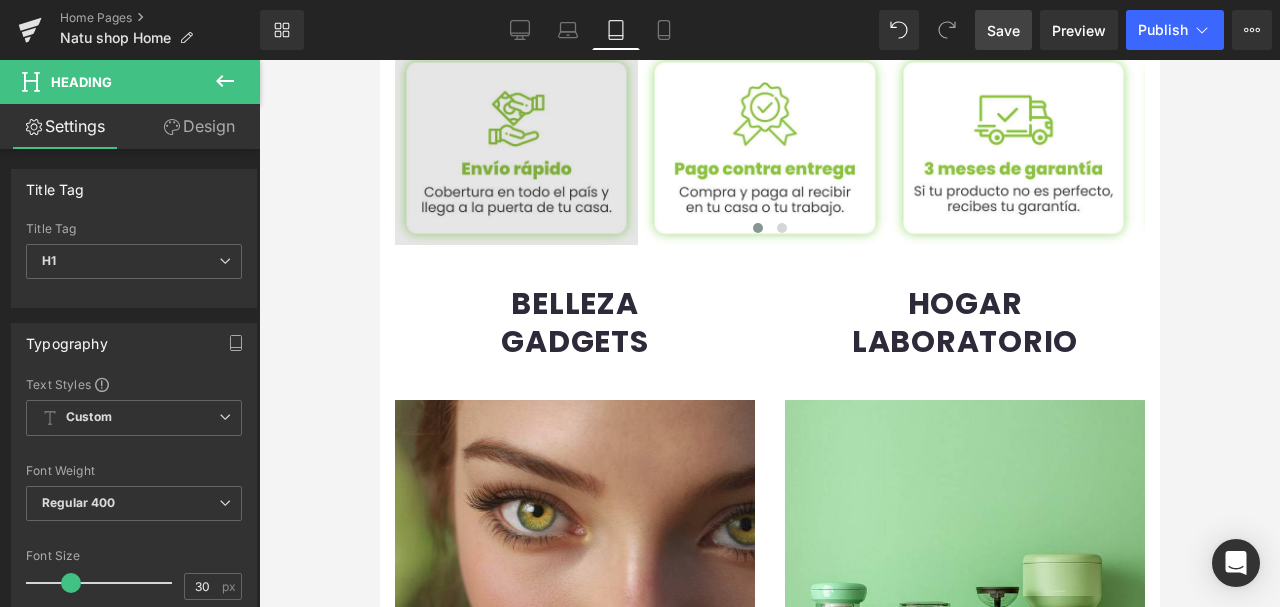 scroll, scrollTop: 572, scrollLeft: 0, axis: vertical 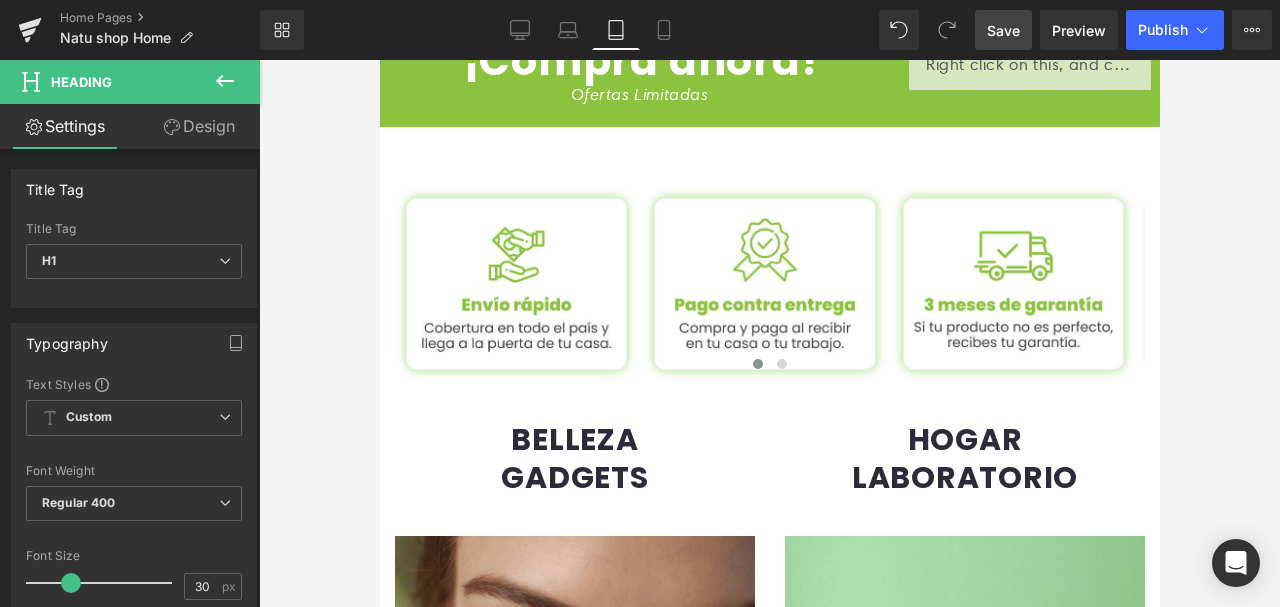 click 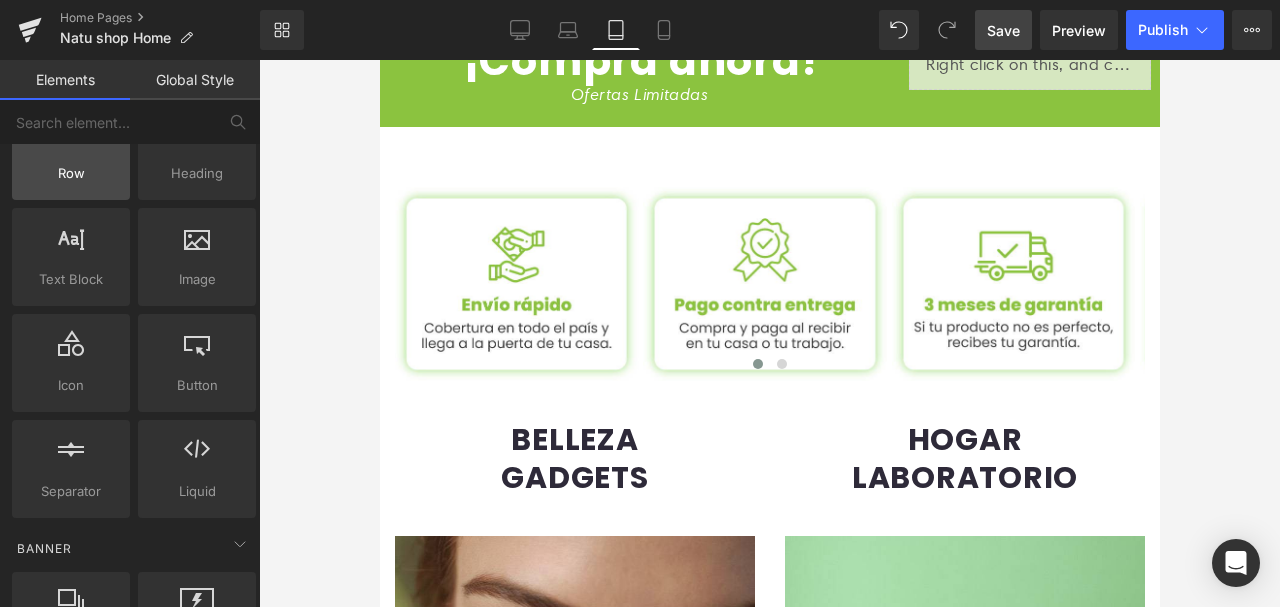 scroll, scrollTop: 0, scrollLeft: 0, axis: both 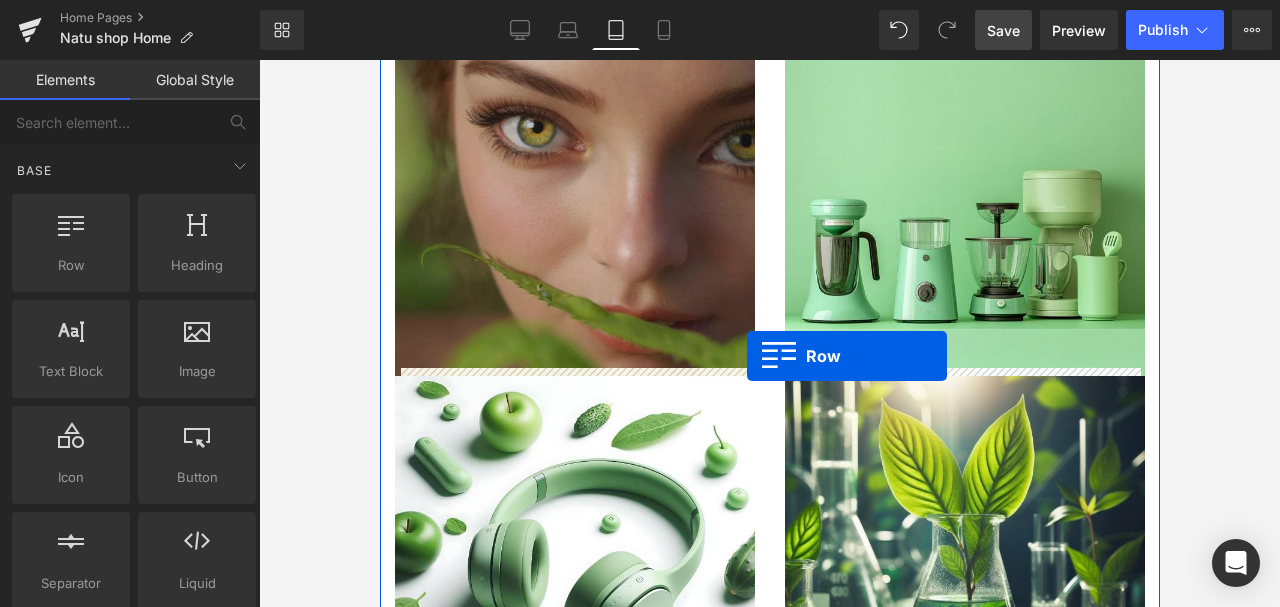 drag, startPoint x: 461, startPoint y: 318, endPoint x: 746, endPoint y: 356, distance: 287.5222 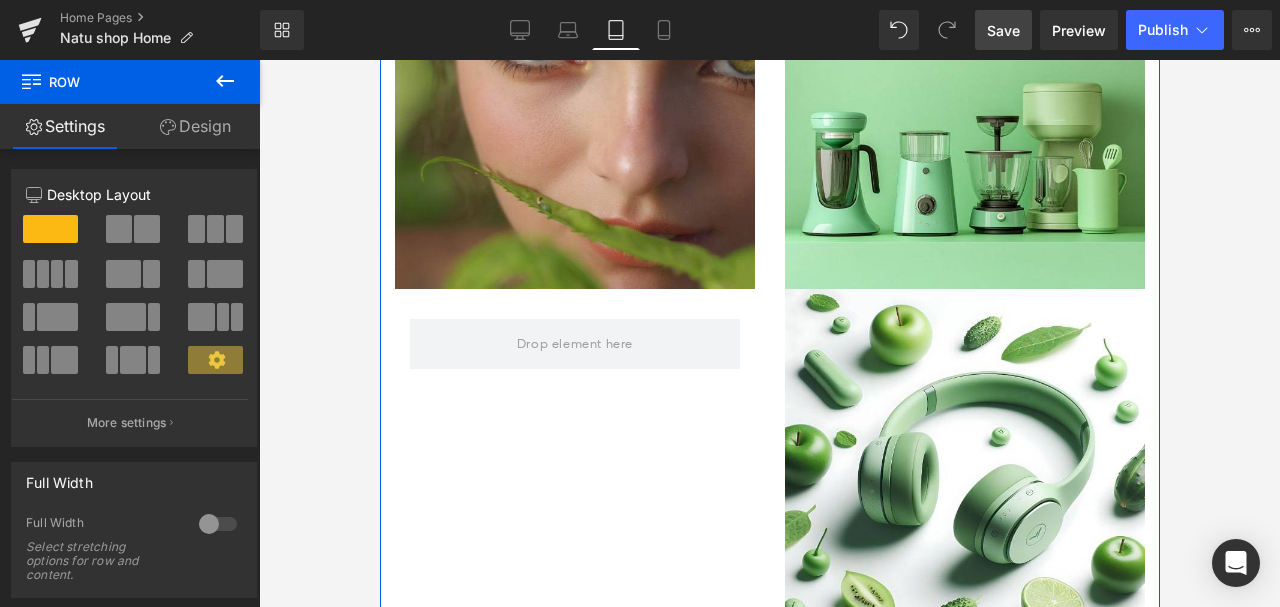 scroll, scrollTop: 1158, scrollLeft: 0, axis: vertical 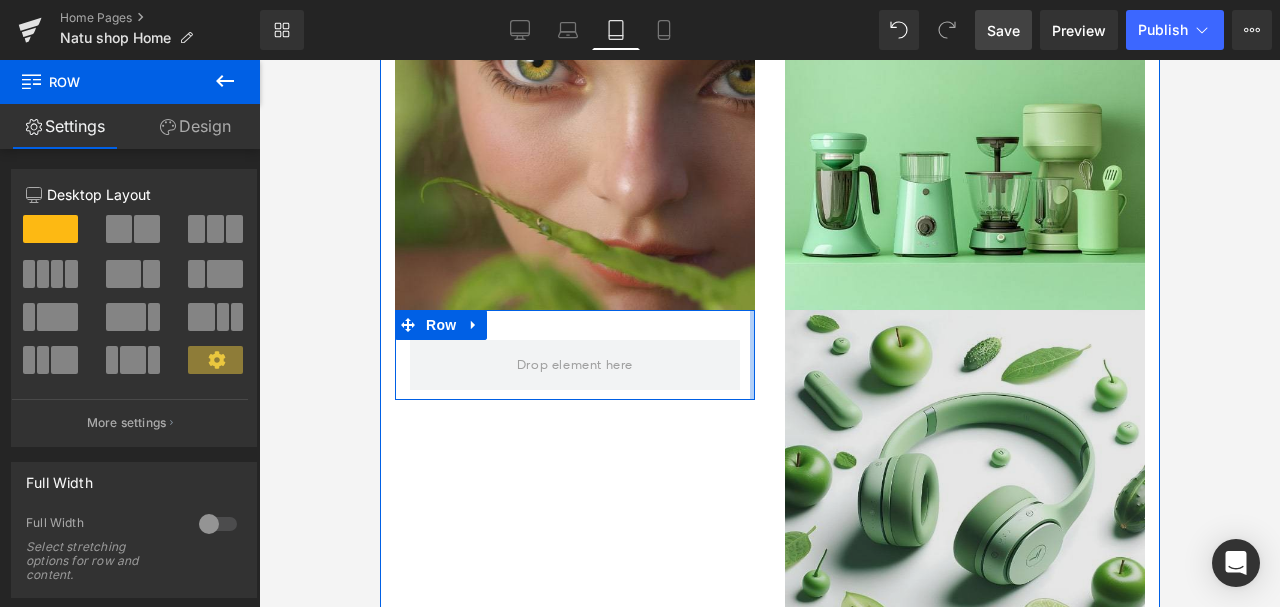 drag, startPoint x: 744, startPoint y: 351, endPoint x: 824, endPoint y: 344, distance: 80.305664 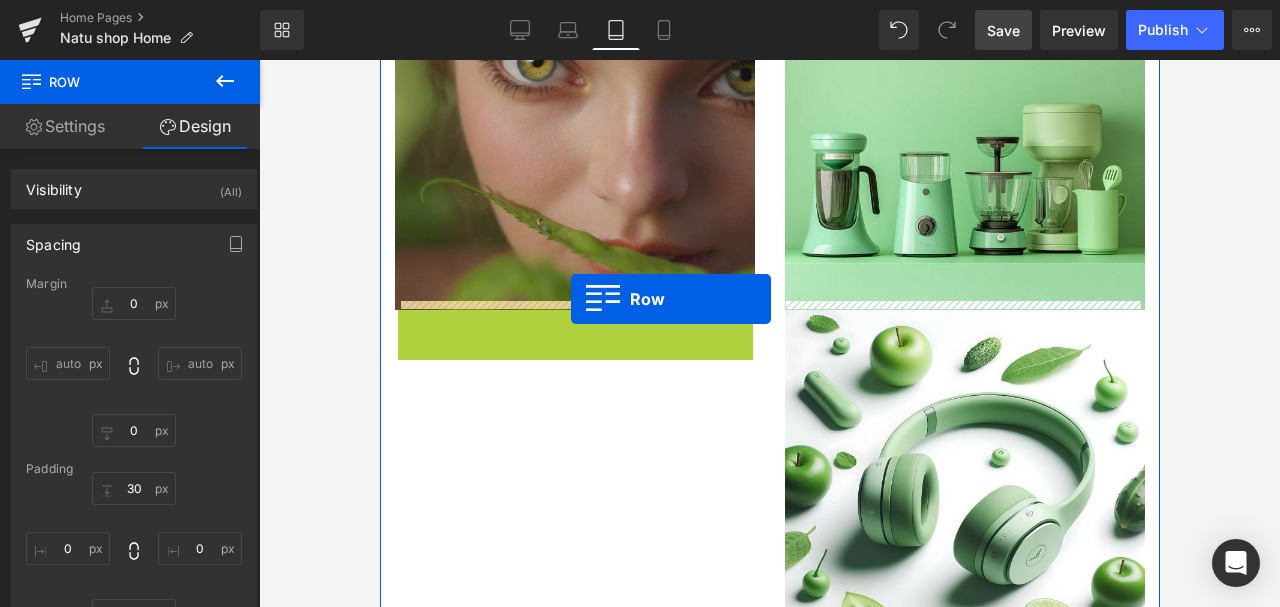 drag, startPoint x: 411, startPoint y: 318, endPoint x: 569, endPoint y: 300, distance: 159.02202 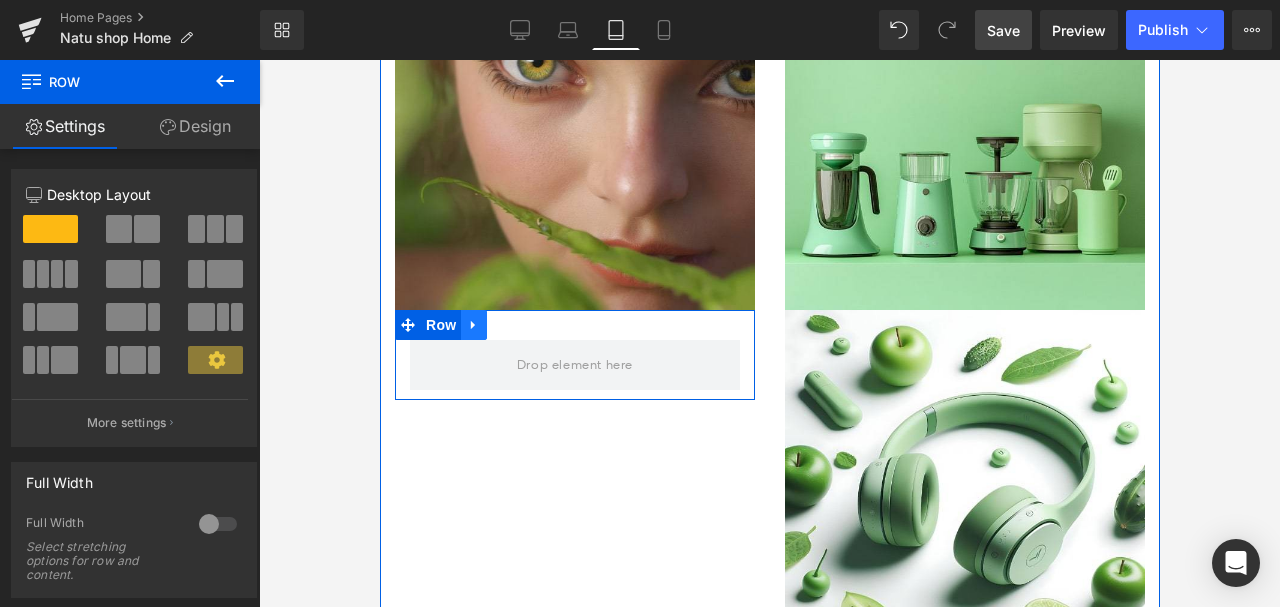 click 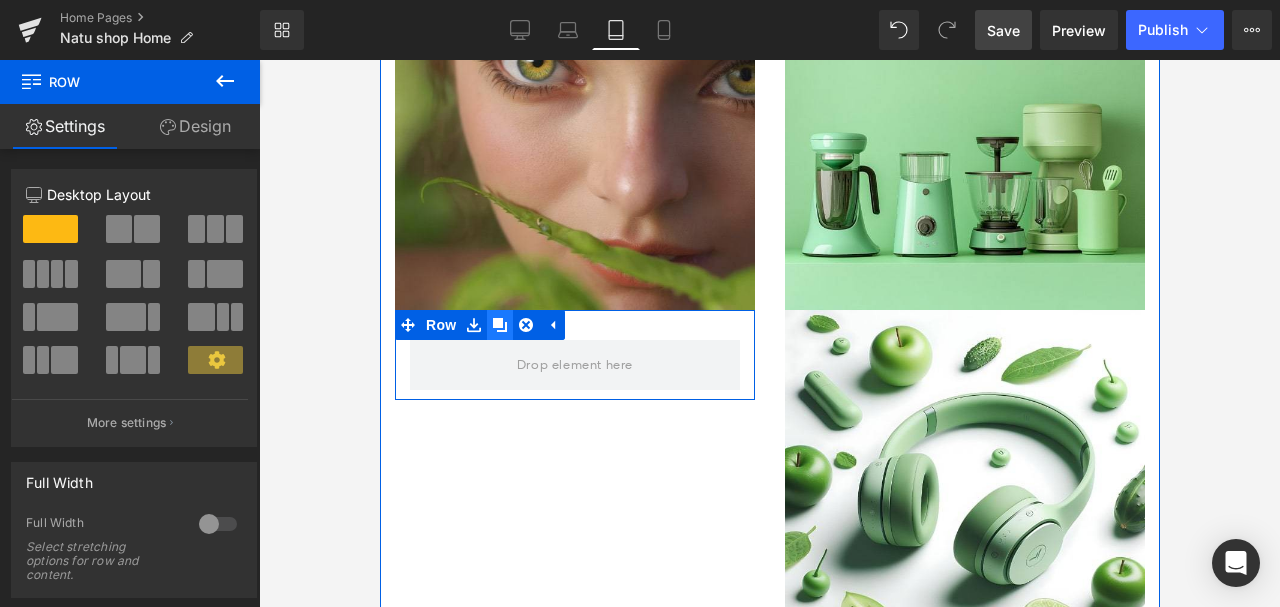 click 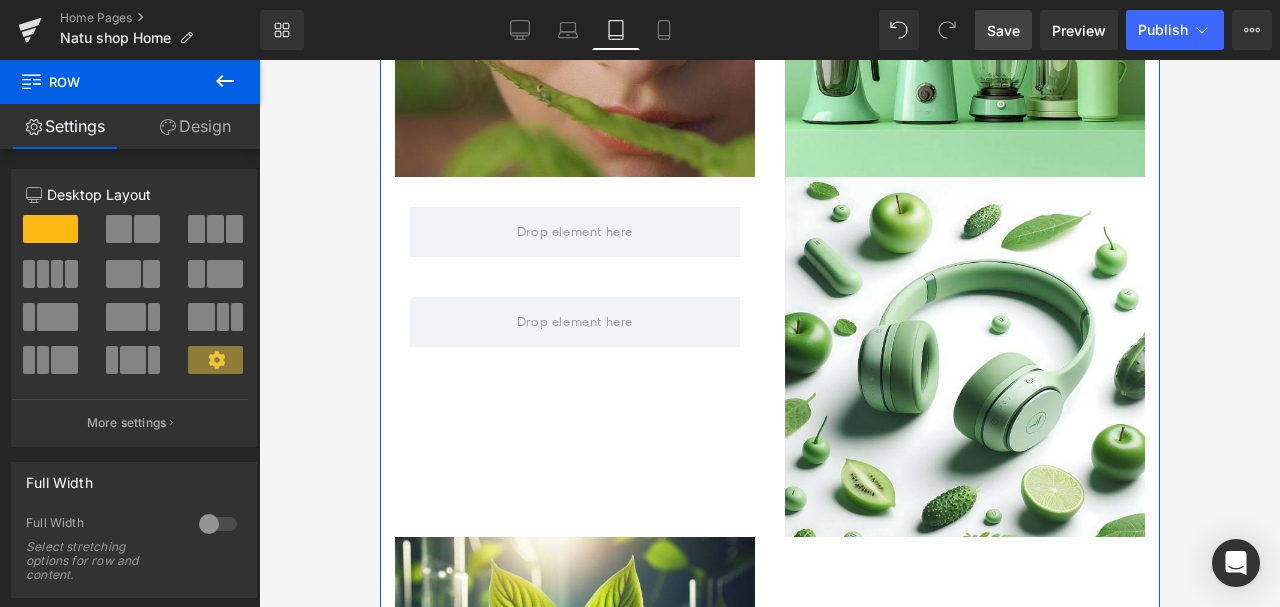 scroll, scrollTop: 1210, scrollLeft: 0, axis: vertical 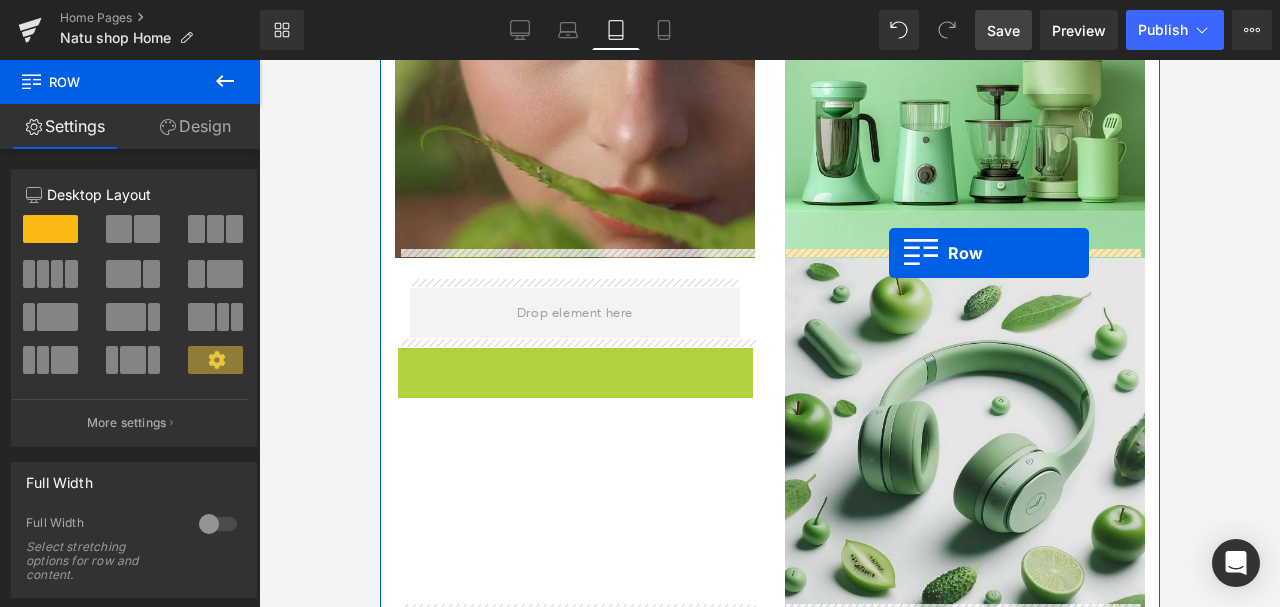 drag, startPoint x: 410, startPoint y: 353, endPoint x: 888, endPoint y: 254, distance: 488.14444 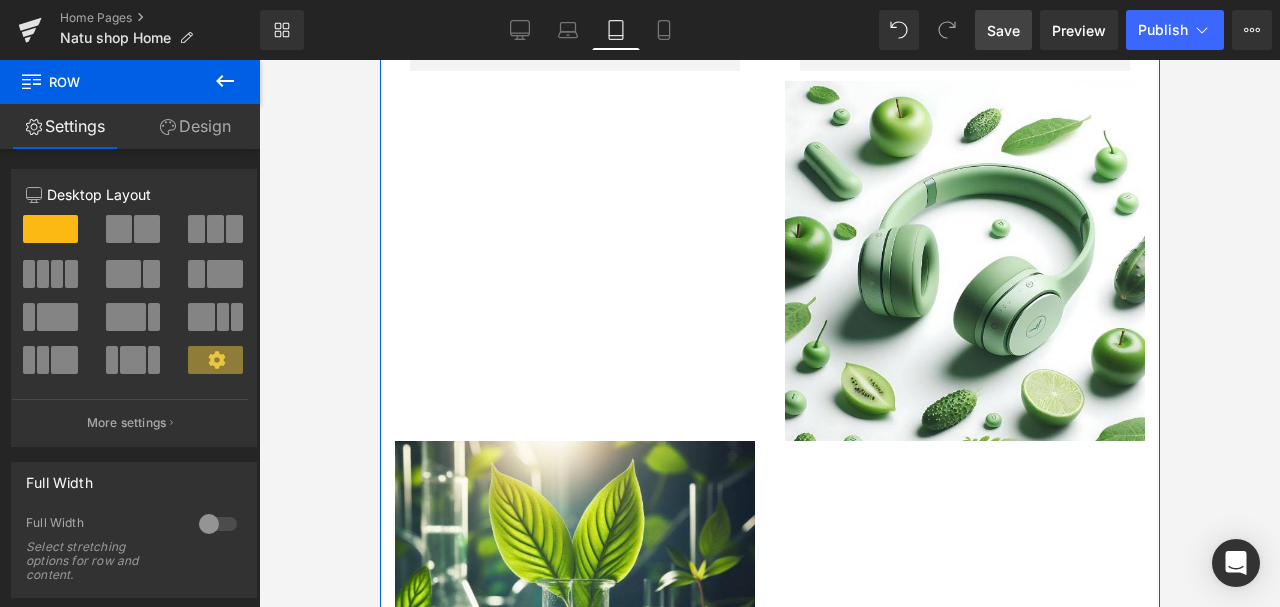 click on "Image
Row
Image         Row
Image
Image
Row" at bounding box center (769, 206) 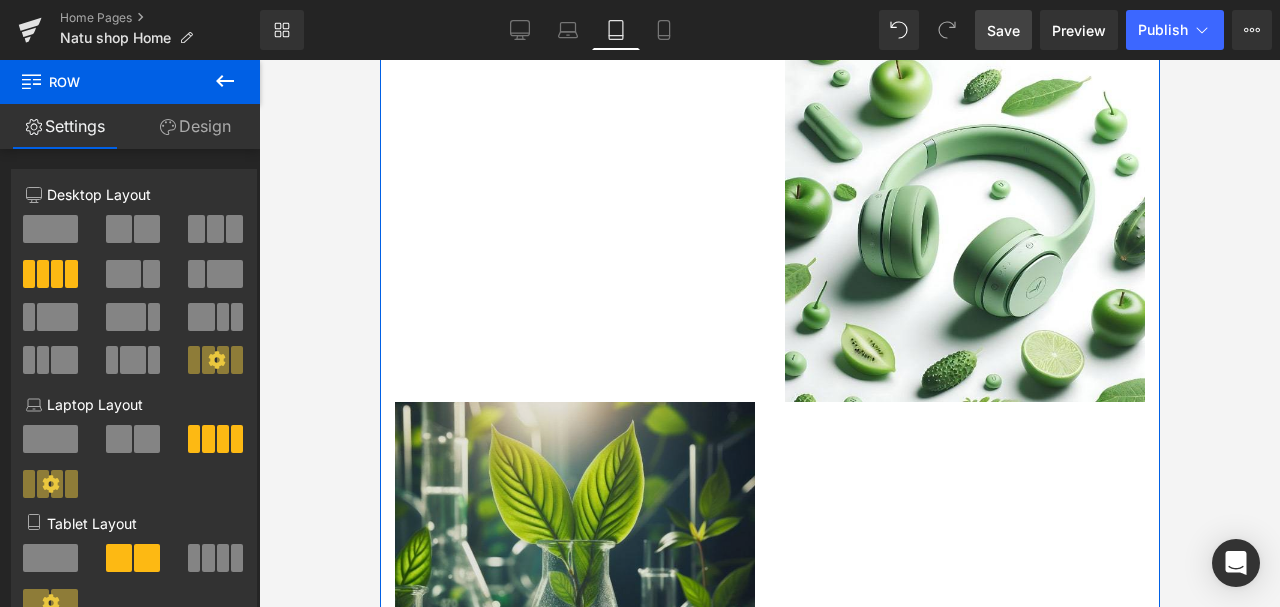 scroll, scrollTop: 1610, scrollLeft: 0, axis: vertical 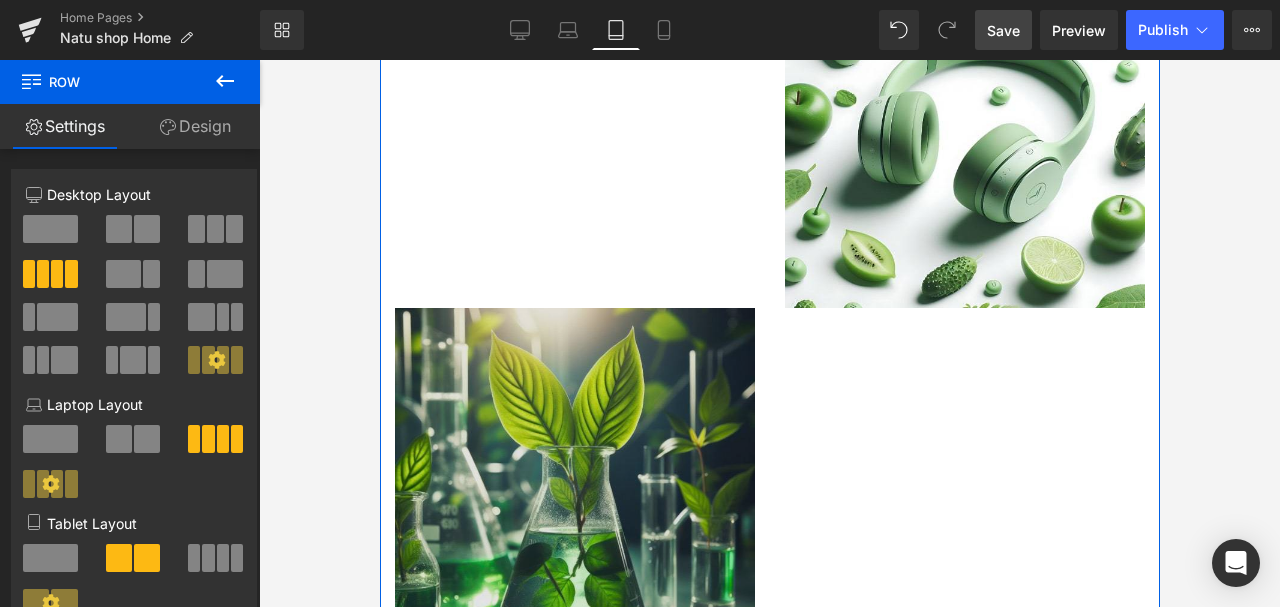 click at bounding box center [574, 488] 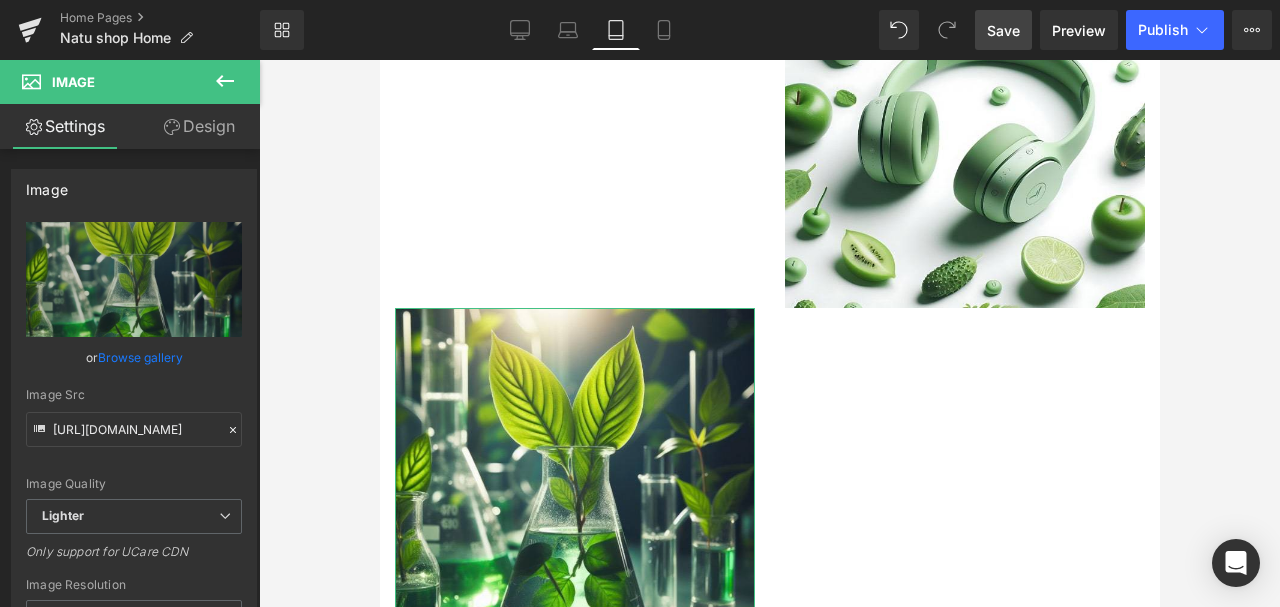 click on "Design" at bounding box center (199, 126) 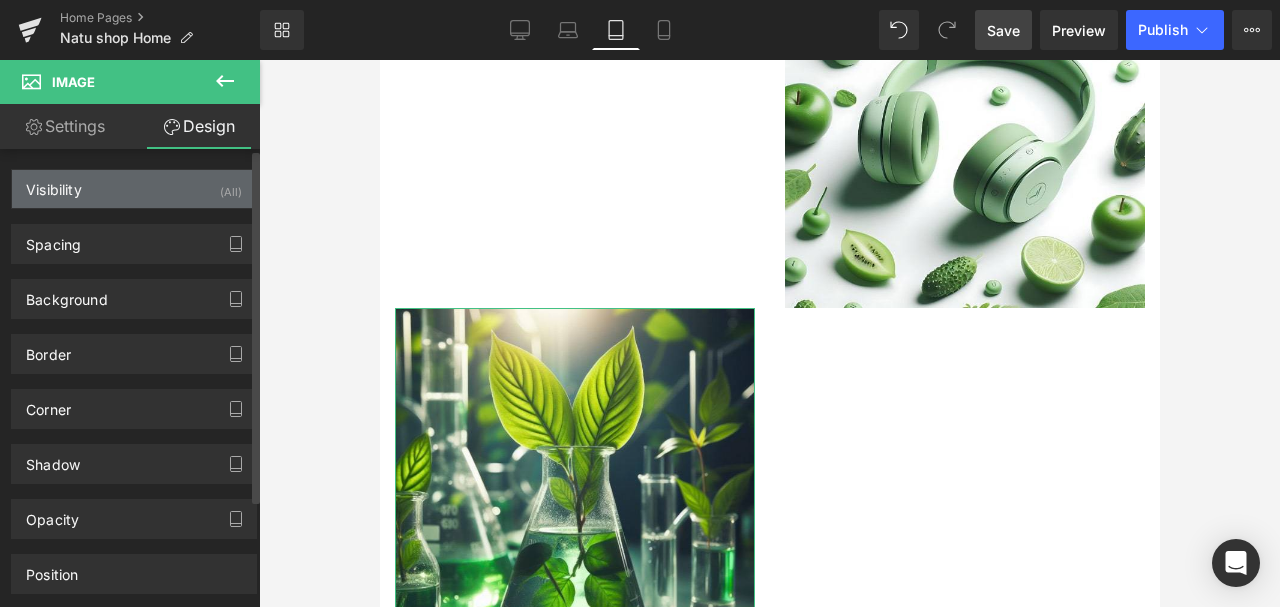 click on "Visibility
(All)" at bounding box center (134, 189) 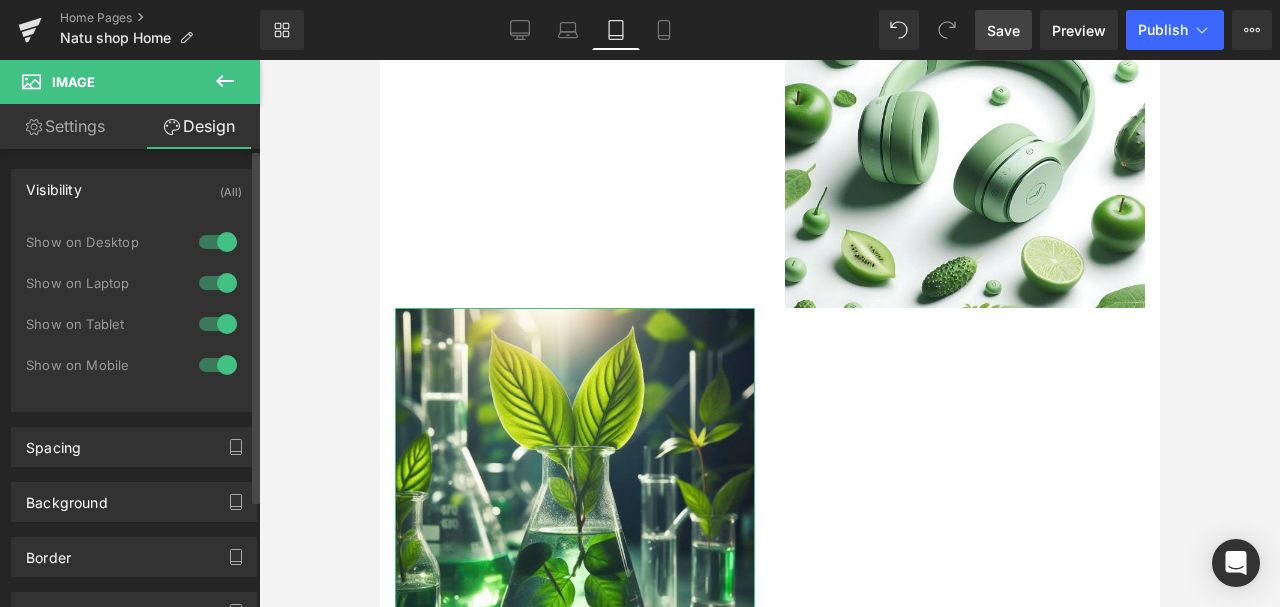 click on "Visibility
(All)" at bounding box center [134, 189] 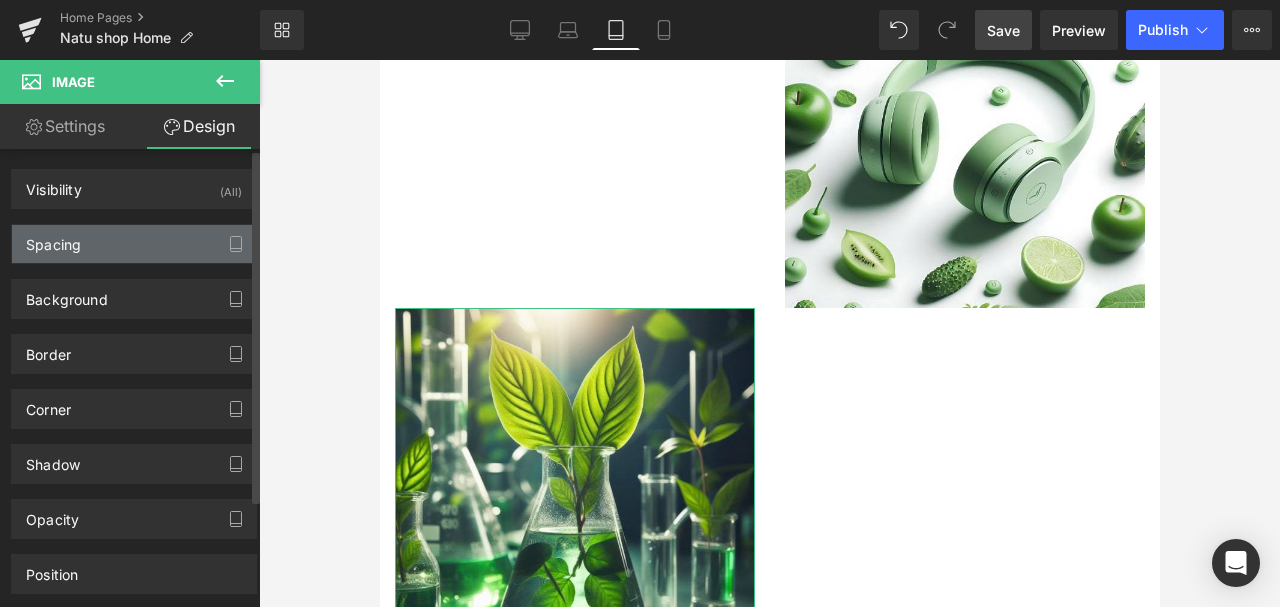 click on "Spacing" at bounding box center (134, 244) 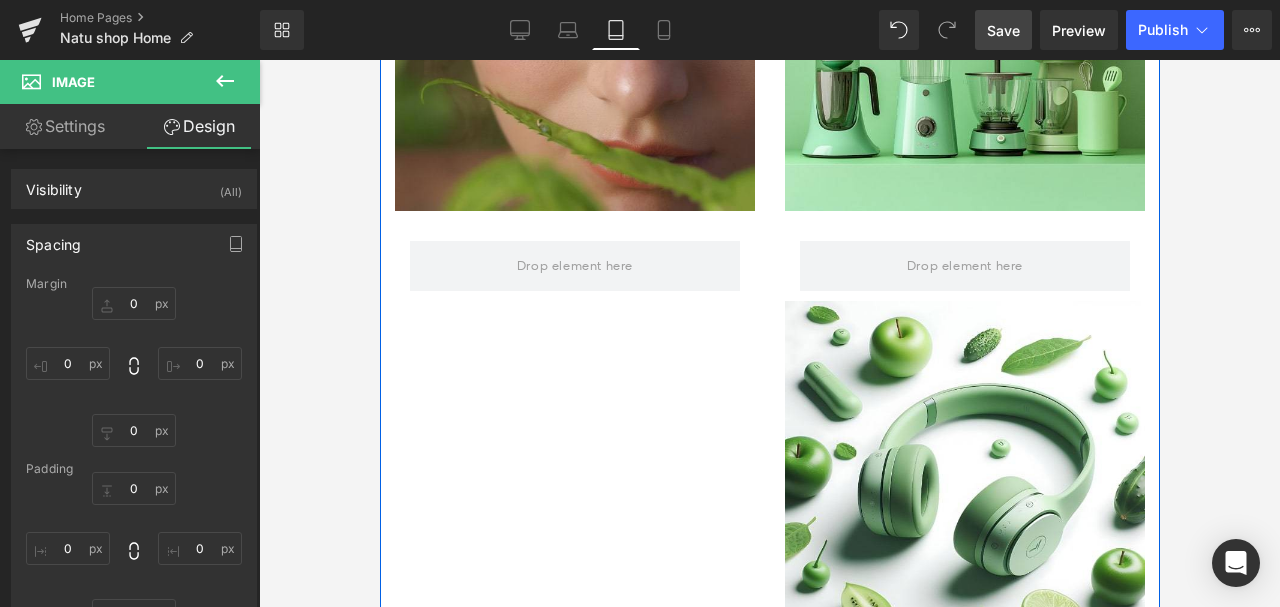scroll, scrollTop: 1410, scrollLeft: 0, axis: vertical 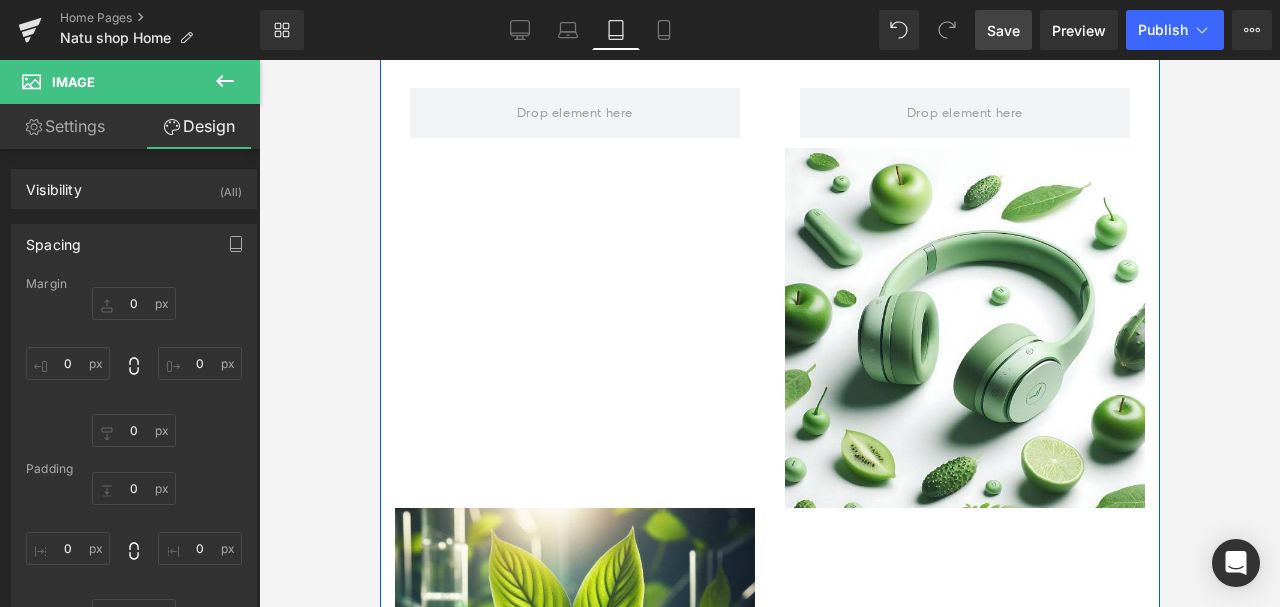 click on "Image
Row
Image         Row
Image
Image
Row" at bounding box center [769, 273] 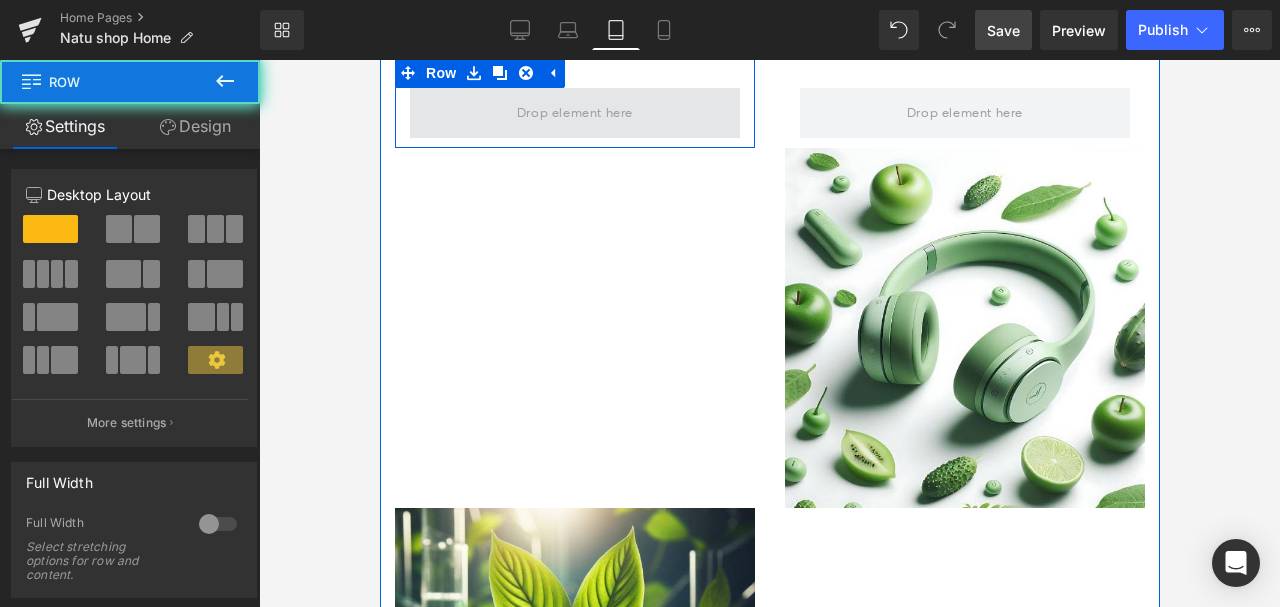 click at bounding box center [574, 113] 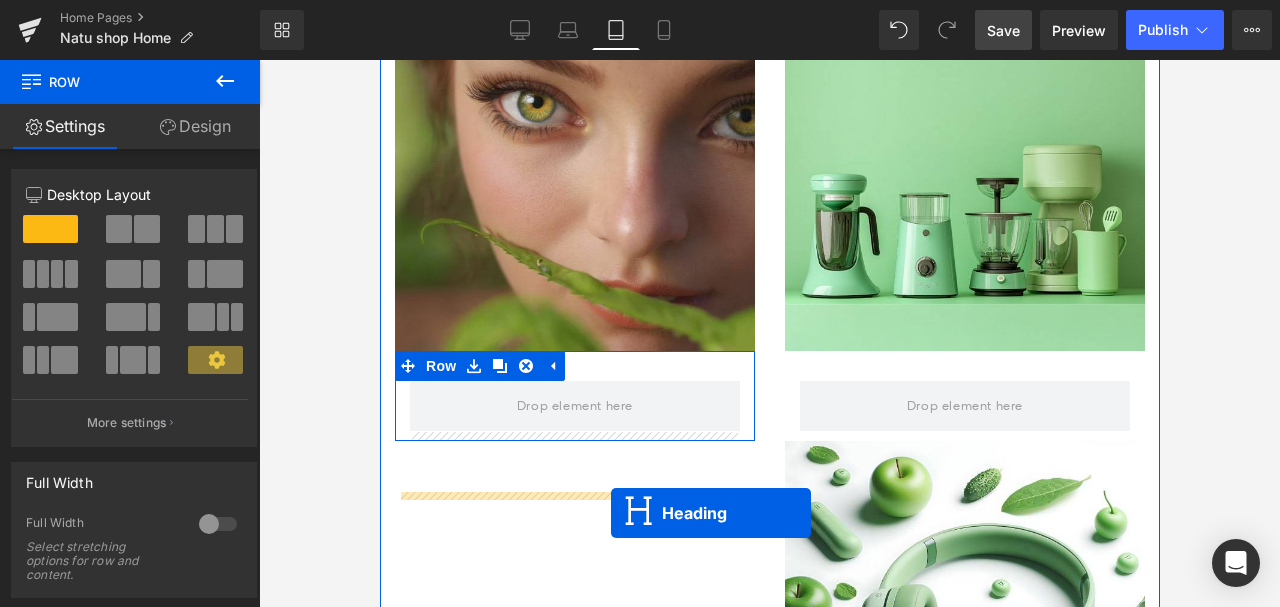 scroll, scrollTop: 1170, scrollLeft: 0, axis: vertical 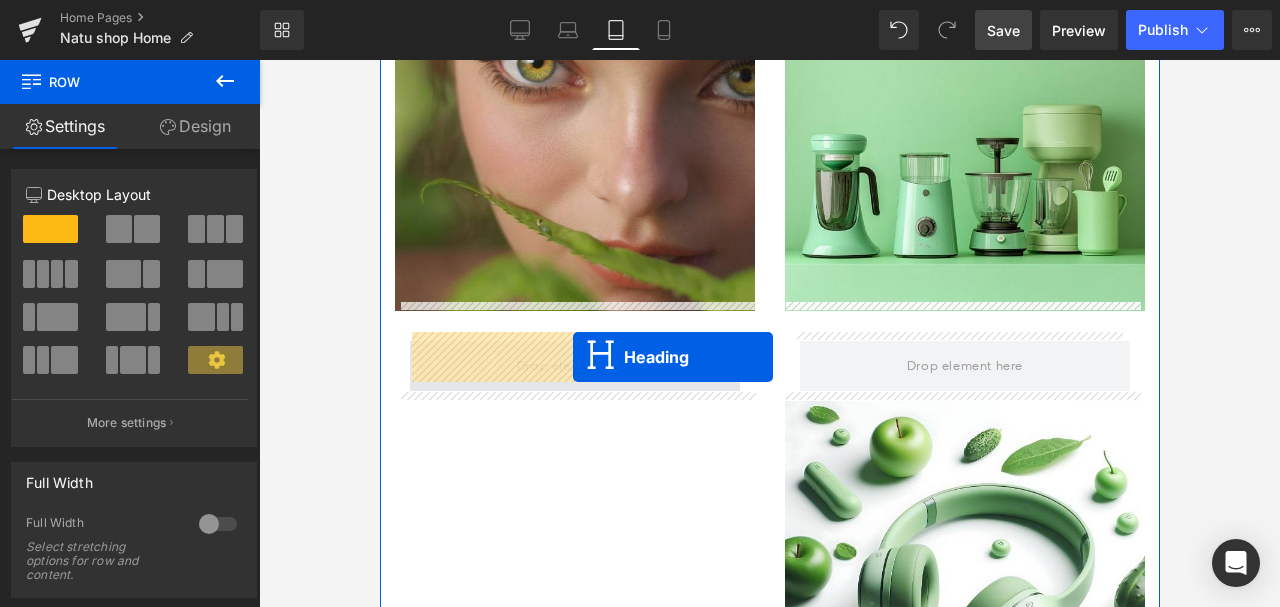 drag, startPoint x: 907, startPoint y: 239, endPoint x: 572, endPoint y: 358, distance: 355.5081 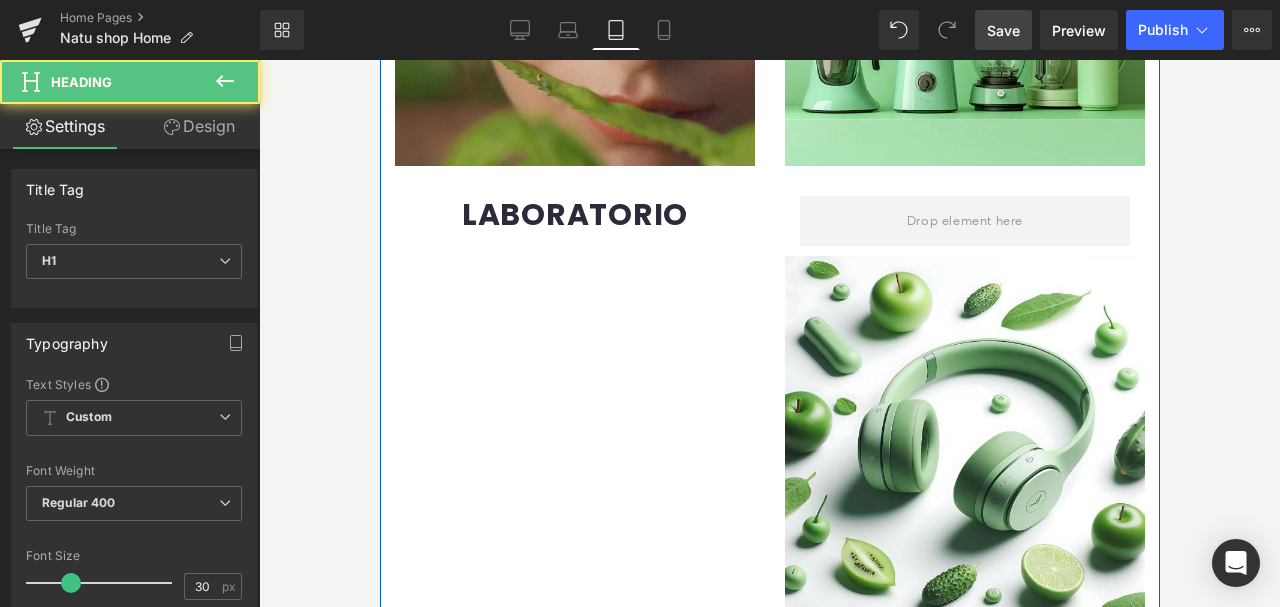 scroll, scrollTop: 1504, scrollLeft: 0, axis: vertical 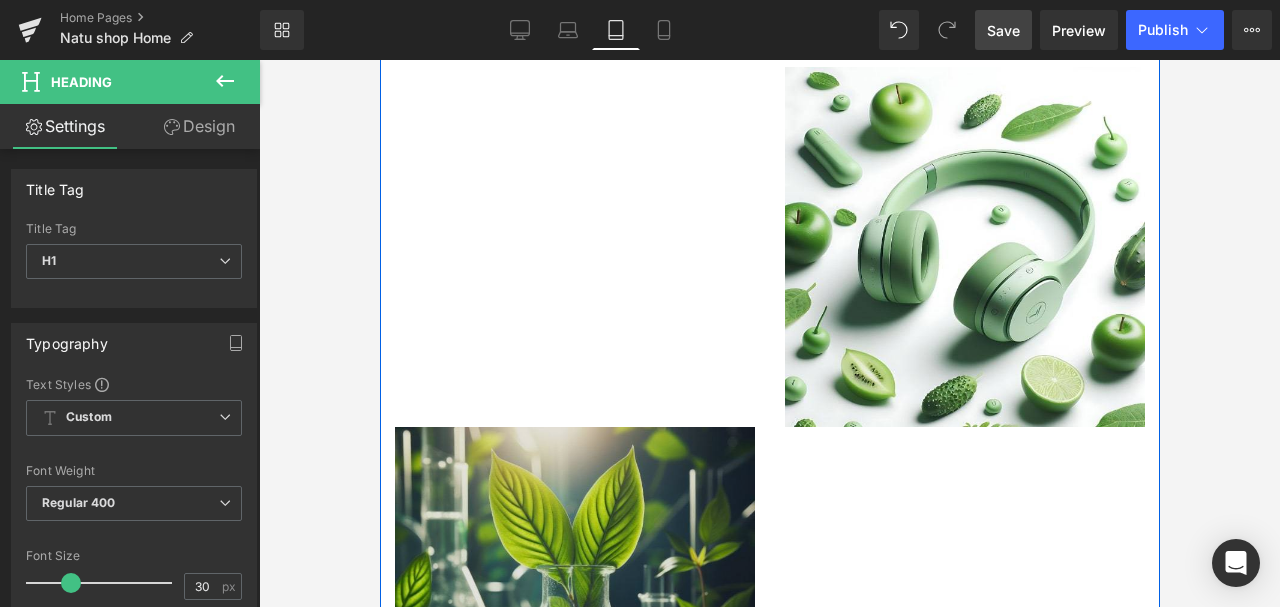 click at bounding box center (574, 607) 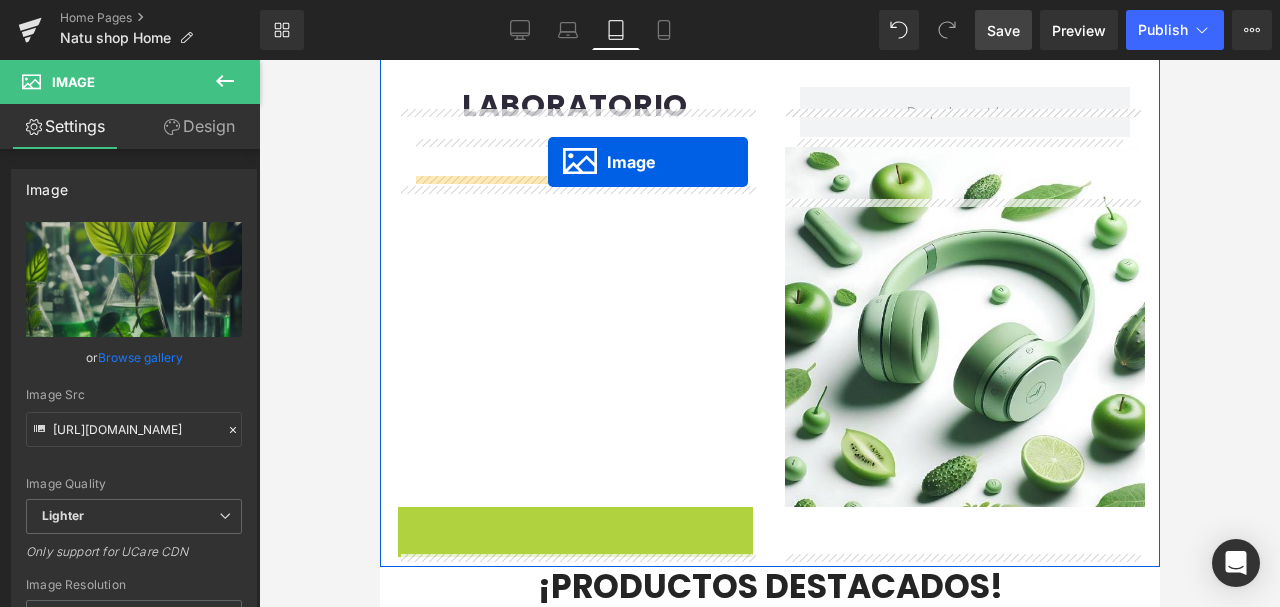 scroll, scrollTop: 1364, scrollLeft: 0, axis: vertical 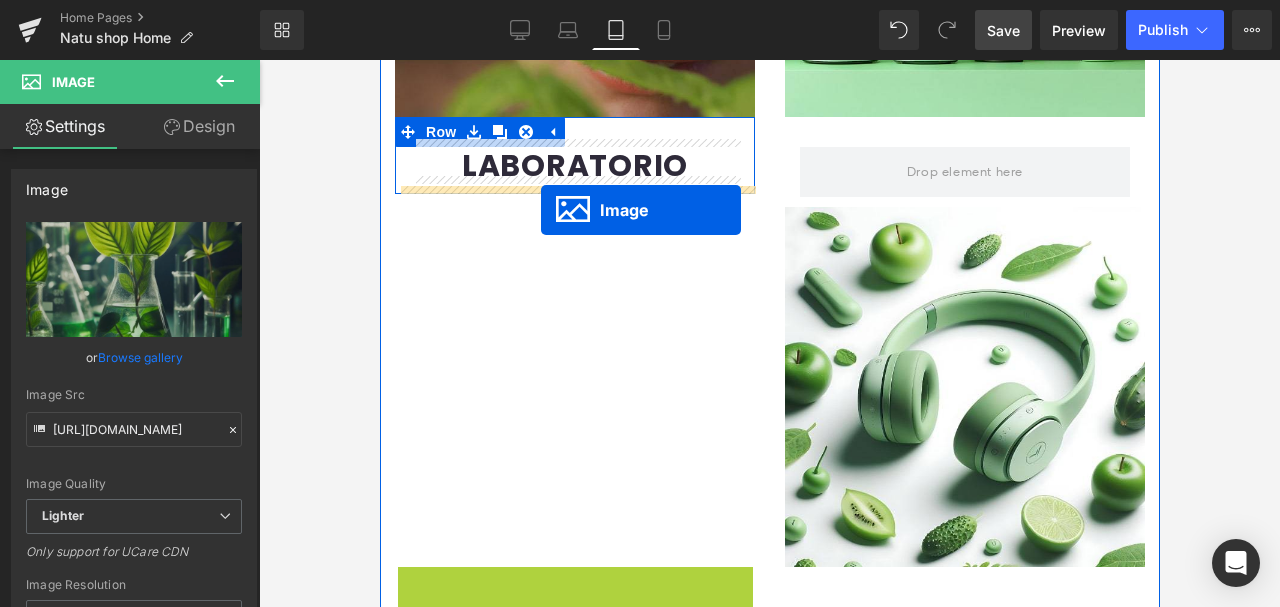 drag, startPoint x: 534, startPoint y: 270, endPoint x: 540, endPoint y: 209, distance: 61.294373 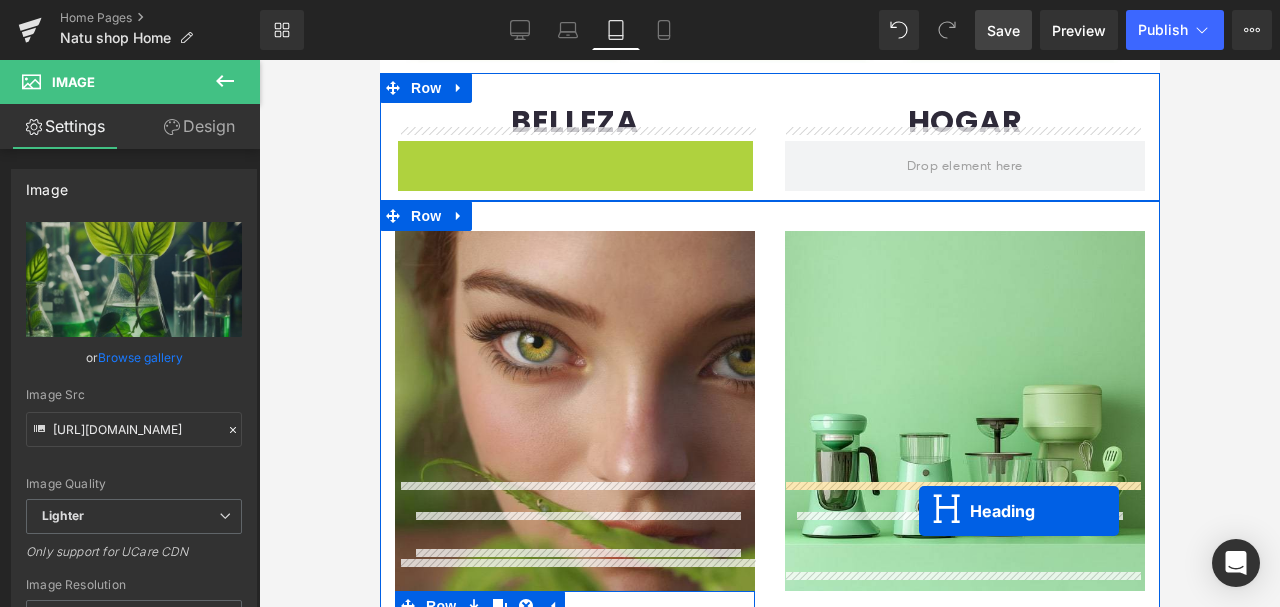 scroll, scrollTop: 990, scrollLeft: 0, axis: vertical 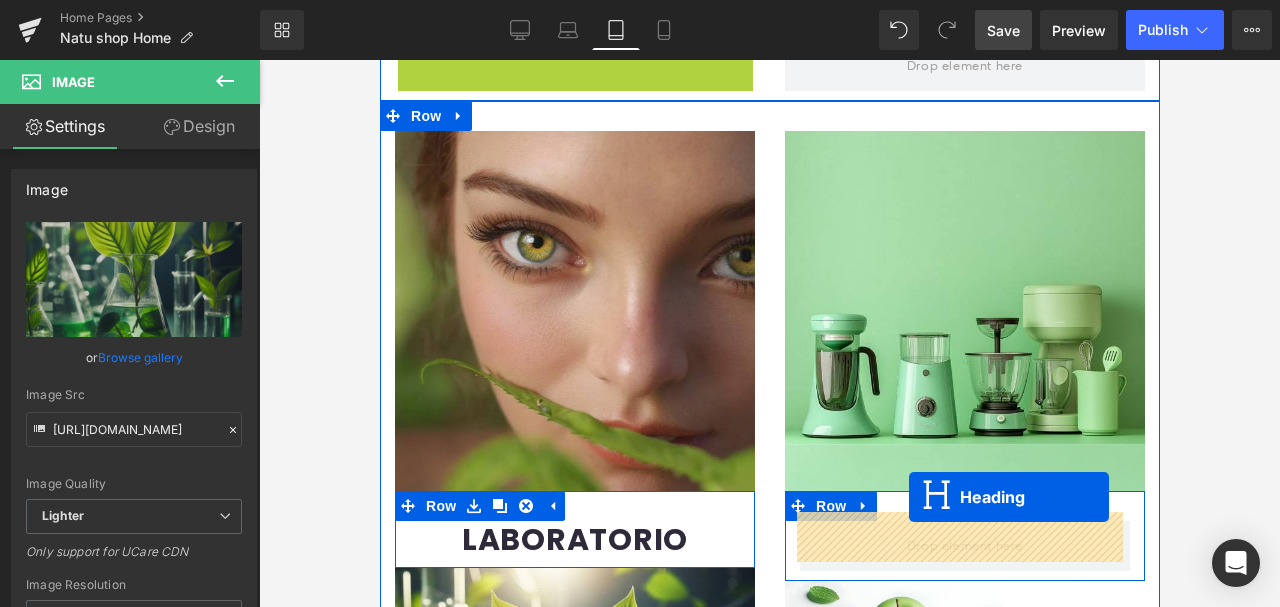 drag, startPoint x: 521, startPoint y: 214, endPoint x: 907, endPoint y: 498, distance: 479.2202 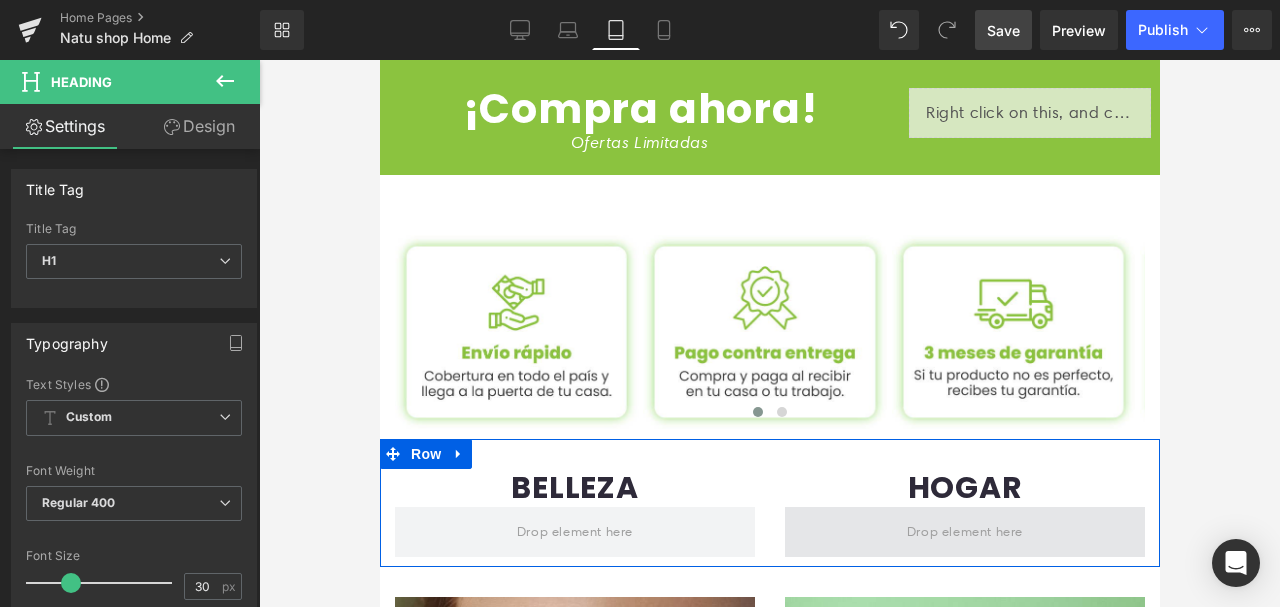 scroll, scrollTop: 657, scrollLeft: 0, axis: vertical 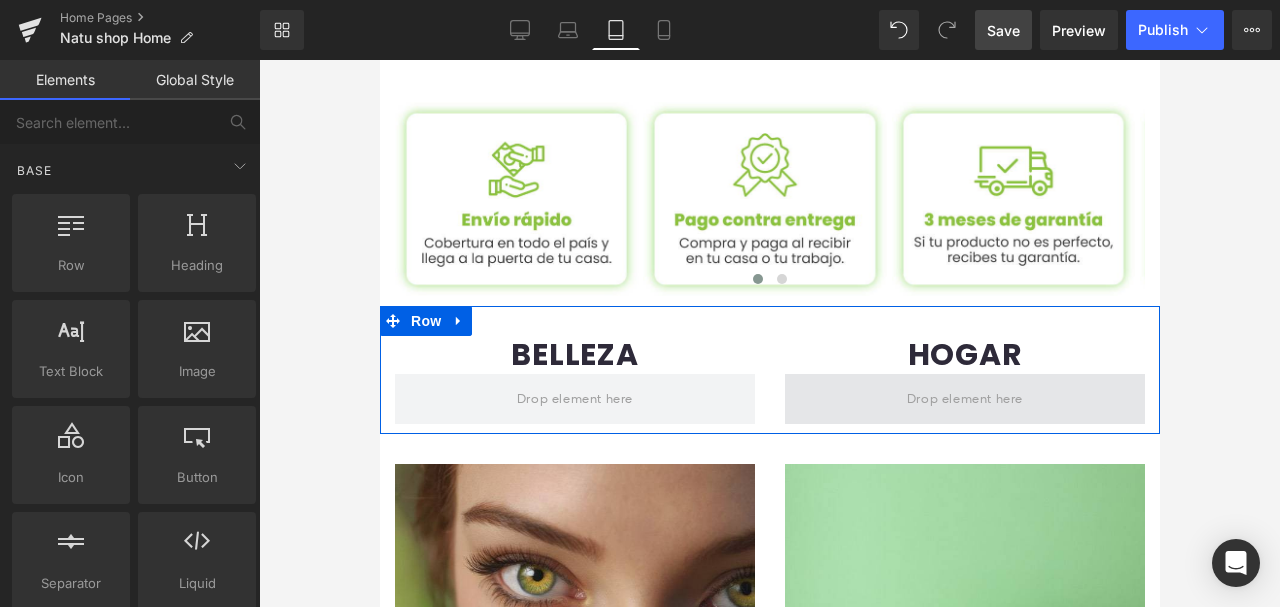 click at bounding box center (964, 398) 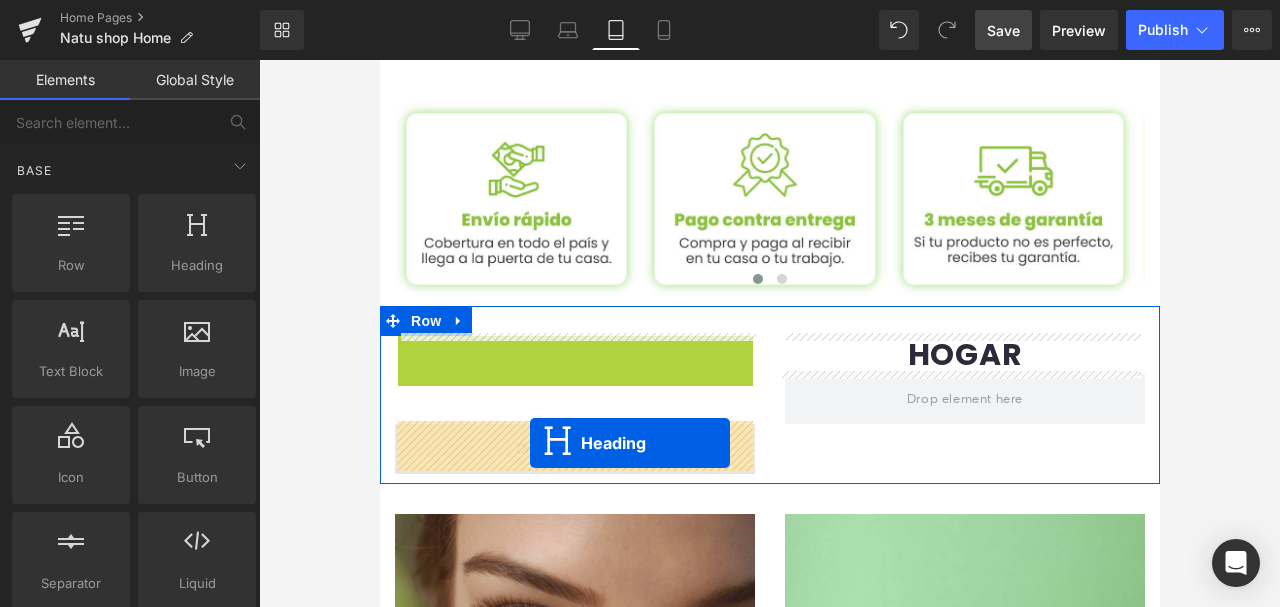 drag, startPoint x: 524, startPoint y: 350, endPoint x: 528, endPoint y: 443, distance: 93.08598 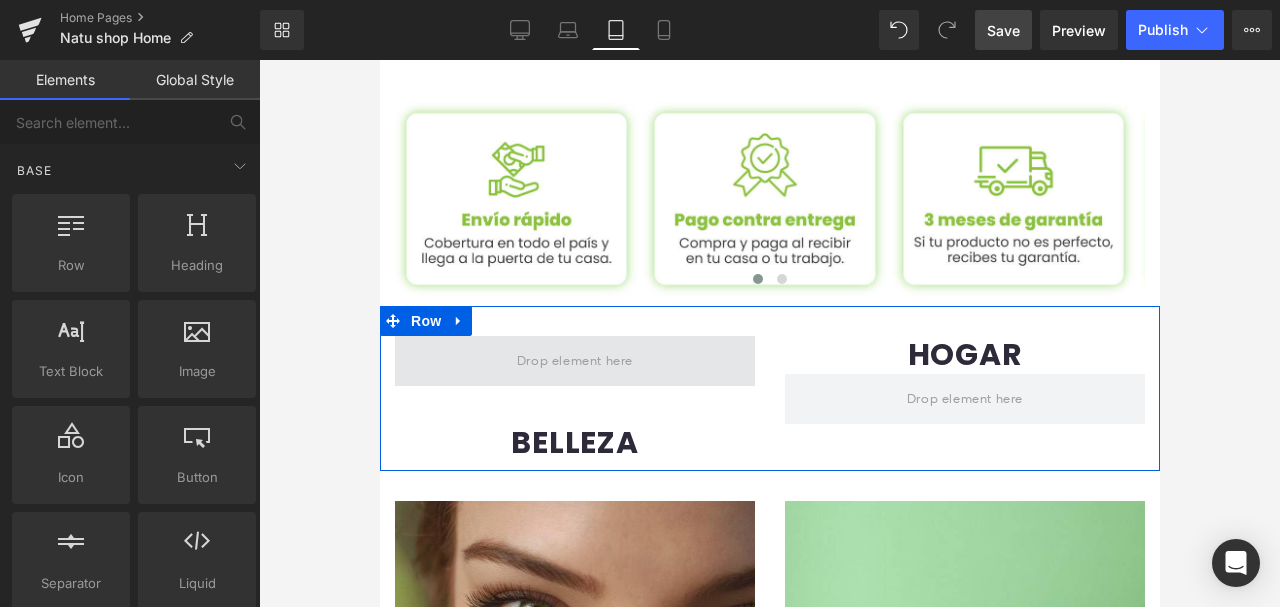 click at bounding box center [574, 361] 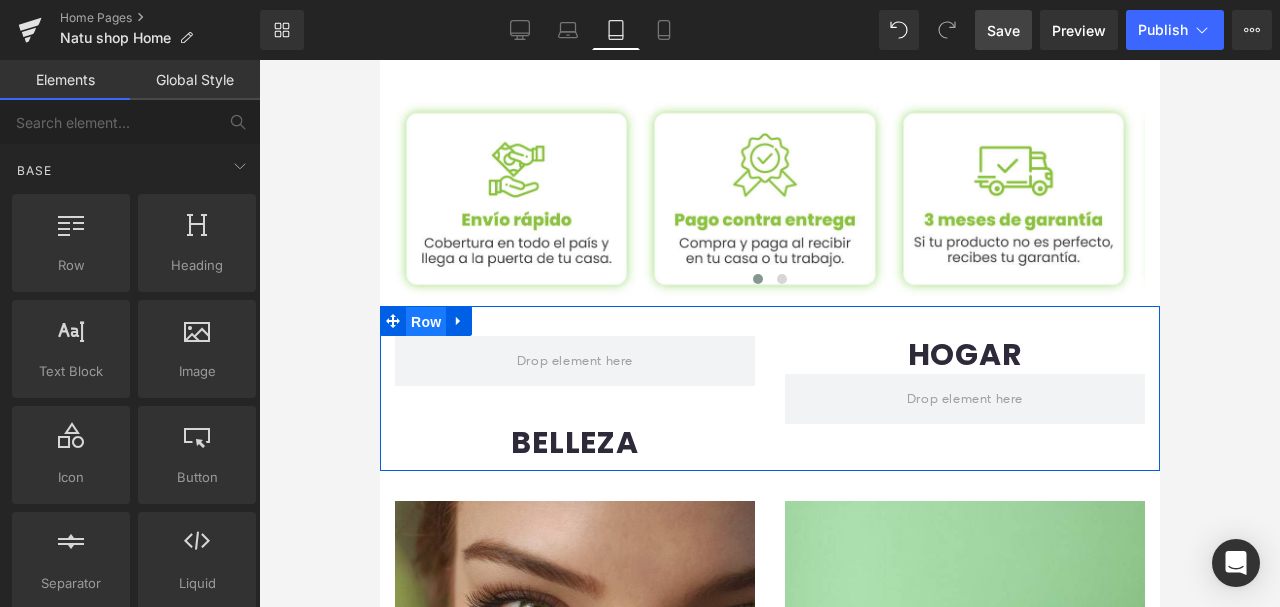 click on "Row" at bounding box center [425, 322] 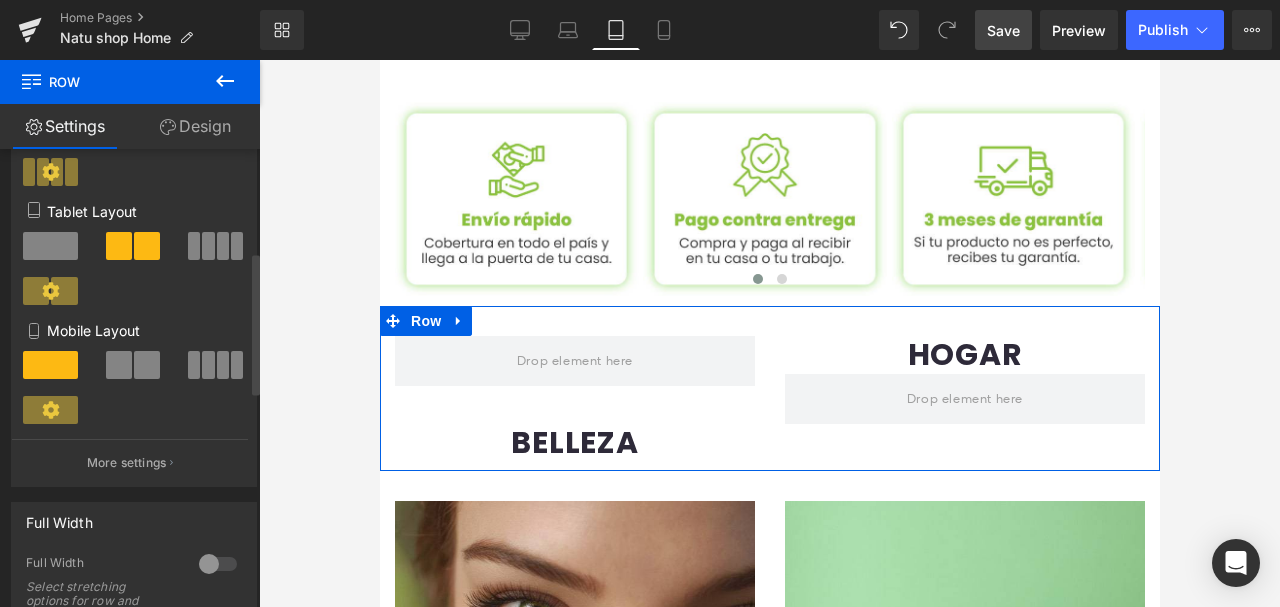 scroll, scrollTop: 333, scrollLeft: 0, axis: vertical 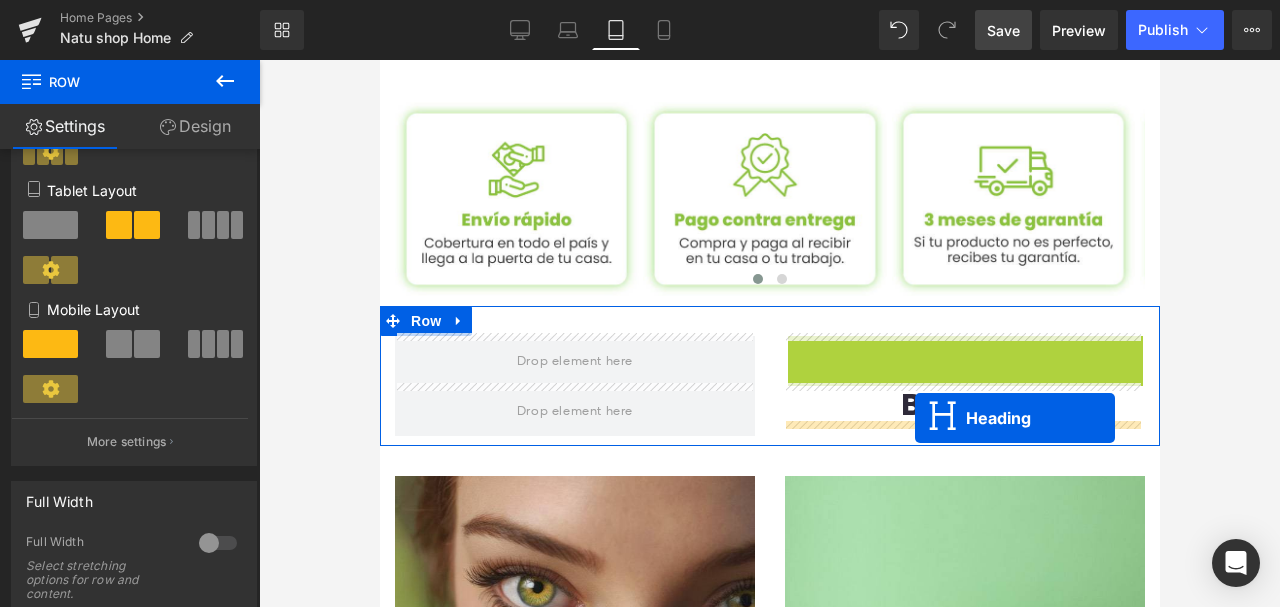 drag, startPoint x: 898, startPoint y: 348, endPoint x: 911, endPoint y: 416, distance: 69.2315 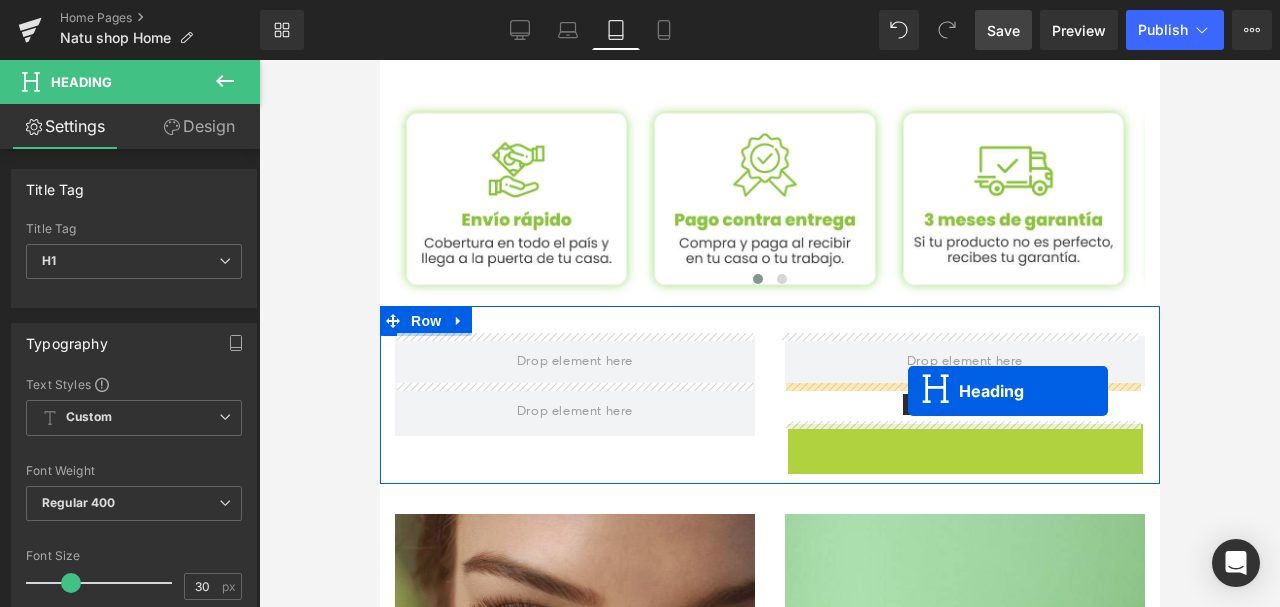 drag, startPoint x: 908, startPoint y: 441, endPoint x: 907, endPoint y: 390, distance: 51.009804 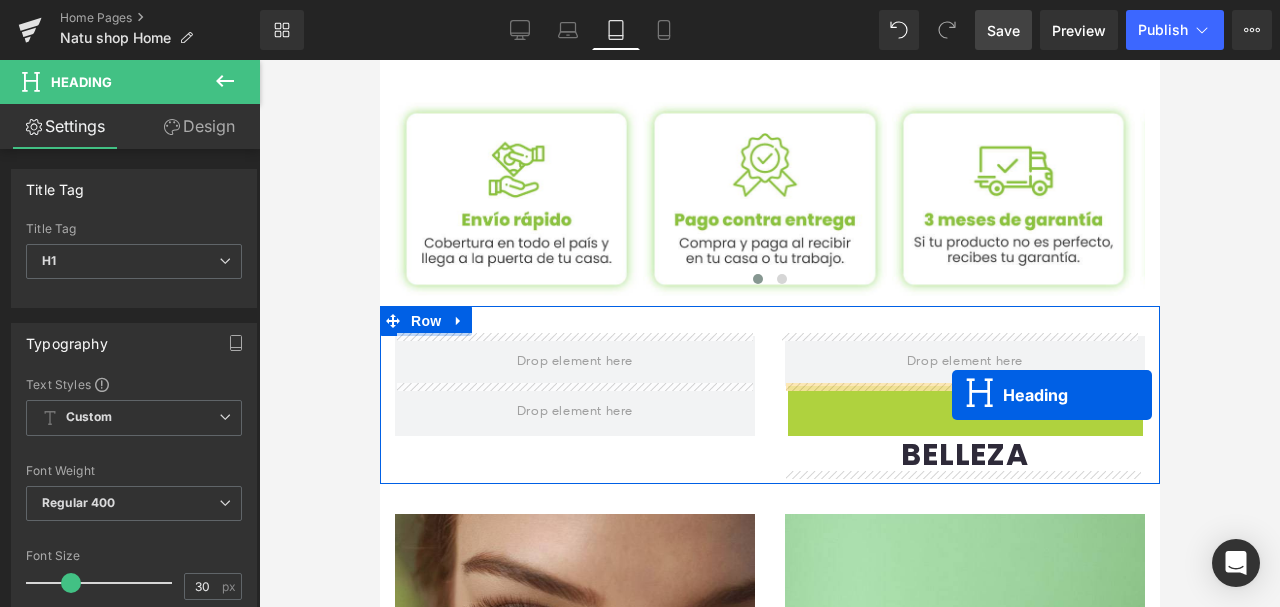 drag, startPoint x: 717, startPoint y: 419, endPoint x: 951, endPoint y: 395, distance: 235.22755 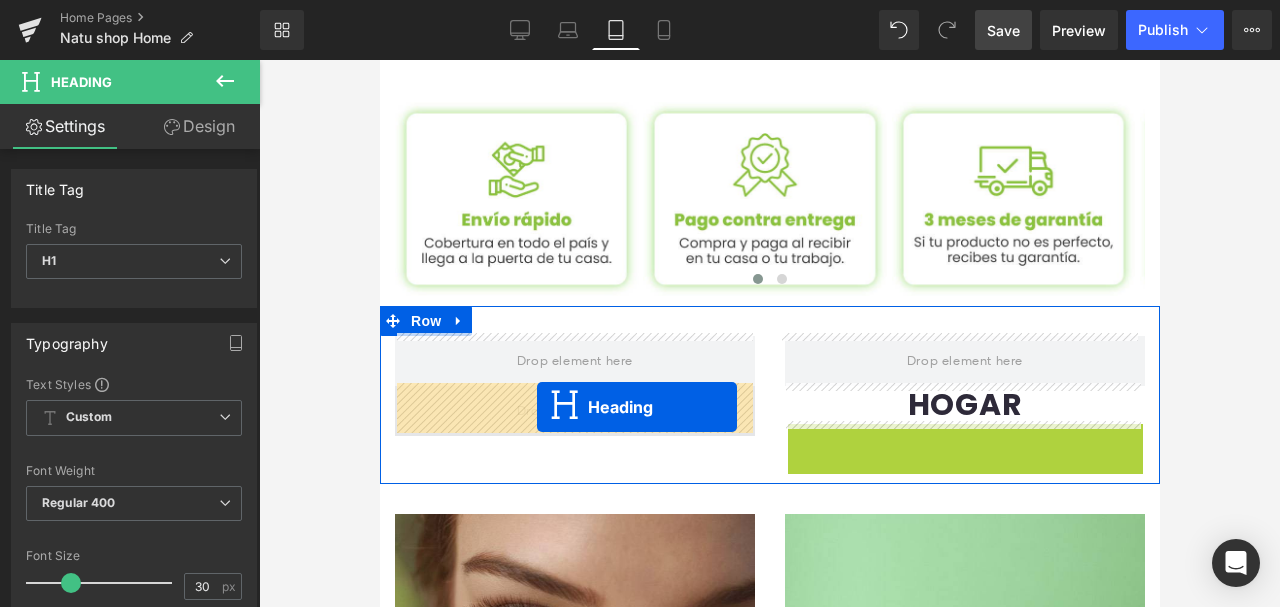 drag, startPoint x: 908, startPoint y: 440, endPoint x: 536, endPoint y: 406, distance: 373.55054 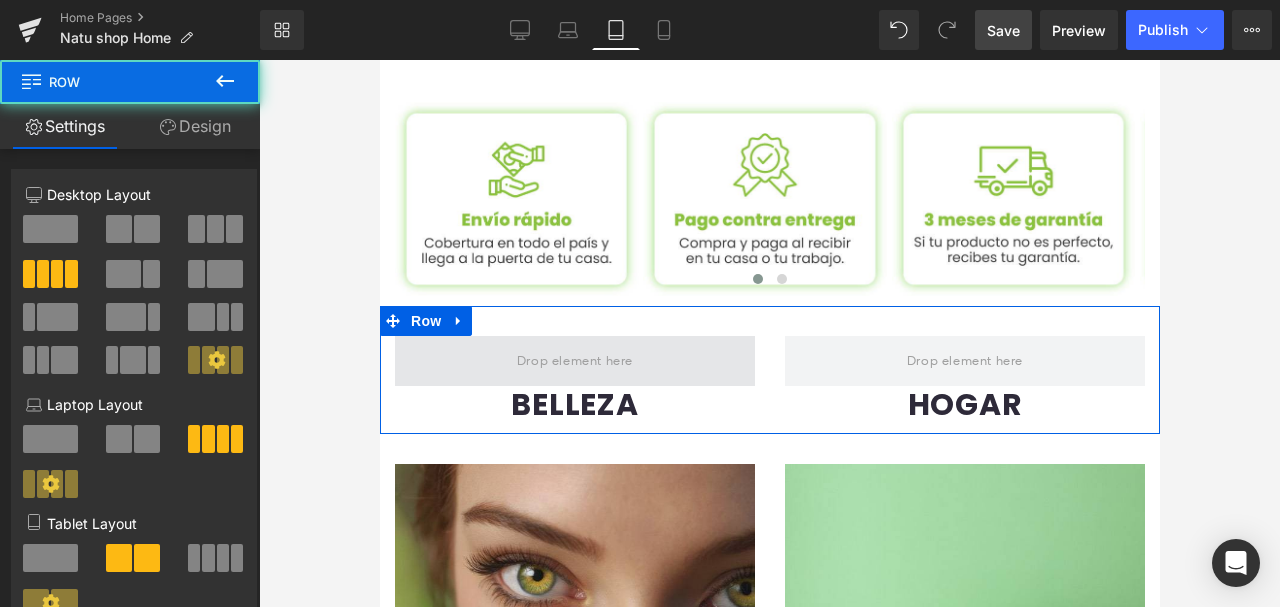 click at bounding box center (574, 361) 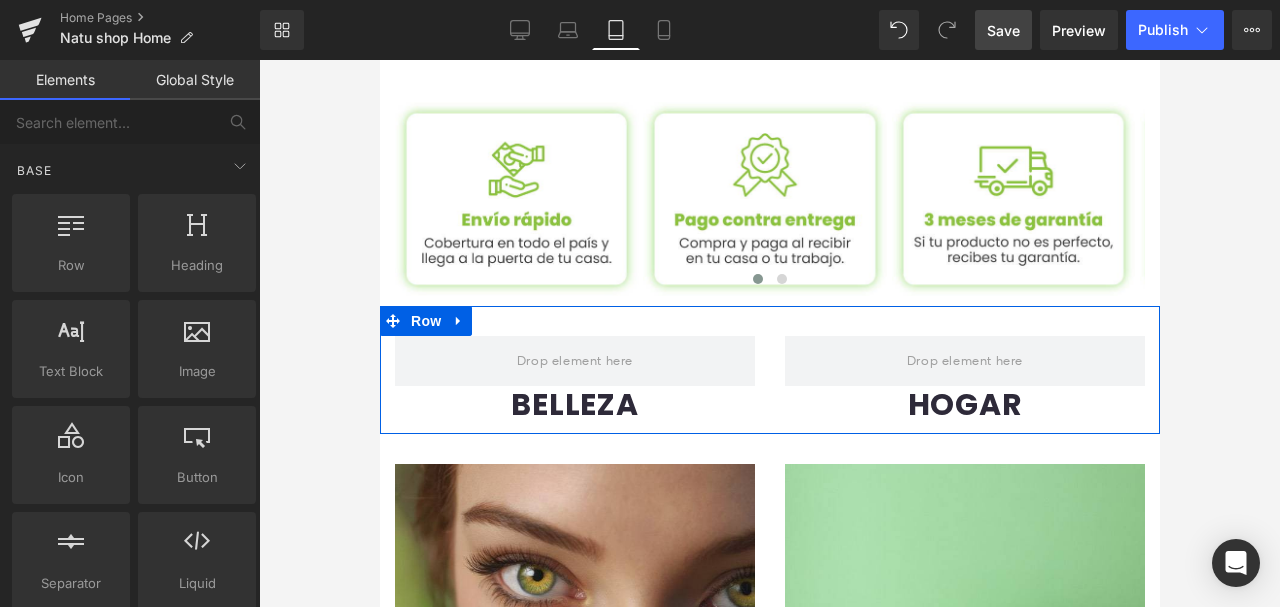 drag, startPoint x: 581, startPoint y: 354, endPoint x: 568, endPoint y: 389, distance: 37.336308 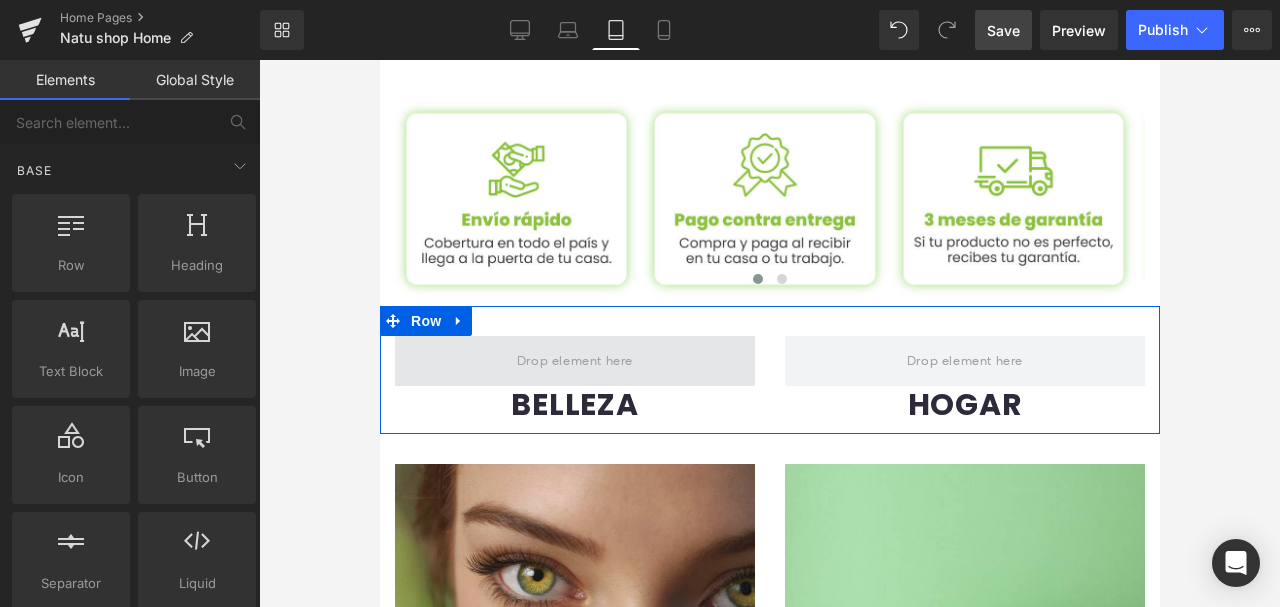 drag, startPoint x: 626, startPoint y: 354, endPoint x: 483, endPoint y: 338, distance: 143.89232 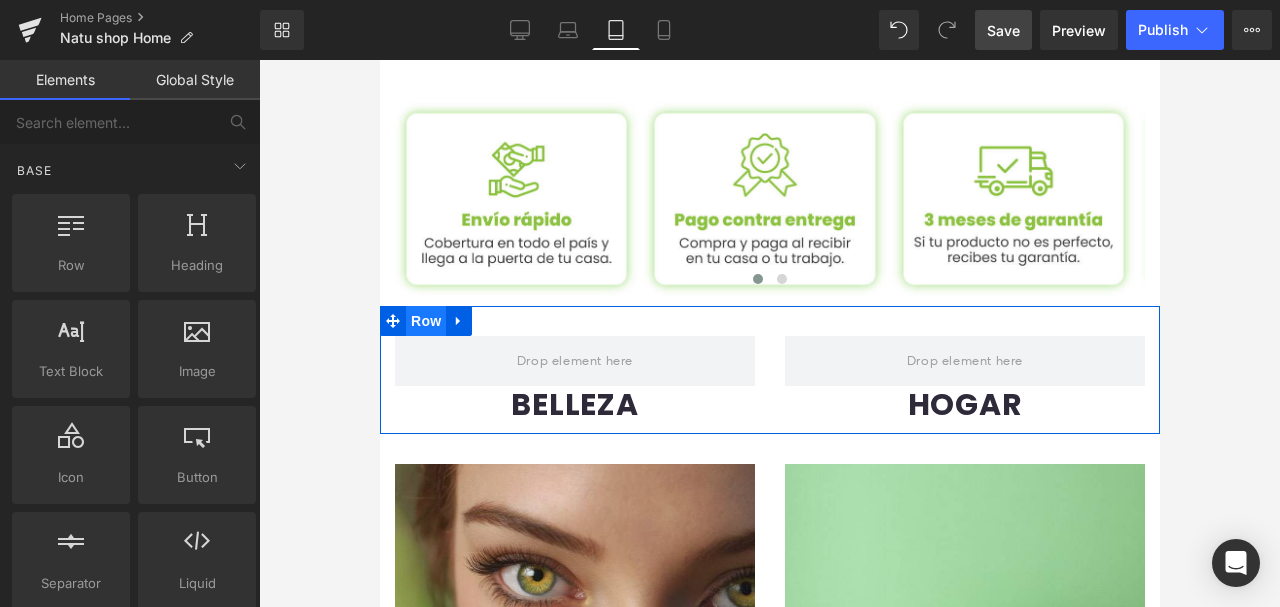 drag, startPoint x: 432, startPoint y: 322, endPoint x: 750, endPoint y: 359, distance: 320.1453 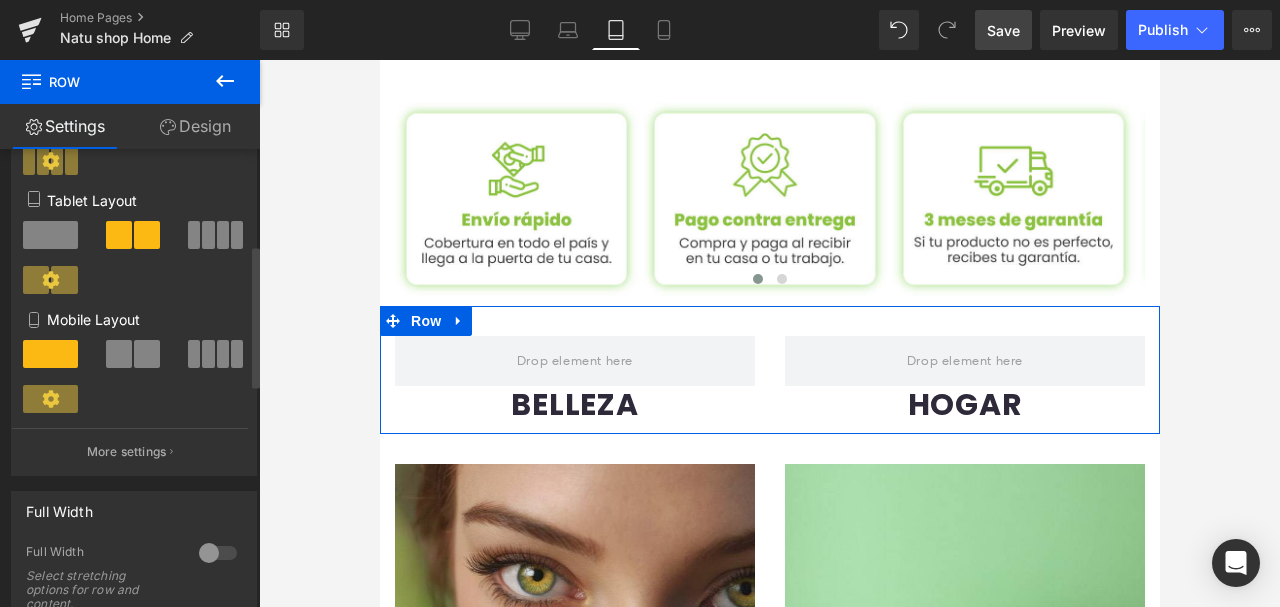 scroll, scrollTop: 333, scrollLeft: 0, axis: vertical 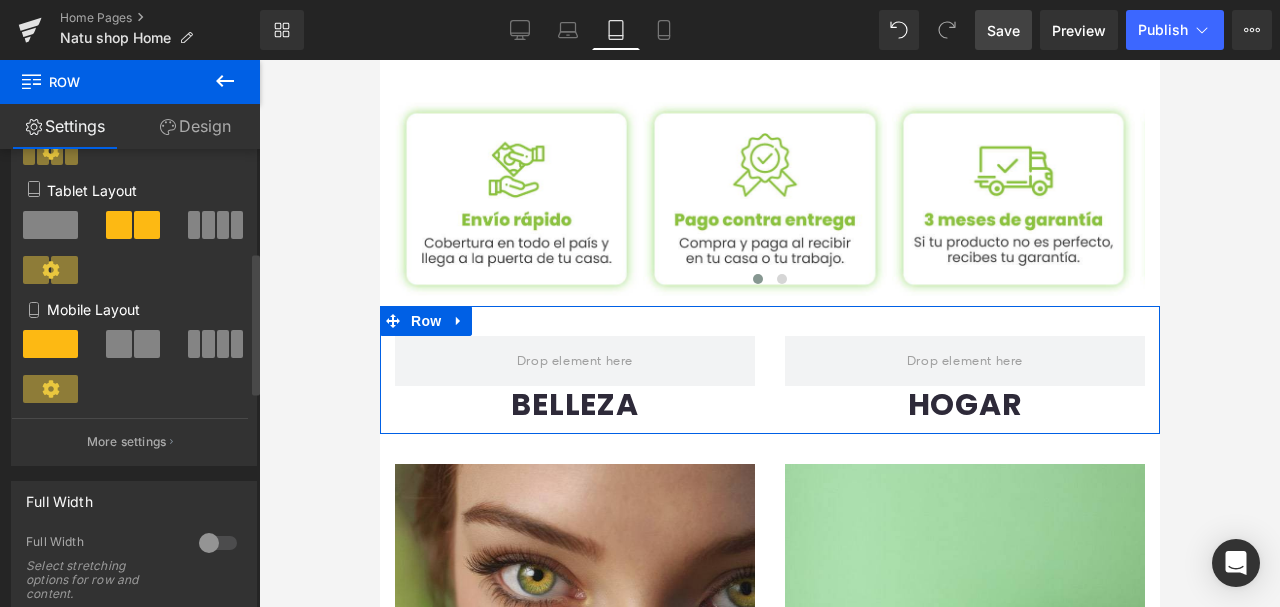 click at bounding box center (147, 225) 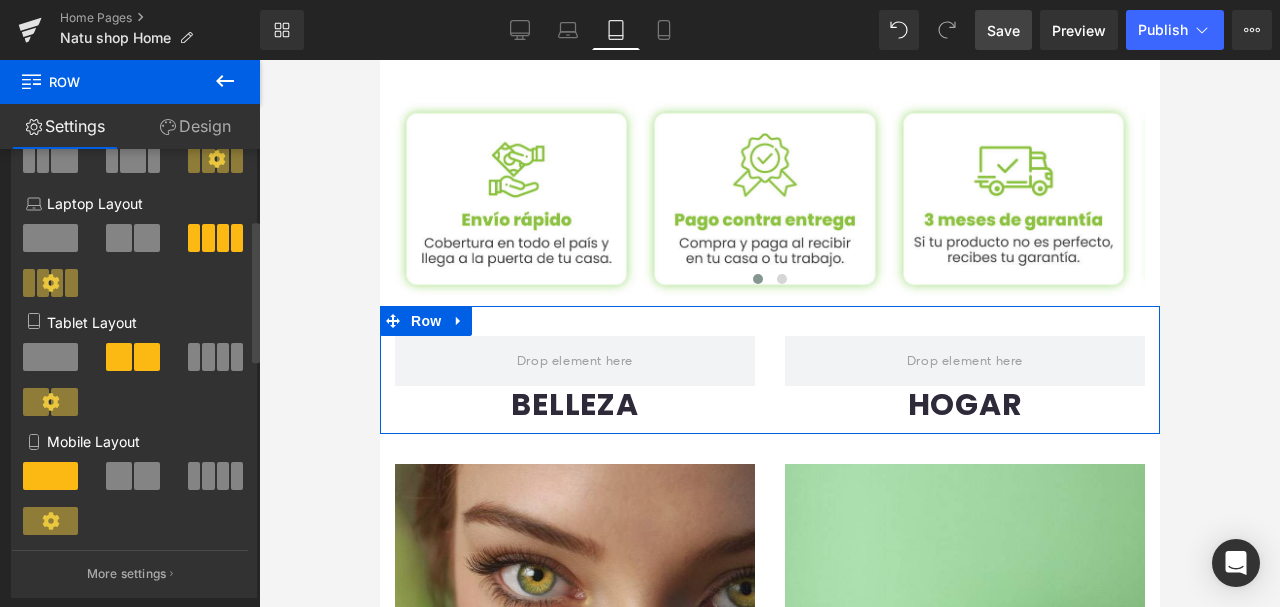 scroll, scrollTop: 200, scrollLeft: 0, axis: vertical 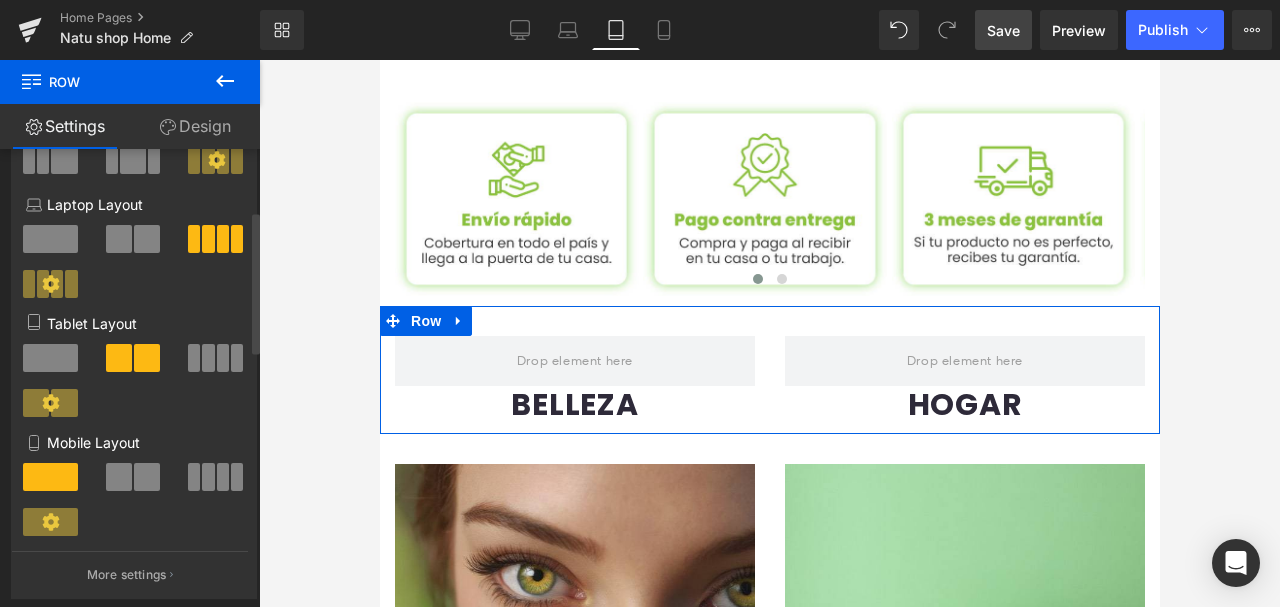 click at bounding box center [147, 239] 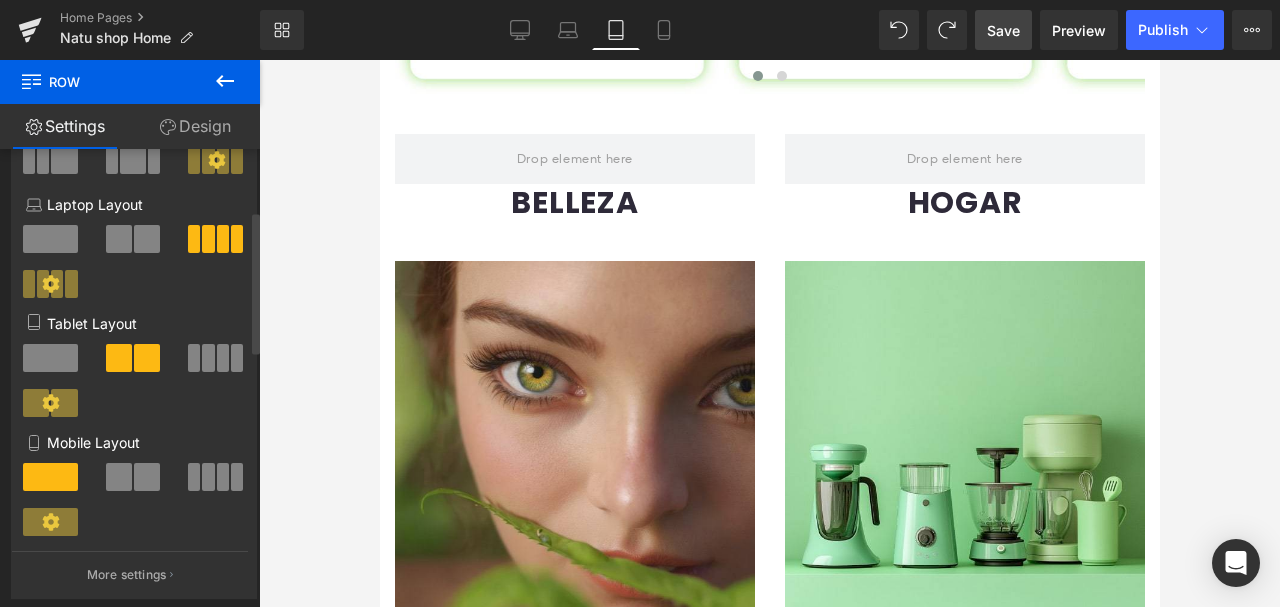 scroll, scrollTop: 924, scrollLeft: 0, axis: vertical 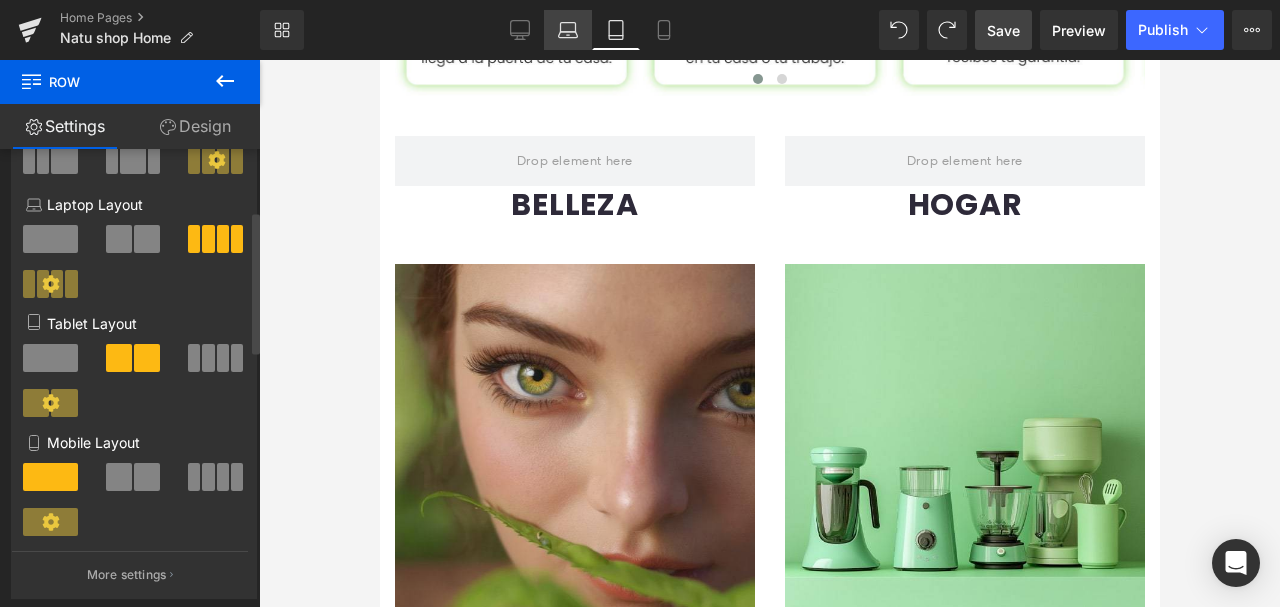 click 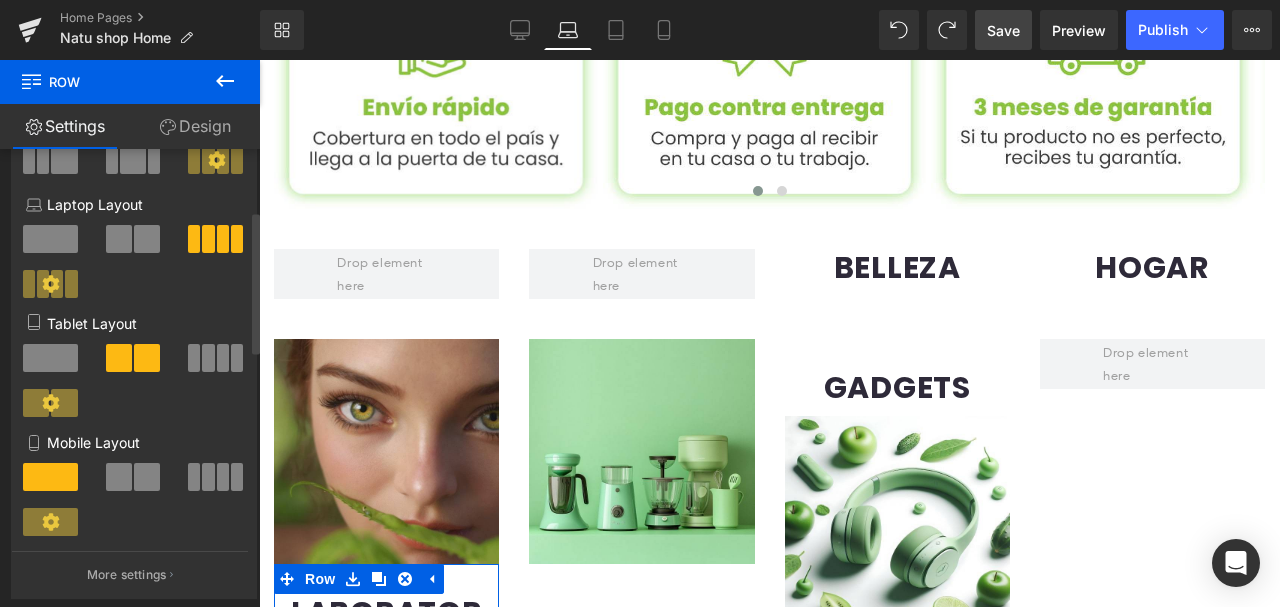 scroll, scrollTop: 841, scrollLeft: 0, axis: vertical 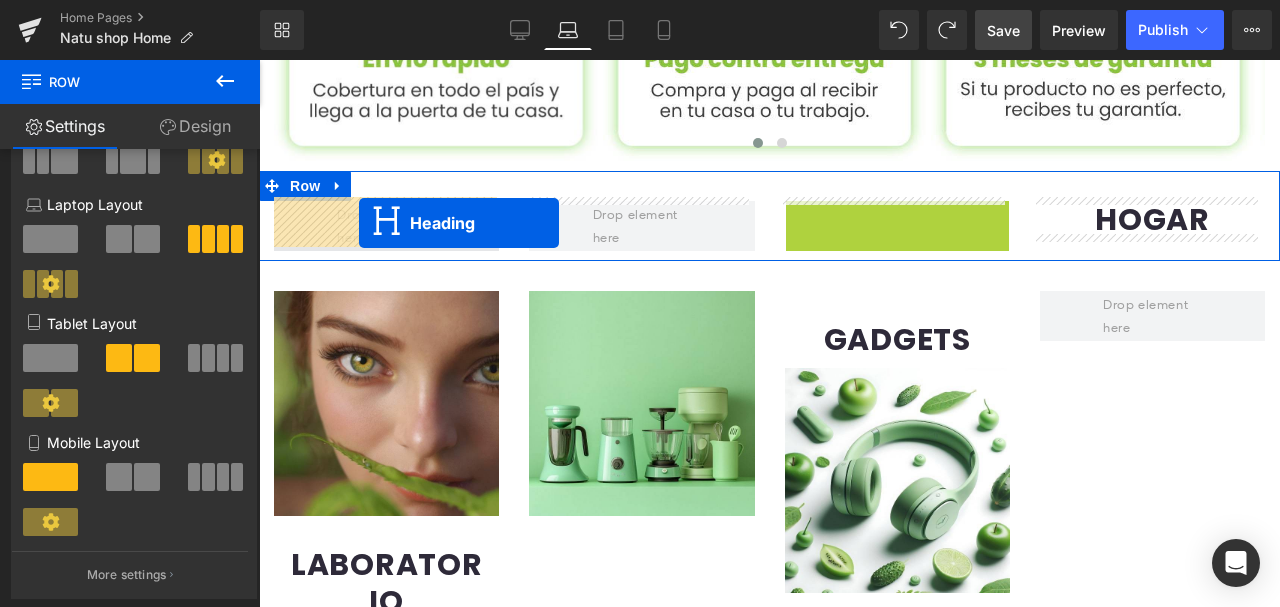 drag, startPoint x: 844, startPoint y: 212, endPoint x: 356, endPoint y: 224, distance: 488.14752 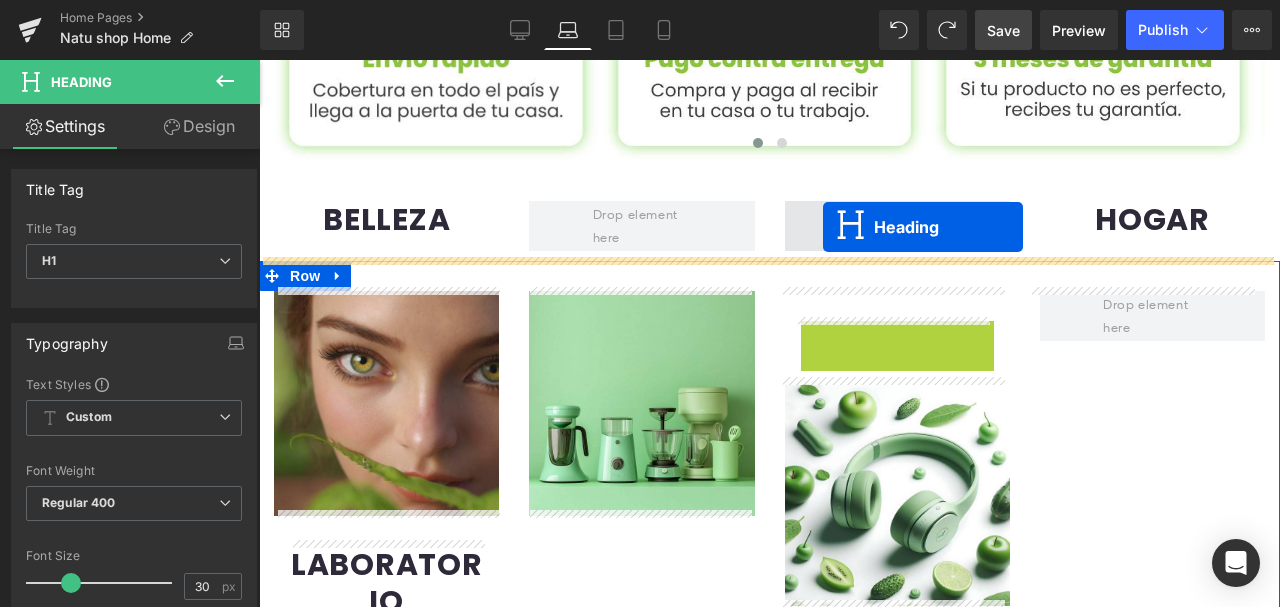 drag, startPoint x: 838, startPoint y: 335, endPoint x: 823, endPoint y: 228, distance: 108.04629 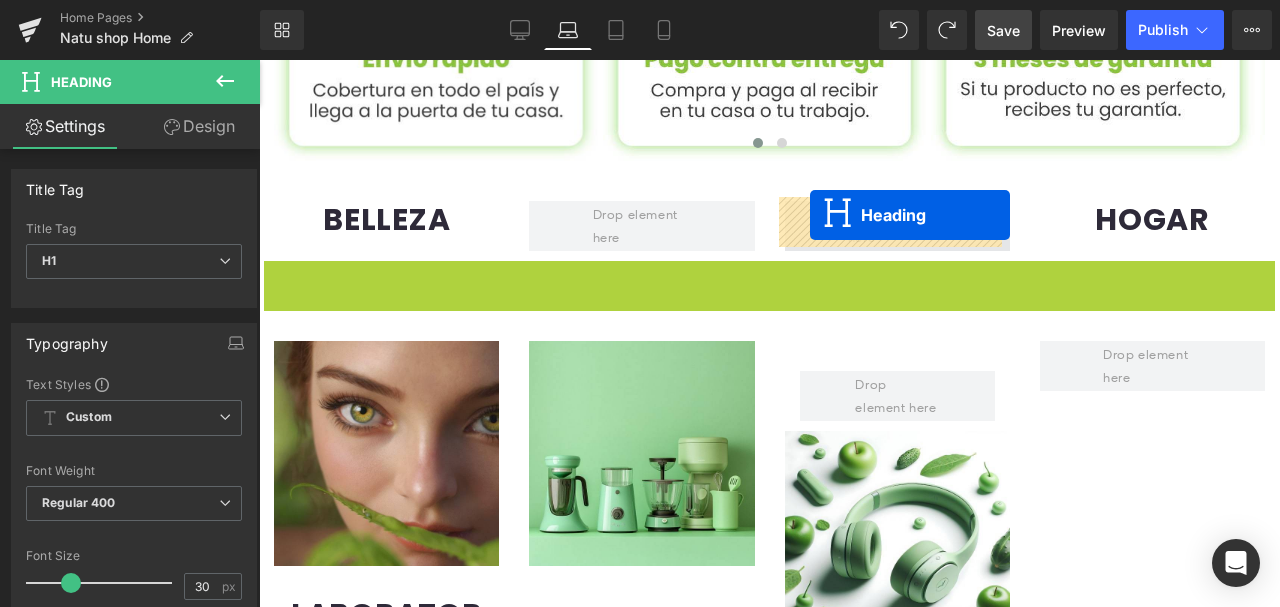 drag, startPoint x: 721, startPoint y: 276, endPoint x: 810, endPoint y: 216, distance: 107.33592 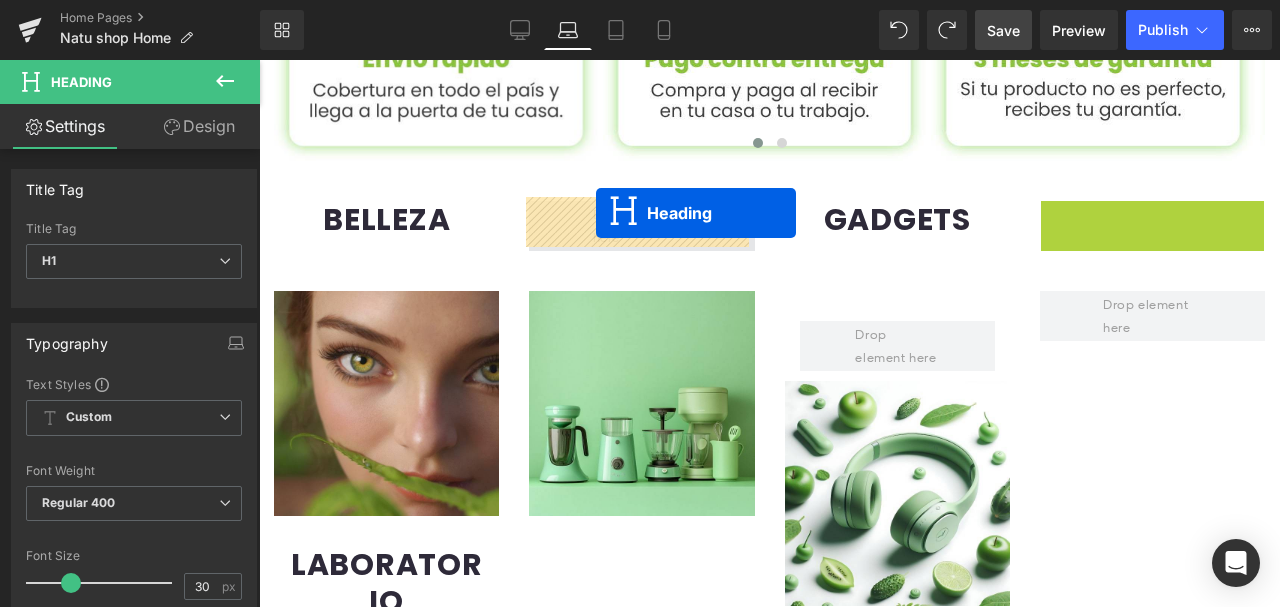 drag, startPoint x: 1101, startPoint y: 218, endPoint x: 596, endPoint y: 214, distance: 505.01584 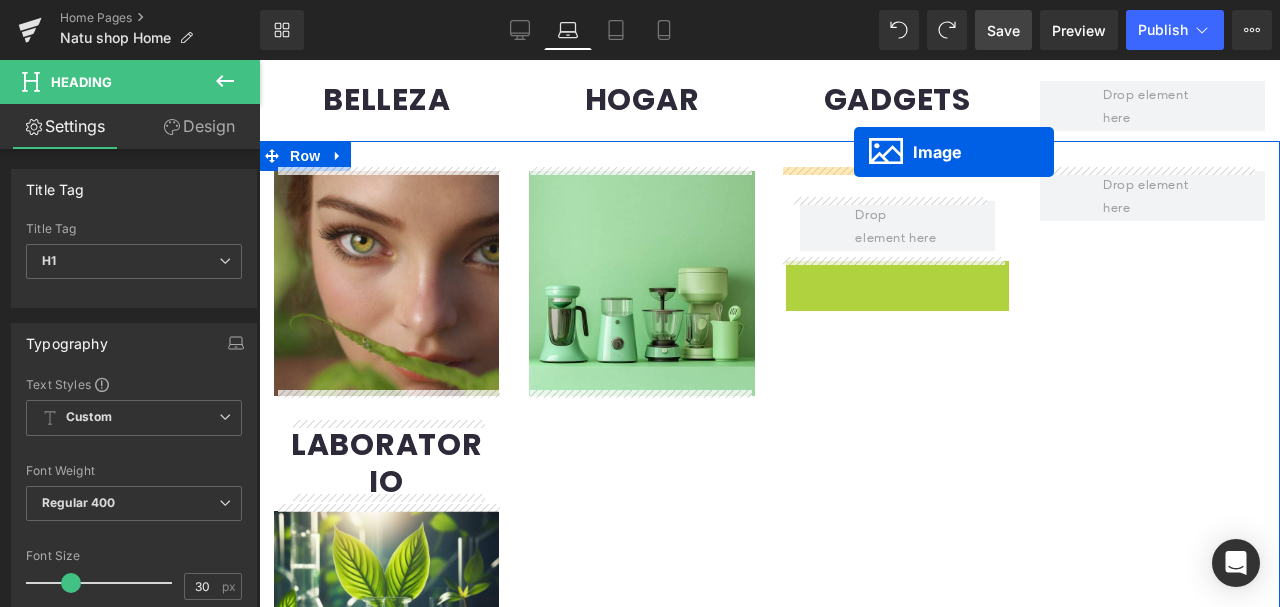 scroll, scrollTop: 1074, scrollLeft: 0, axis: vertical 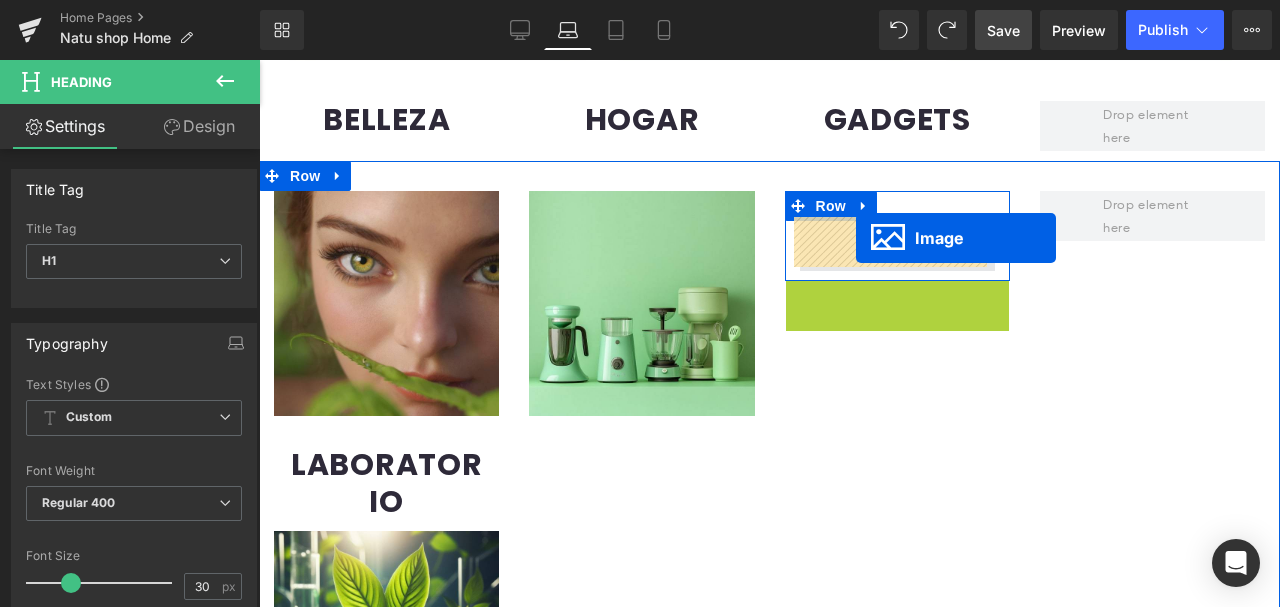 drag, startPoint x: 857, startPoint y: 286, endPoint x: 856, endPoint y: 240, distance: 46.010868 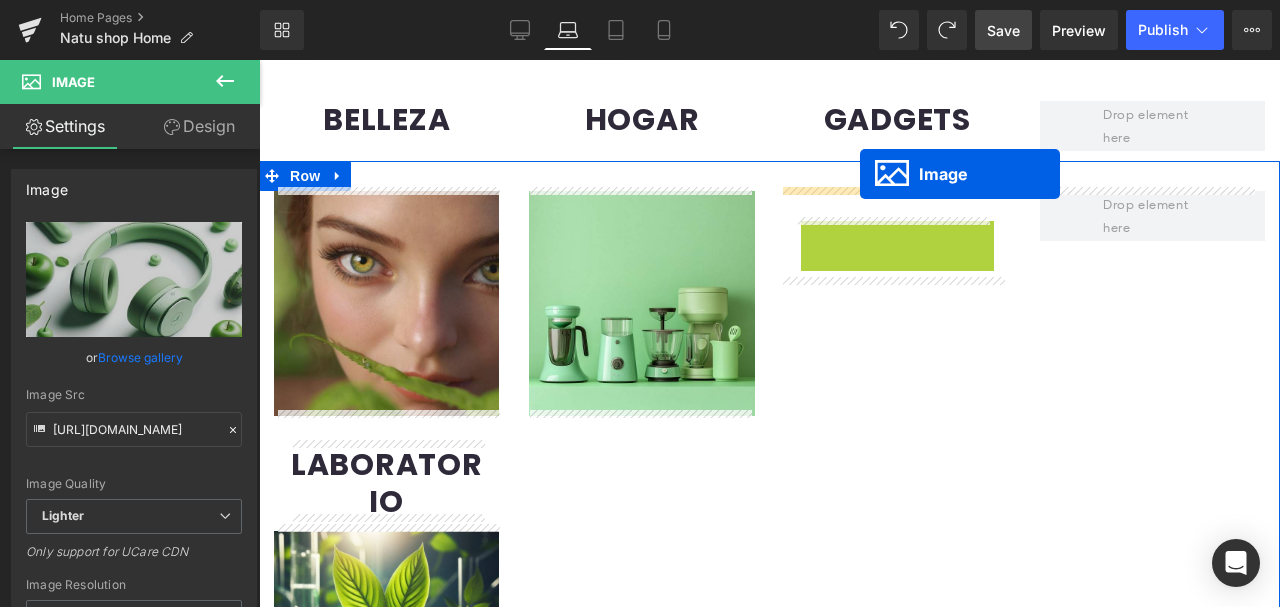 drag, startPoint x: 860, startPoint y: 259, endPoint x: 860, endPoint y: 174, distance: 85 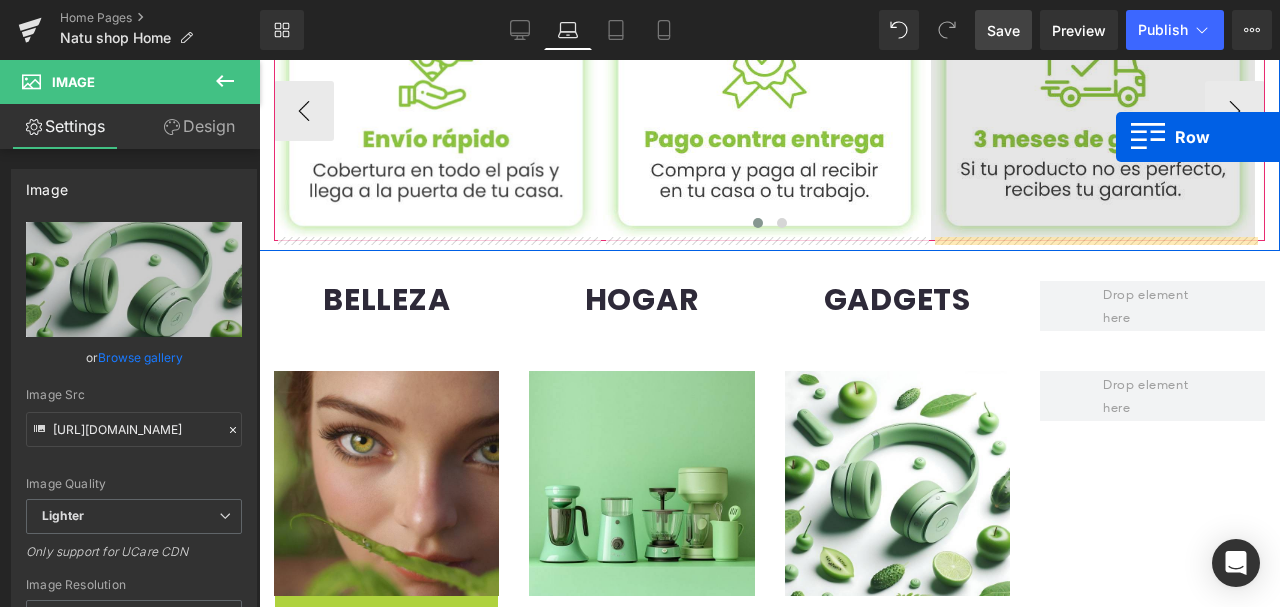 scroll, scrollTop: 834, scrollLeft: 0, axis: vertical 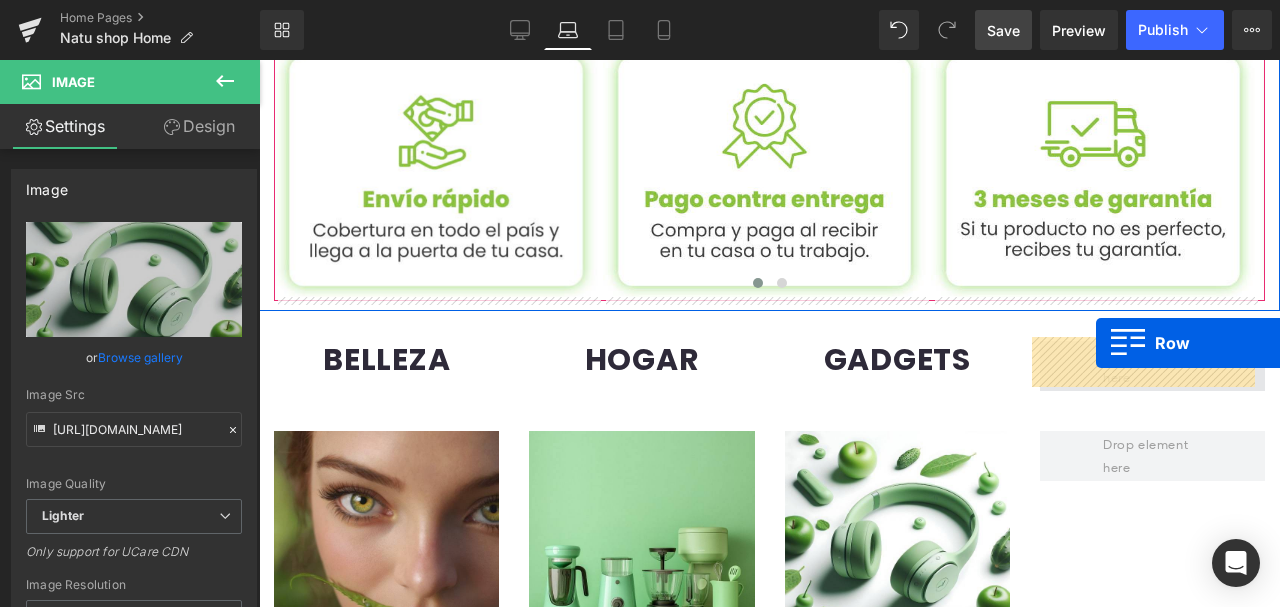 drag, startPoint x: 292, startPoint y: 432, endPoint x: 1096, endPoint y: 344, distance: 808.8016 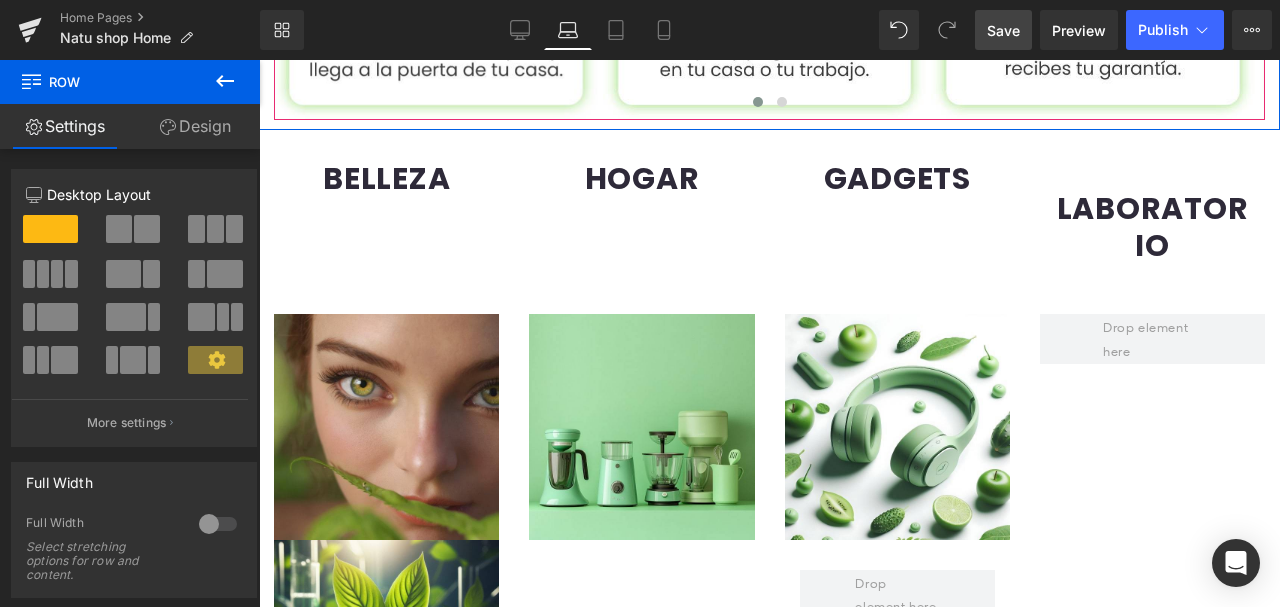 scroll, scrollTop: 901, scrollLeft: 0, axis: vertical 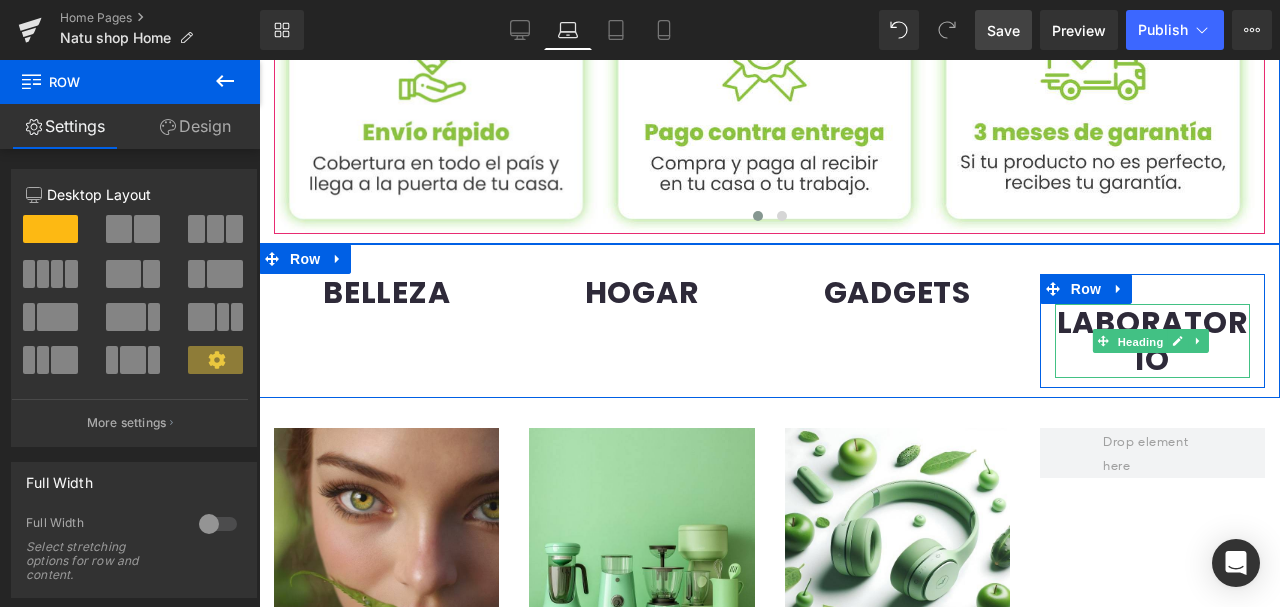click on "Heading" at bounding box center (1141, 342) 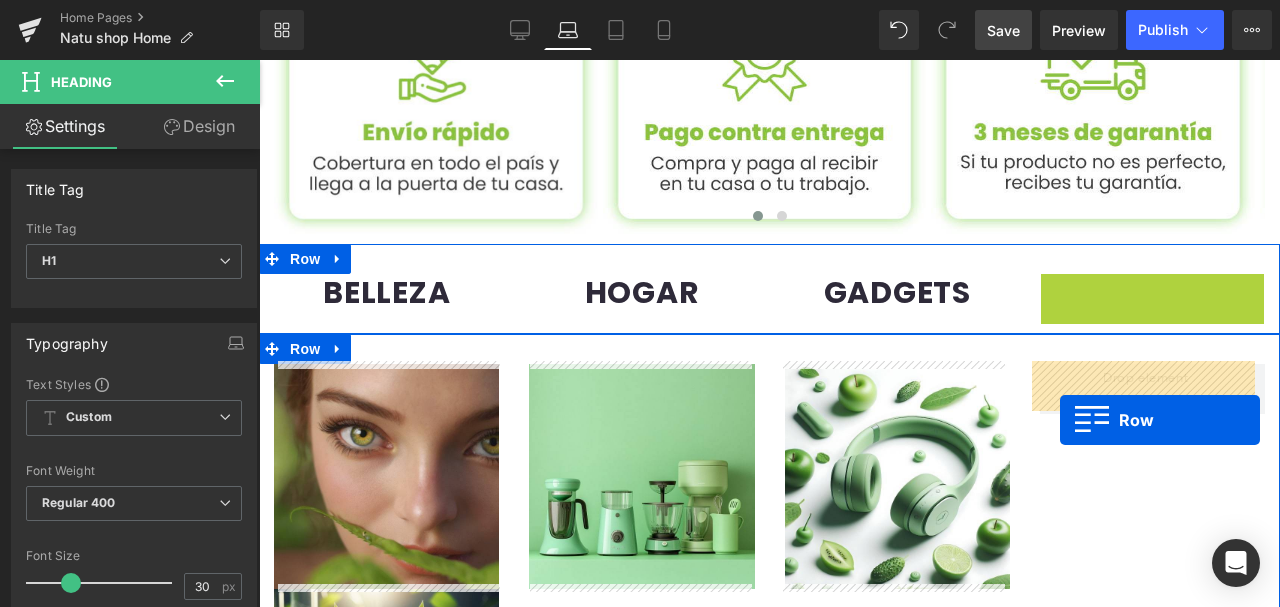 drag, startPoint x: 1046, startPoint y: 282, endPoint x: 1062, endPoint y: 444, distance: 162.78821 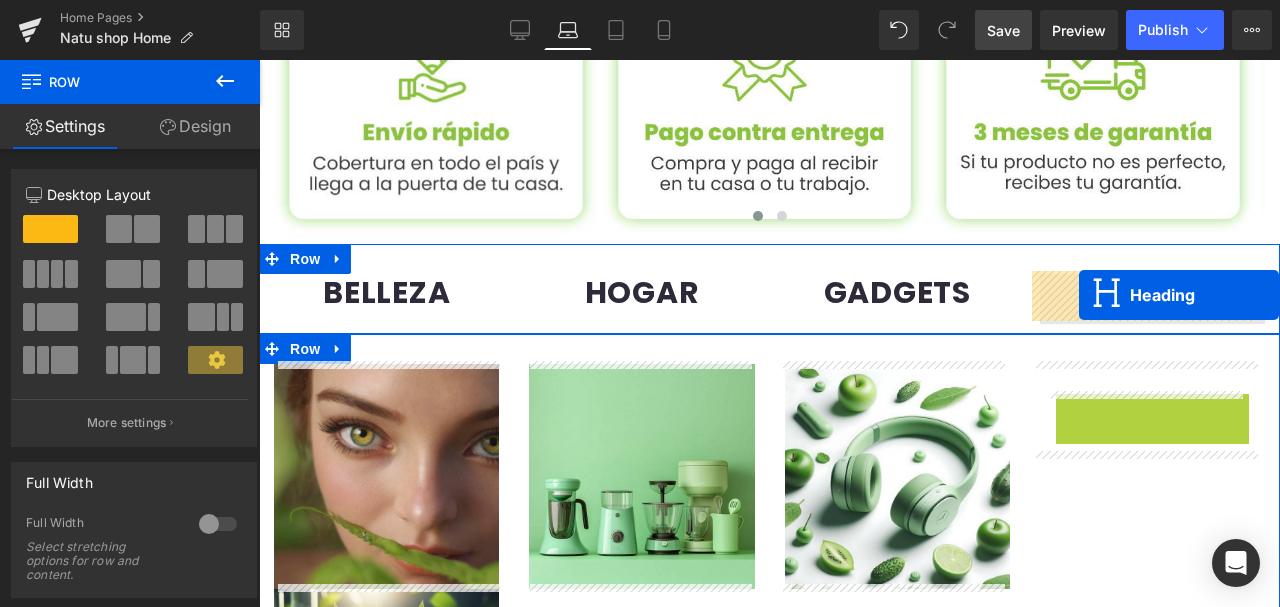 drag, startPoint x: 1094, startPoint y: 422, endPoint x: 1079, endPoint y: 294, distance: 128.87592 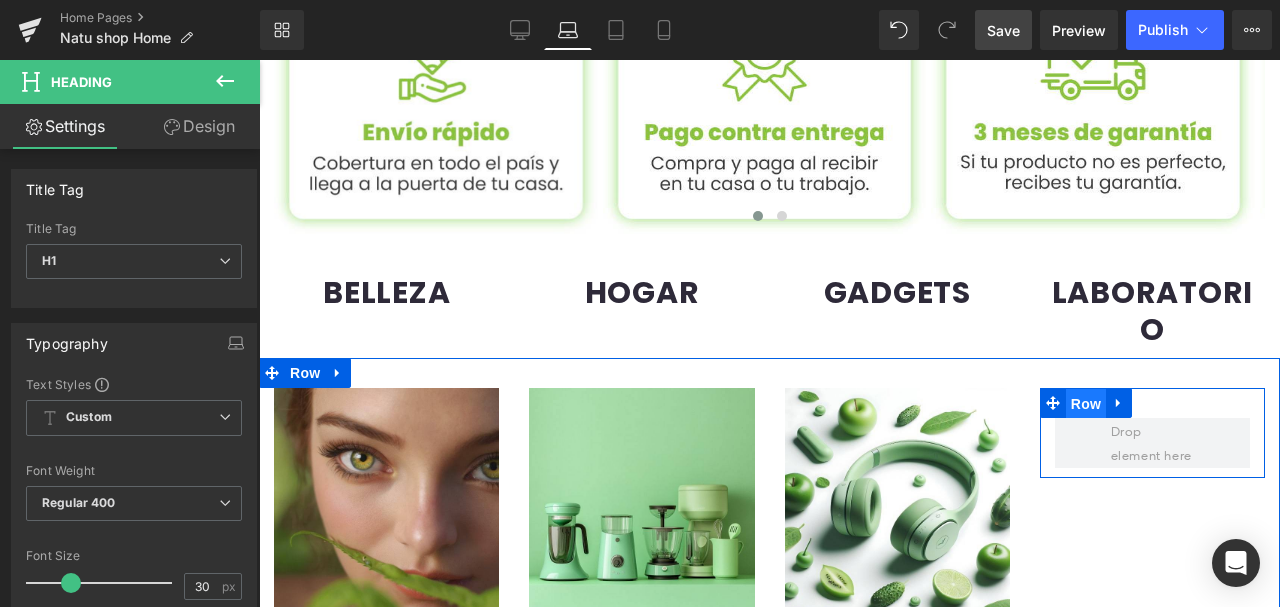 click on "Row" at bounding box center [1086, 404] 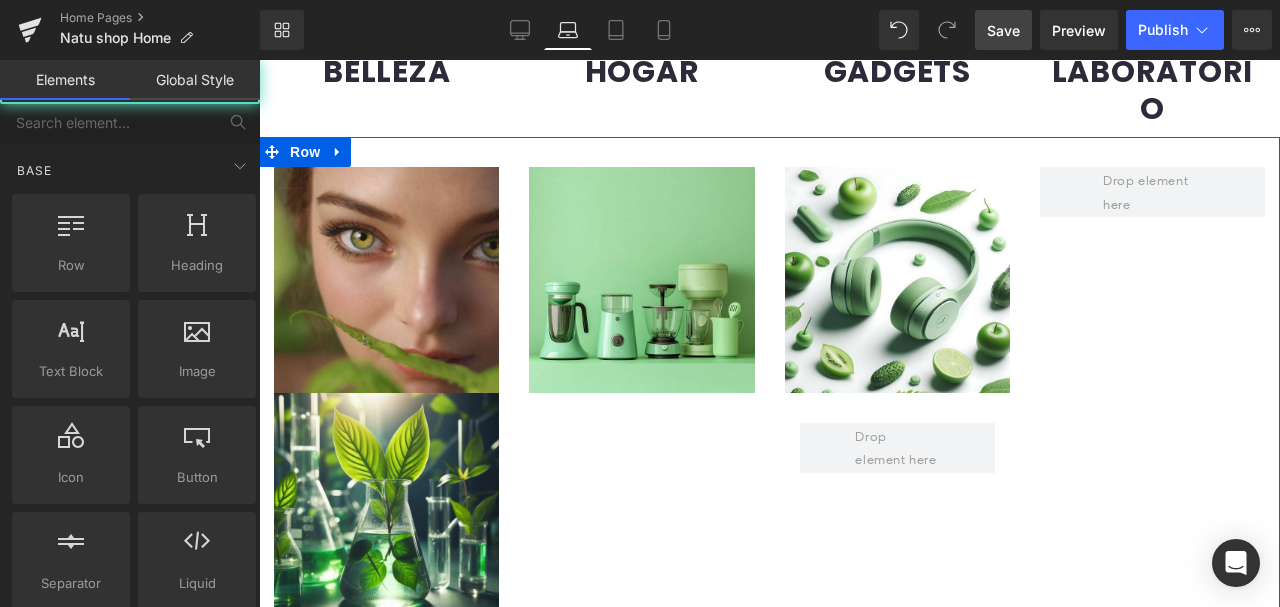 scroll, scrollTop: 1301, scrollLeft: 0, axis: vertical 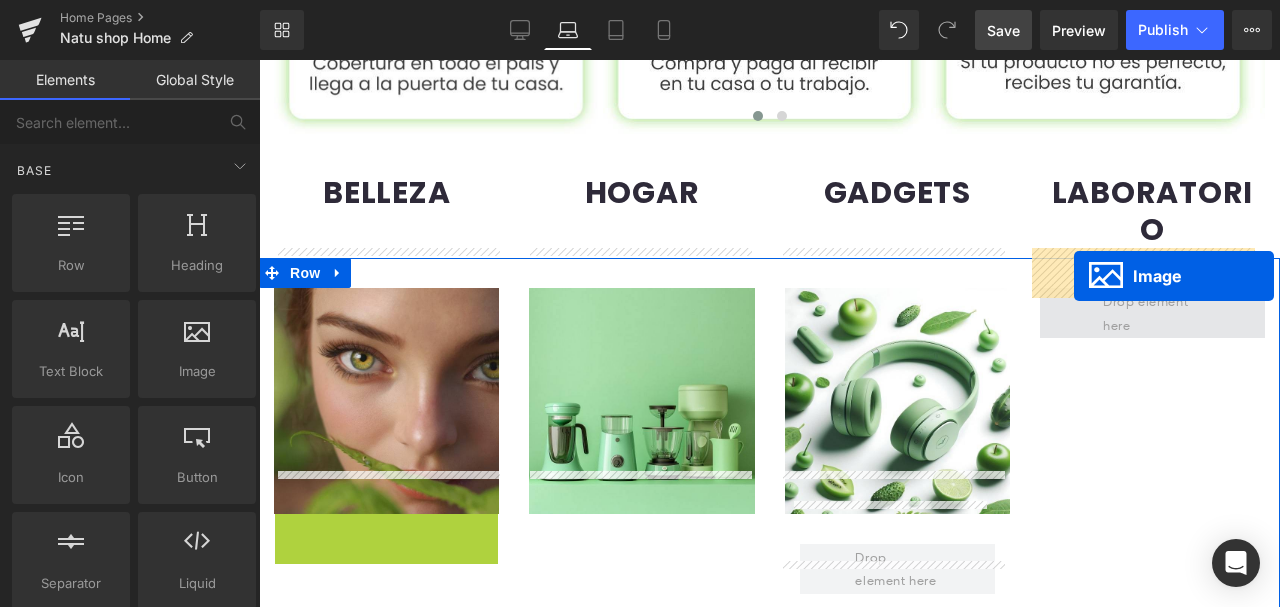 drag, startPoint x: 356, startPoint y: 276, endPoint x: 1074, endPoint y: 276, distance: 718 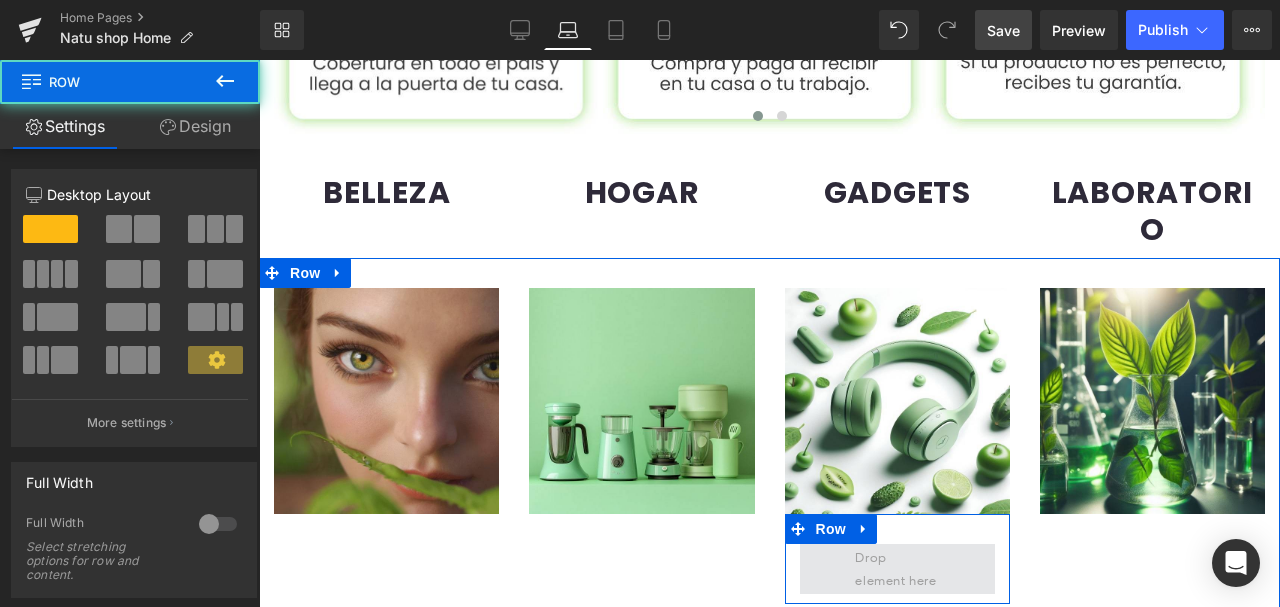 click at bounding box center [897, 569] 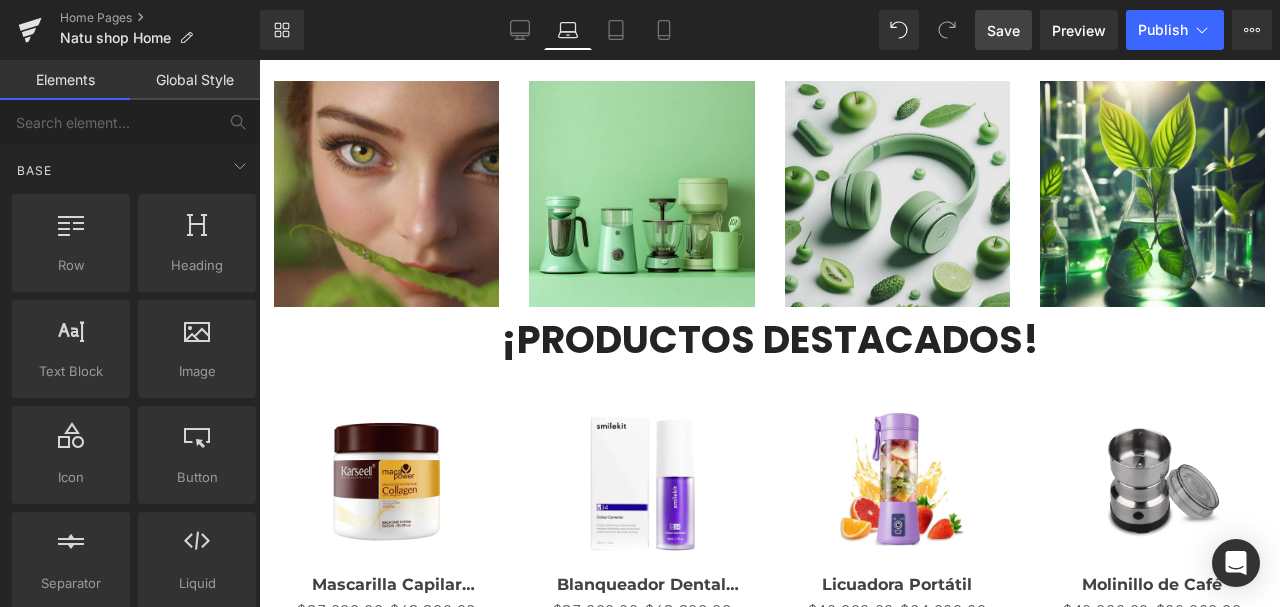 scroll, scrollTop: 934, scrollLeft: 0, axis: vertical 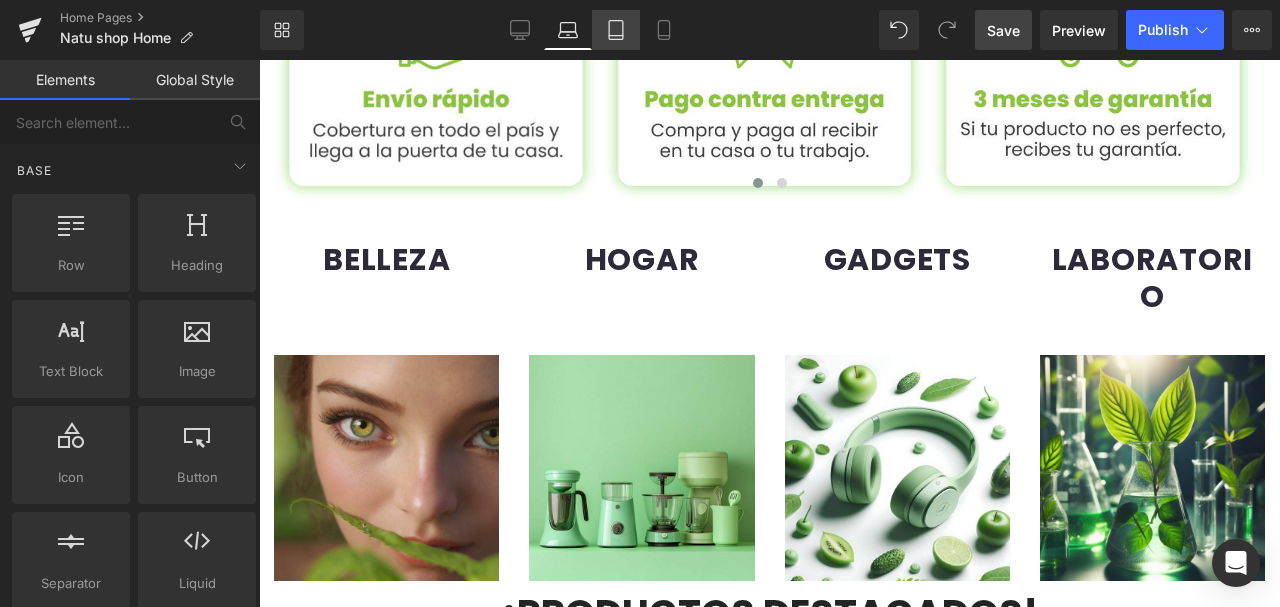 click 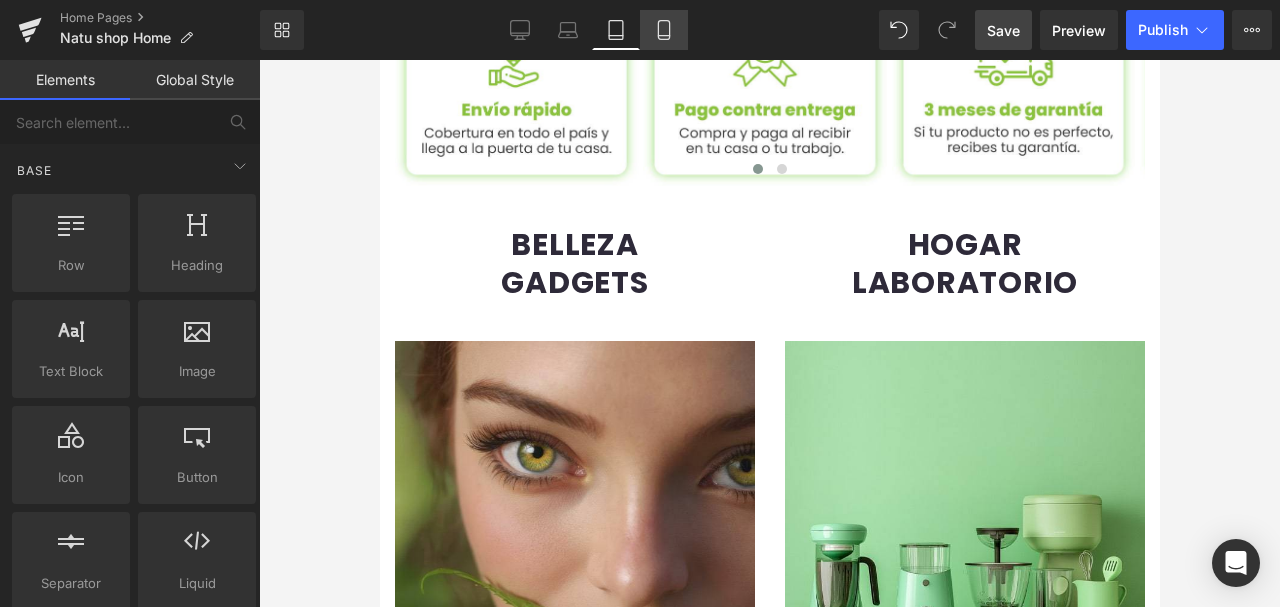 click 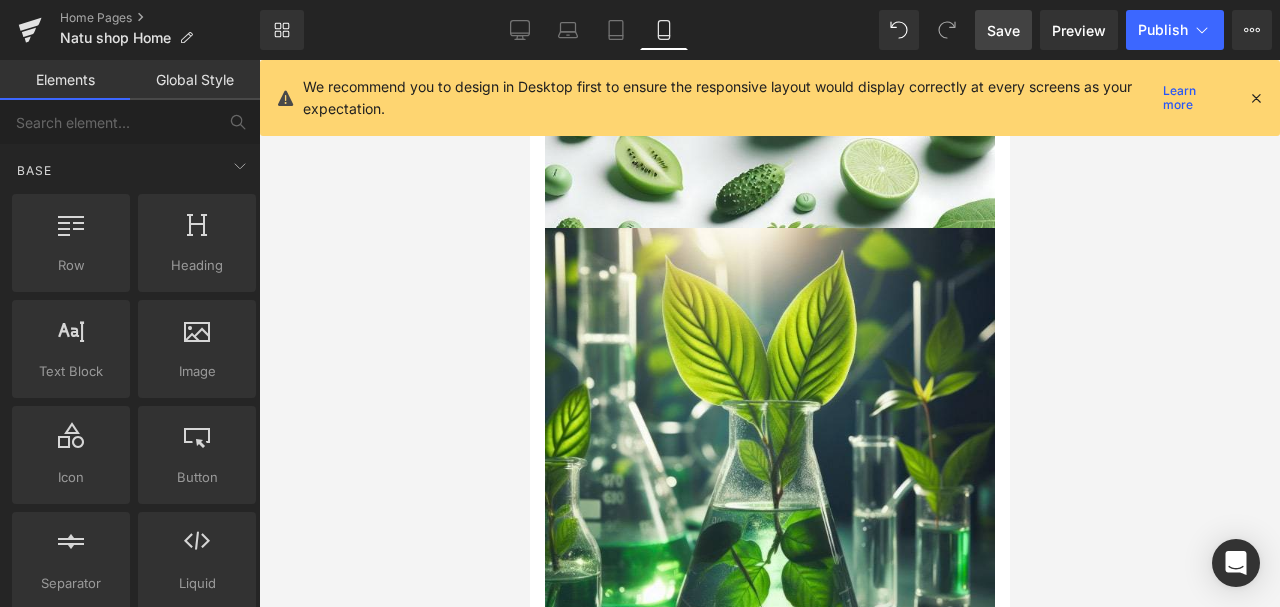 scroll, scrollTop: 2122, scrollLeft: 0, axis: vertical 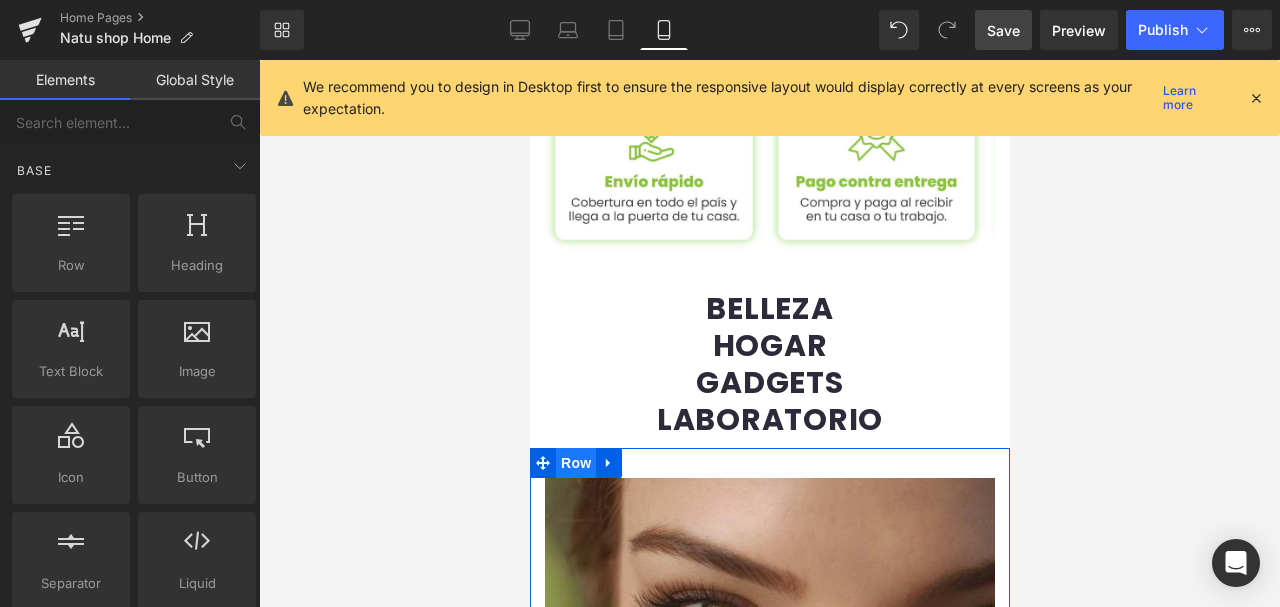 drag, startPoint x: 576, startPoint y: 464, endPoint x: 925, endPoint y: 473, distance: 349.11603 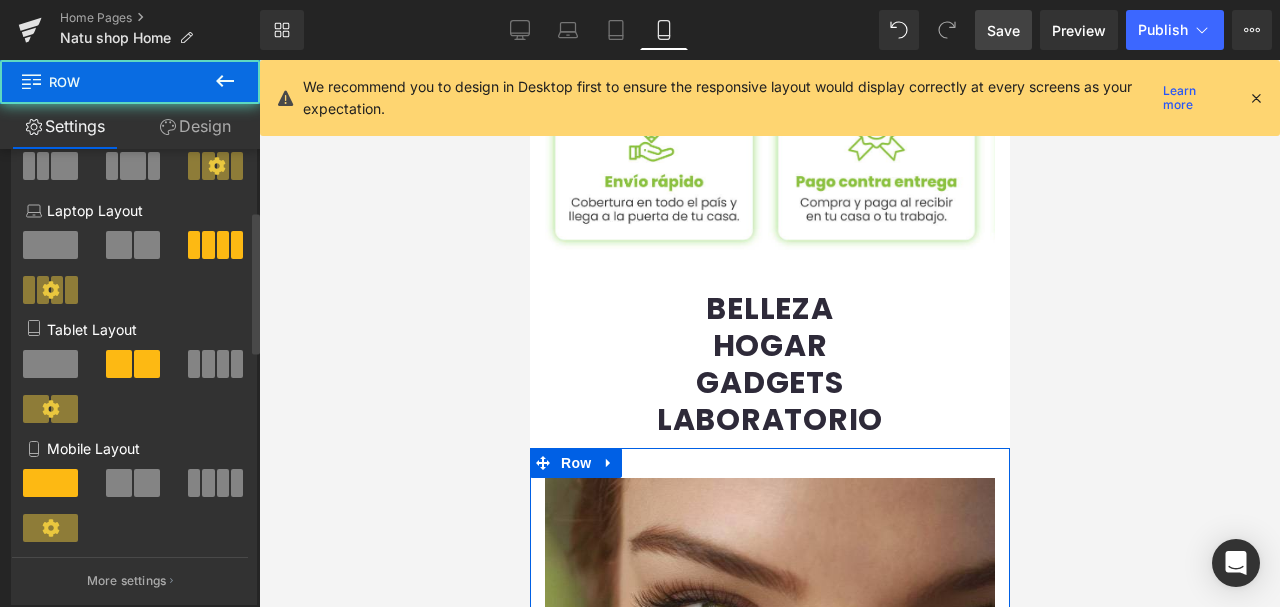 scroll, scrollTop: 200, scrollLeft: 0, axis: vertical 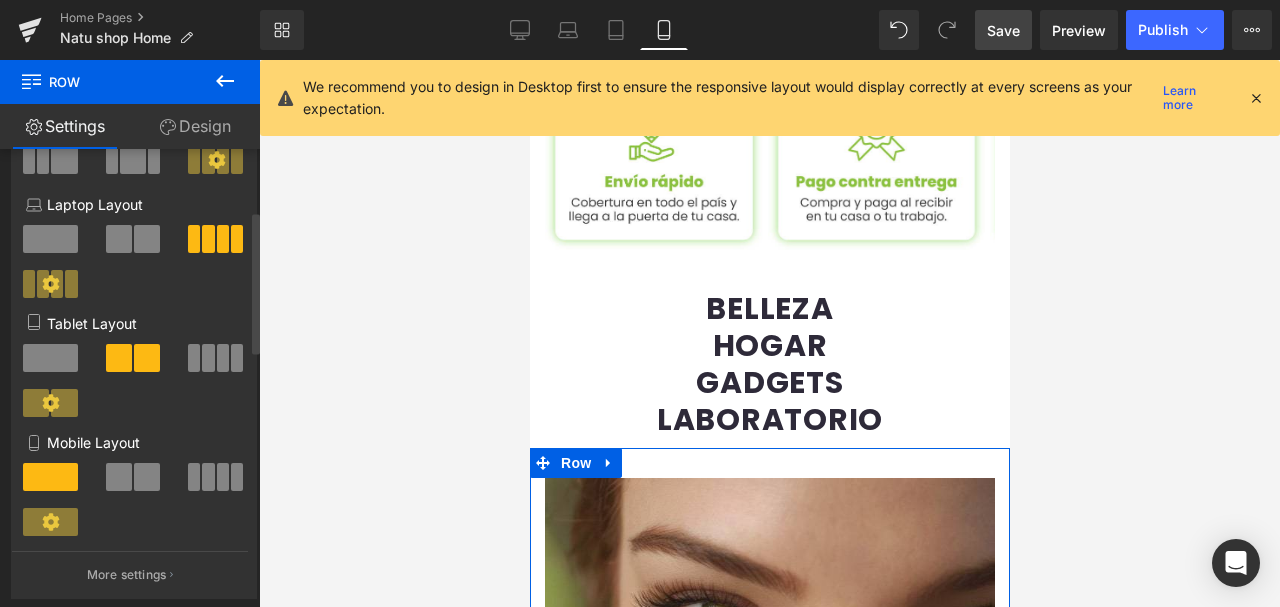 click at bounding box center [147, 477] 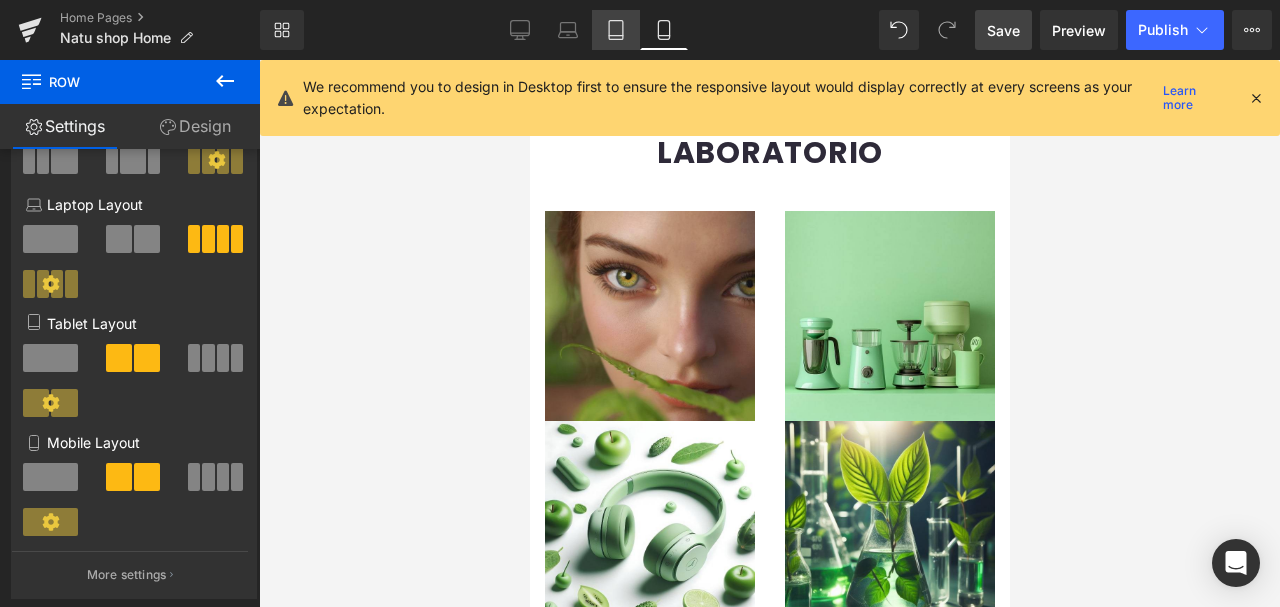click 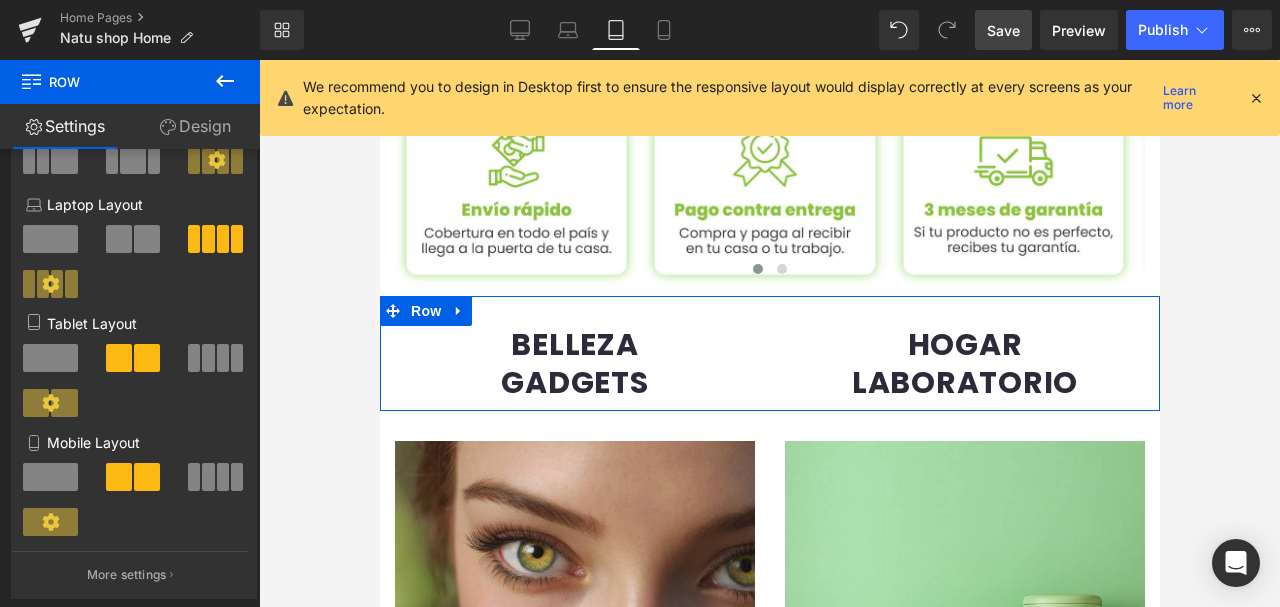 scroll, scrollTop: 644, scrollLeft: 0, axis: vertical 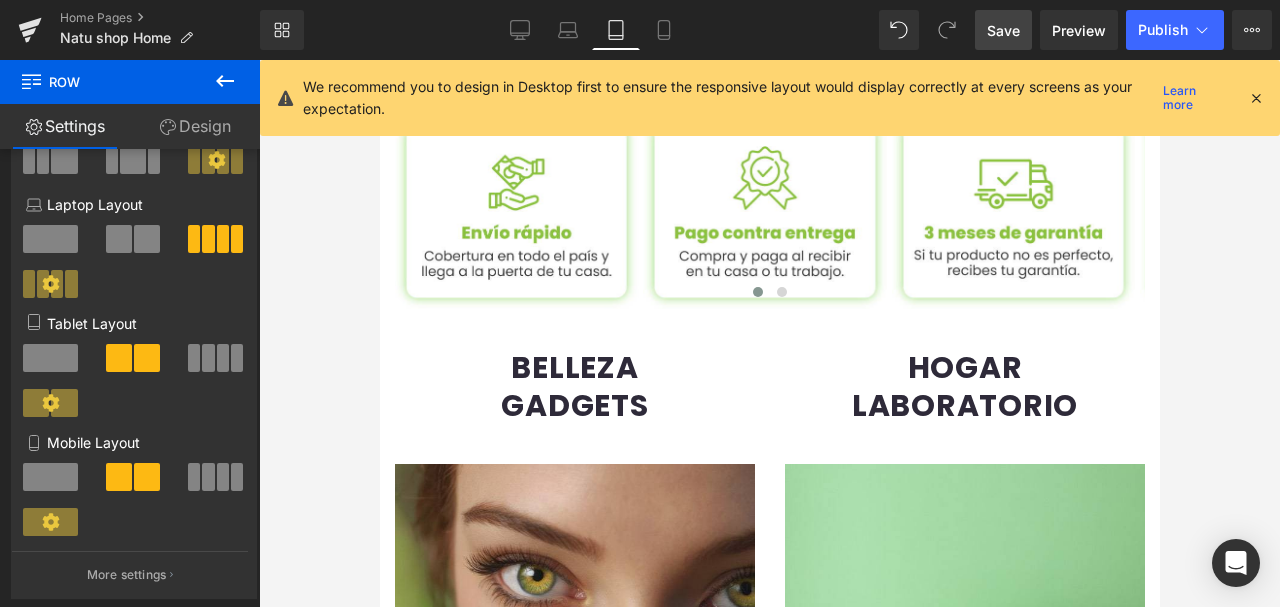 click 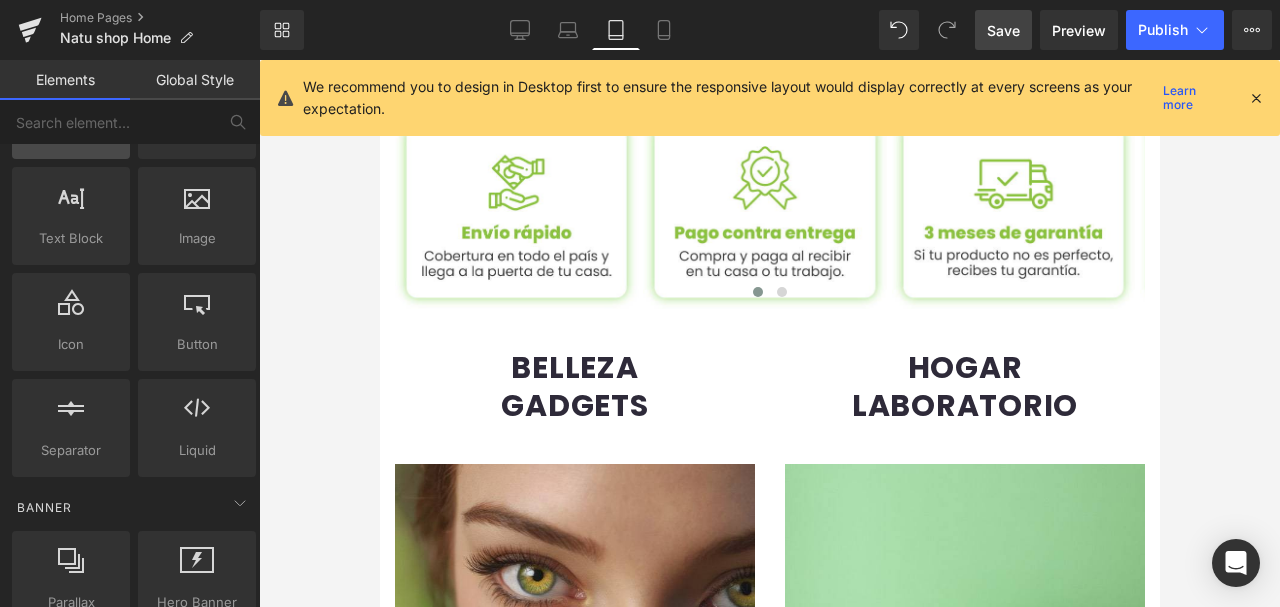 scroll, scrollTop: 0, scrollLeft: 0, axis: both 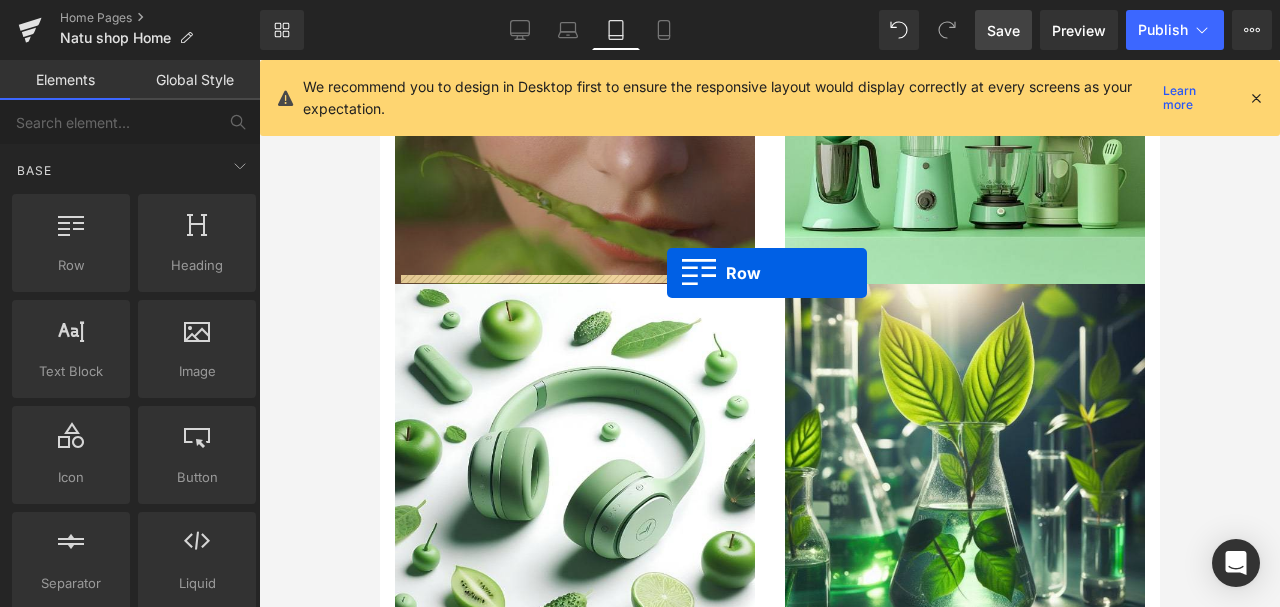 drag, startPoint x: 485, startPoint y: 306, endPoint x: 669, endPoint y: 275, distance: 186.59314 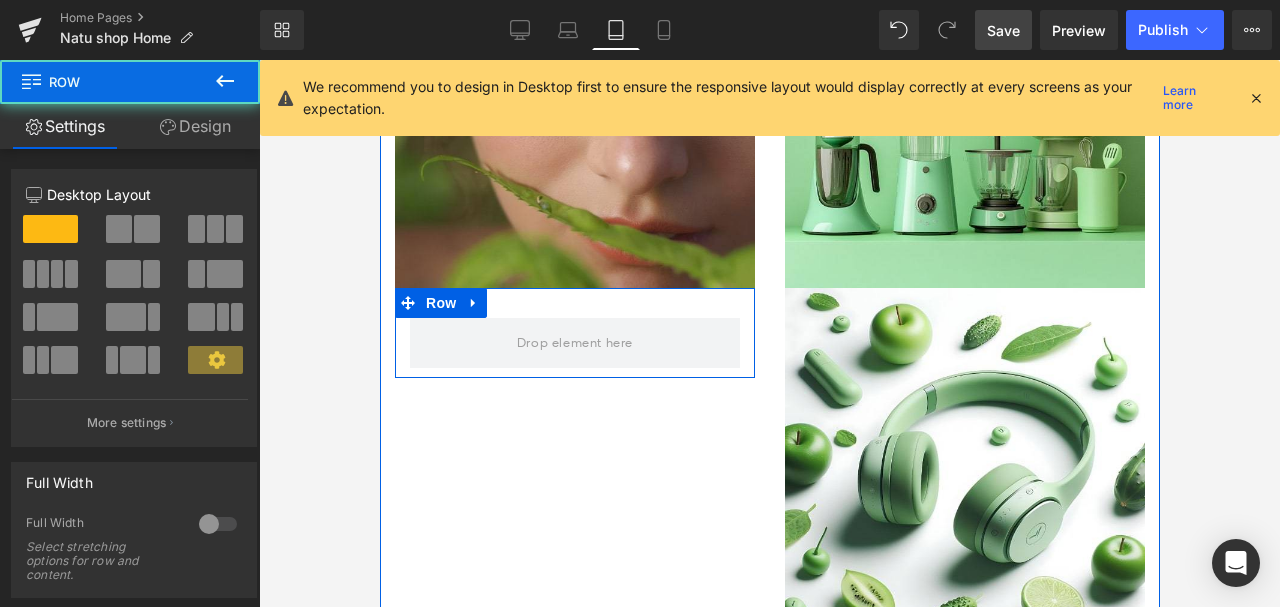 scroll, scrollTop: 918, scrollLeft: 0, axis: vertical 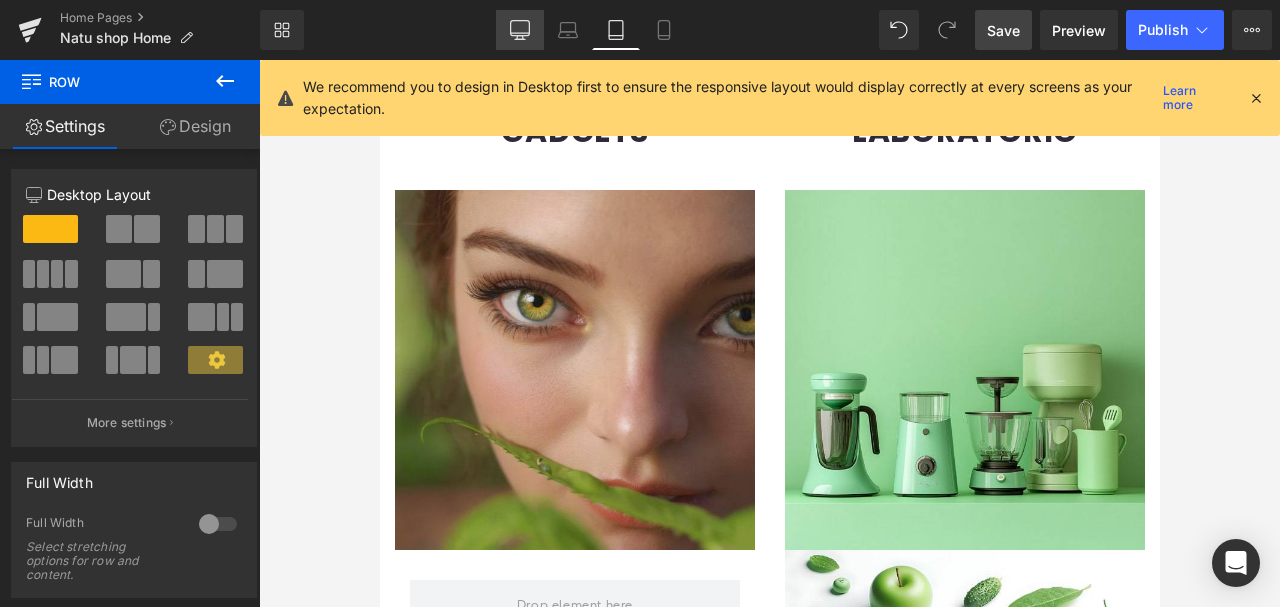 click 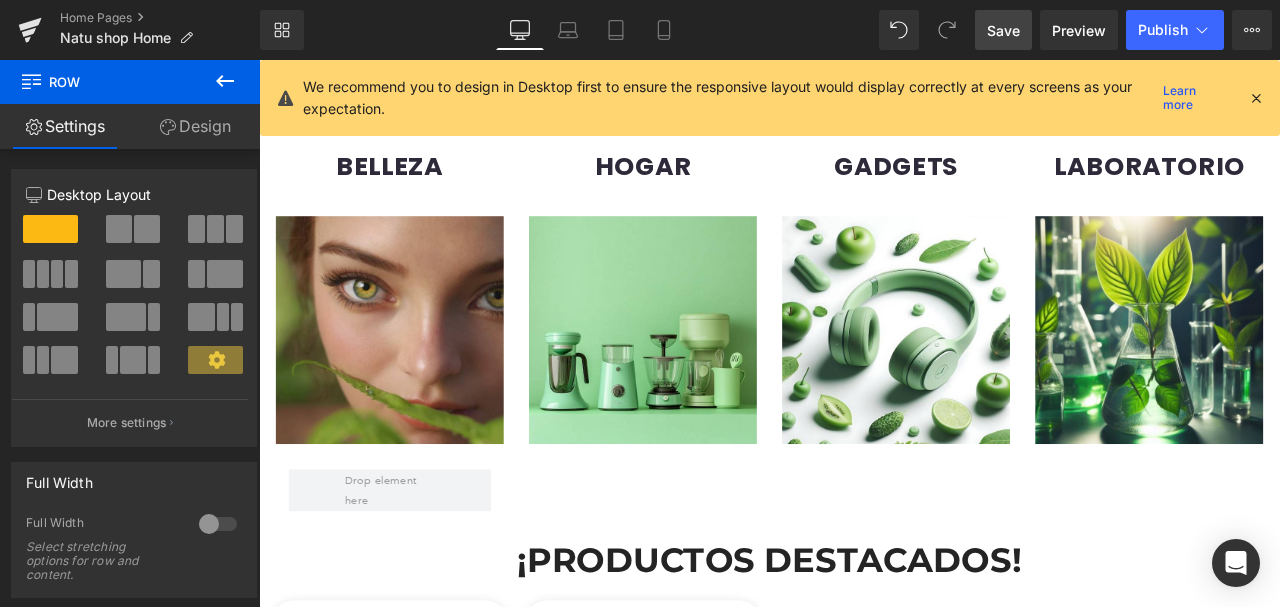scroll, scrollTop: 1289, scrollLeft: 0, axis: vertical 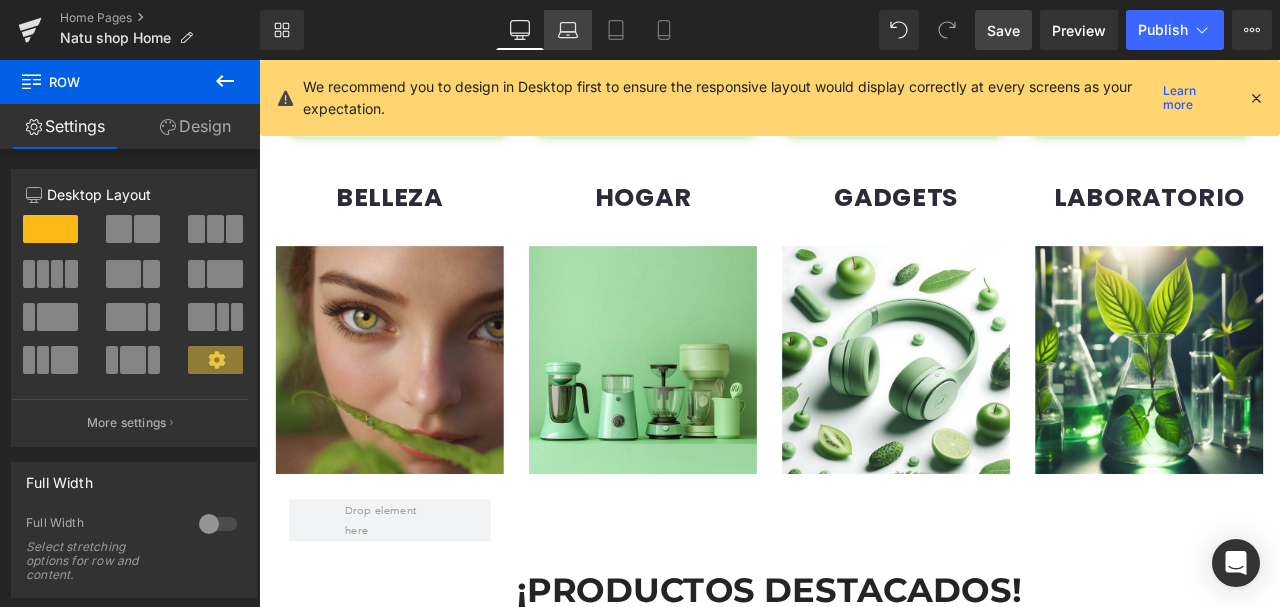 click on "Laptop" at bounding box center [568, 30] 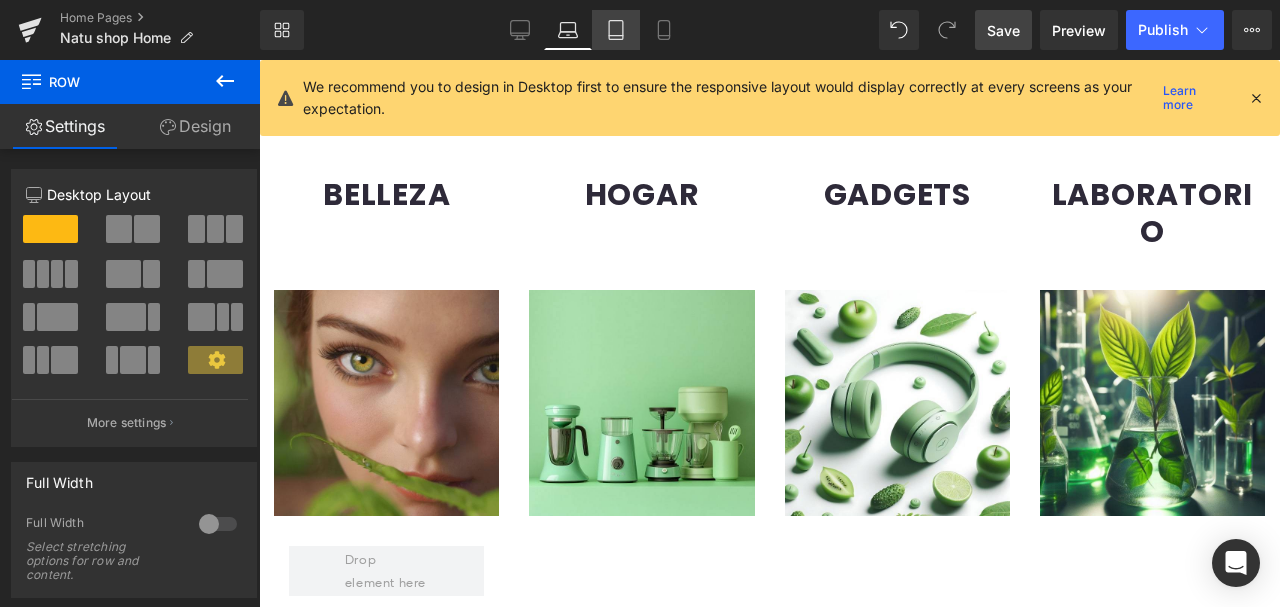 click on "Tablet" at bounding box center [616, 30] 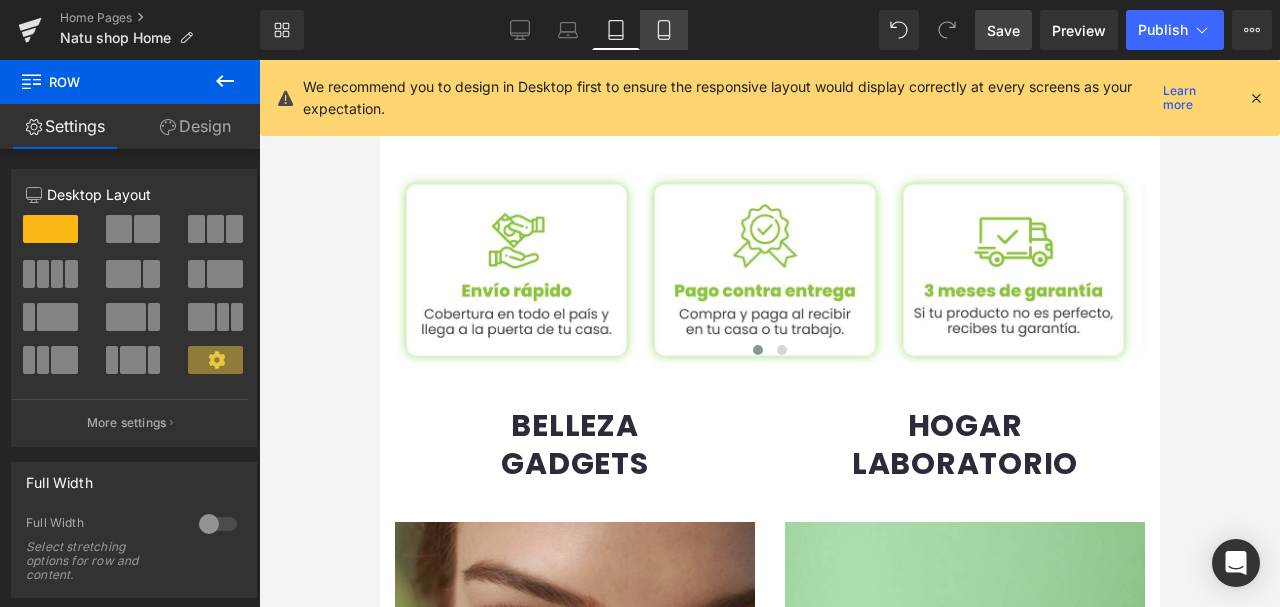 click on "Mobile" at bounding box center [664, 30] 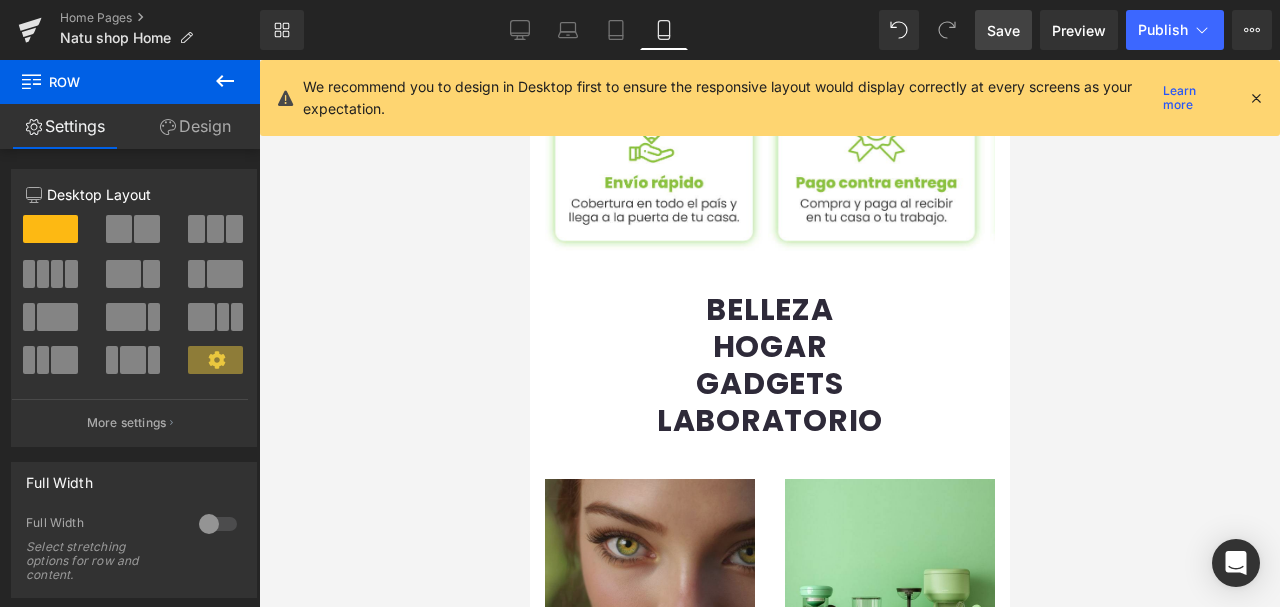 scroll, scrollTop: 933, scrollLeft: 0, axis: vertical 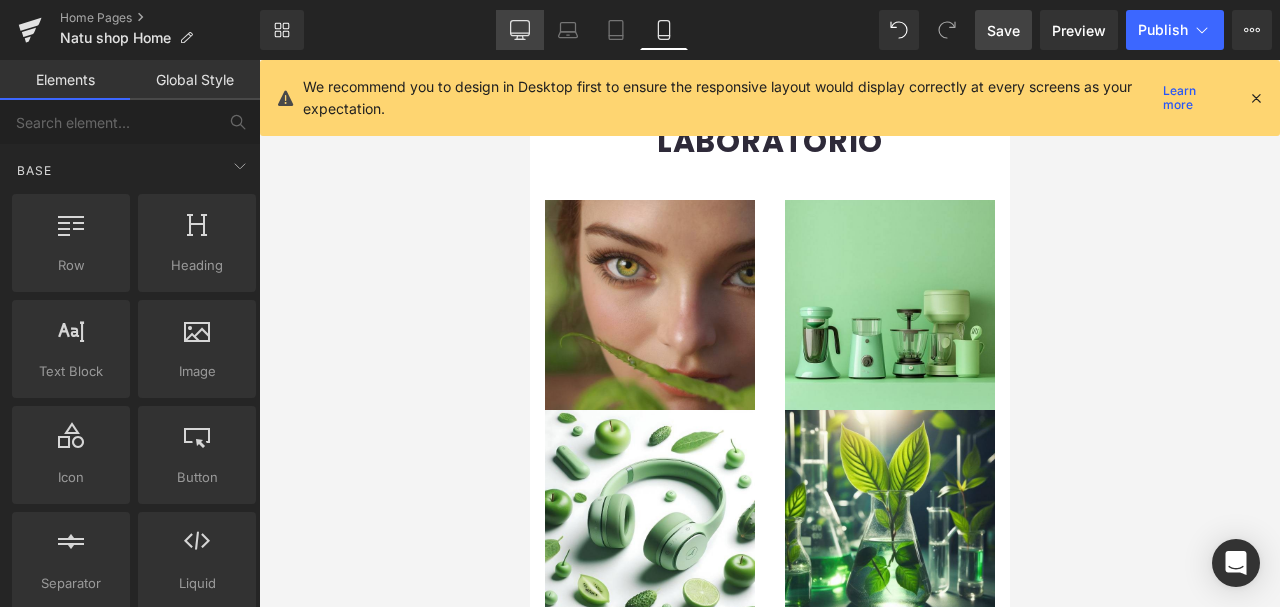 click on "Desktop" at bounding box center [520, 30] 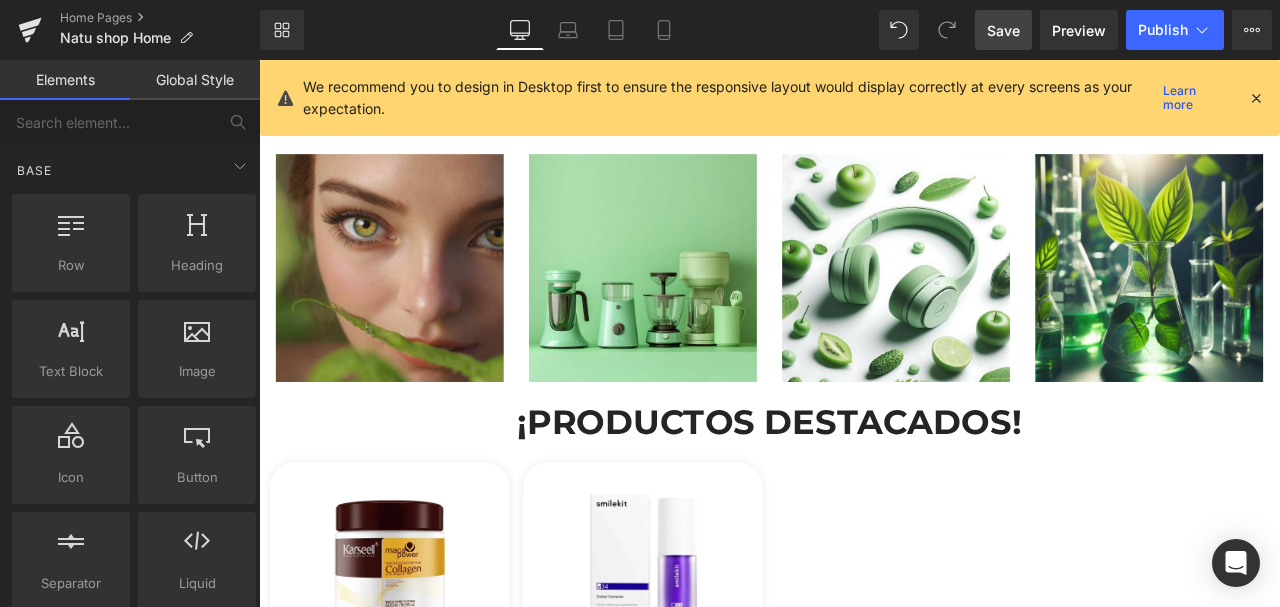 scroll, scrollTop: 1345, scrollLeft: 0, axis: vertical 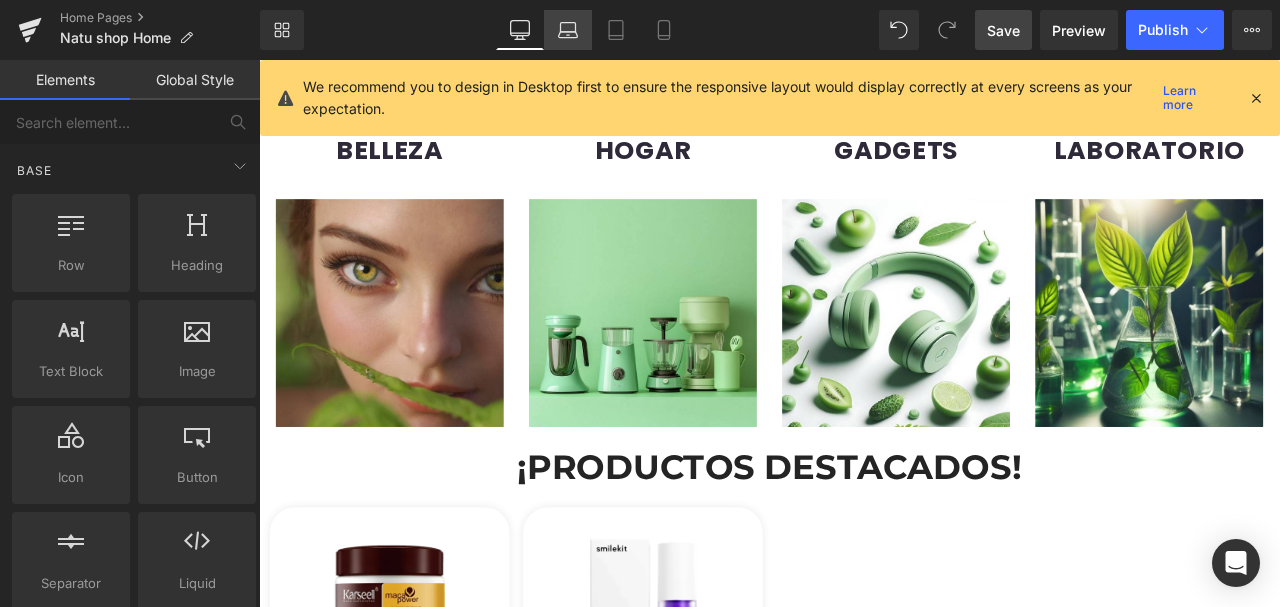click on "Laptop" at bounding box center [568, 30] 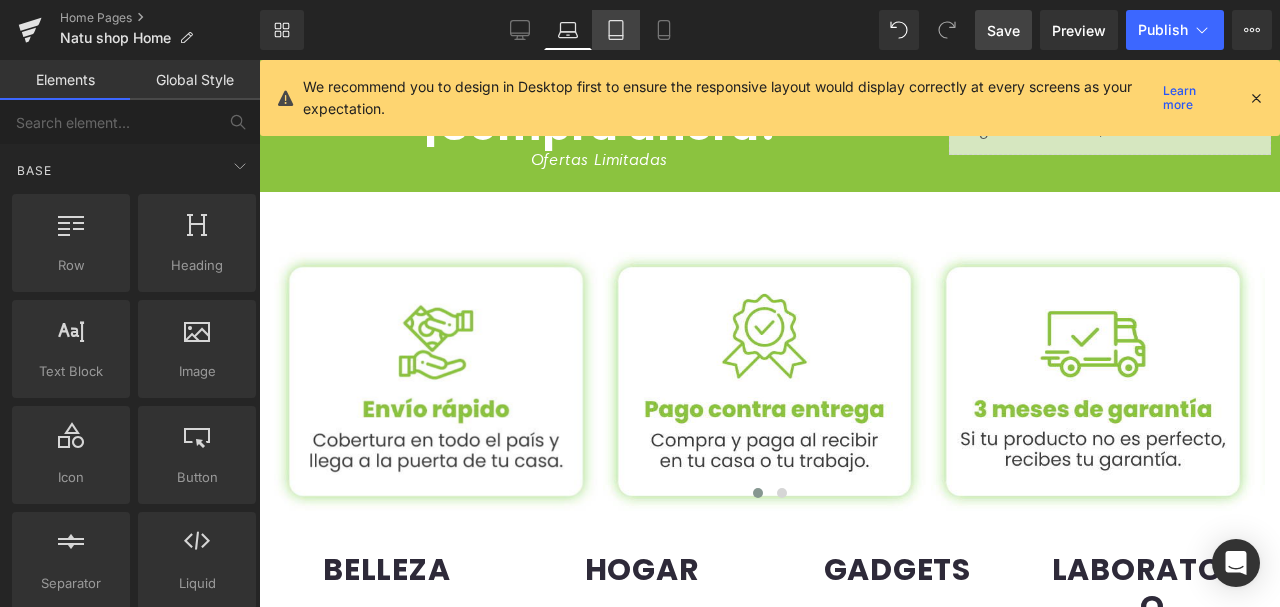 click on "Tablet" at bounding box center [616, 30] 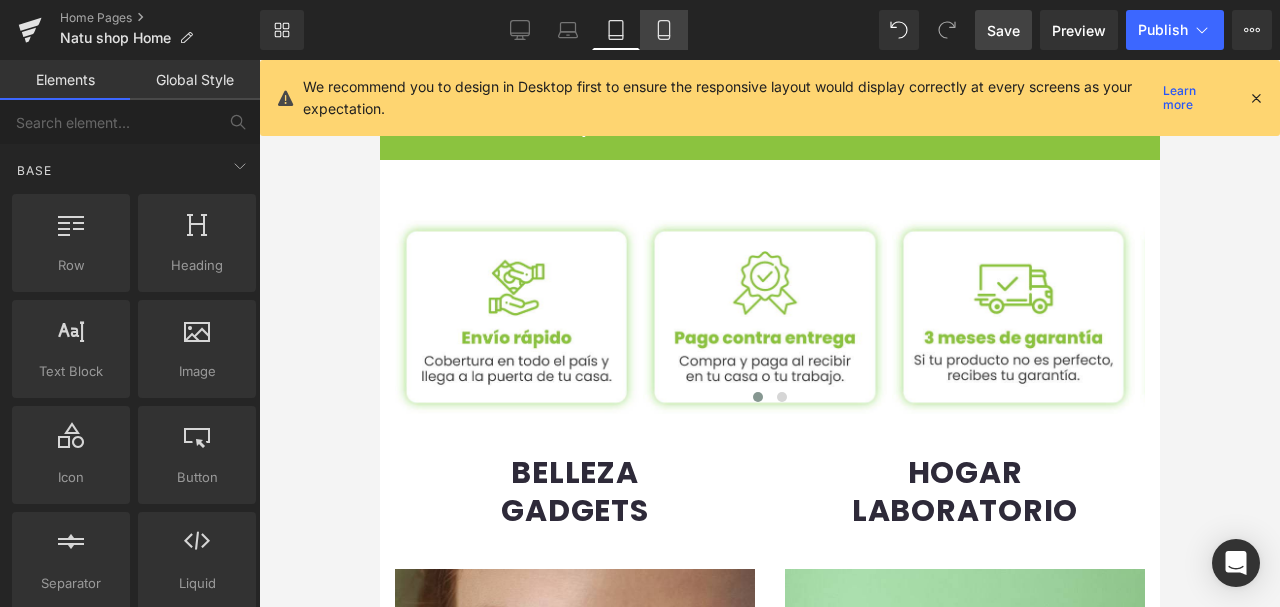 click on "Mobile" at bounding box center [664, 30] 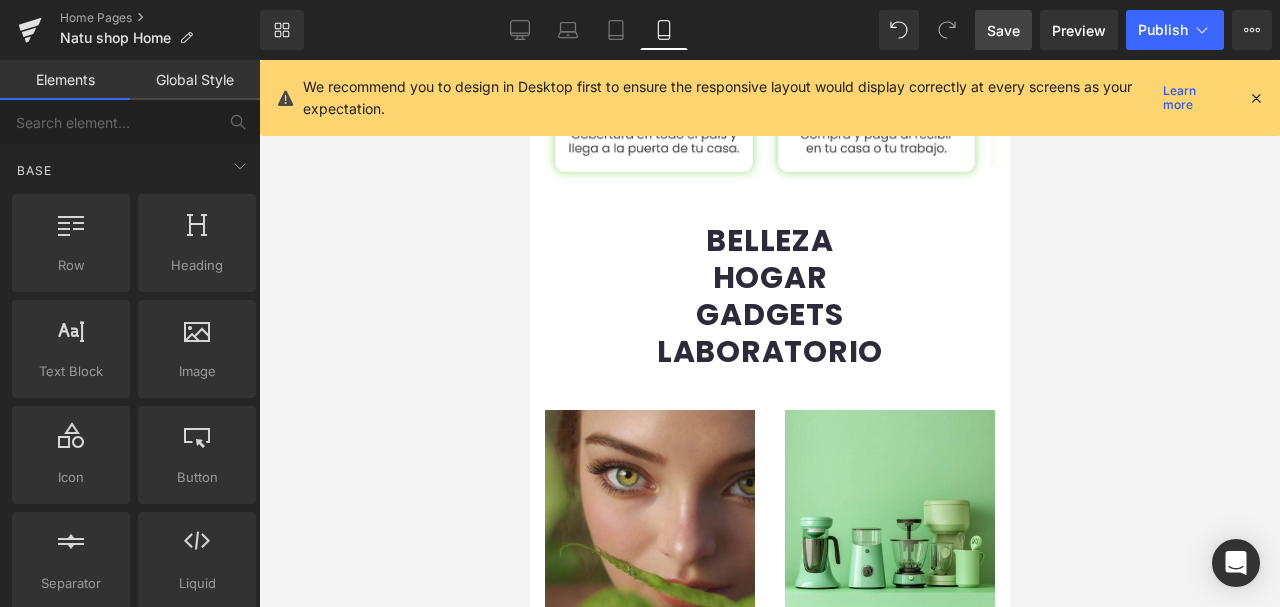 scroll, scrollTop: 666, scrollLeft: 0, axis: vertical 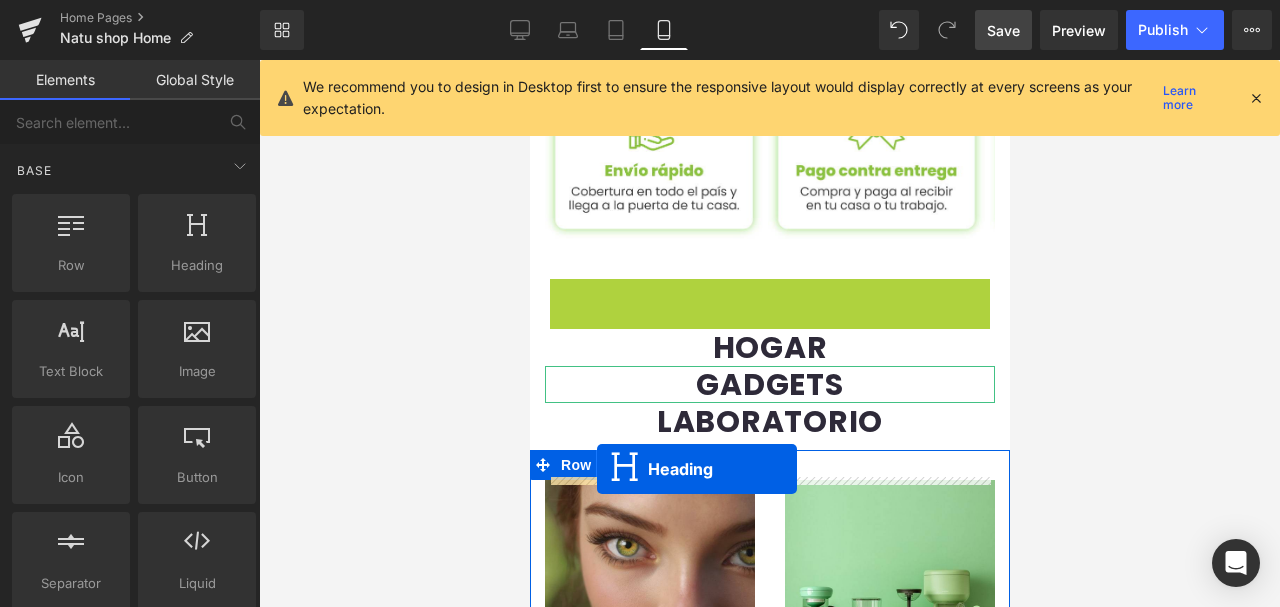 drag, startPoint x: 712, startPoint y: 294, endPoint x: 596, endPoint y: 469, distance: 209.95476 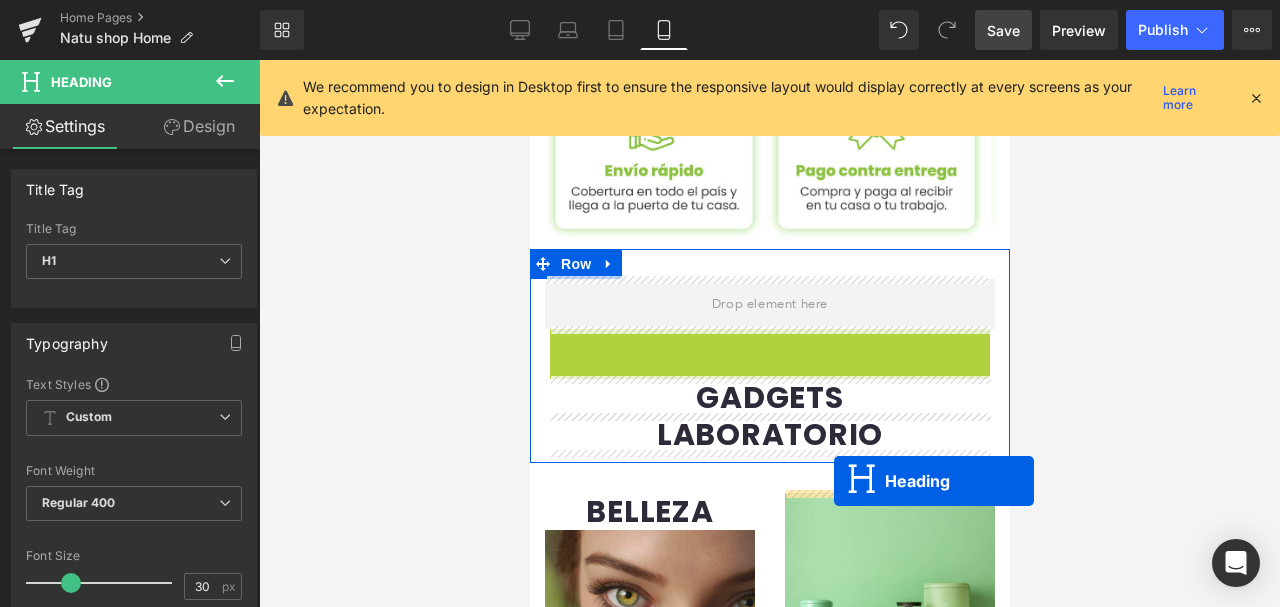 drag, startPoint x: 714, startPoint y: 339, endPoint x: 834, endPoint y: 482, distance: 186.67886 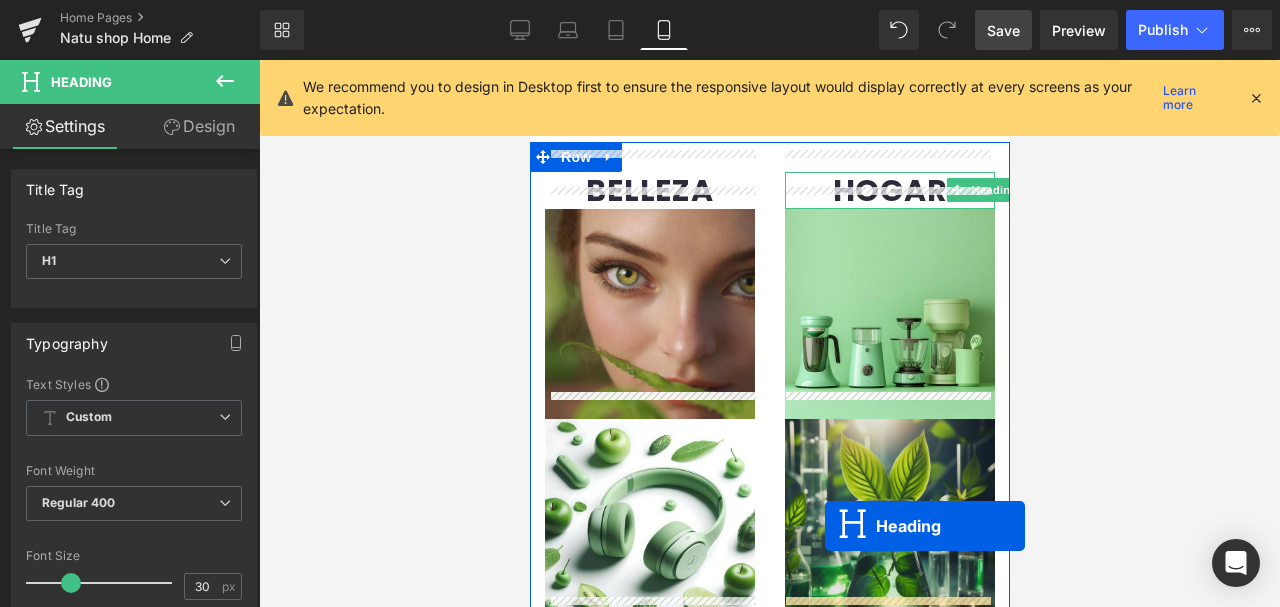 scroll, scrollTop: 1060, scrollLeft: 0, axis: vertical 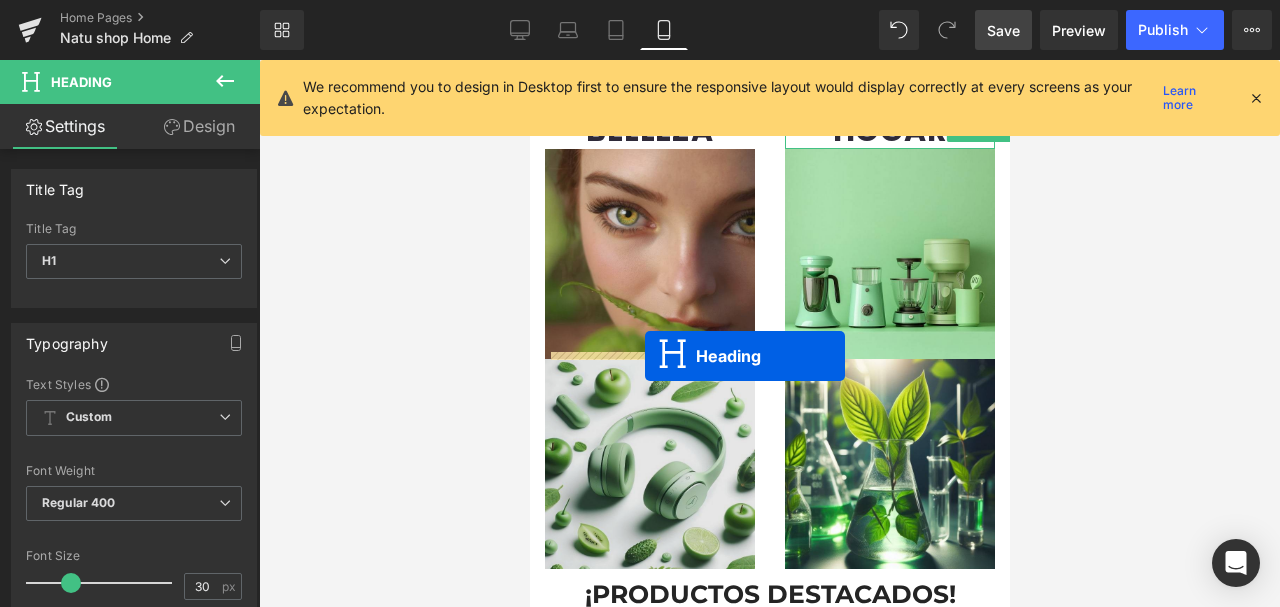 drag, startPoint x: 711, startPoint y: 258, endPoint x: 643, endPoint y: 356, distance: 119.28118 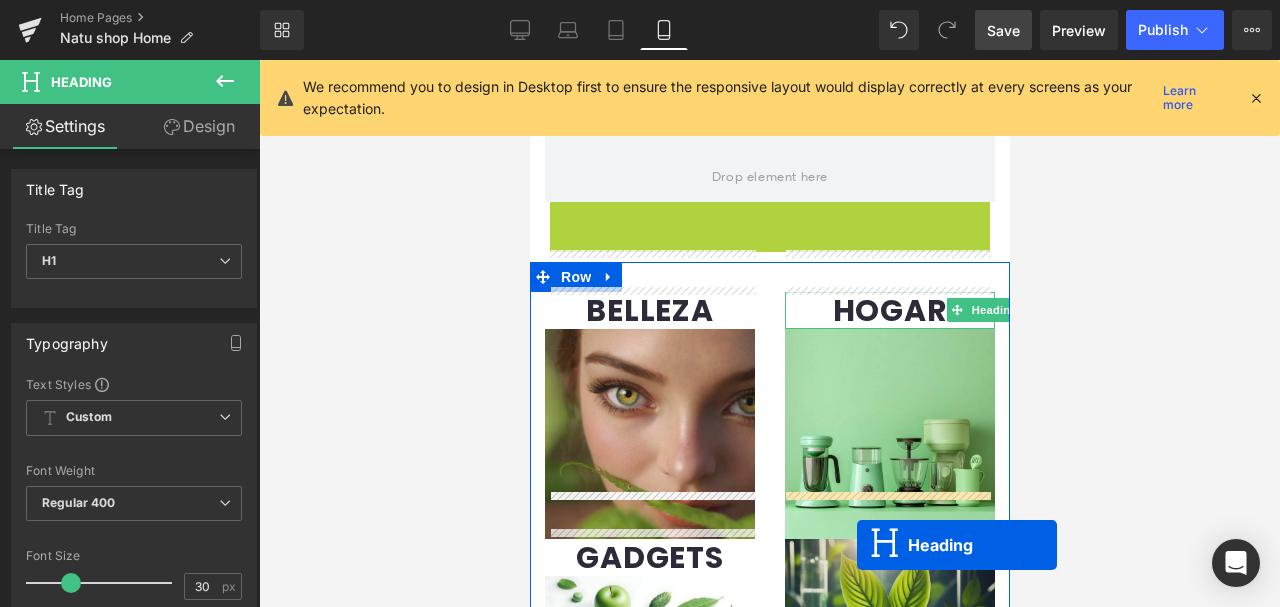 scroll, scrollTop: 973, scrollLeft: 0, axis: vertical 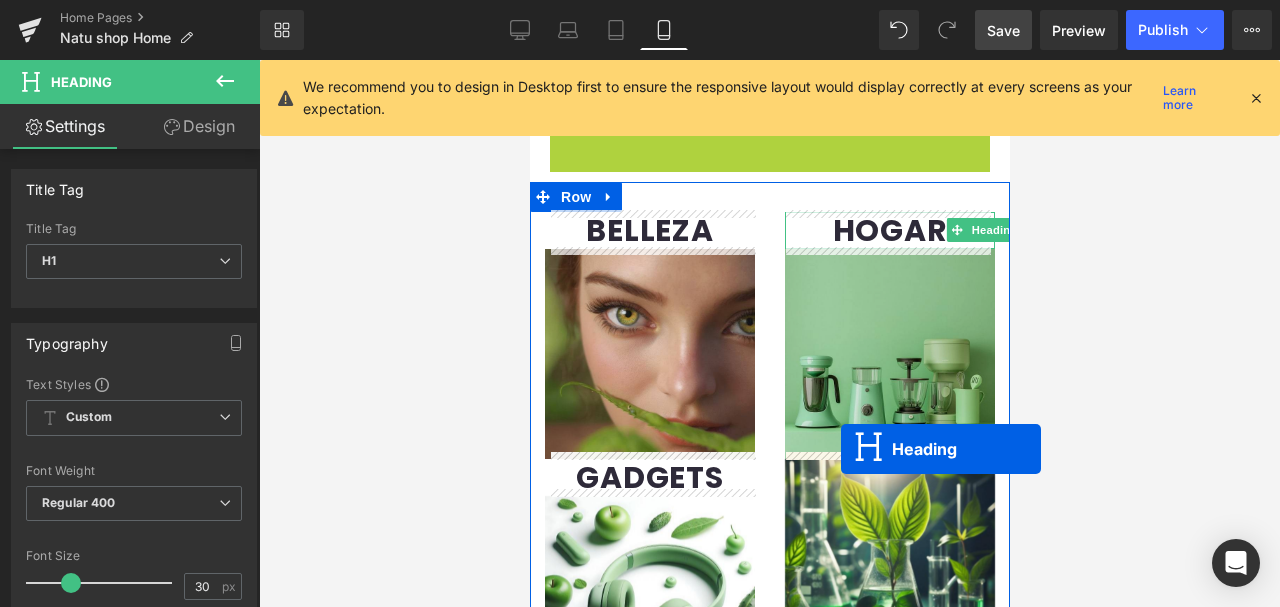 drag, startPoint x: 718, startPoint y: 516, endPoint x: 840, endPoint y: 449, distance: 139.18692 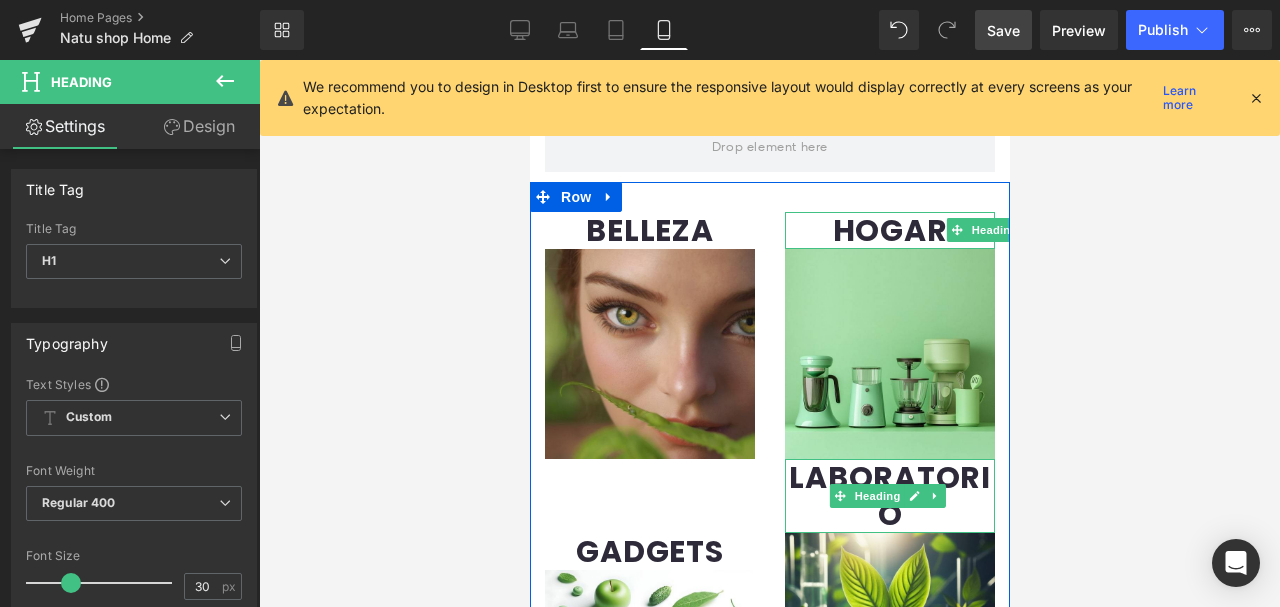 drag, startPoint x: 882, startPoint y: 486, endPoint x: 811, endPoint y: 454, distance: 77.87811 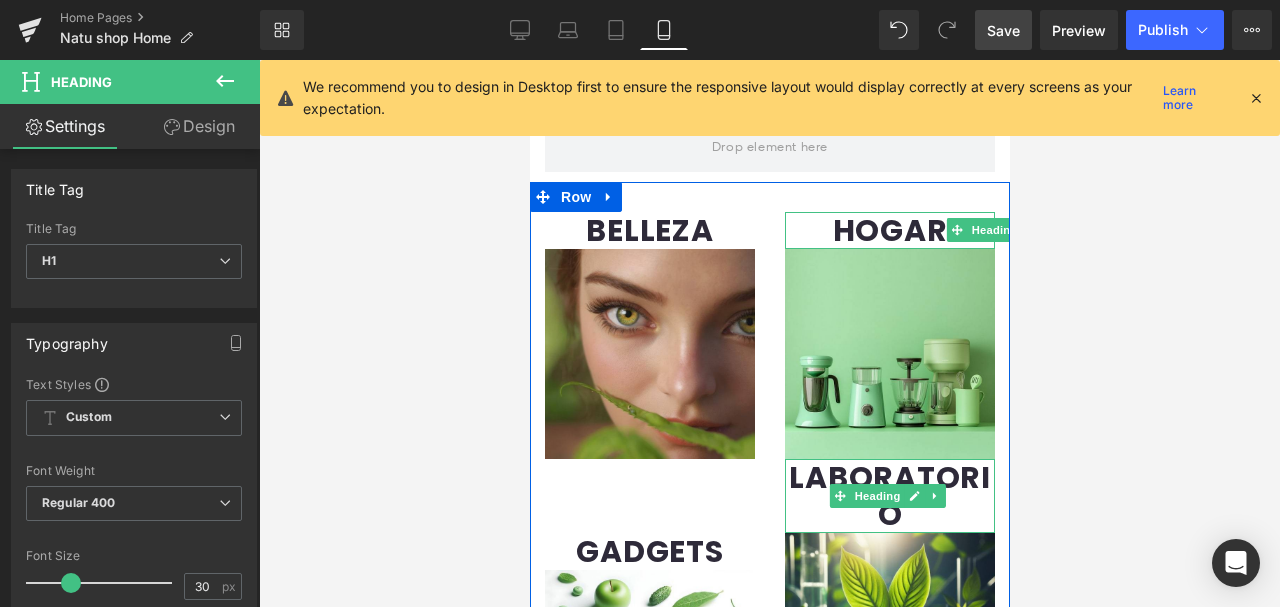 click on "Heading" at bounding box center (876, 496) 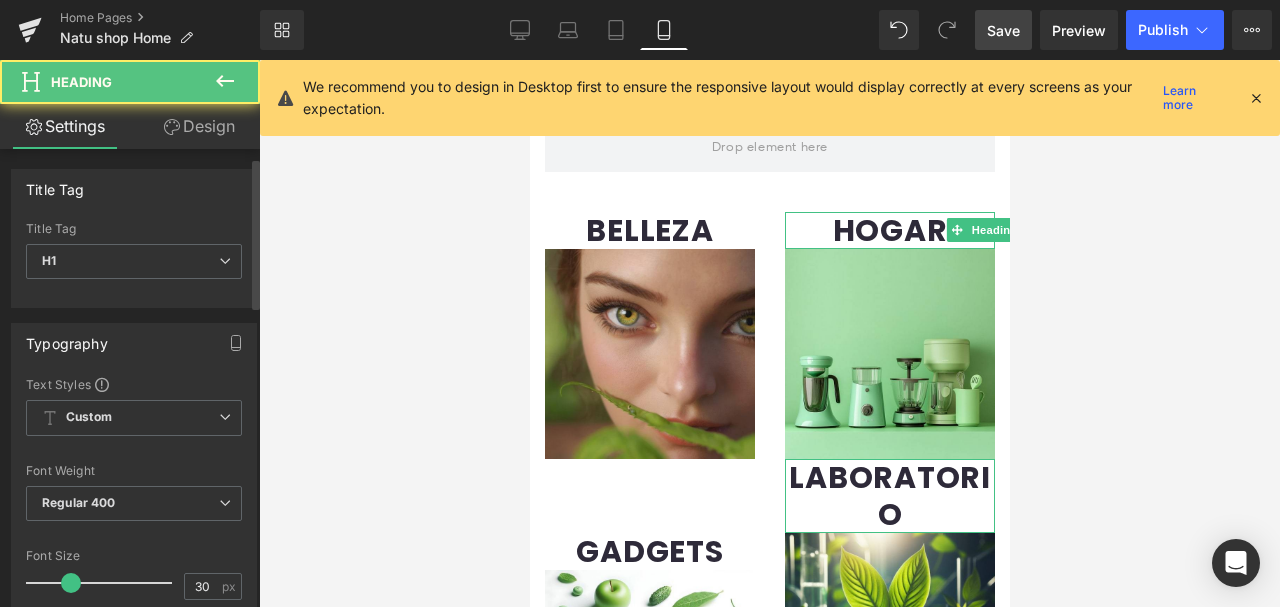 scroll, scrollTop: 133, scrollLeft: 0, axis: vertical 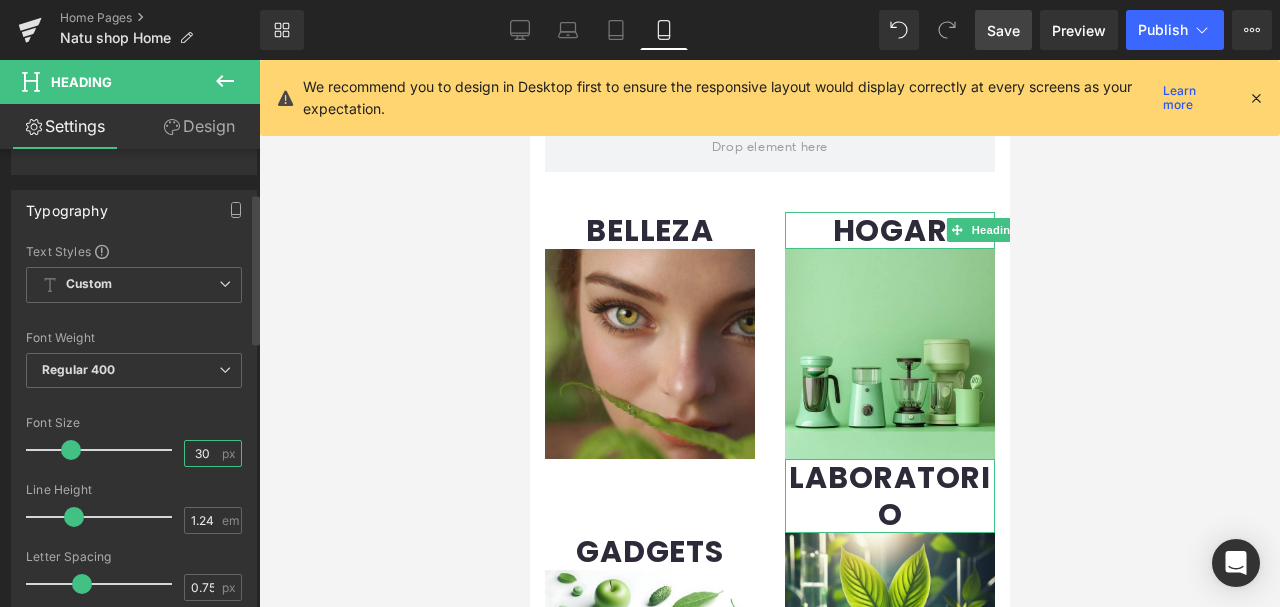 drag, startPoint x: 200, startPoint y: 446, endPoint x: 168, endPoint y: 446, distance: 32 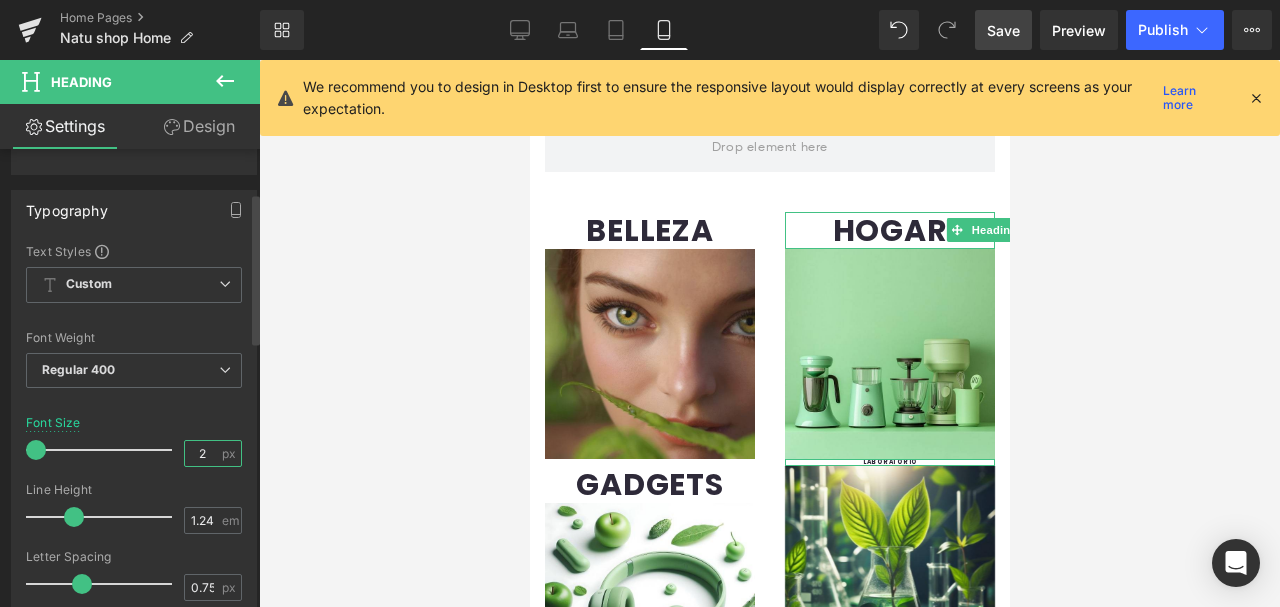 type on "6" 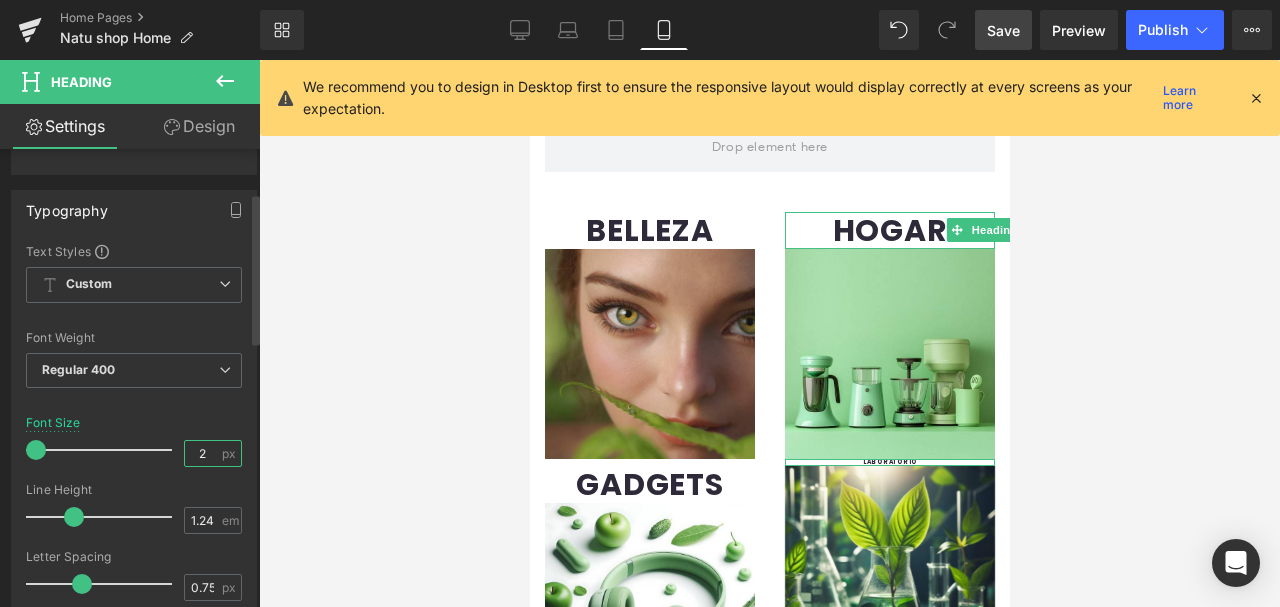 type on "25" 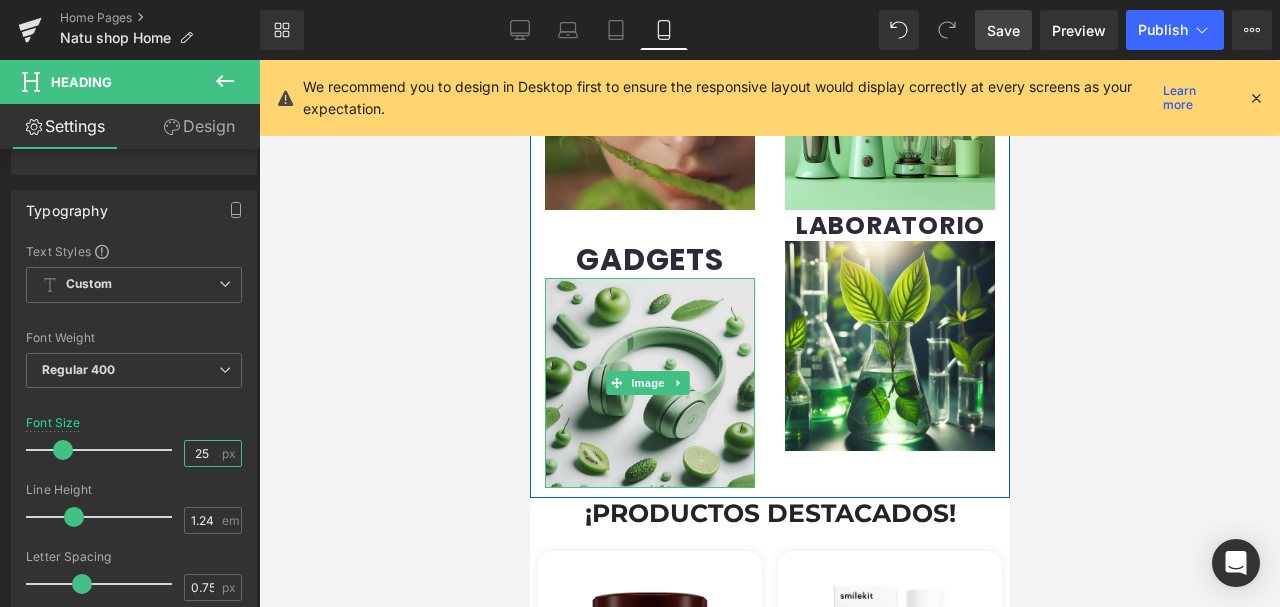 scroll, scrollTop: 1173, scrollLeft: 0, axis: vertical 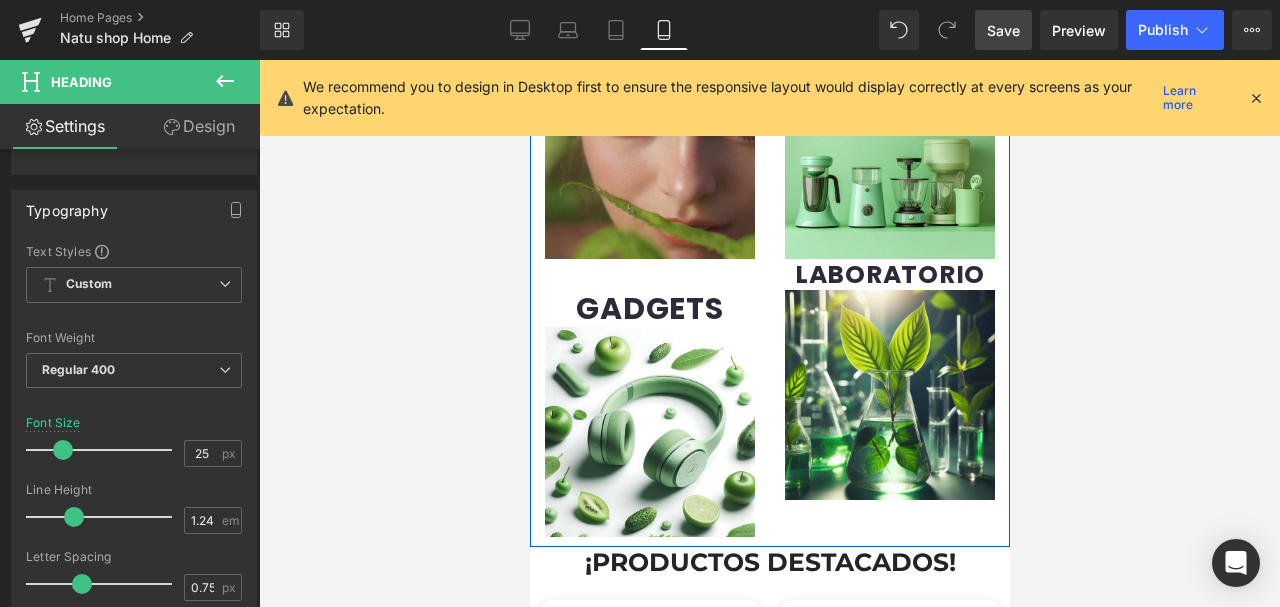 click on "GADGETS
Heading" at bounding box center (649, 308) 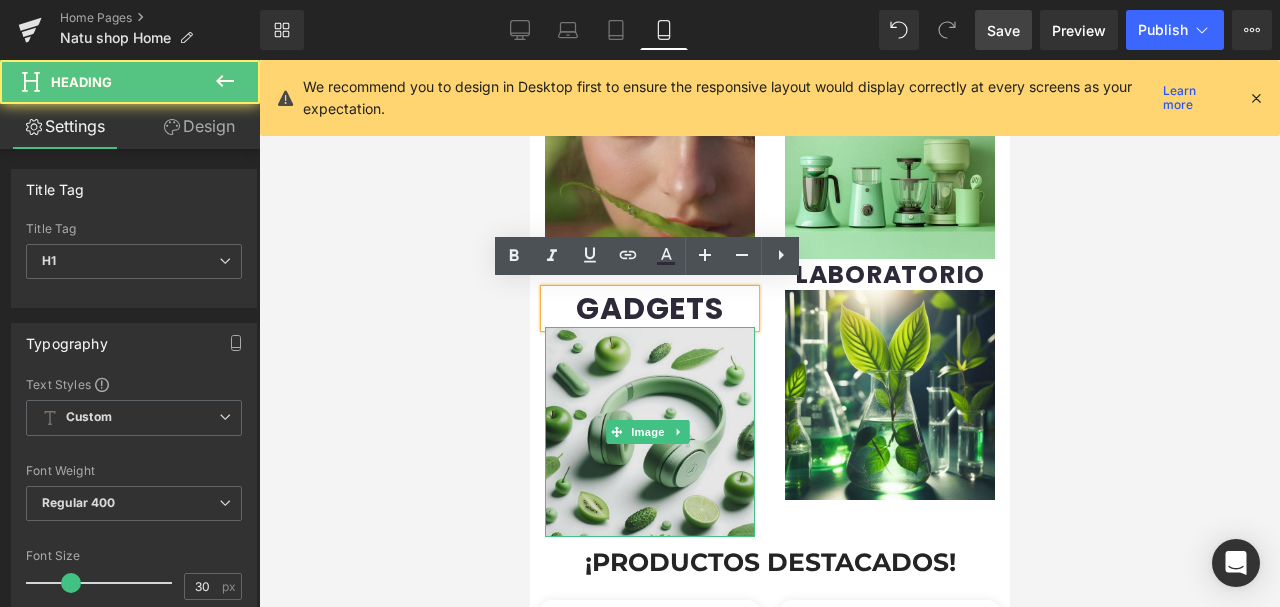 click at bounding box center (649, 432) 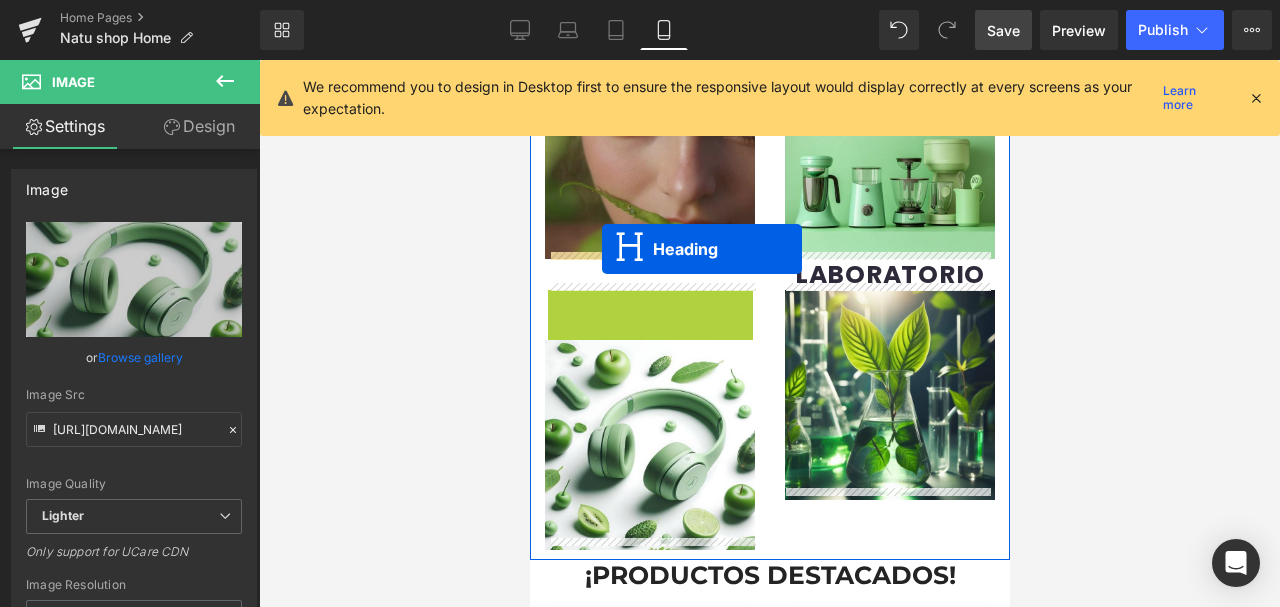 drag, startPoint x: 596, startPoint y: 300, endPoint x: 601, endPoint y: 249, distance: 51.24451 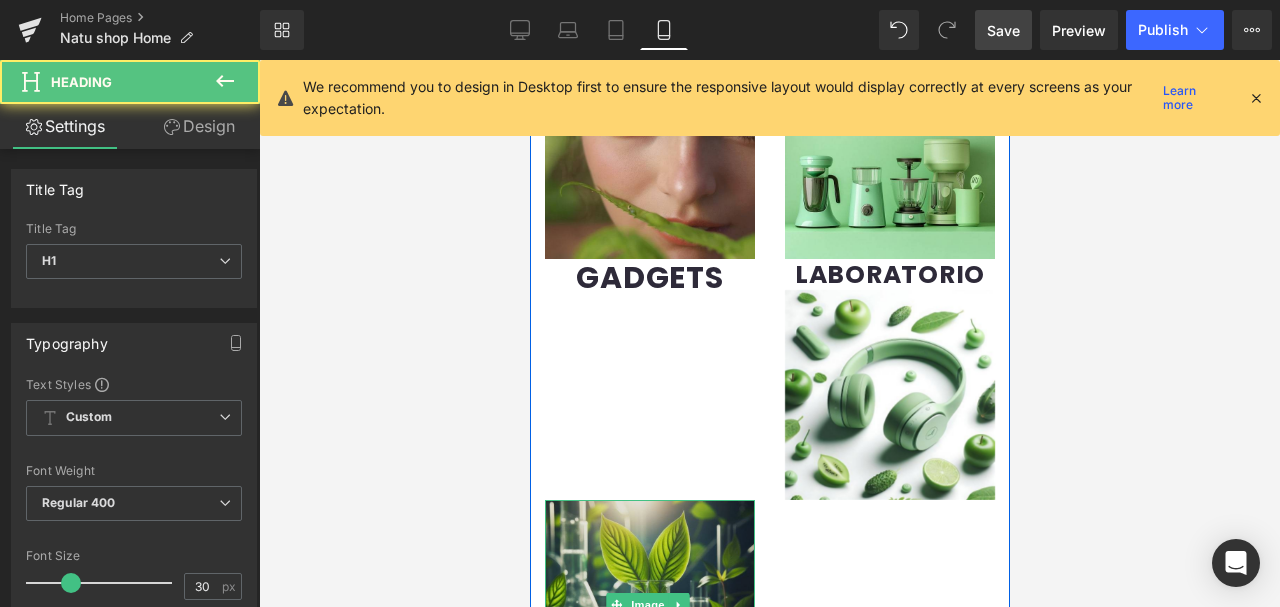 click at bounding box center (649, 605) 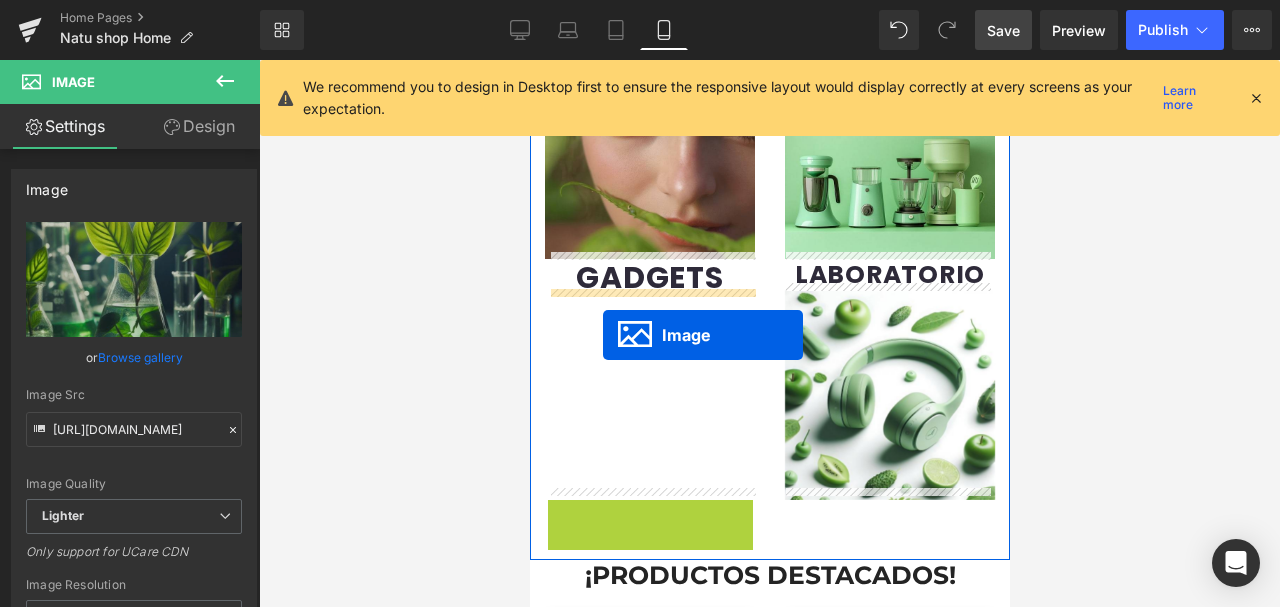 drag, startPoint x: 617, startPoint y: 582, endPoint x: 602, endPoint y: 334, distance: 248.45322 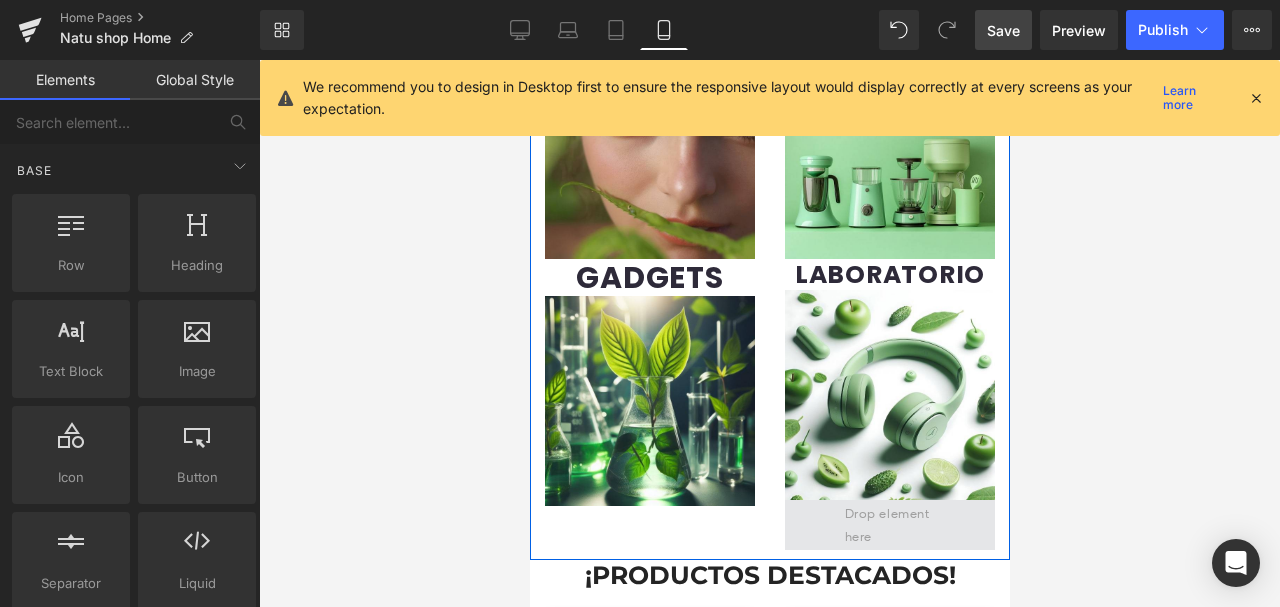click at bounding box center (889, 524) 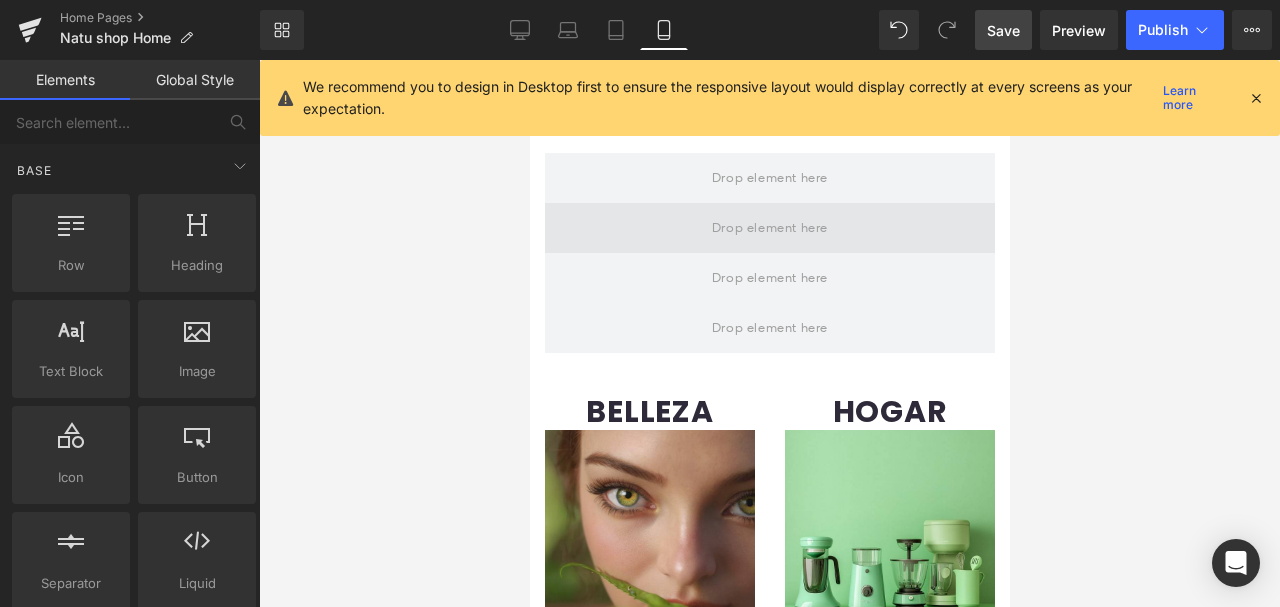 scroll, scrollTop: 640, scrollLeft: 0, axis: vertical 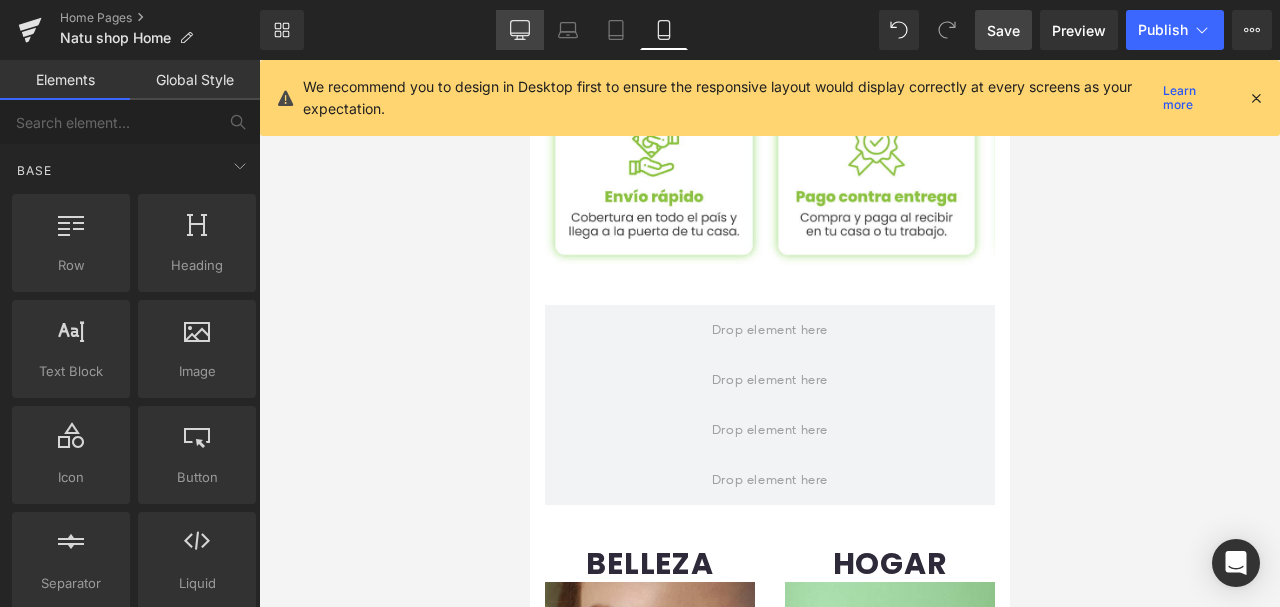 click 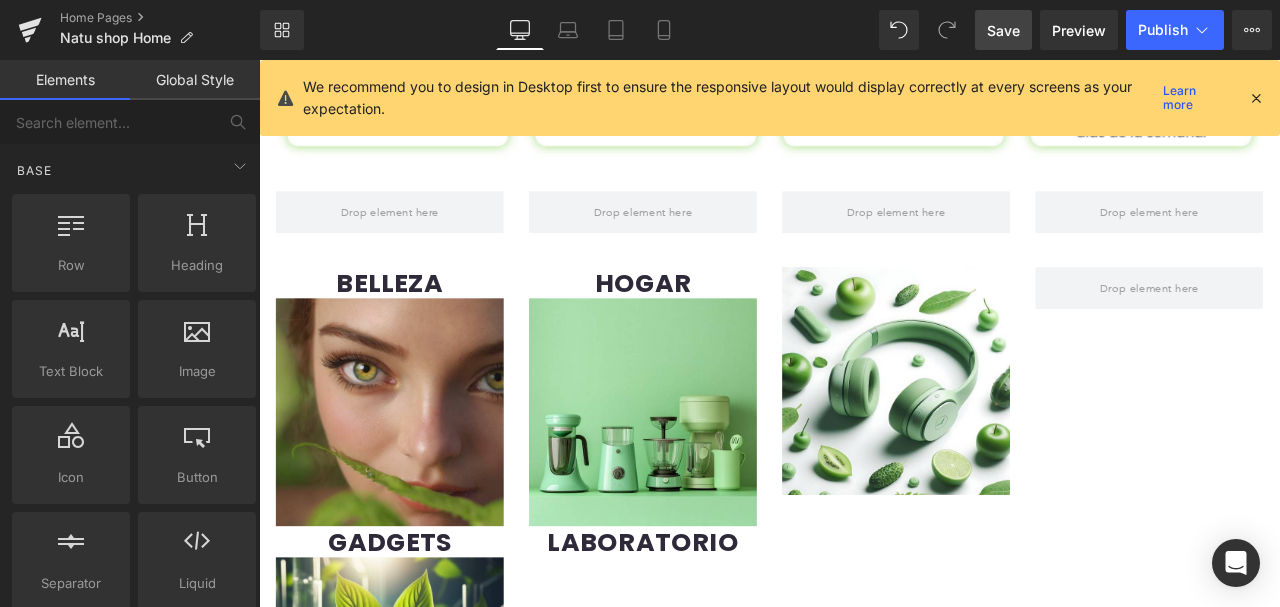 scroll, scrollTop: 1126, scrollLeft: 0, axis: vertical 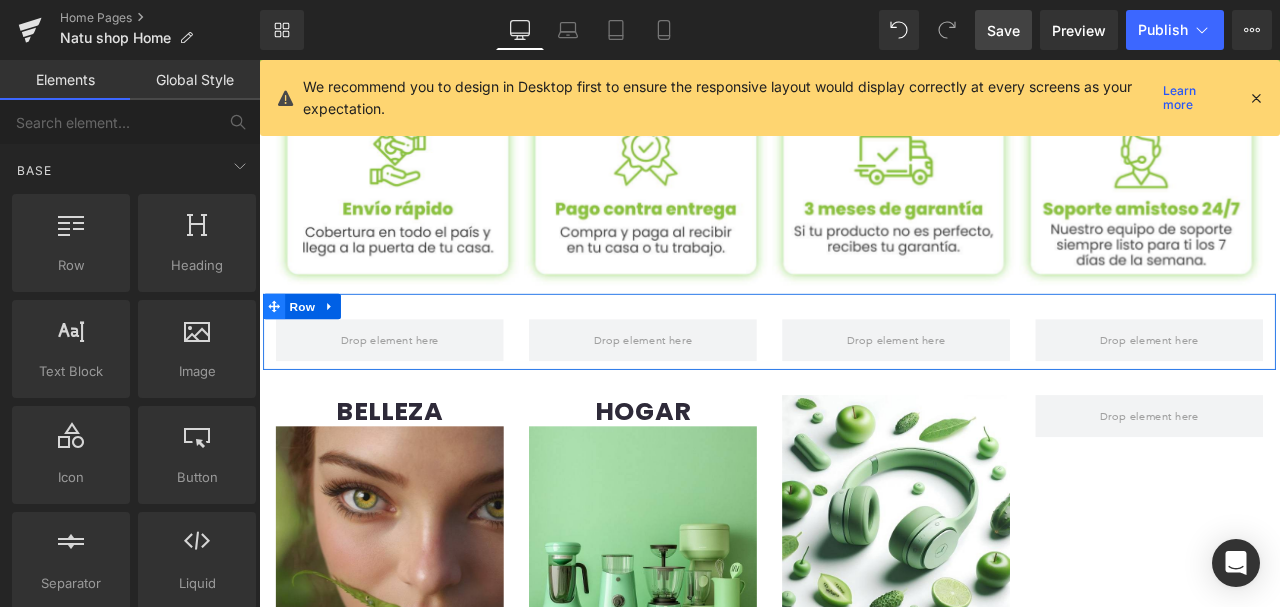 click at bounding box center [277, 352] 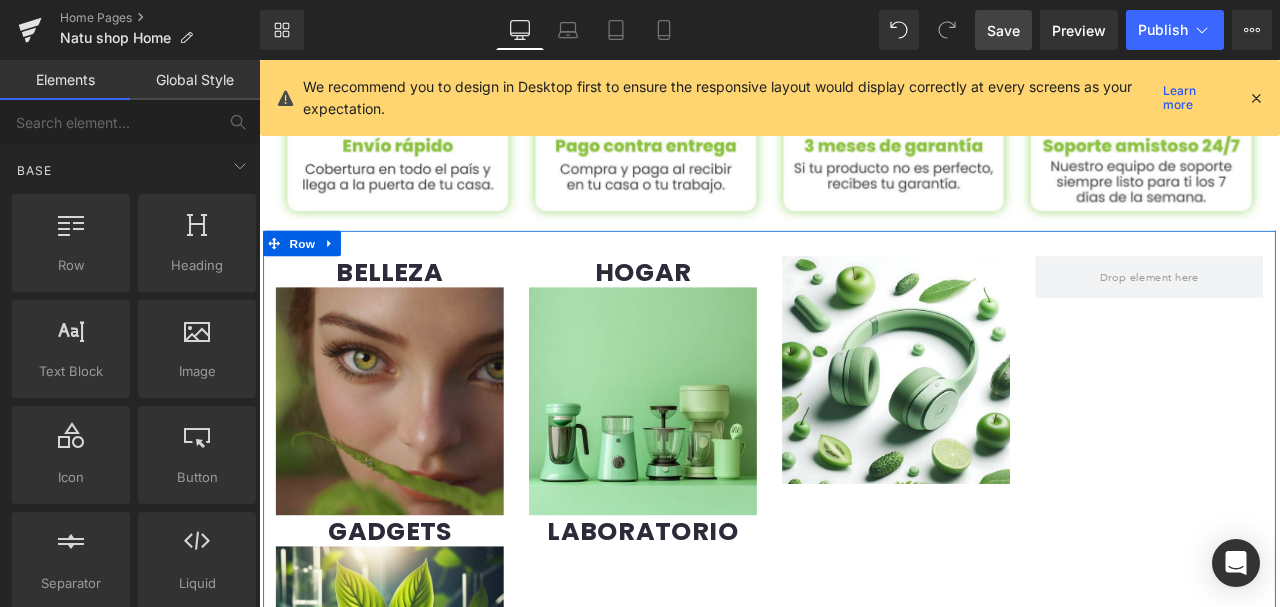 scroll, scrollTop: 1193, scrollLeft: 0, axis: vertical 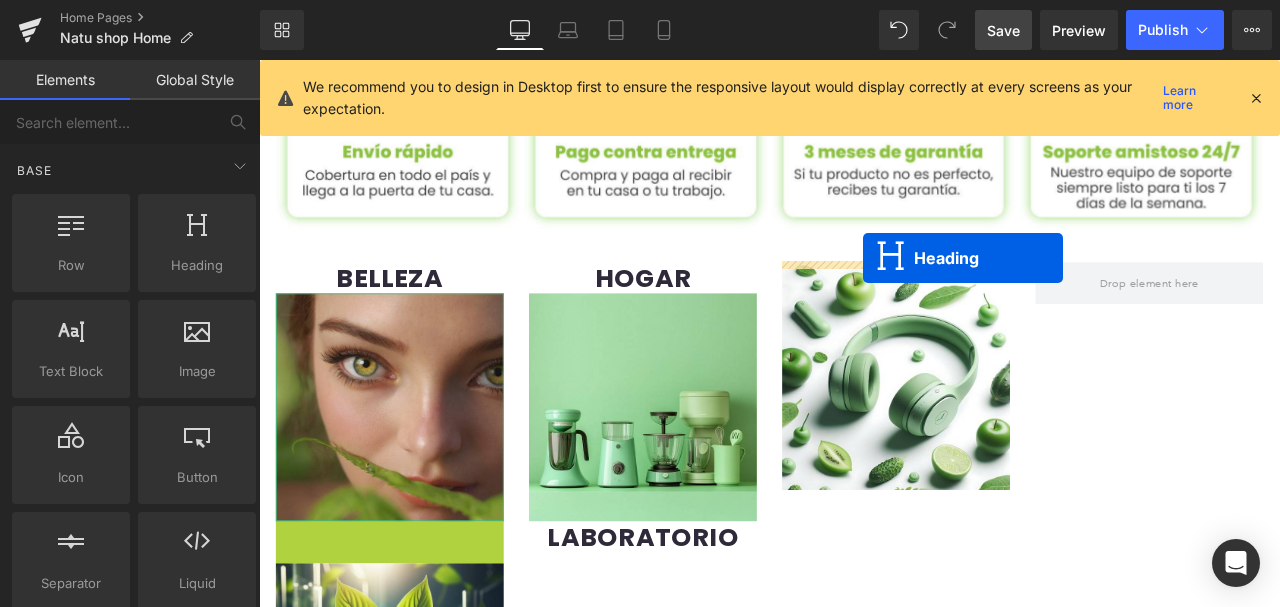 drag, startPoint x: 359, startPoint y: 626, endPoint x: 975, endPoint y: 296, distance: 698.8247 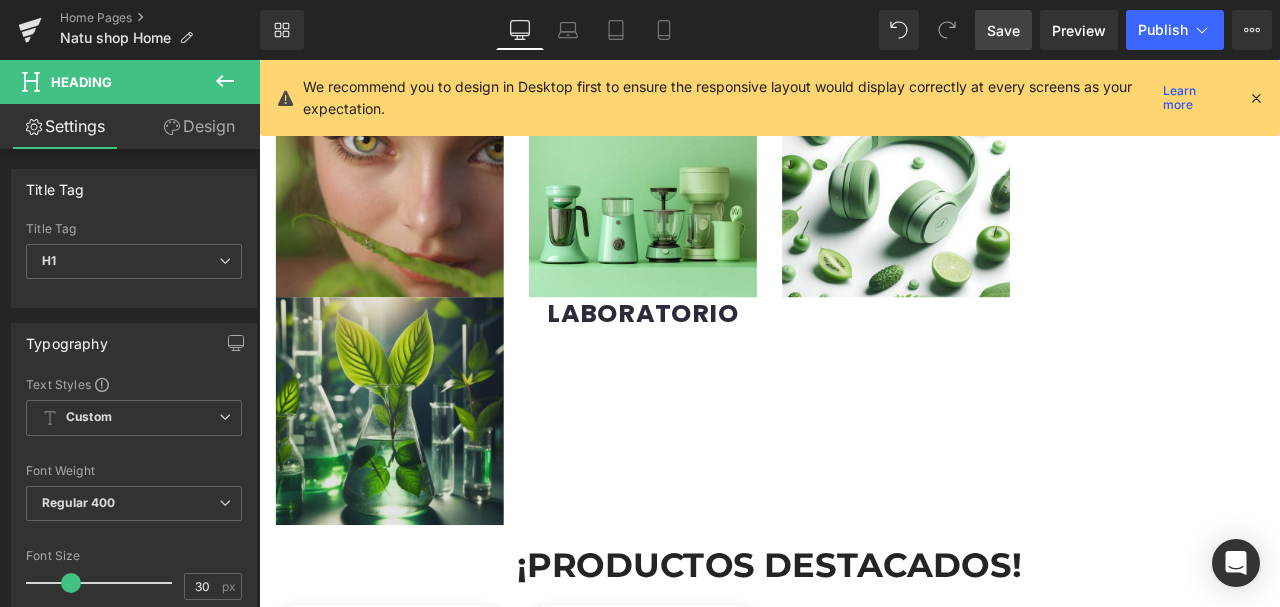 scroll, scrollTop: 1460, scrollLeft: 0, axis: vertical 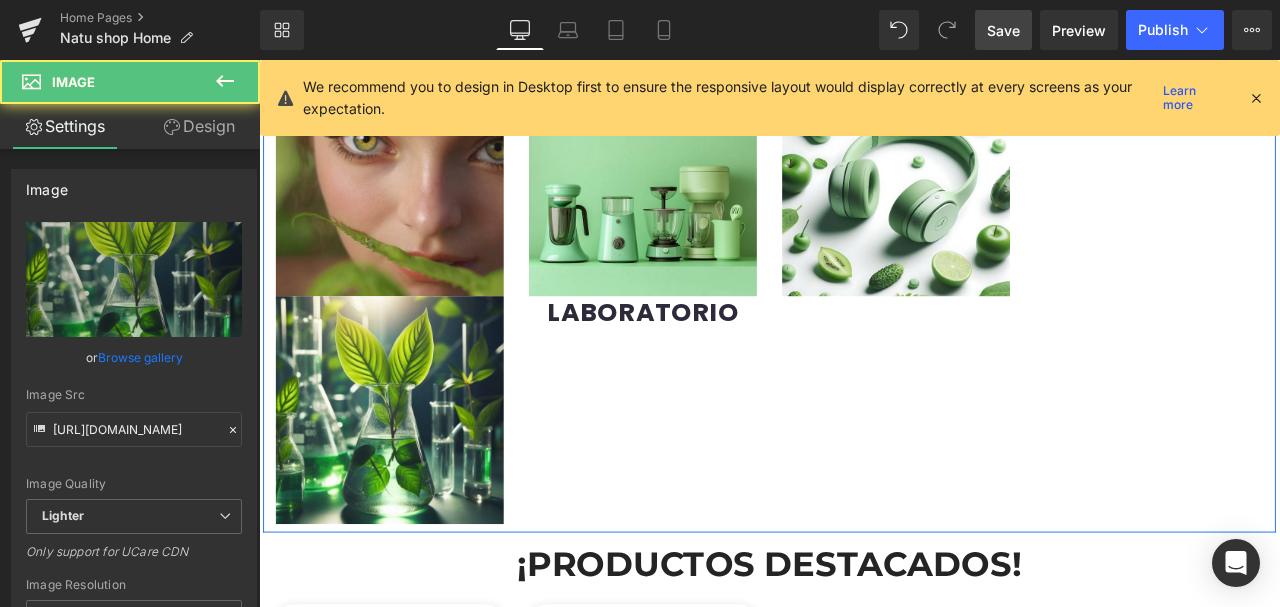 drag, startPoint x: 381, startPoint y: 413, endPoint x: 597, endPoint y: 450, distance: 219.14607 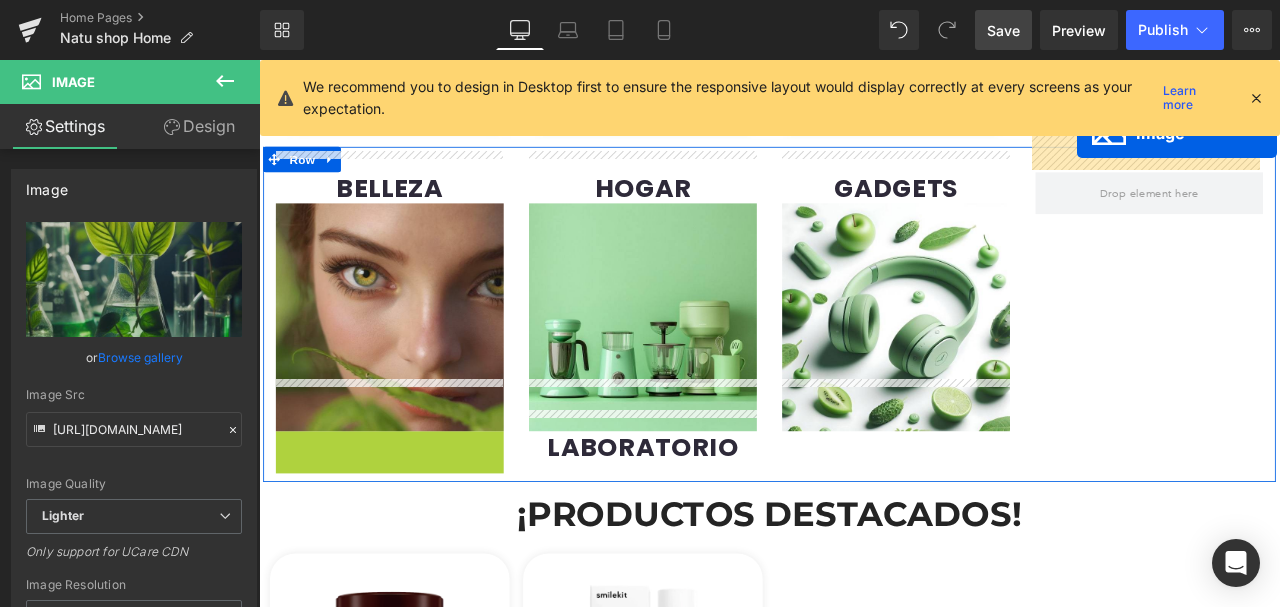 scroll, scrollTop: 1240, scrollLeft: 0, axis: vertical 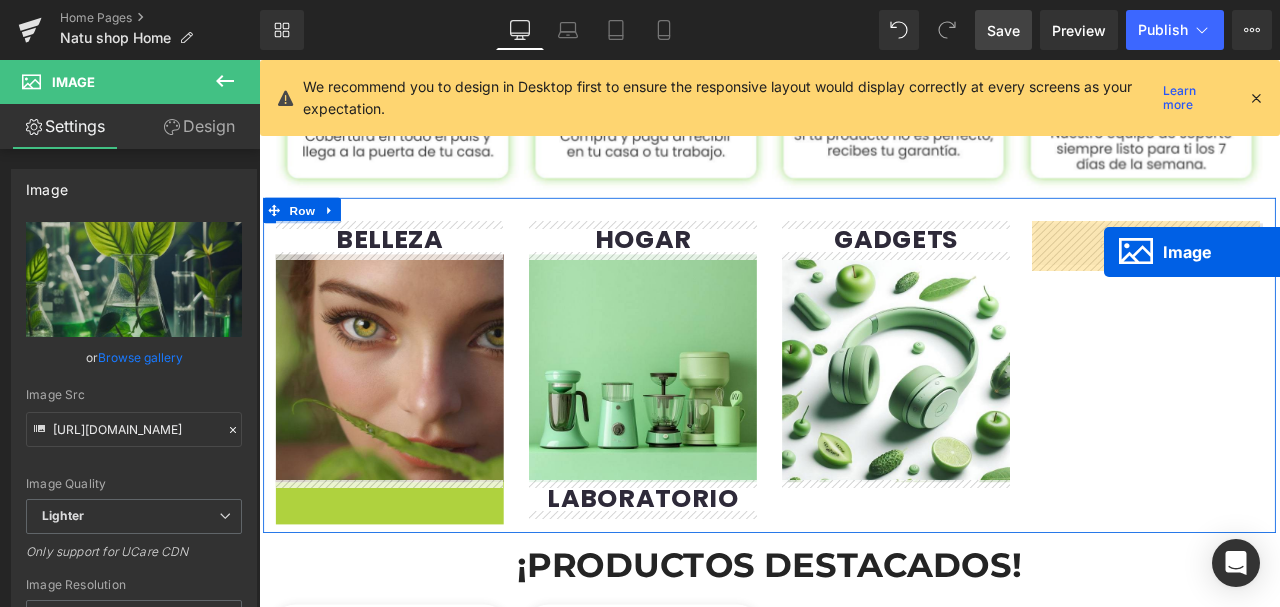 drag, startPoint x: 381, startPoint y: 469, endPoint x: 1261, endPoint y: 287, distance: 898.6234 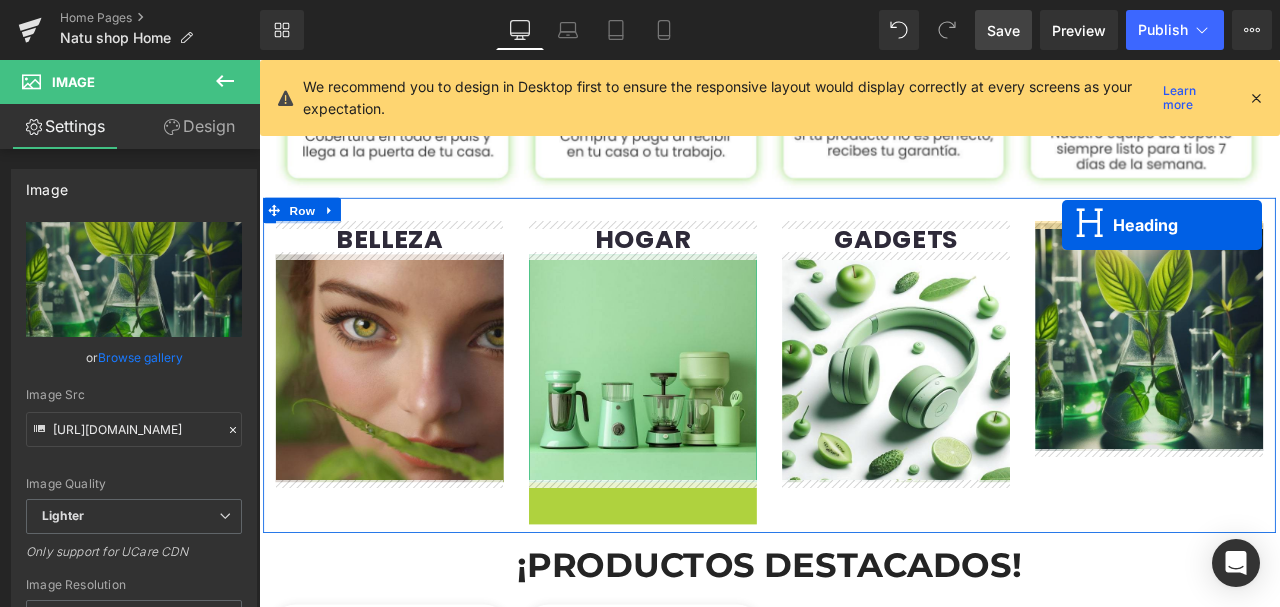 drag, startPoint x: 660, startPoint y: 575, endPoint x: 1211, endPoint y: 255, distance: 637.18207 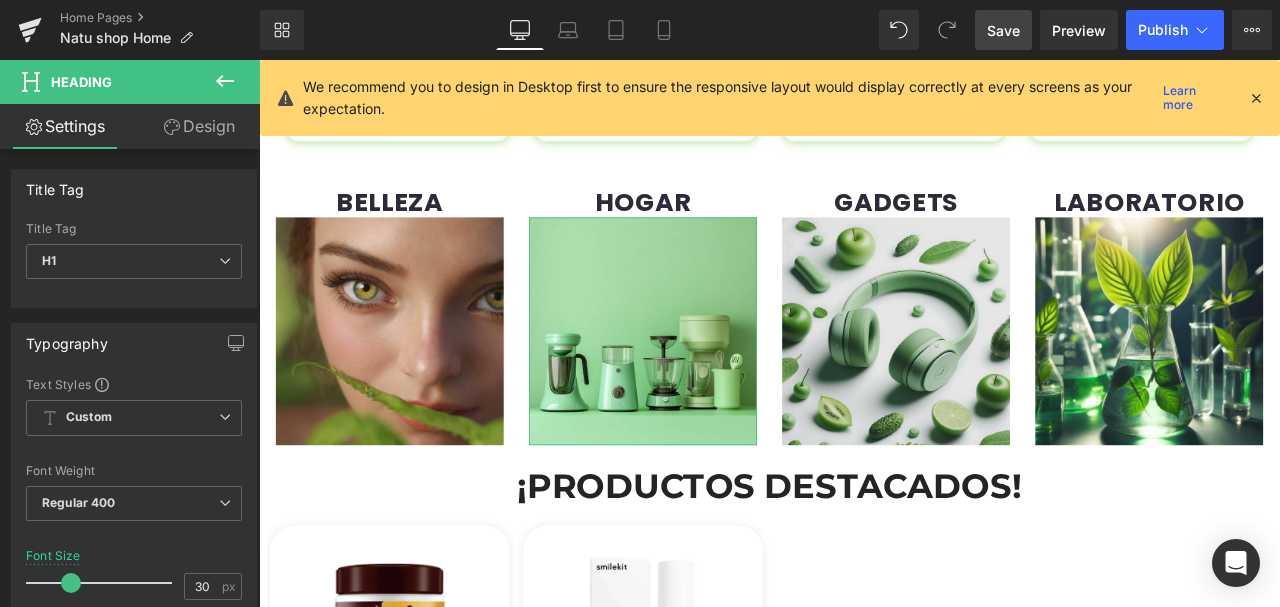 scroll, scrollTop: 1106, scrollLeft: 0, axis: vertical 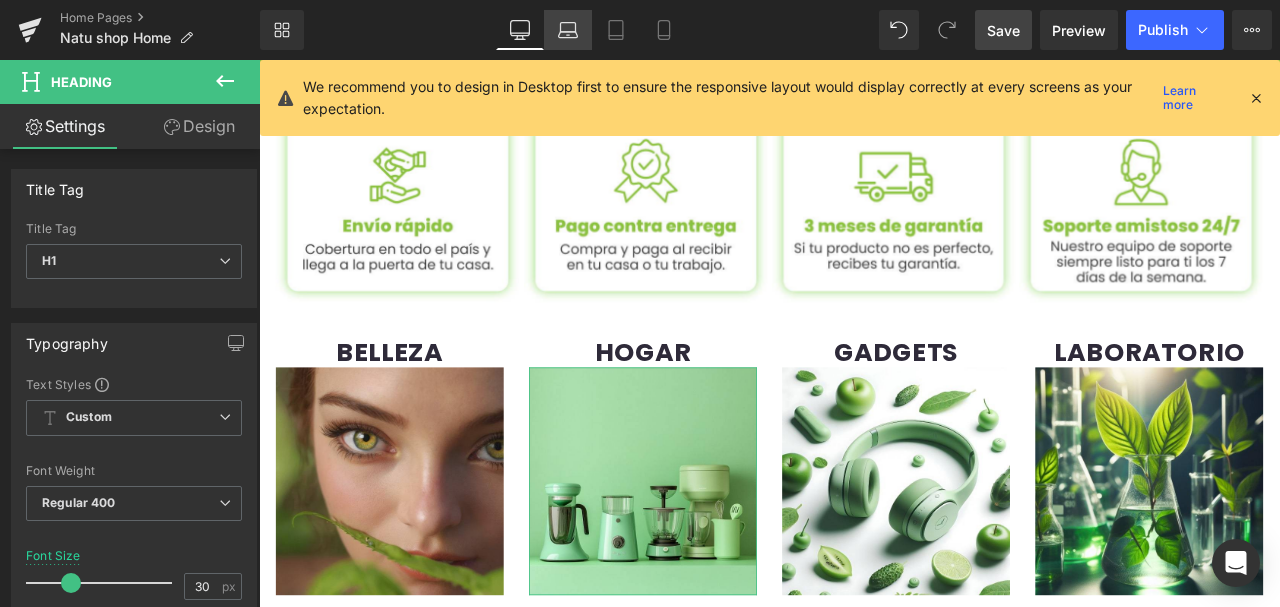 click 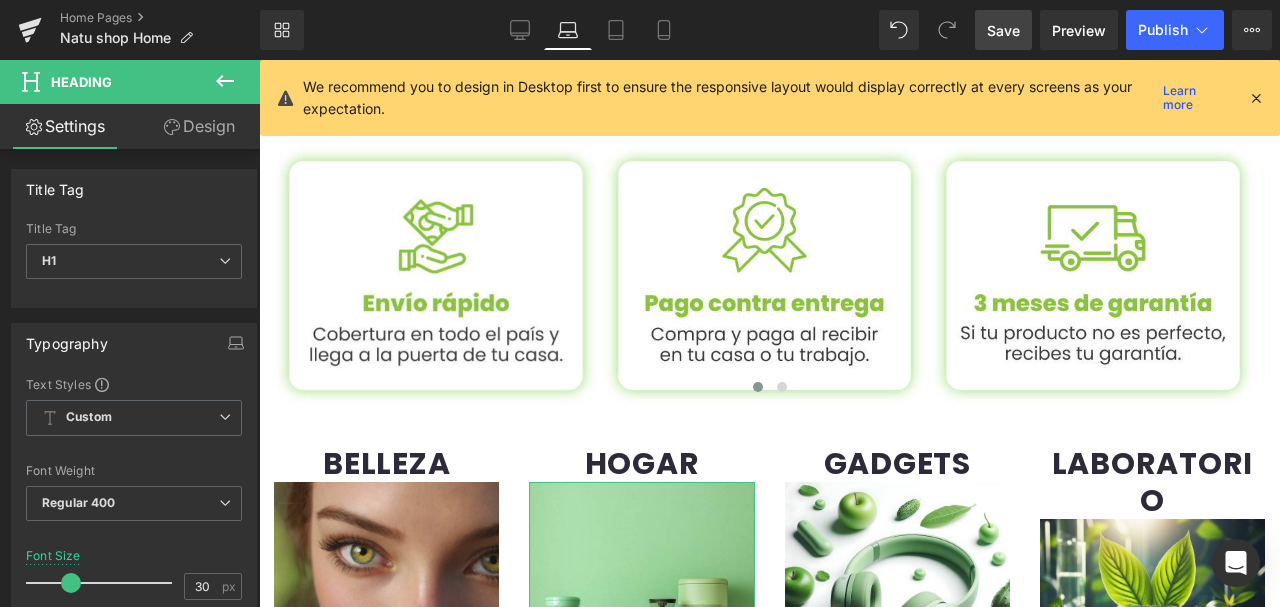 scroll, scrollTop: 997, scrollLeft: 0, axis: vertical 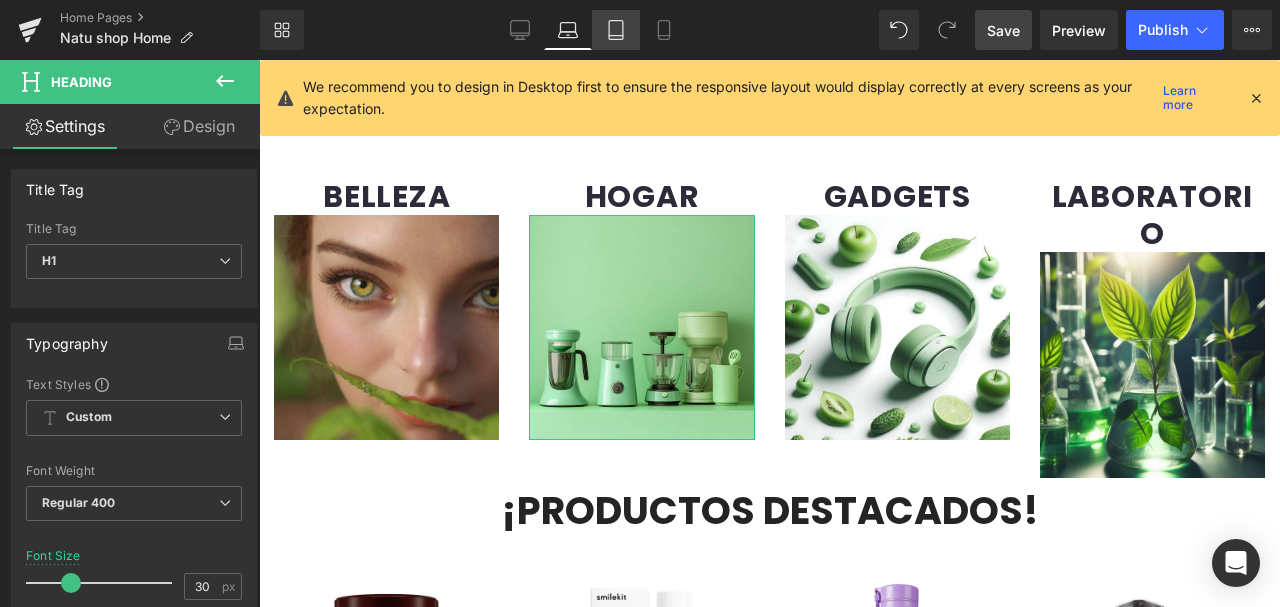 click on "Tablet" at bounding box center [616, 30] 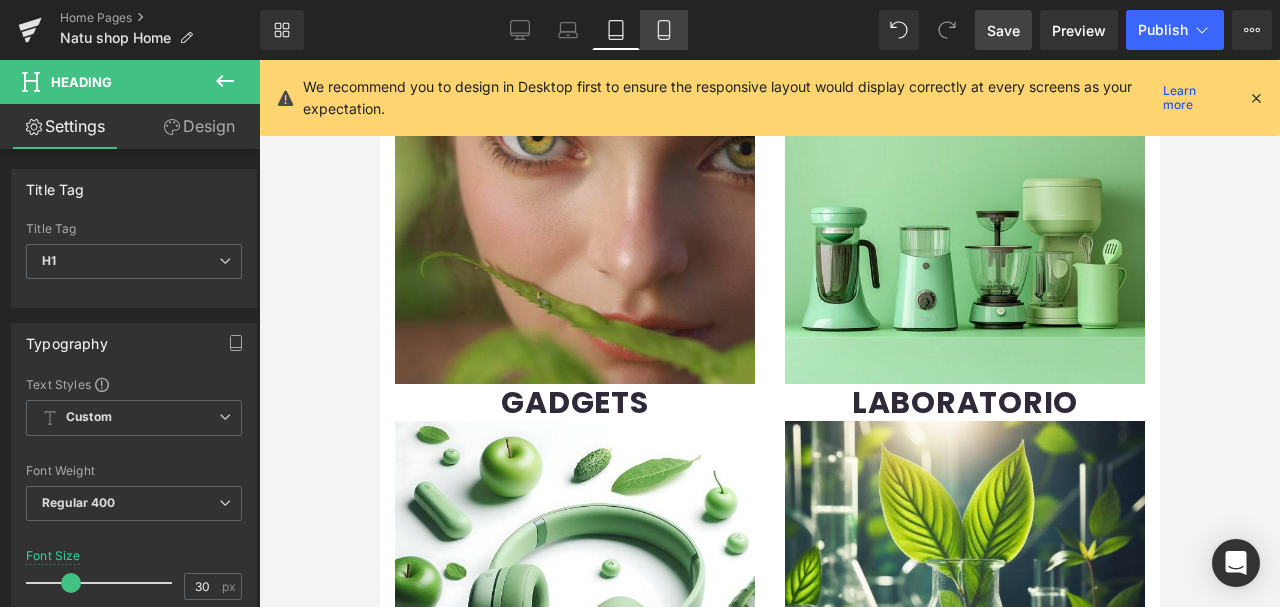 click on "Mobile" at bounding box center (664, 30) 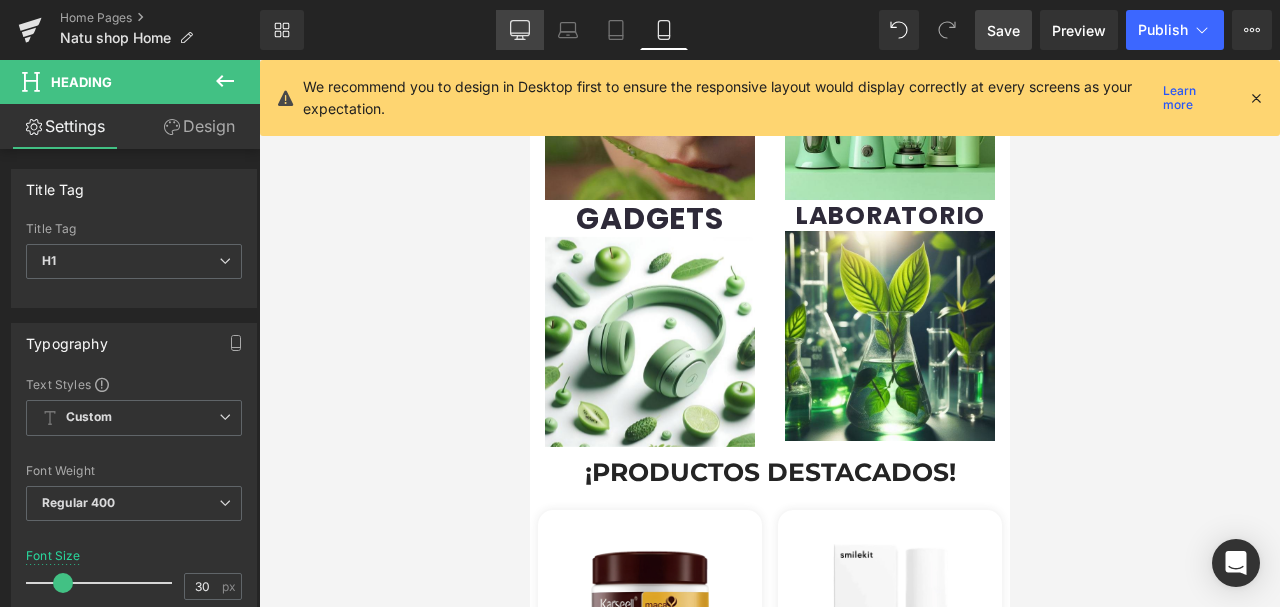 click 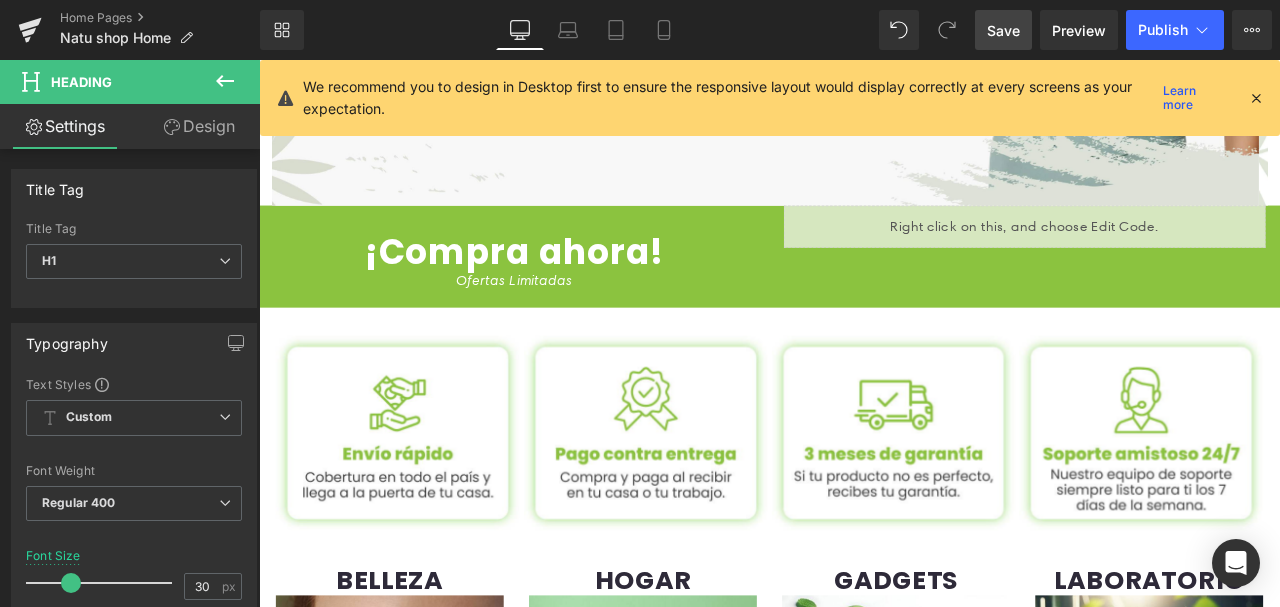 scroll, scrollTop: 1240, scrollLeft: 0, axis: vertical 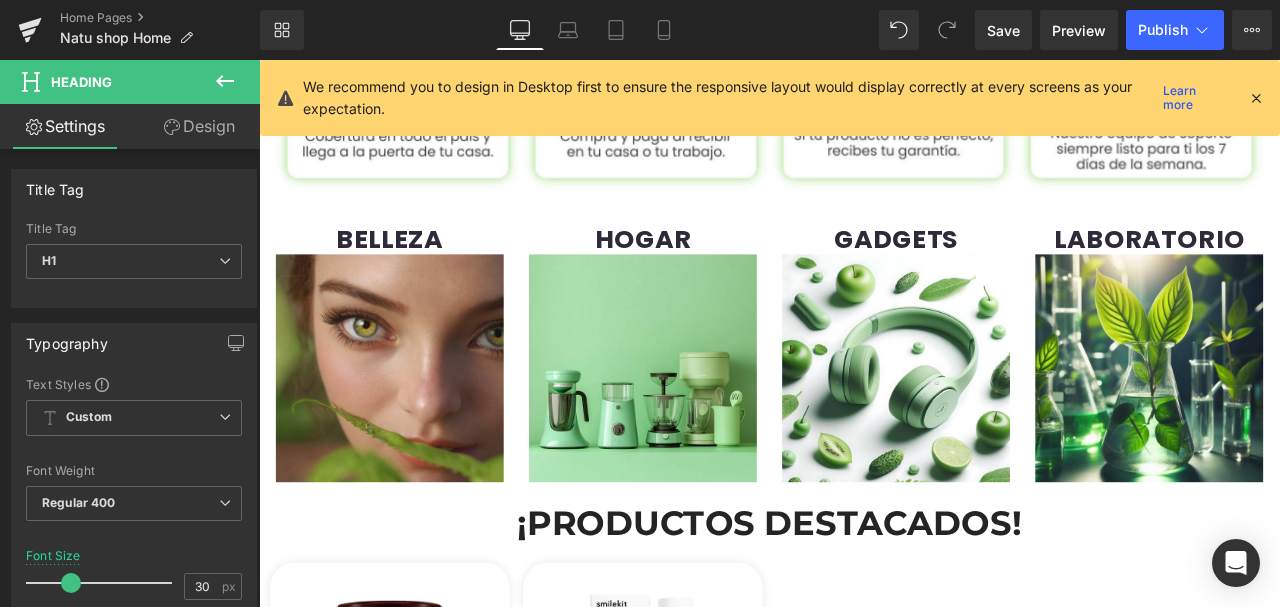 drag, startPoint x: 1018, startPoint y: 32, endPoint x: 999, endPoint y: 119, distance: 89.050545 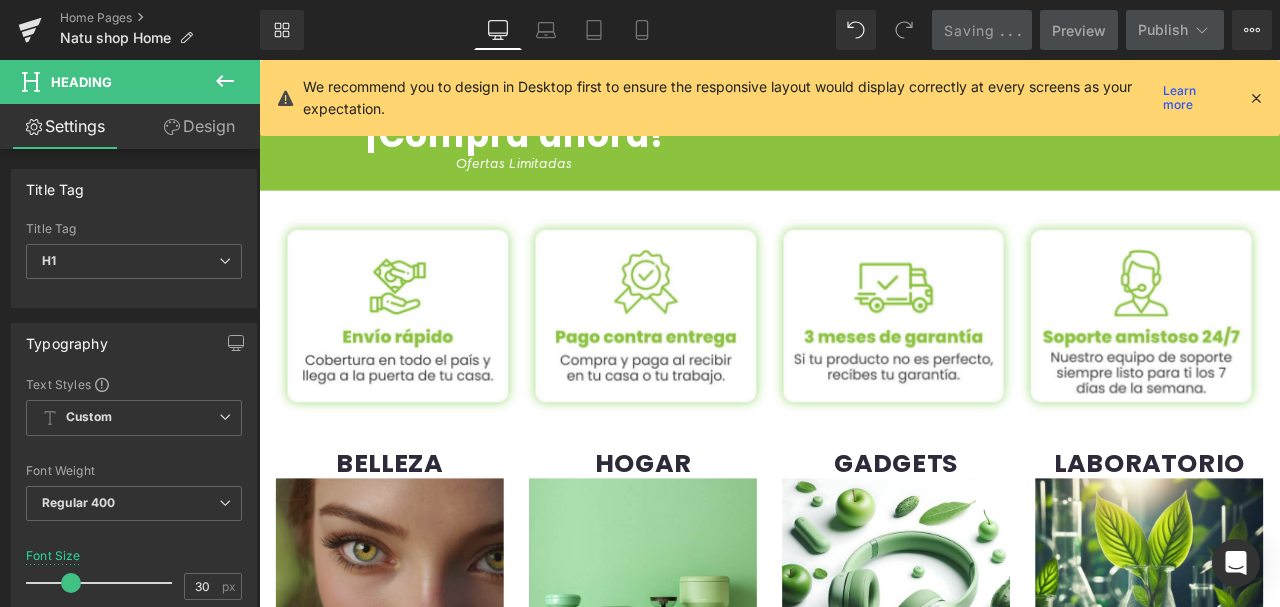 scroll, scrollTop: 1174, scrollLeft: 0, axis: vertical 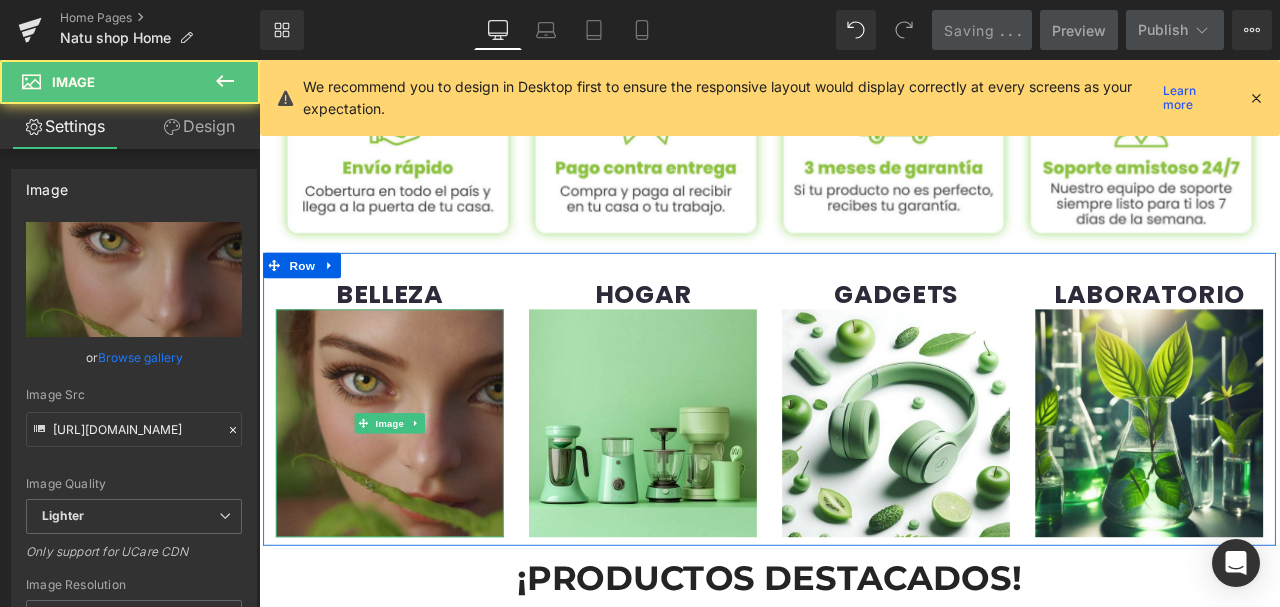click at bounding box center [414, 491] 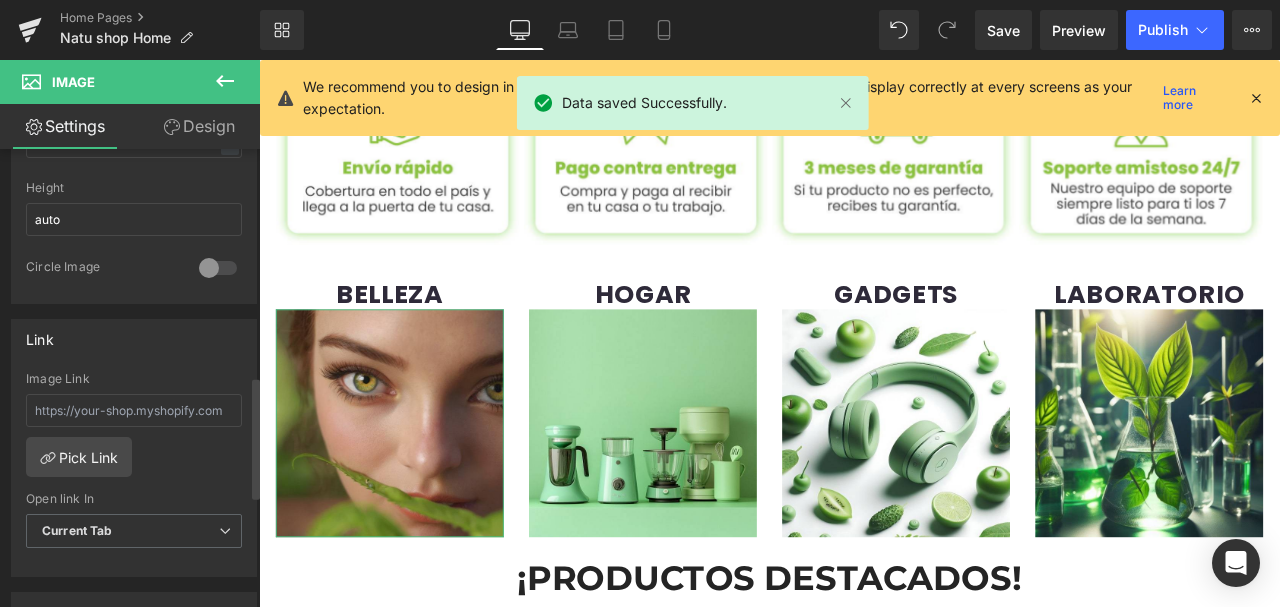 scroll, scrollTop: 866, scrollLeft: 0, axis: vertical 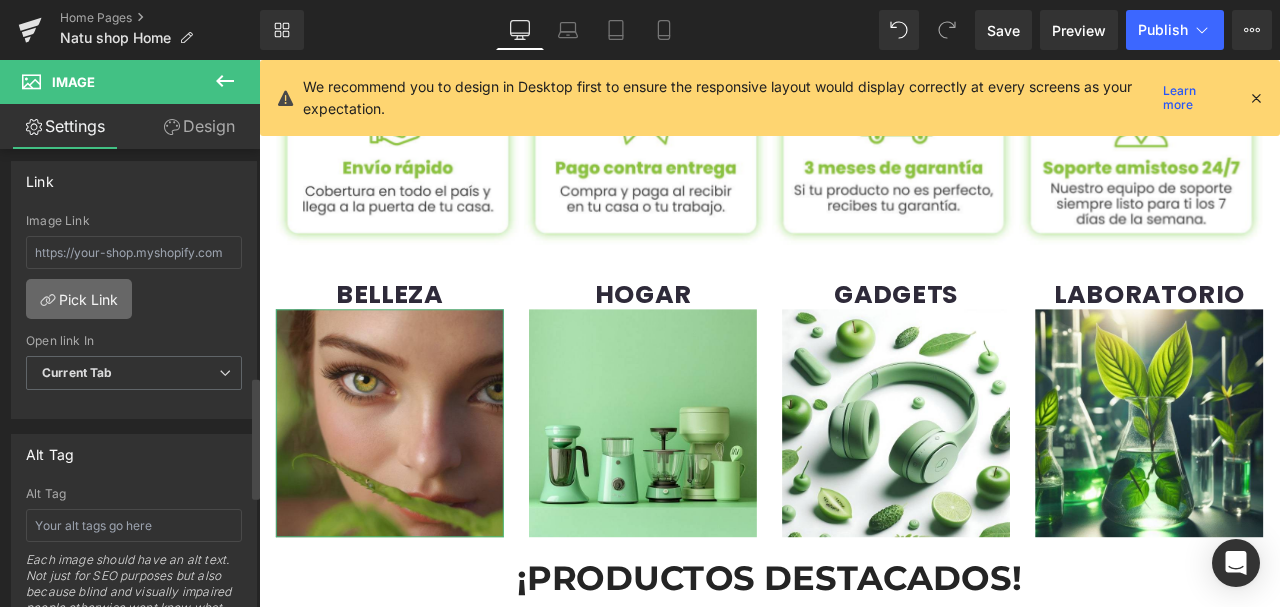 click on "Pick Link" at bounding box center (79, 299) 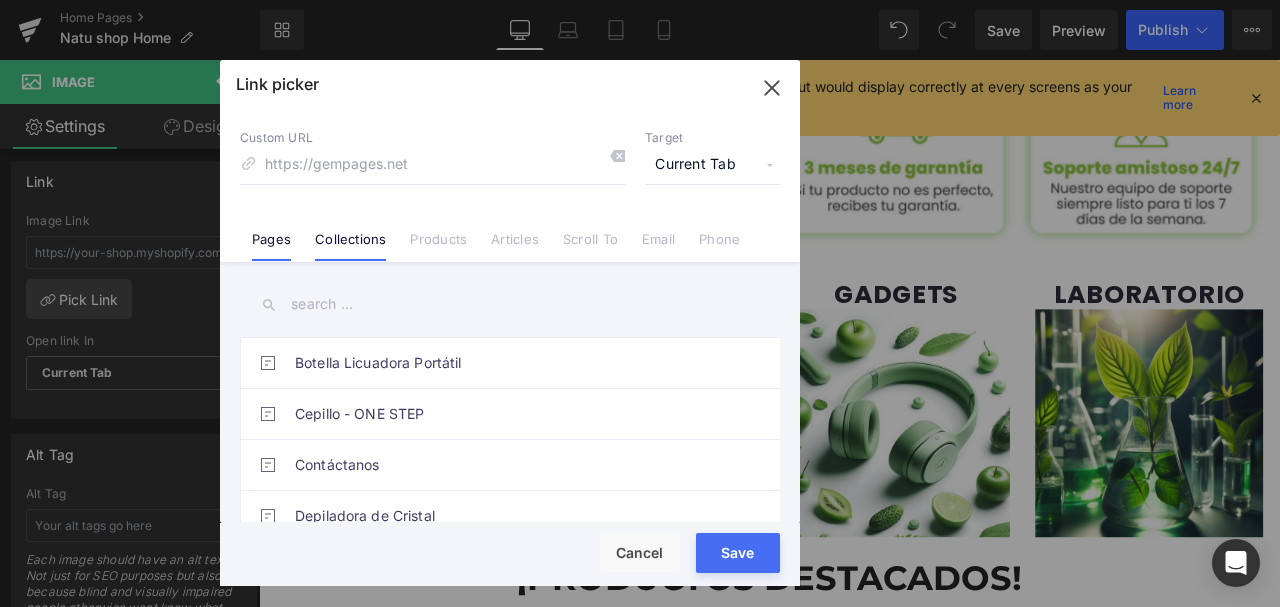 click on "Collections" at bounding box center [350, 231] 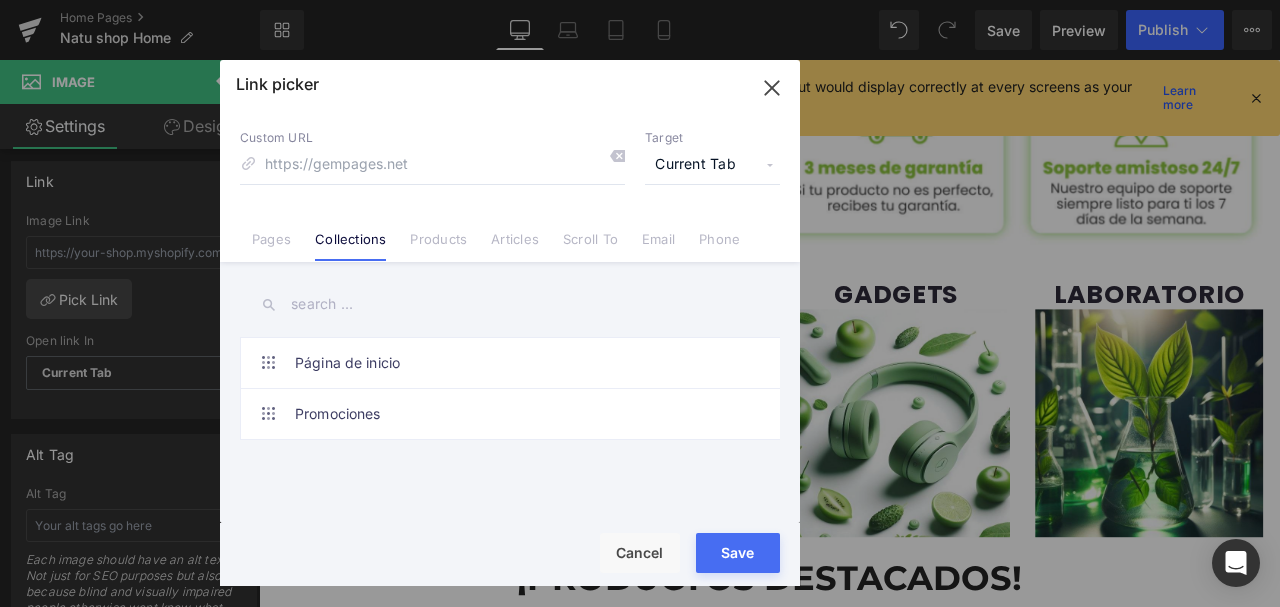 click 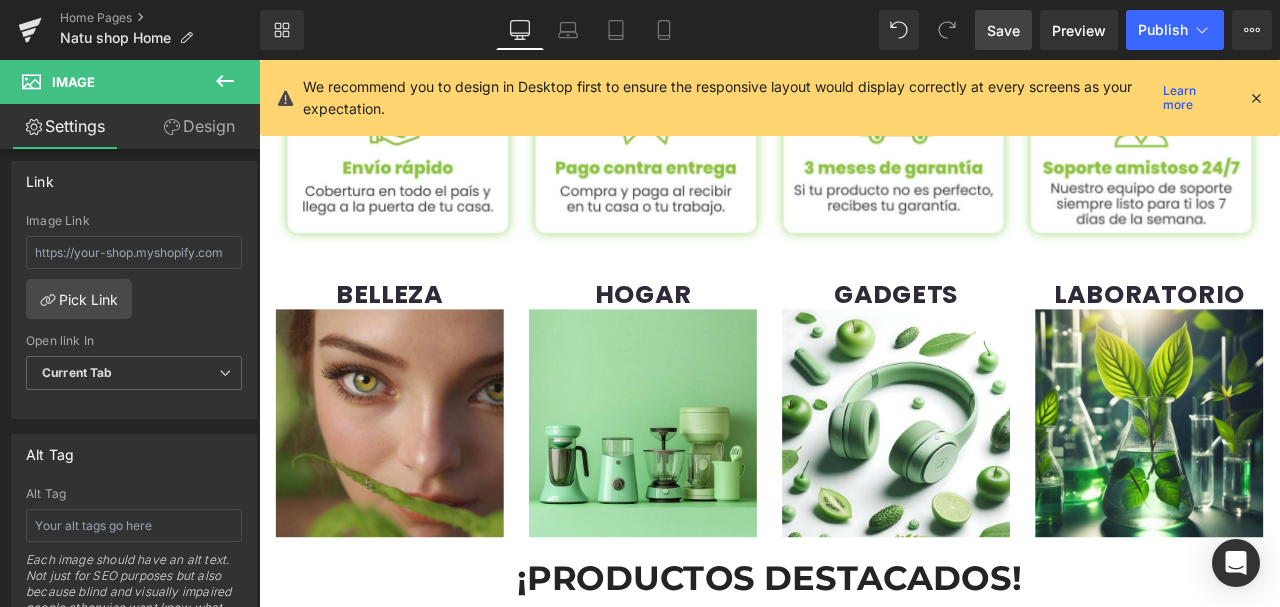 click on "Save" at bounding box center [1003, 30] 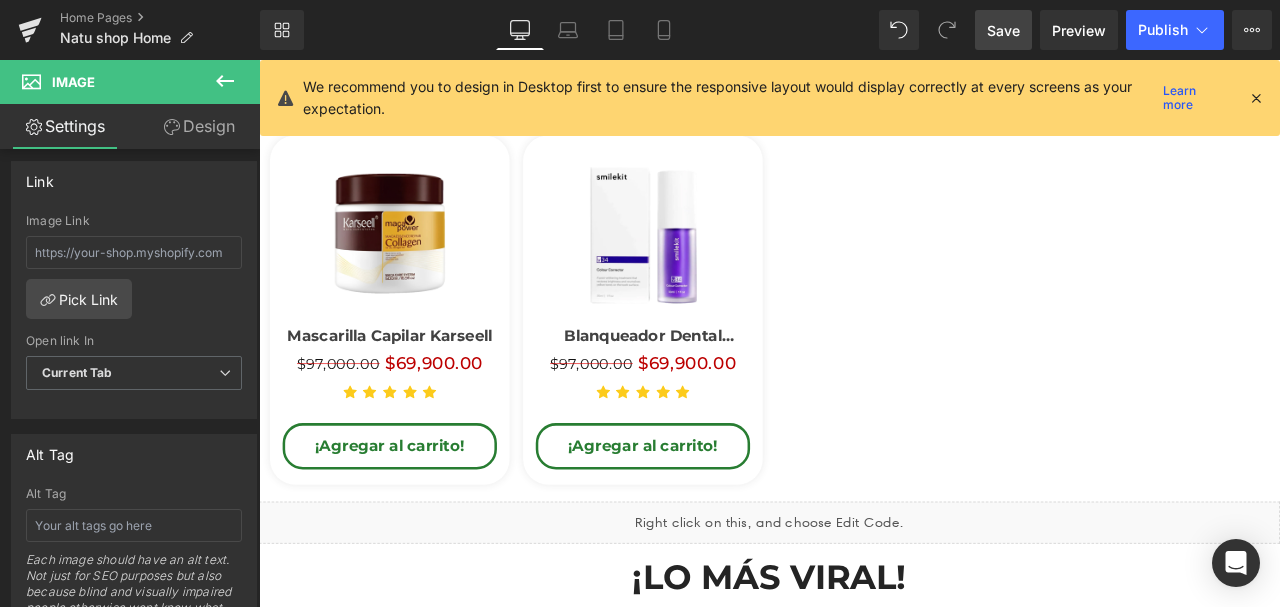 scroll, scrollTop: 1666, scrollLeft: 0, axis: vertical 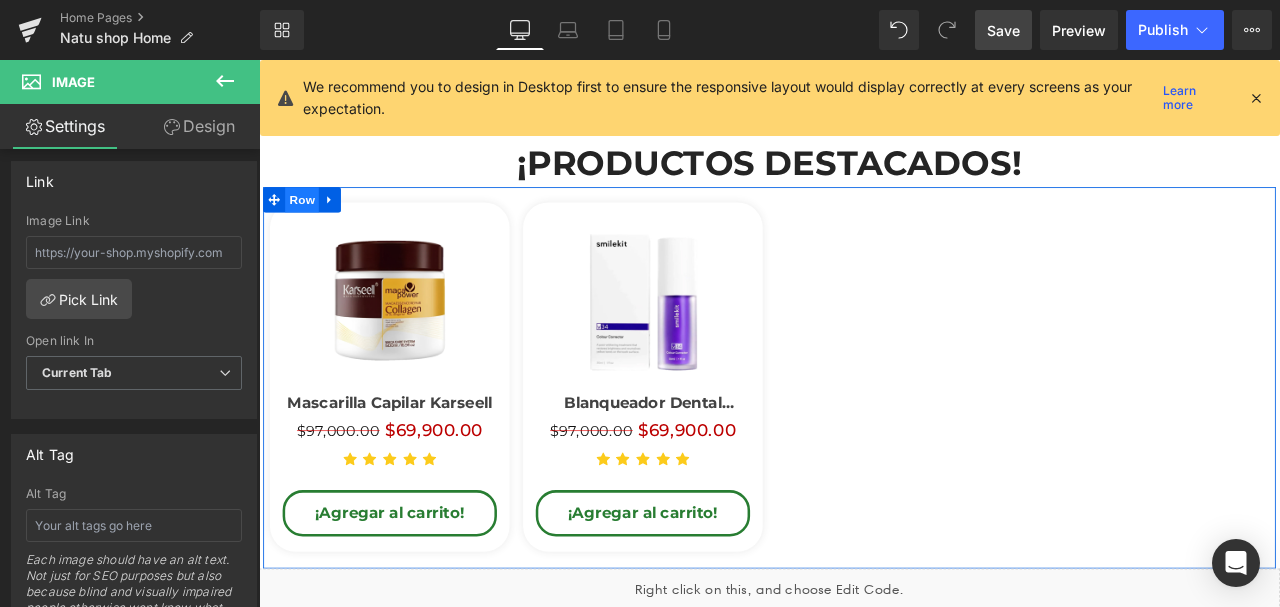 click on "Row" at bounding box center [310, 226] 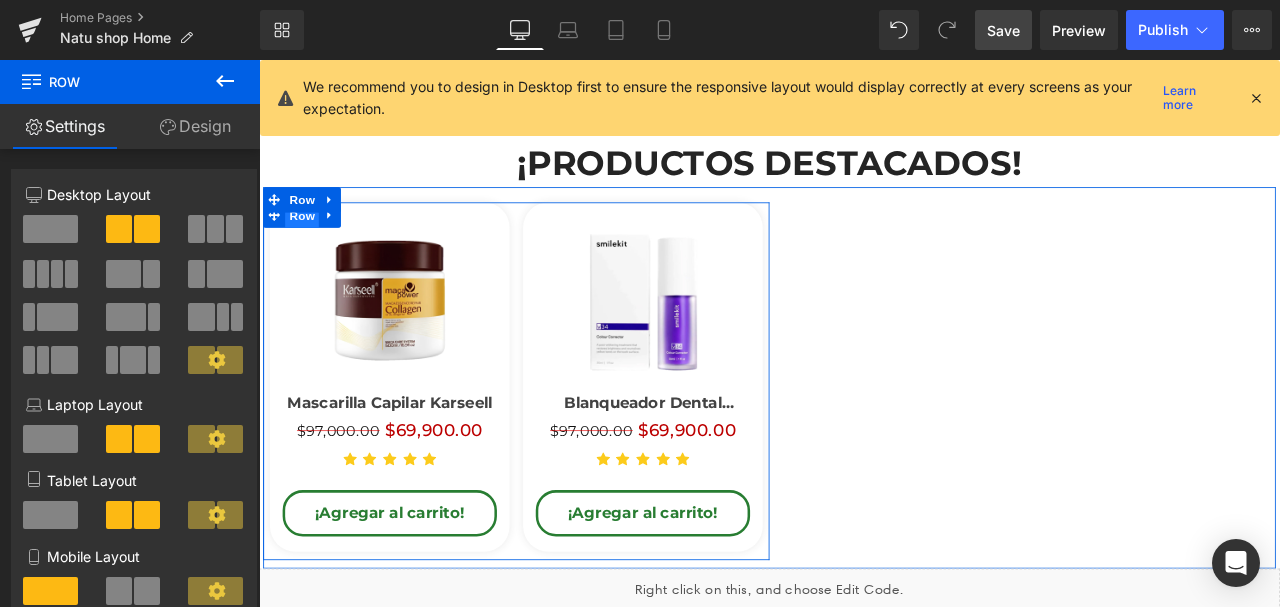 click on "Row" at bounding box center (310, 245) 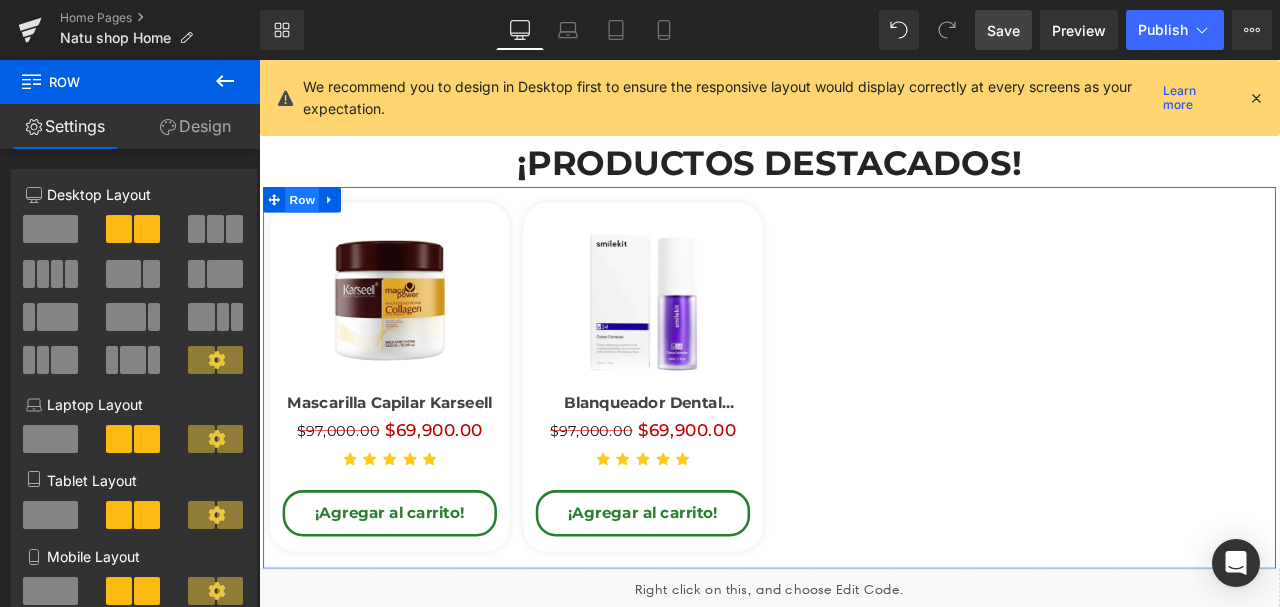 click on "Row" at bounding box center [310, 226] 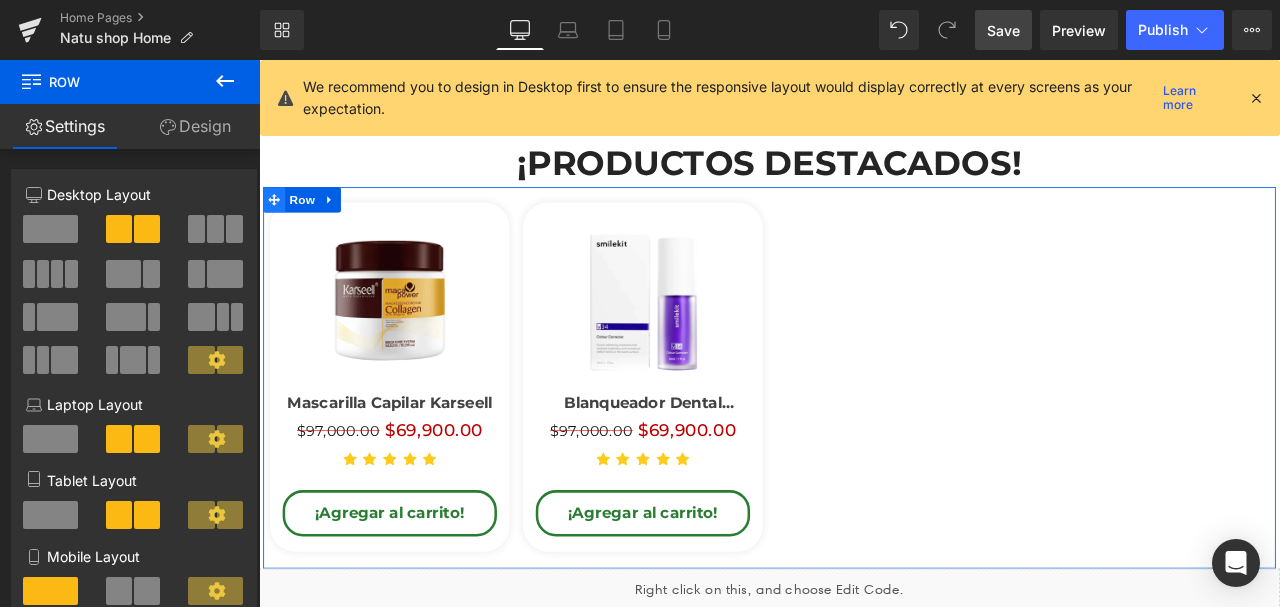 click 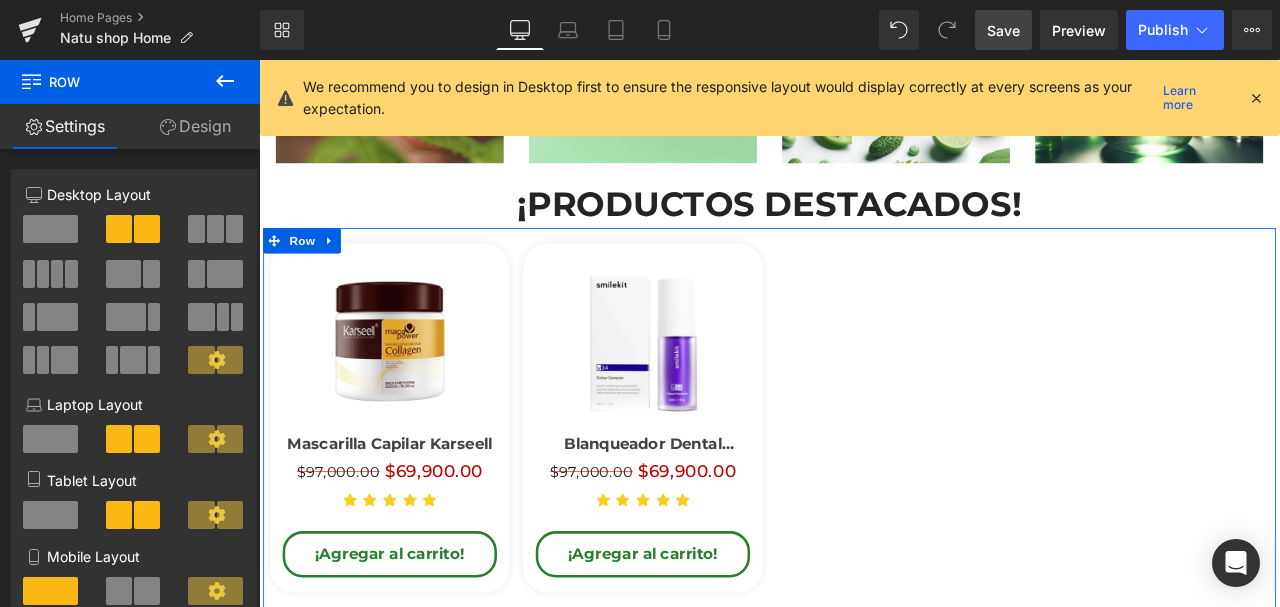 scroll, scrollTop: 1600, scrollLeft: 0, axis: vertical 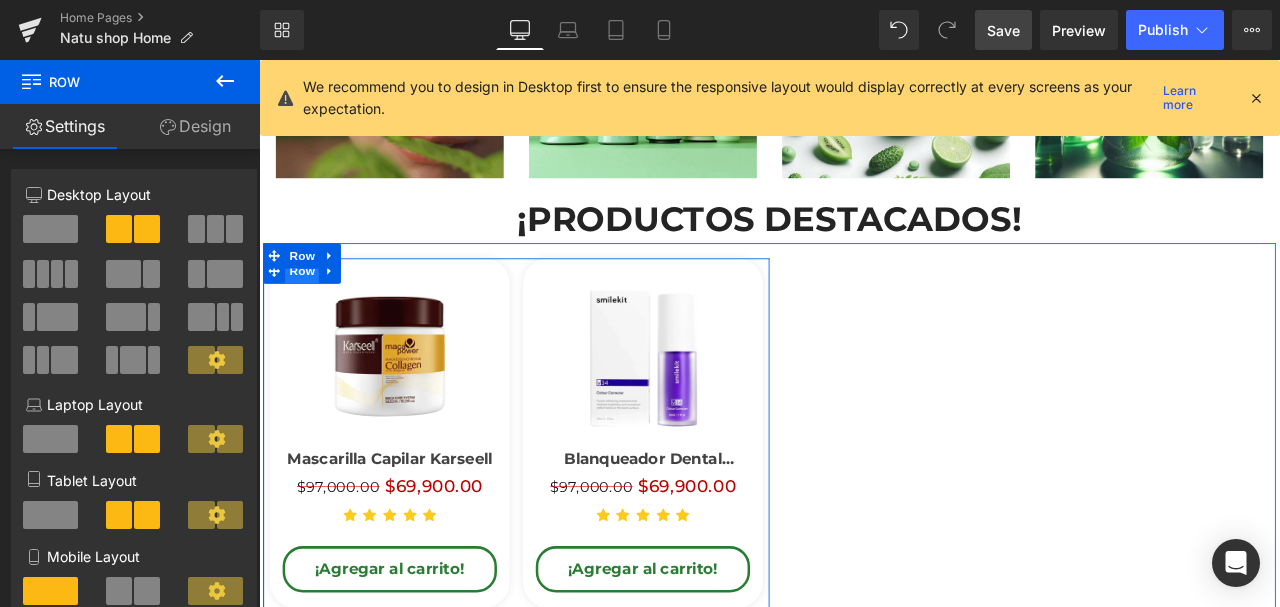 click on "Row" at bounding box center [310, 310] 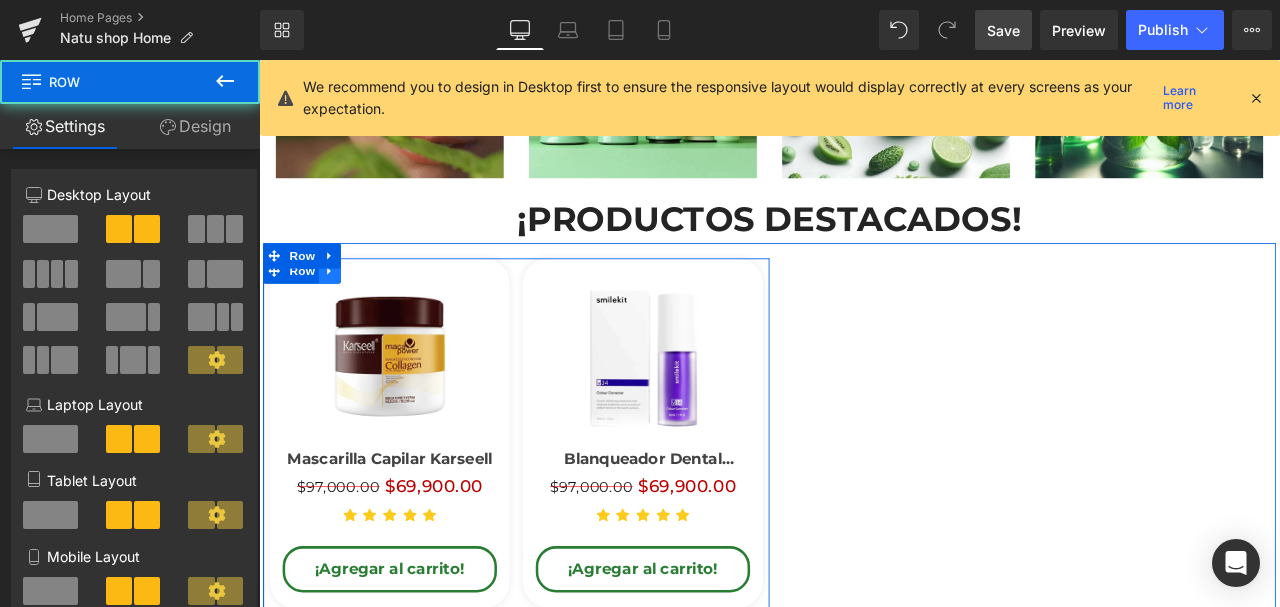 click 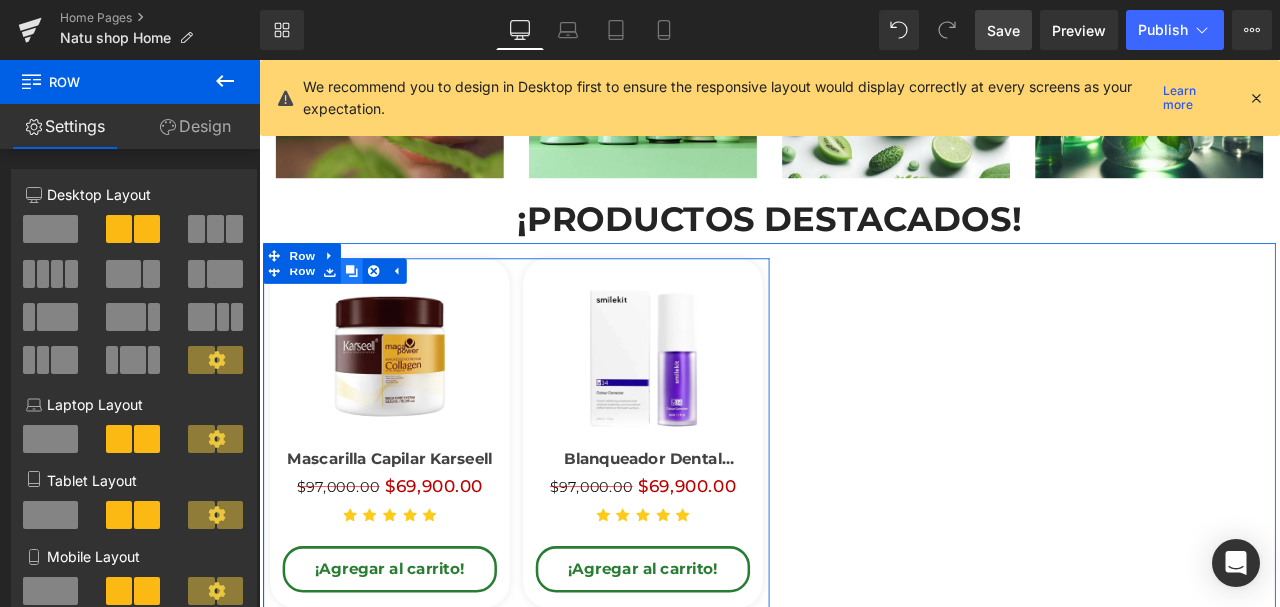 click 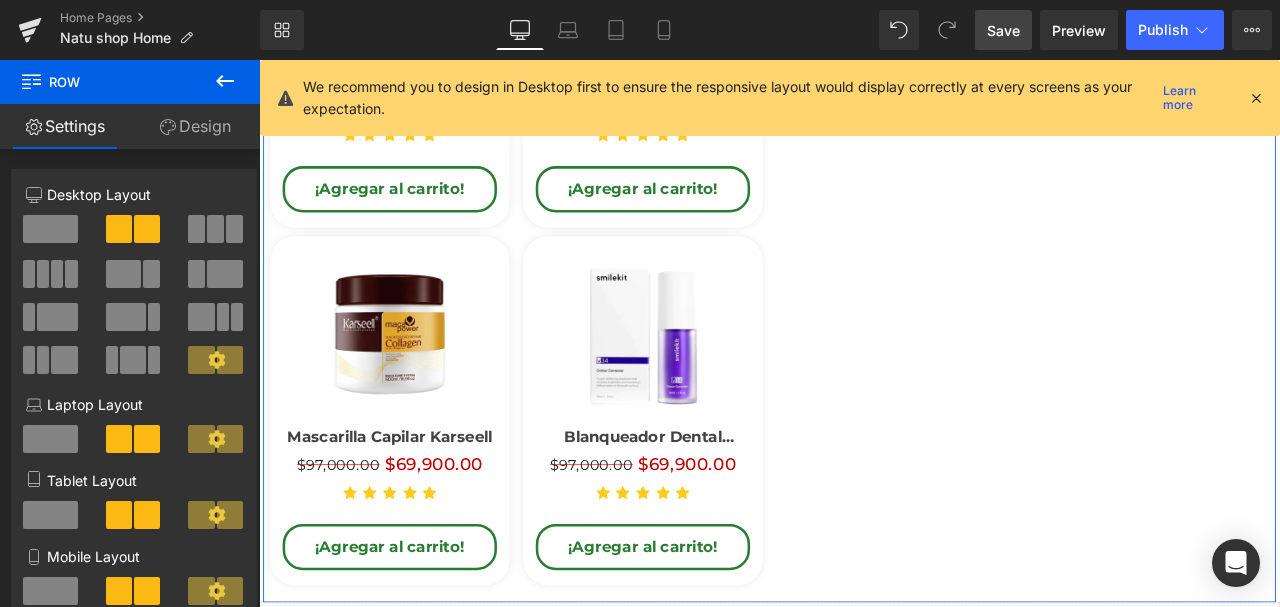 scroll, scrollTop: 2044, scrollLeft: 0, axis: vertical 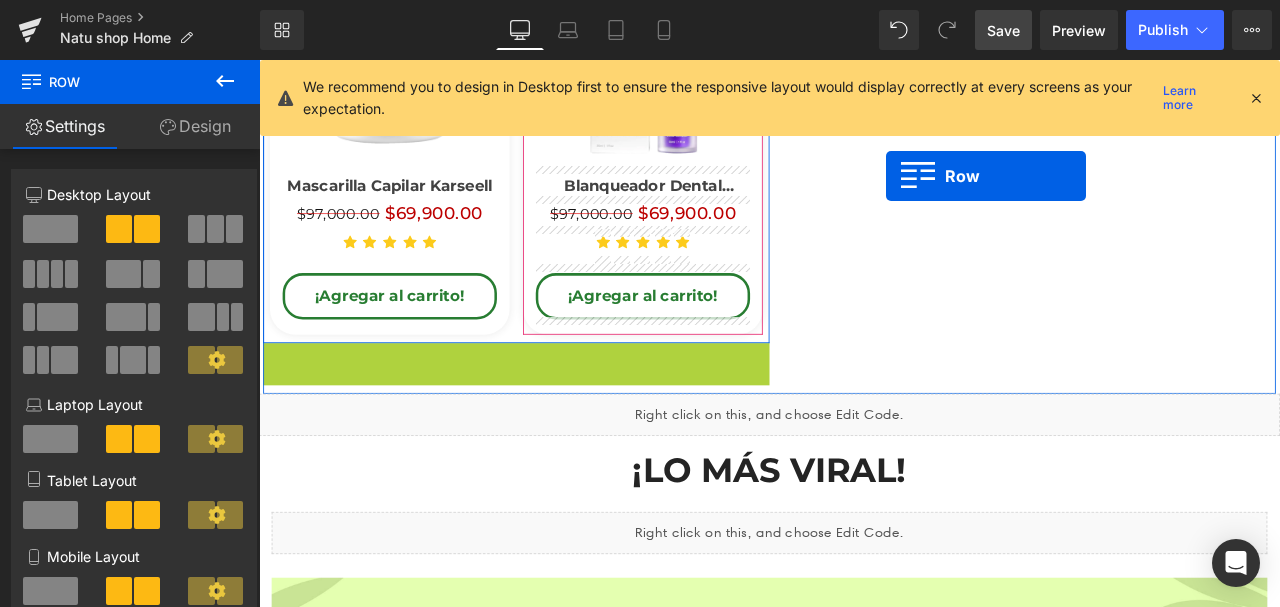 drag, startPoint x: 273, startPoint y: 291, endPoint x: 1002, endPoint y: 198, distance: 734.90814 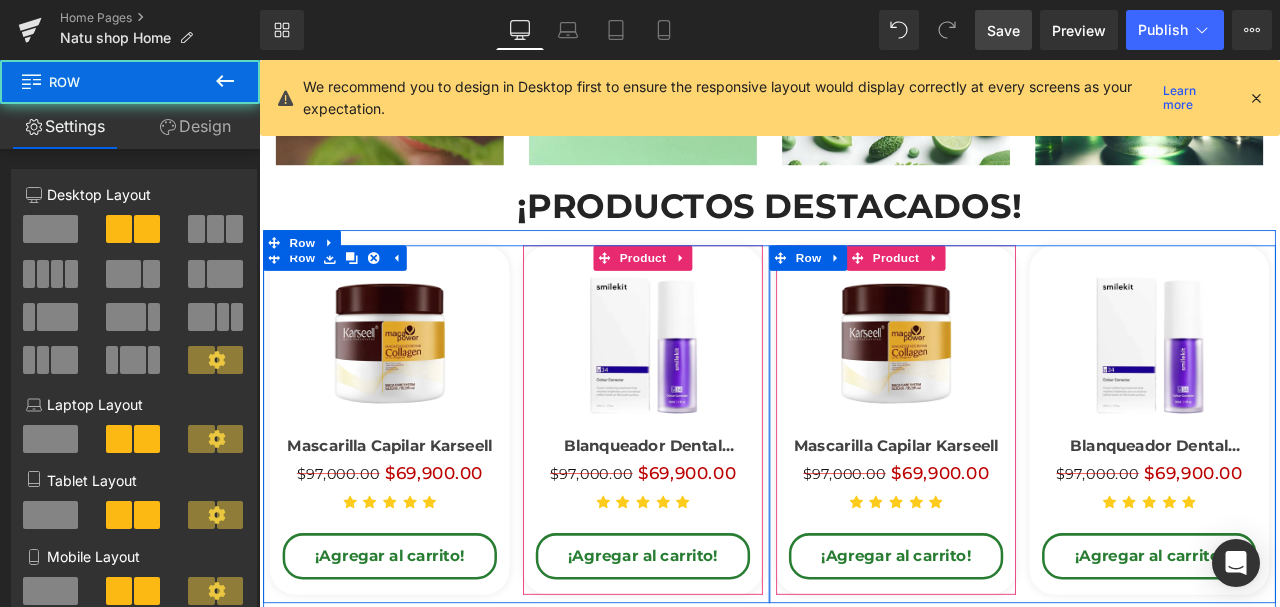scroll, scrollTop: 1524, scrollLeft: 0, axis: vertical 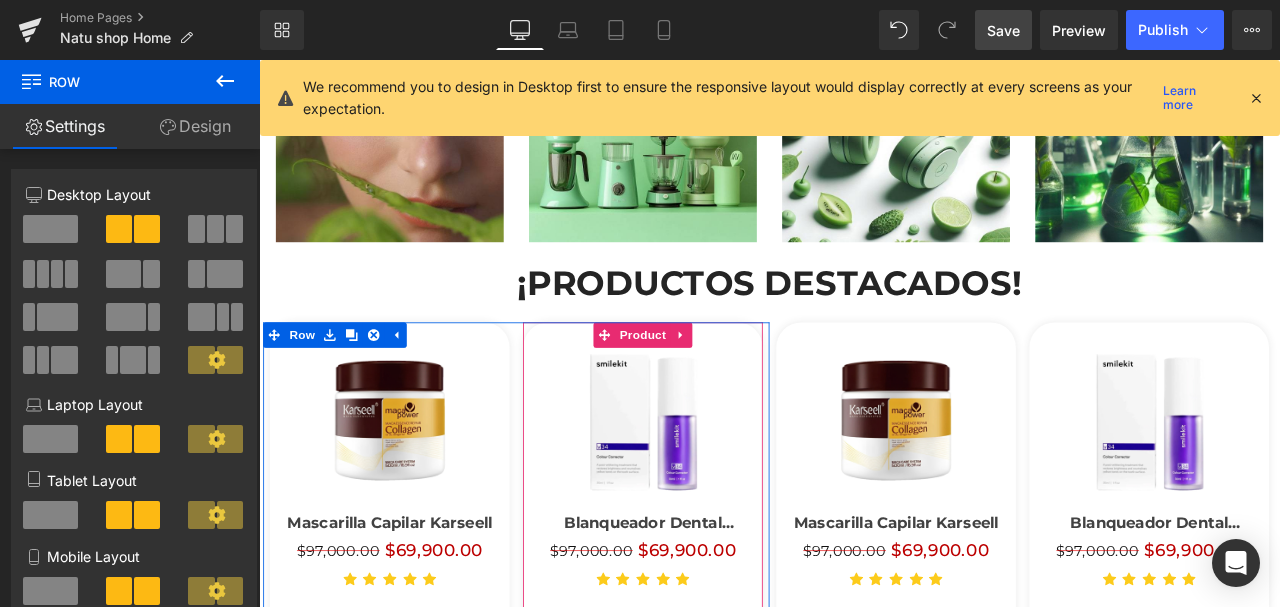 click on "Save" at bounding box center (1003, 30) 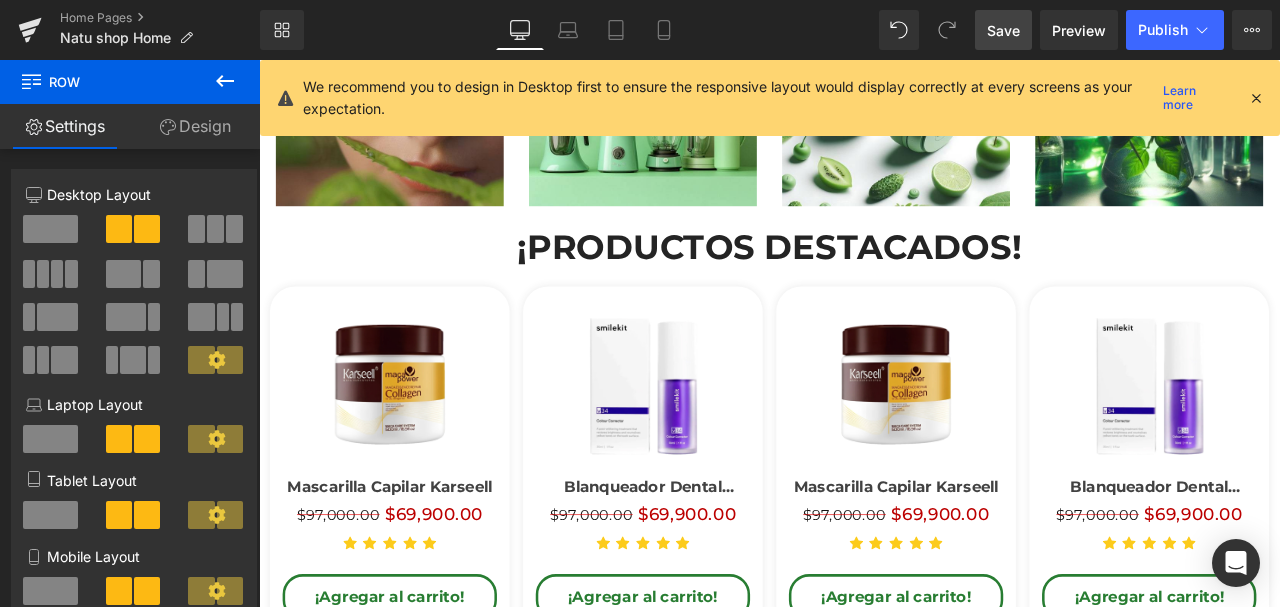 scroll, scrollTop: 1666, scrollLeft: 0, axis: vertical 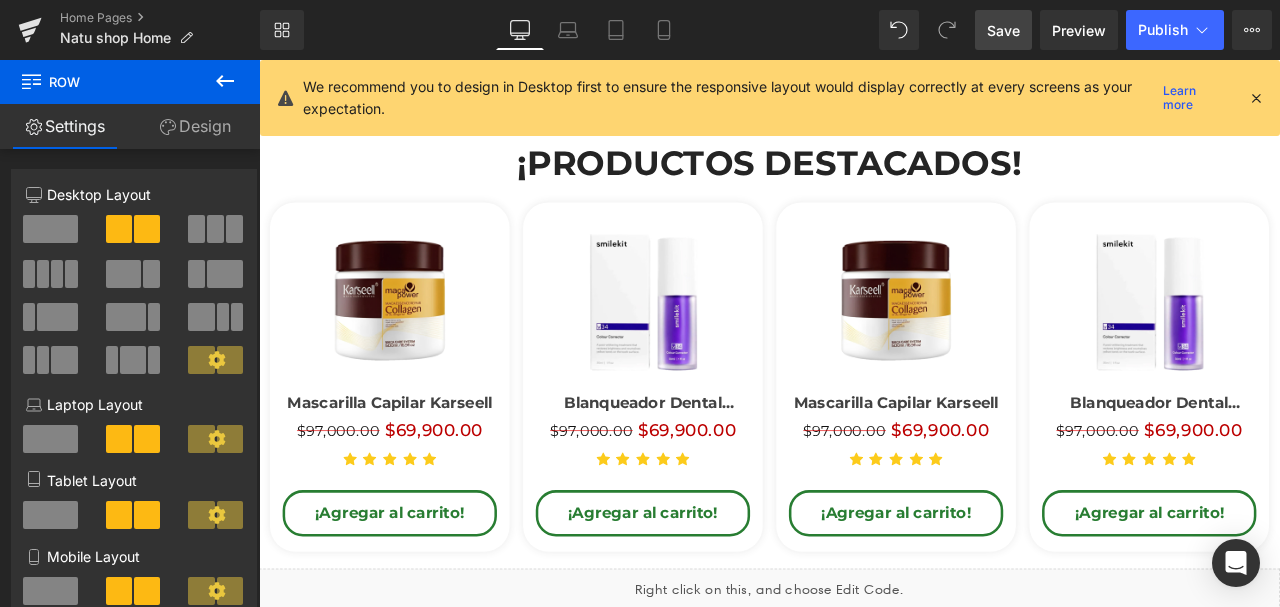 click at bounding box center (1013, 344) 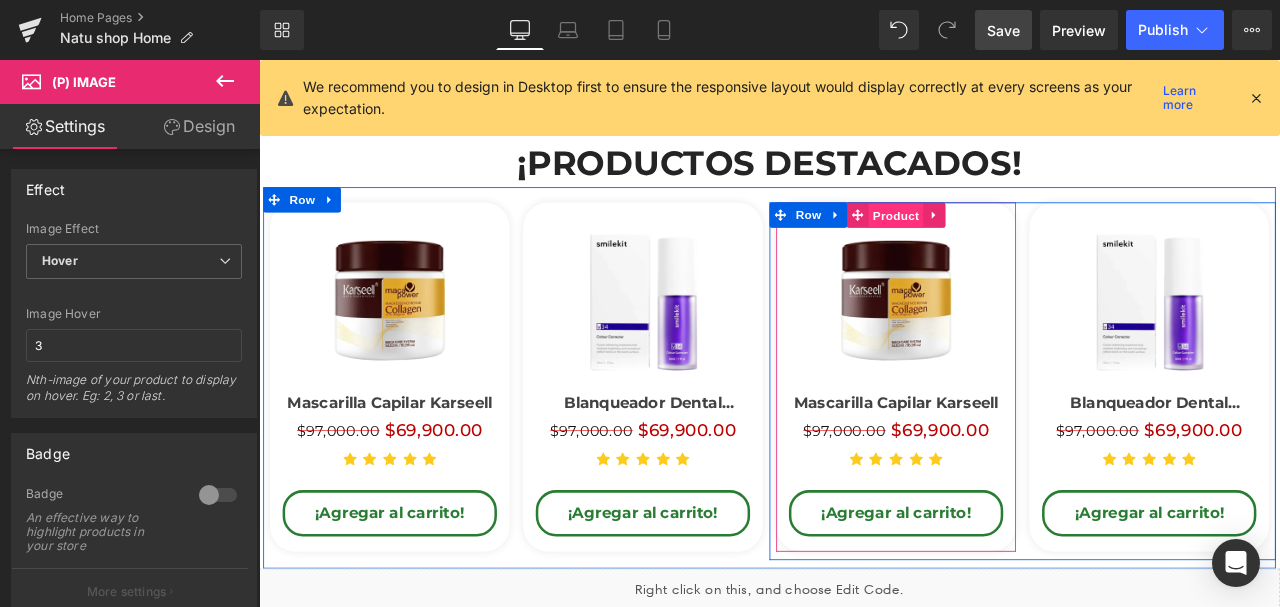 click on "Product" at bounding box center (1014, 245) 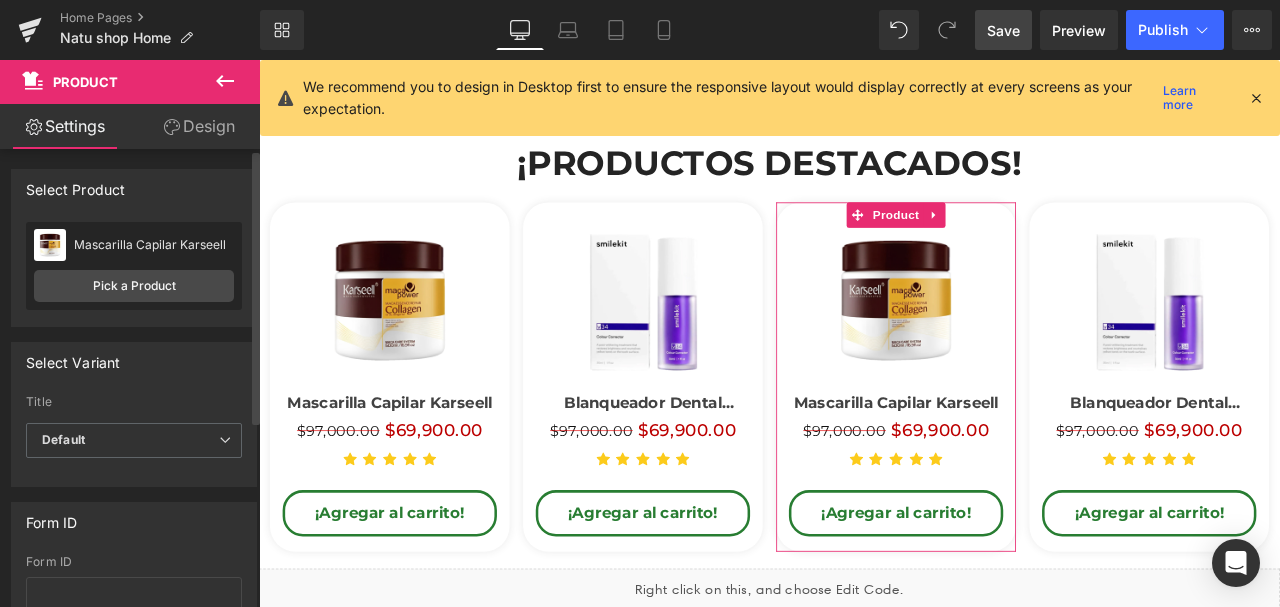 drag, startPoint x: 92, startPoint y: 287, endPoint x: 211, endPoint y: 251, distance: 124.32619 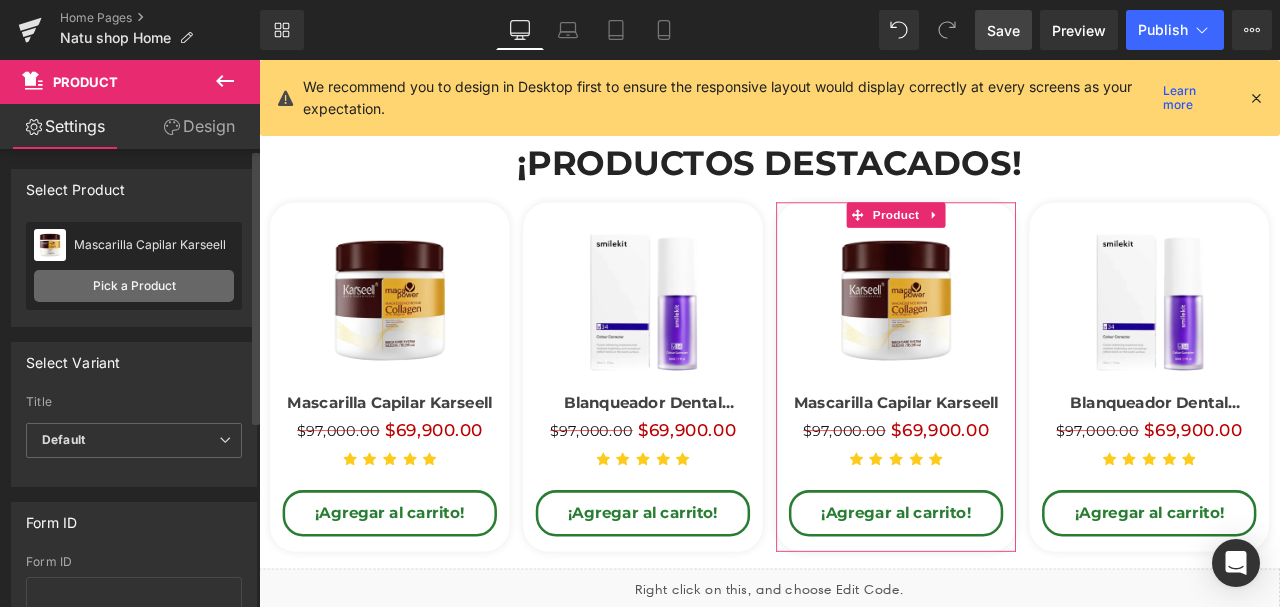 click on "Pick a Product" at bounding box center (134, 286) 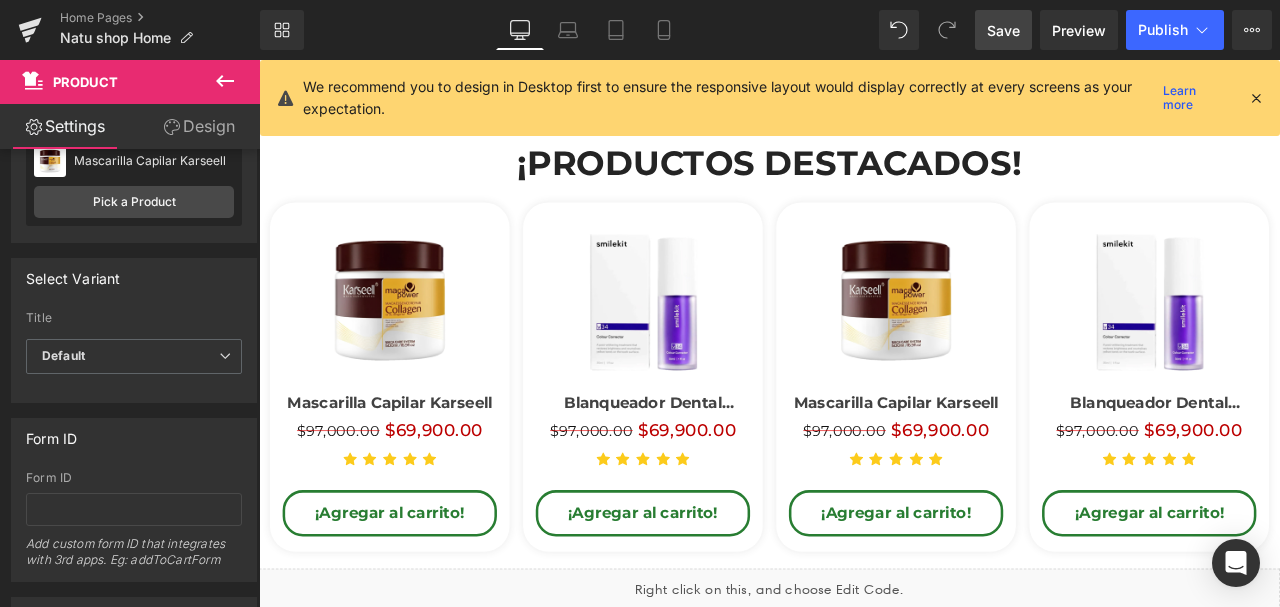 scroll, scrollTop: 200, scrollLeft: 0, axis: vertical 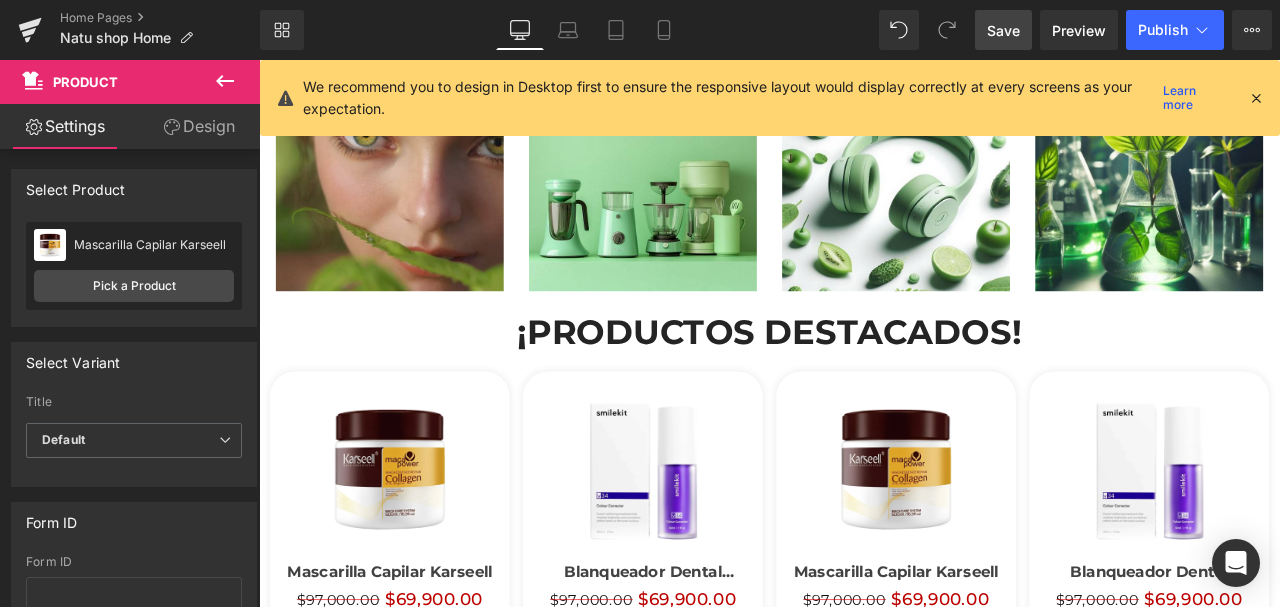 click on "Save" at bounding box center [1003, 30] 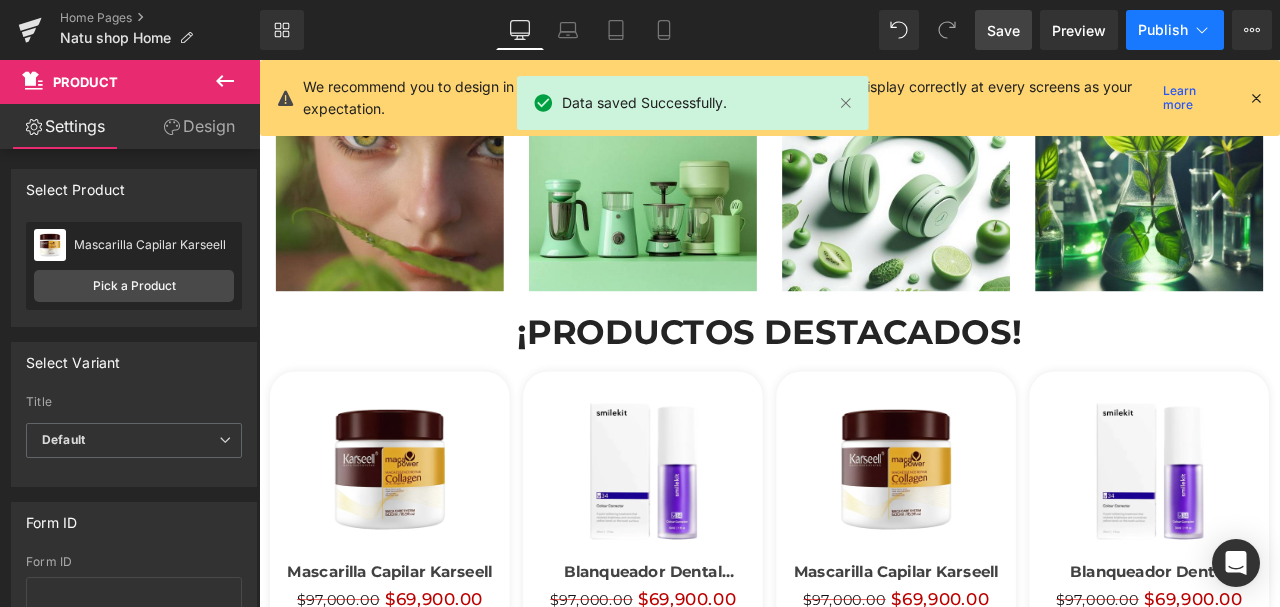 click on "Publish" at bounding box center [1163, 30] 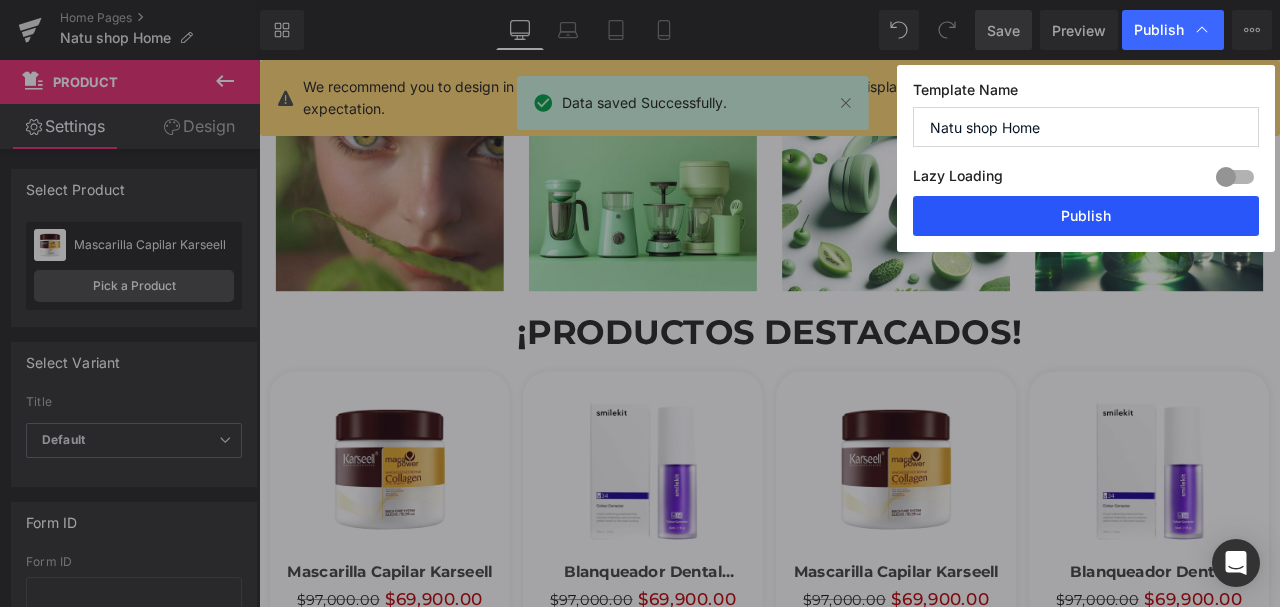 click on "Publish" at bounding box center [1086, 216] 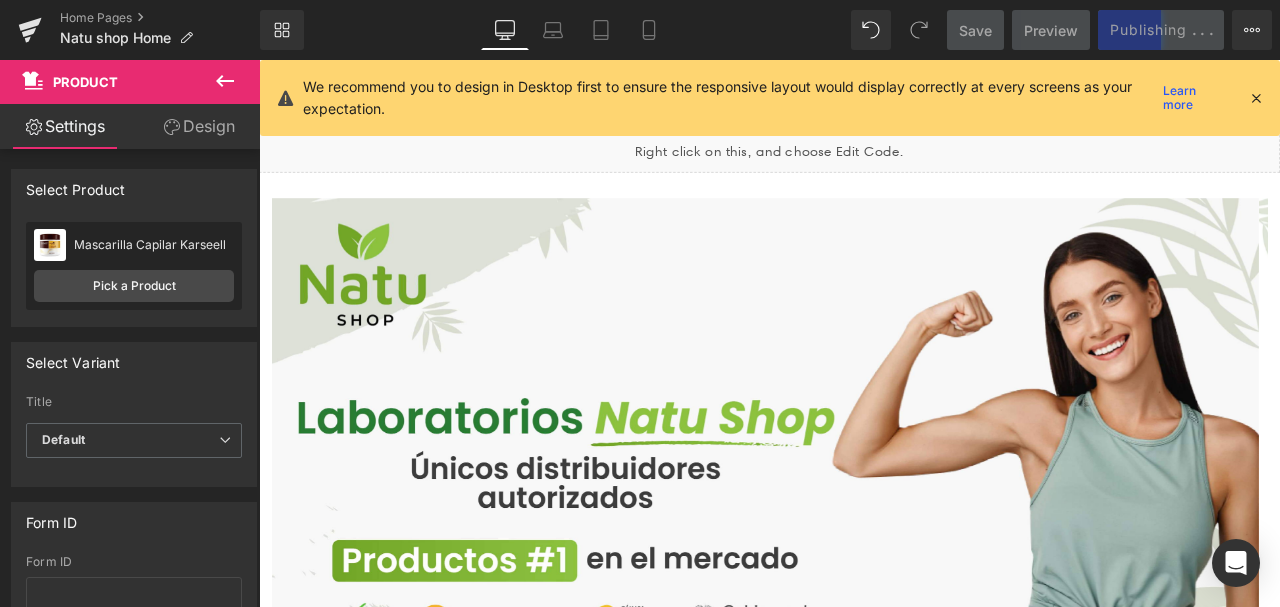scroll, scrollTop: 0, scrollLeft: 0, axis: both 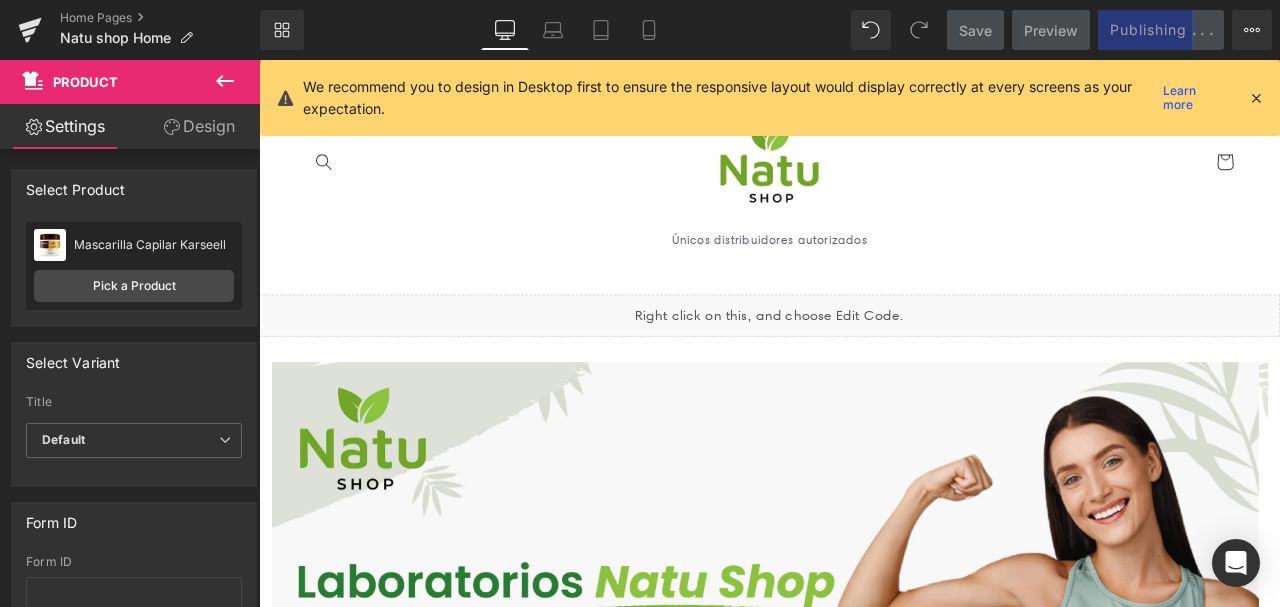 click at bounding box center (1256, 98) 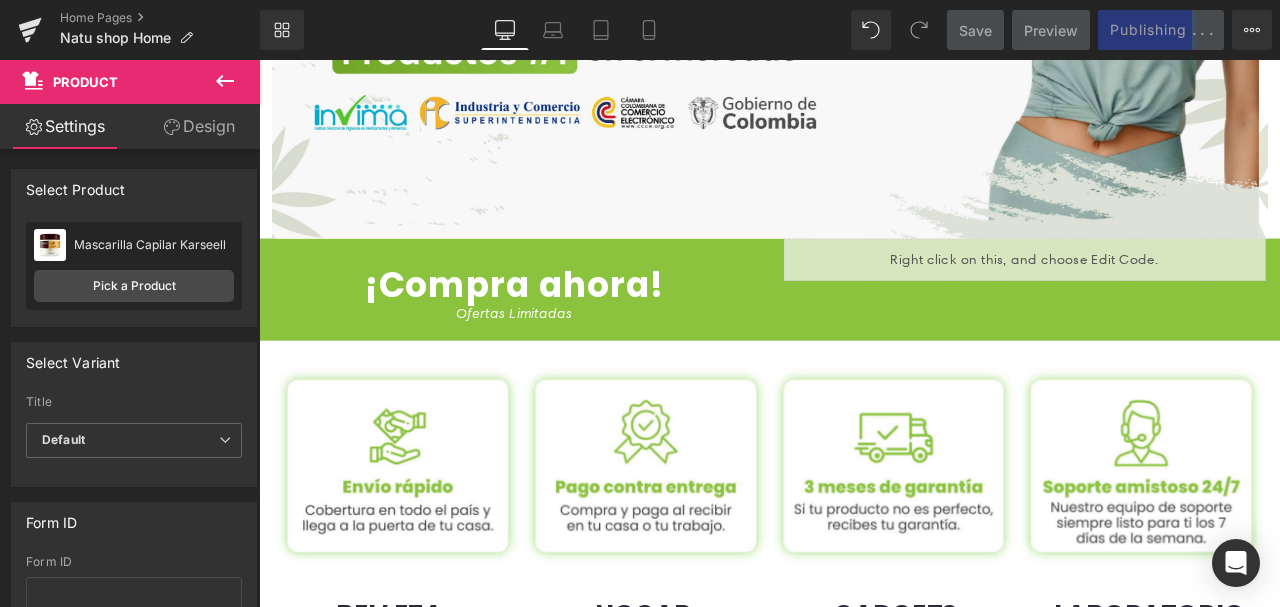 scroll, scrollTop: 933, scrollLeft: 0, axis: vertical 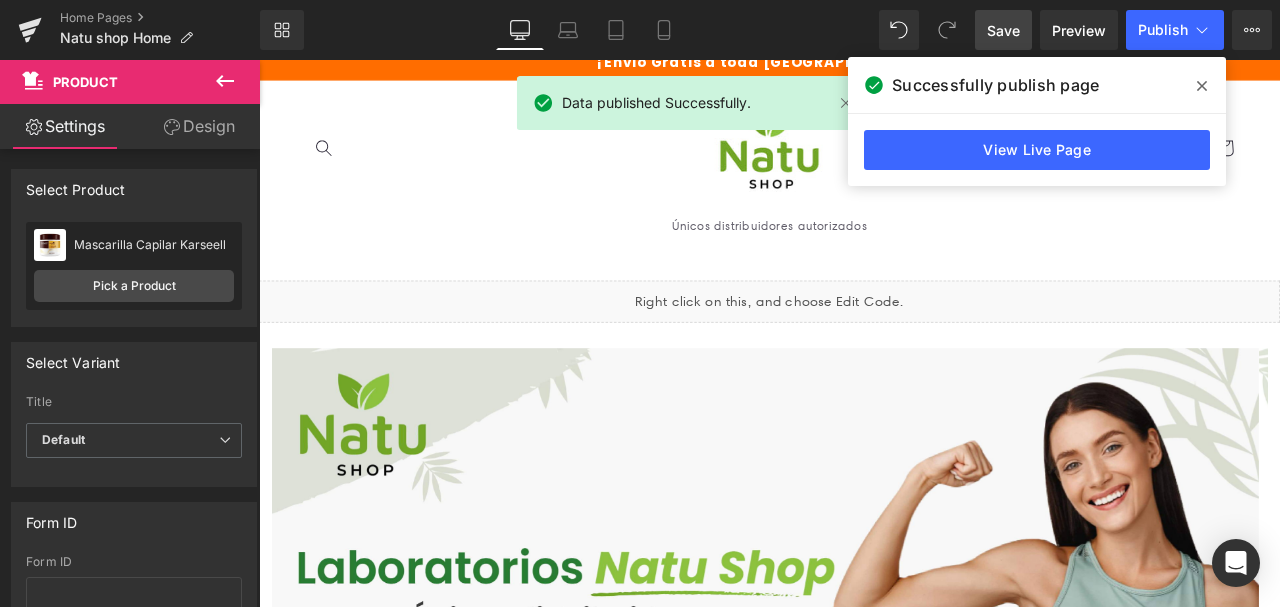 click at bounding box center [1202, 86] 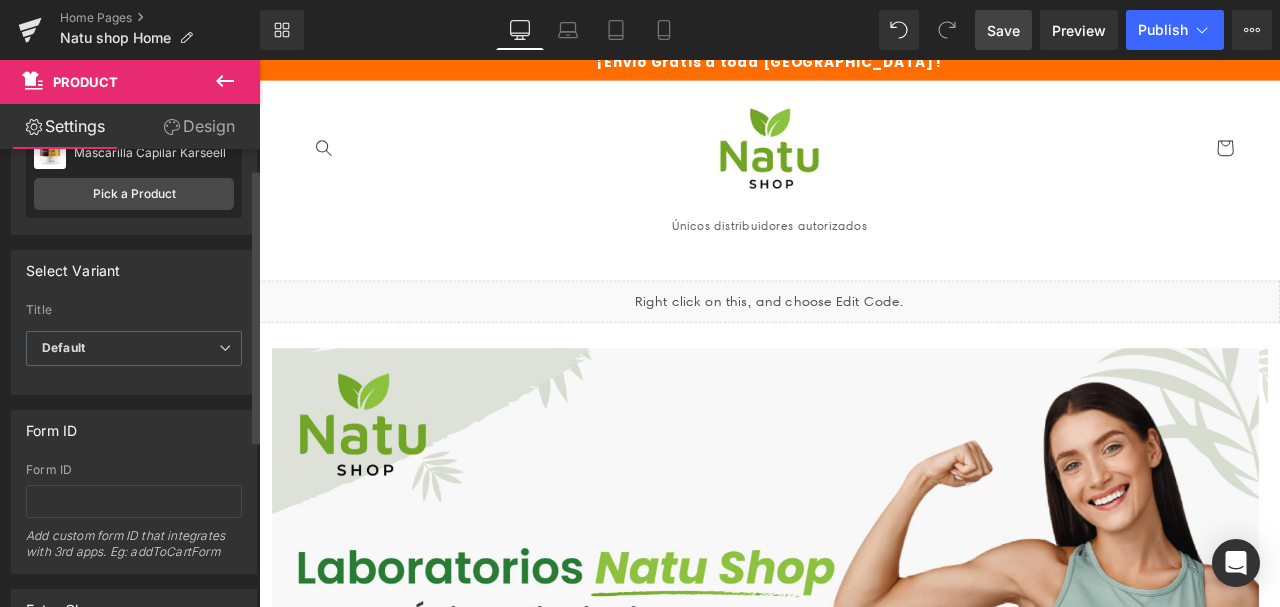 scroll, scrollTop: 133, scrollLeft: 0, axis: vertical 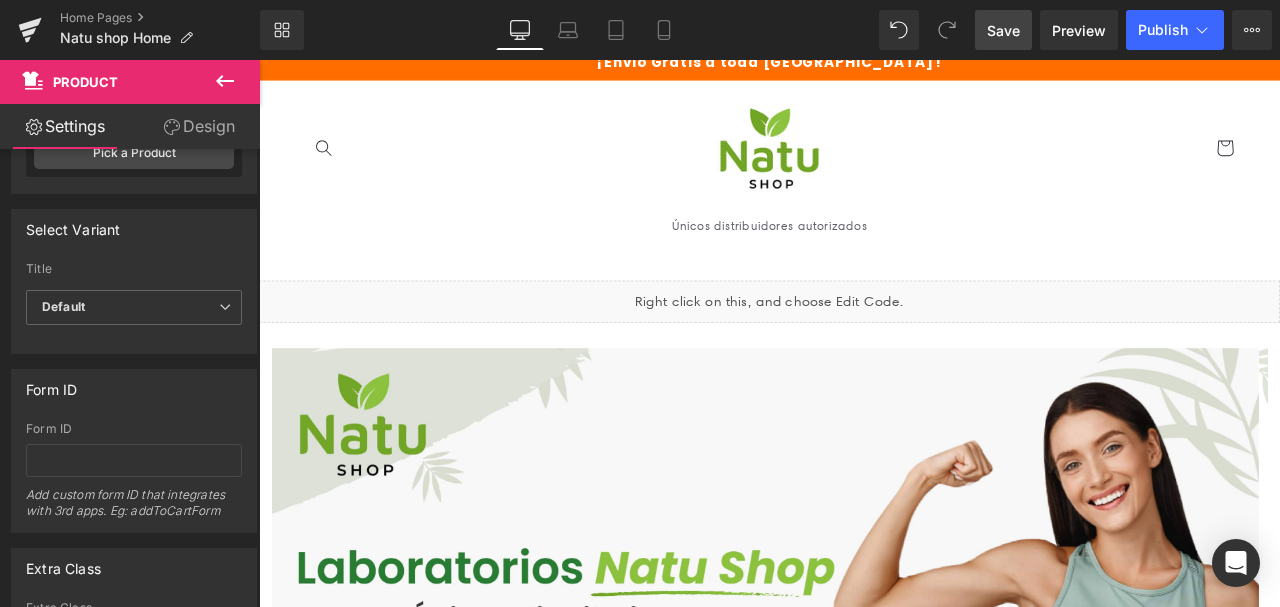 click on "Design" at bounding box center [199, 126] 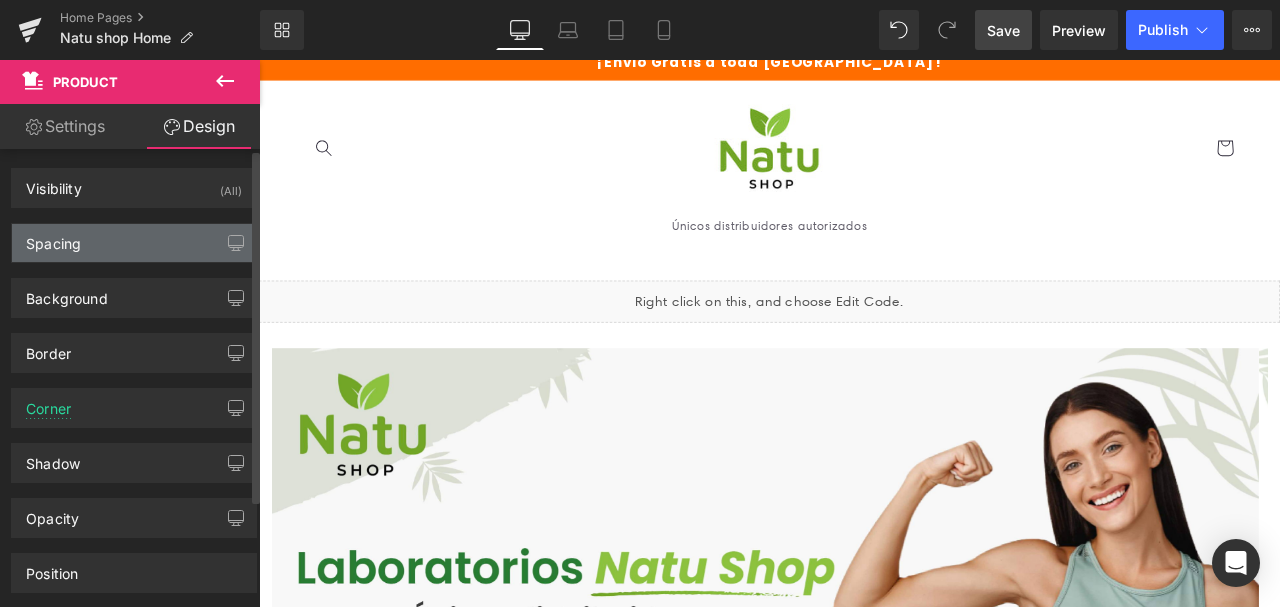 scroll, scrollTop: 0, scrollLeft: 0, axis: both 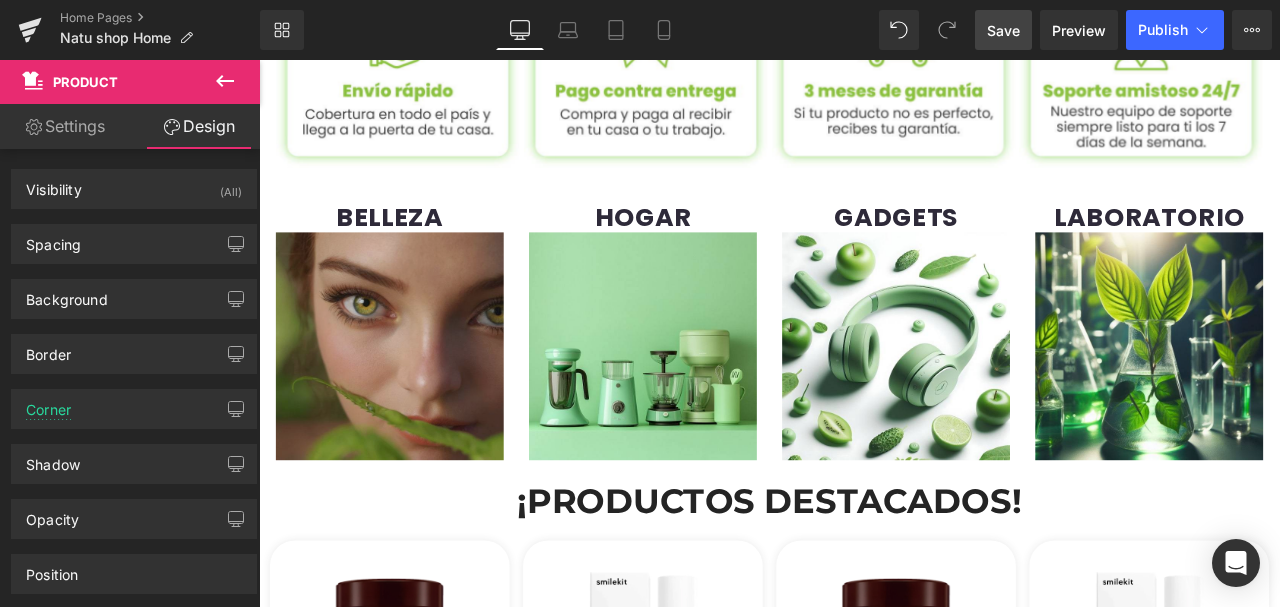 click at bounding box center [414, 399] 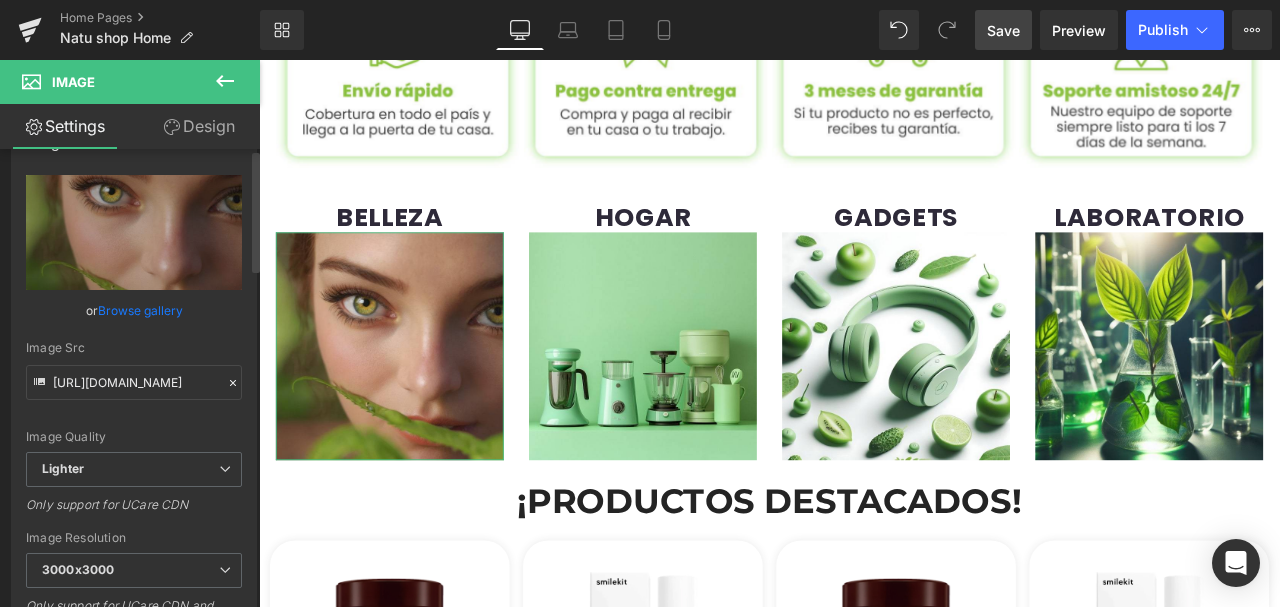 scroll, scrollTop: 66, scrollLeft: 0, axis: vertical 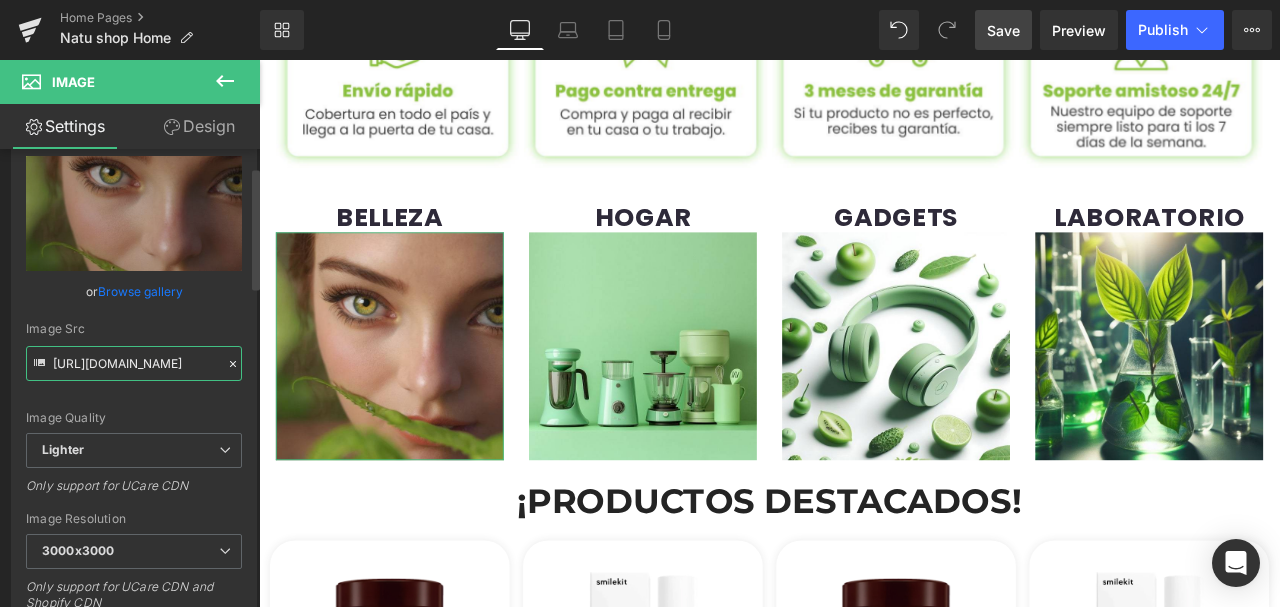 click on "https://ucarecdn.com/8e73e8c0-7641-49b1-b2ca-26219a005e13/-/format/auto/-/preview/3000x3000/-/quality/lighter/1belleza-min.jpg" at bounding box center (134, 363) 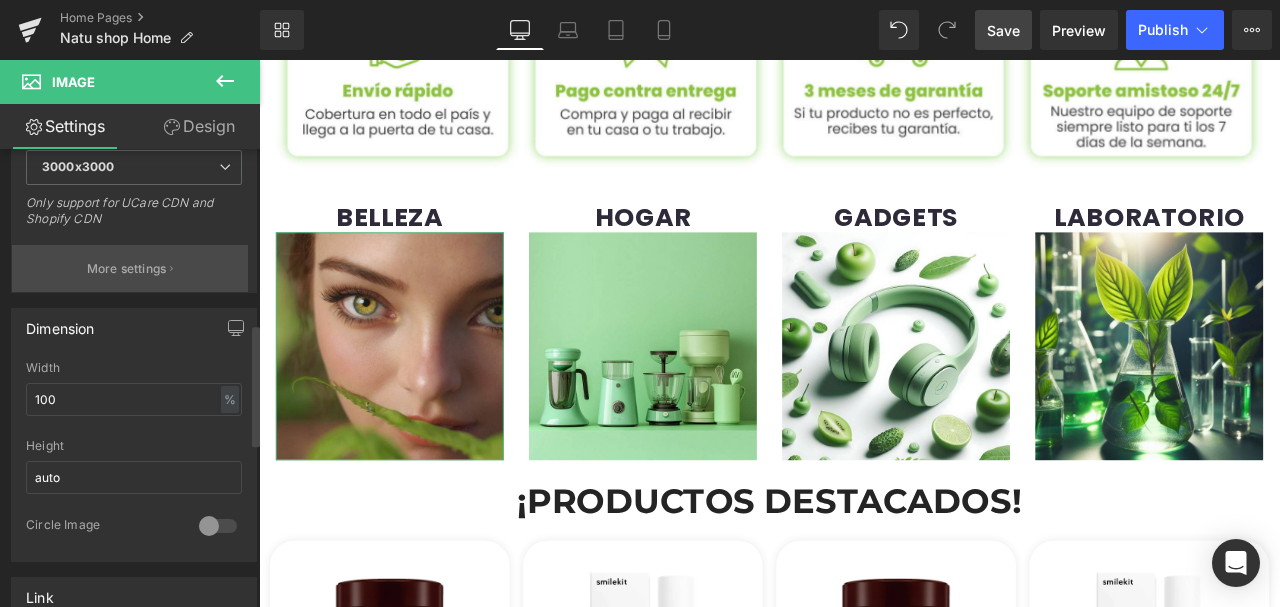scroll, scrollTop: 666, scrollLeft: 0, axis: vertical 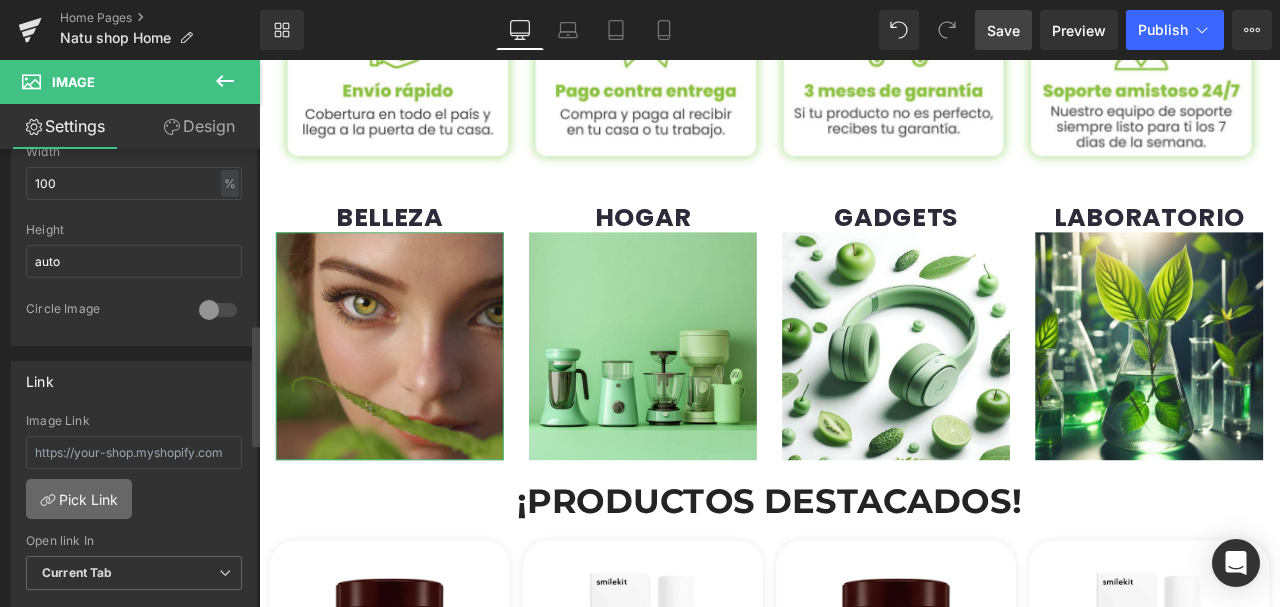 click on "Pick Link" at bounding box center [79, 499] 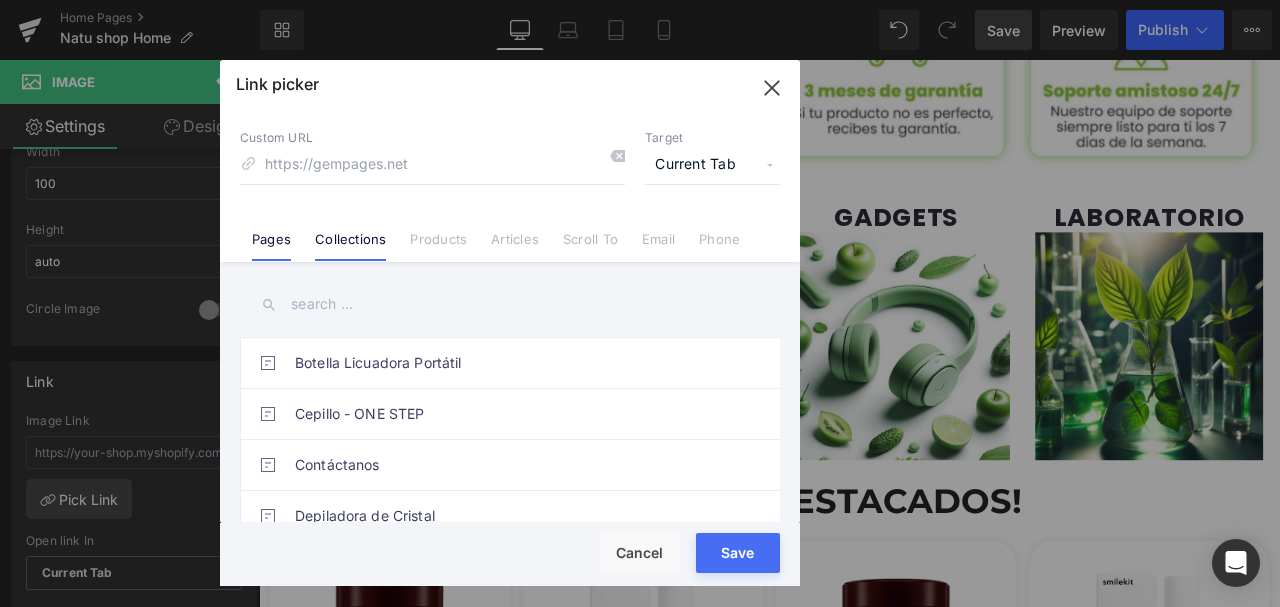 click on "Collections" at bounding box center (350, 246) 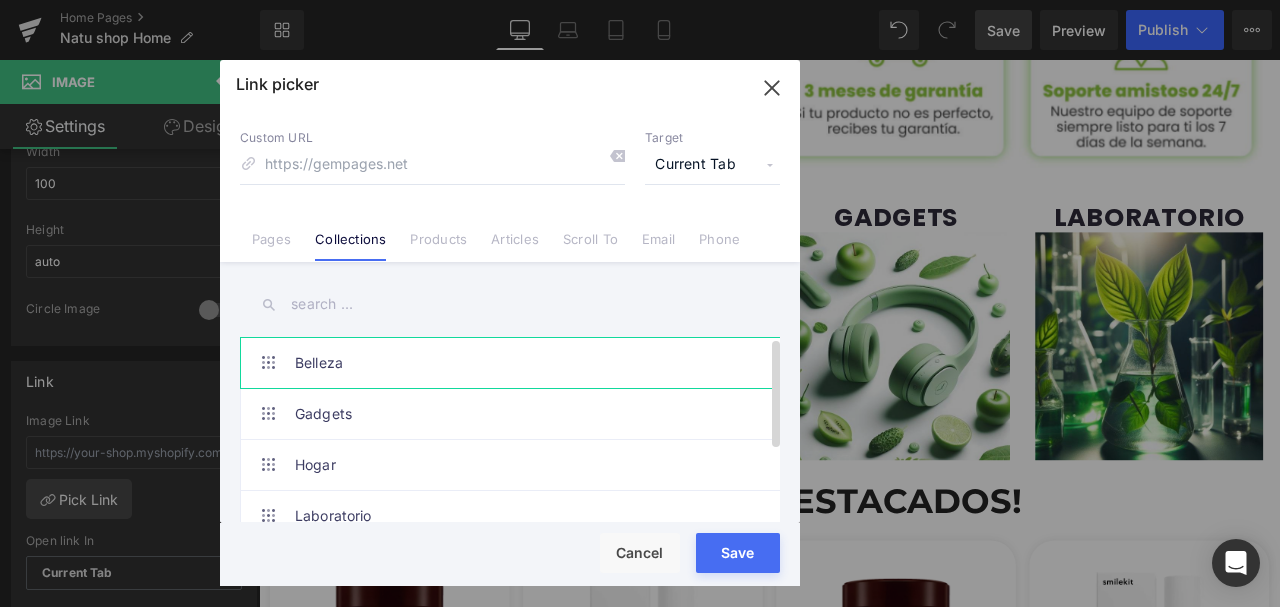 click on "Belleza" at bounding box center (515, 363) 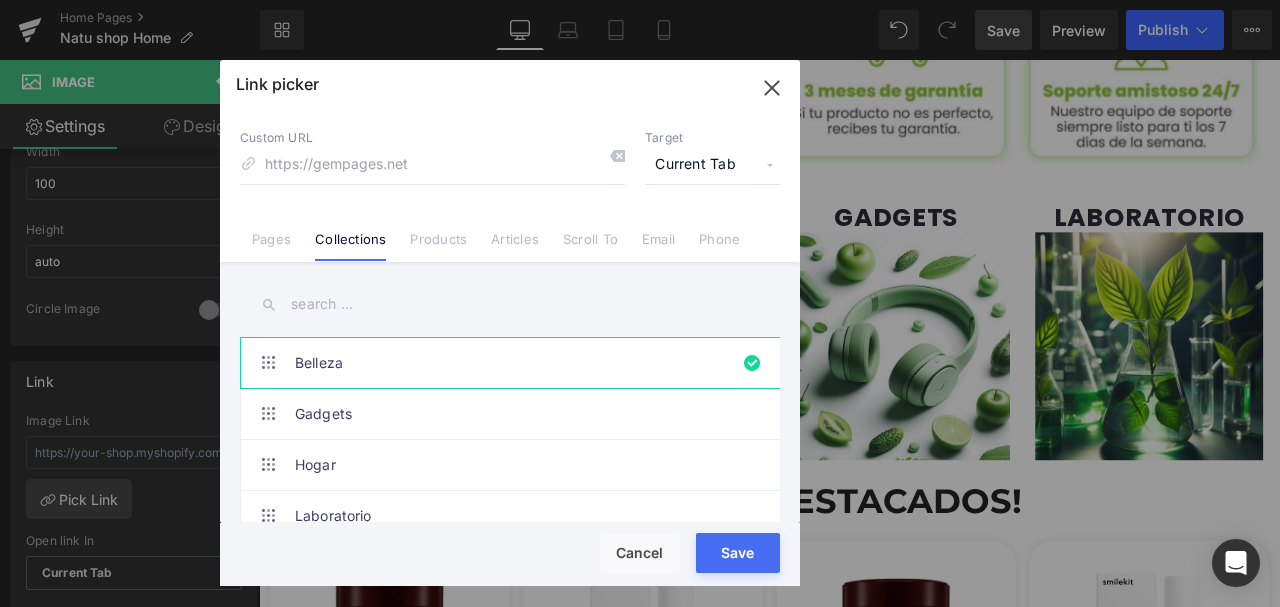 click on "Save" at bounding box center (738, 553) 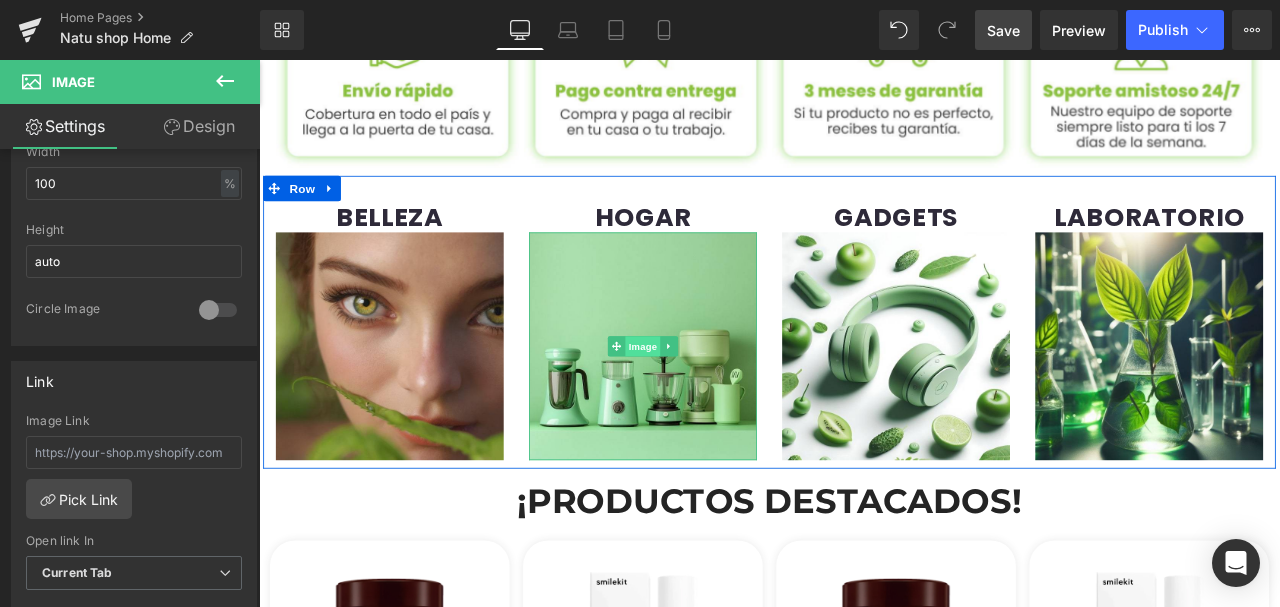 click on "Image" at bounding box center (714, 399) 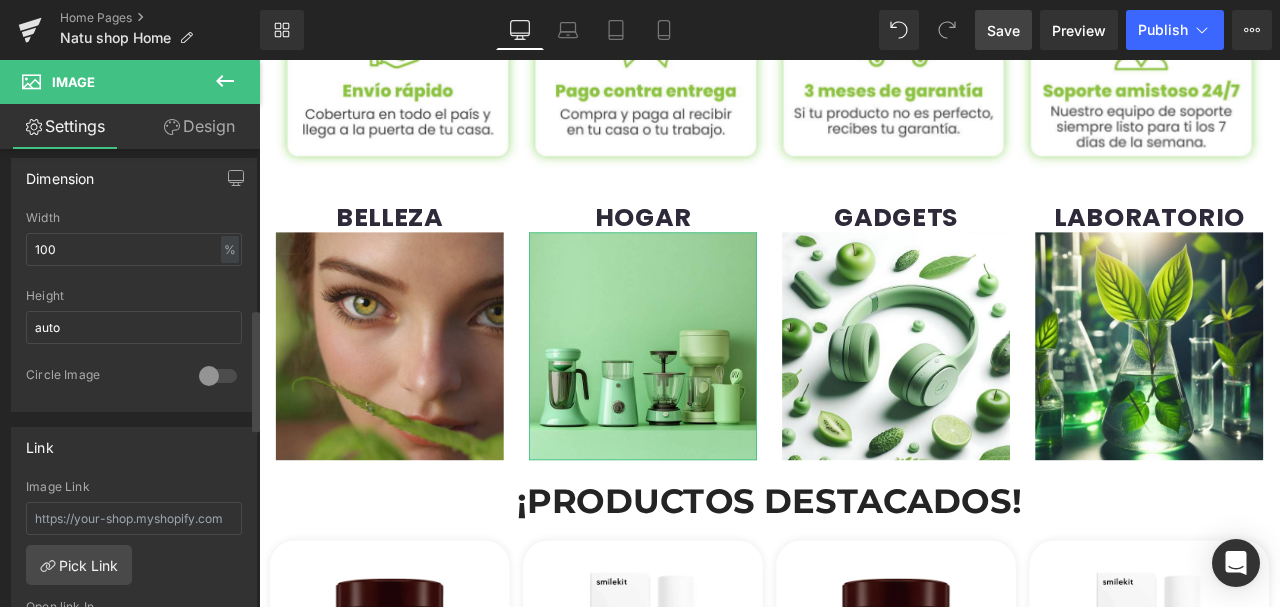 scroll, scrollTop: 733, scrollLeft: 0, axis: vertical 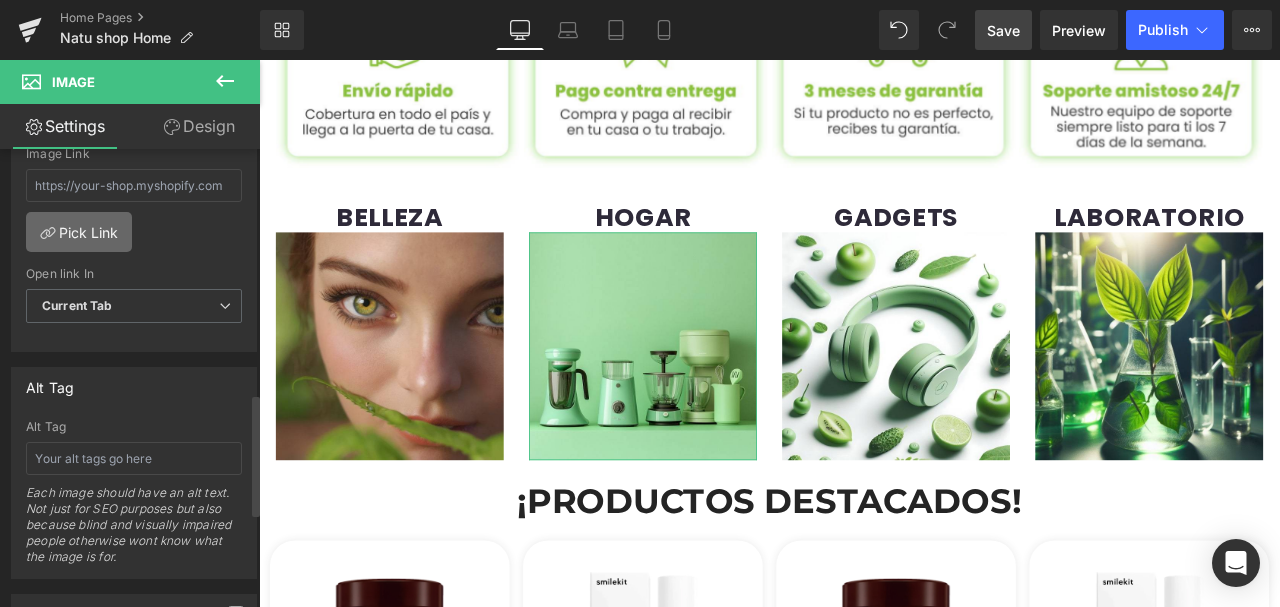 click on "Pick Link" at bounding box center [79, 232] 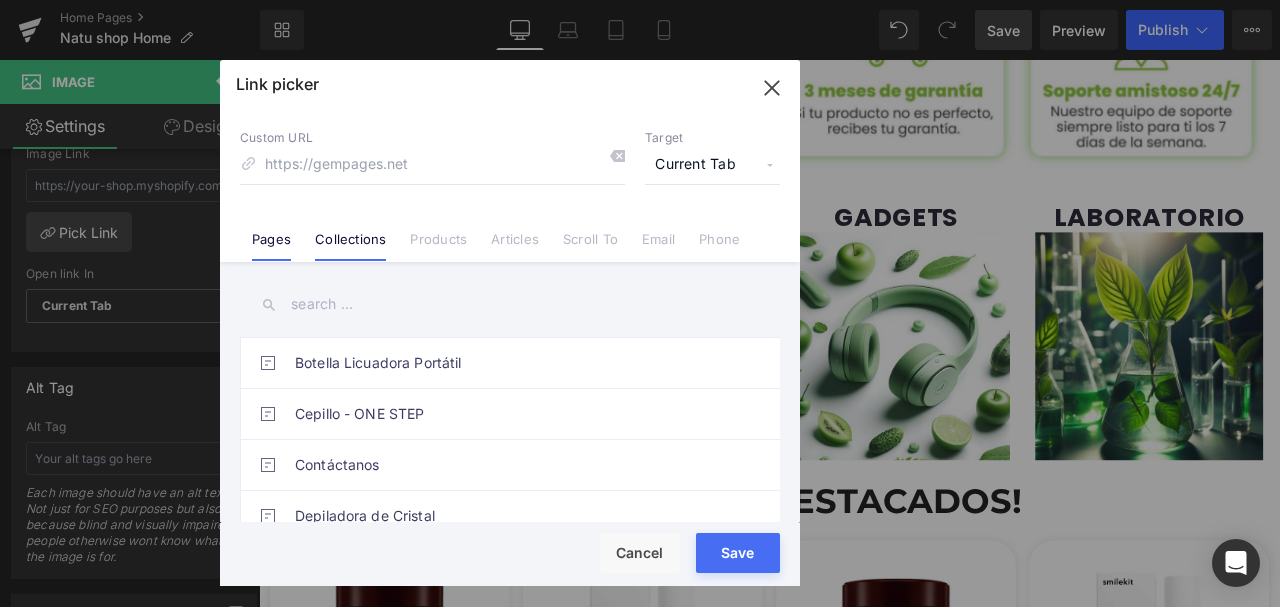 click on "Collections" at bounding box center (350, 246) 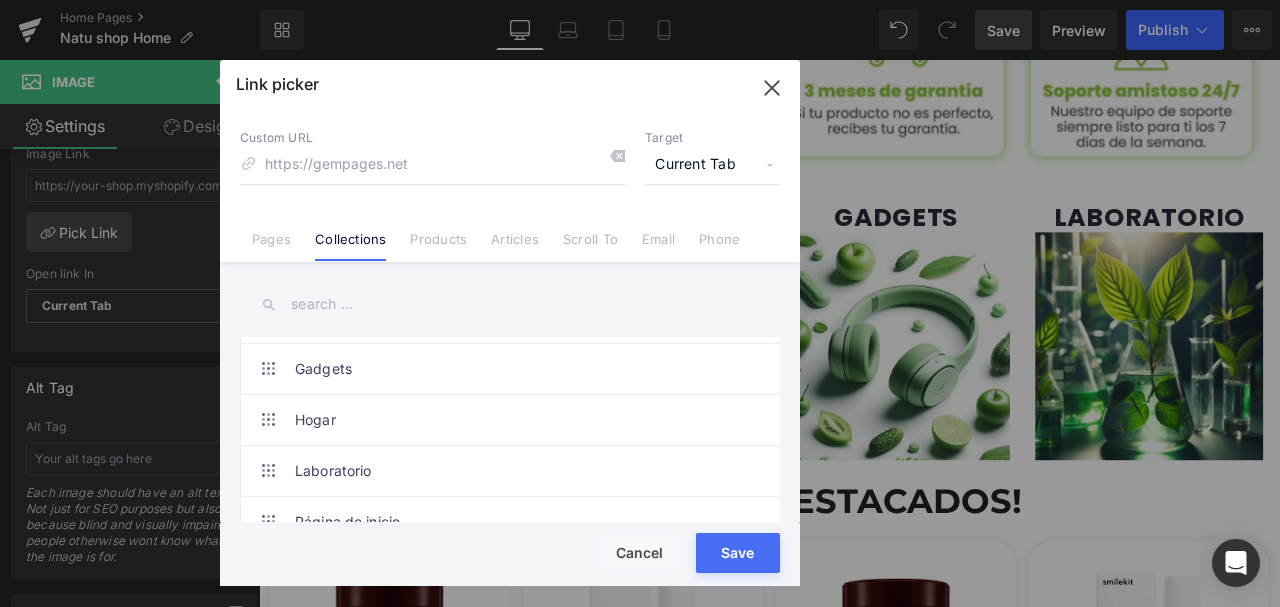 scroll, scrollTop: 66, scrollLeft: 0, axis: vertical 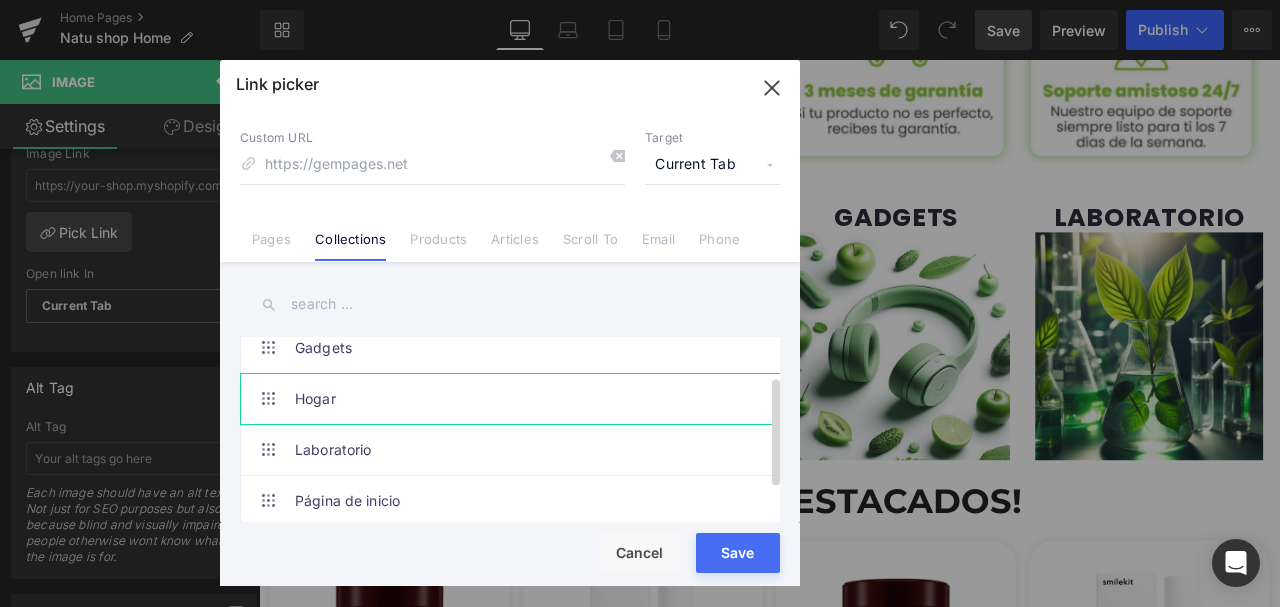 click on "Hogar" at bounding box center (515, 399) 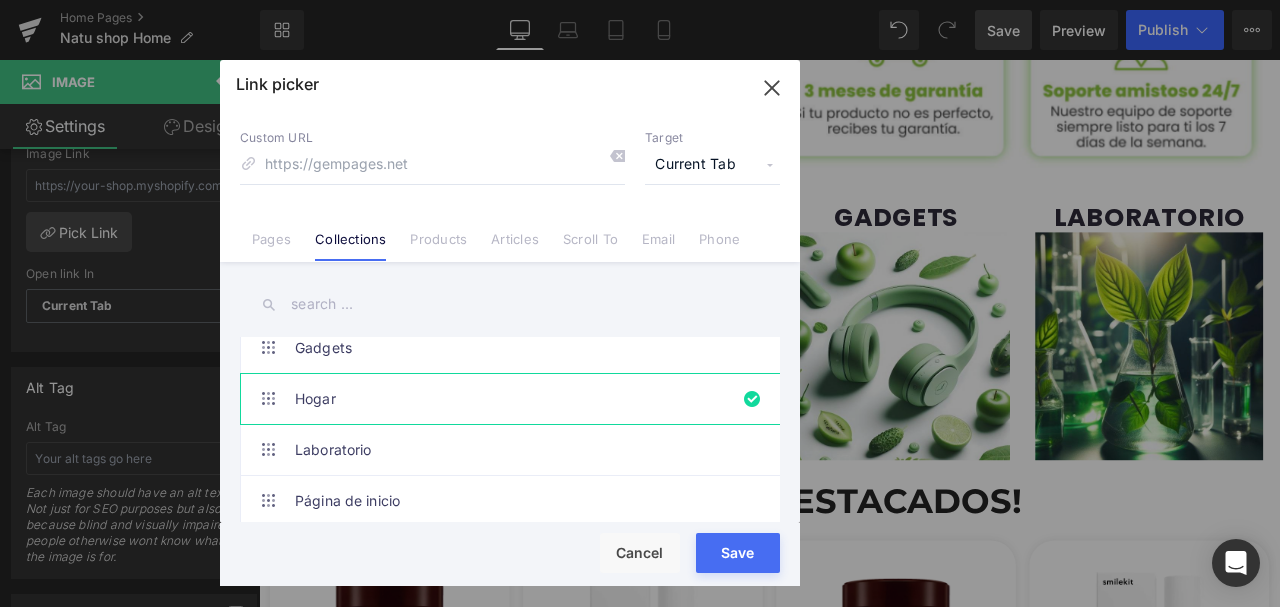 click on "Save" at bounding box center (738, 553) 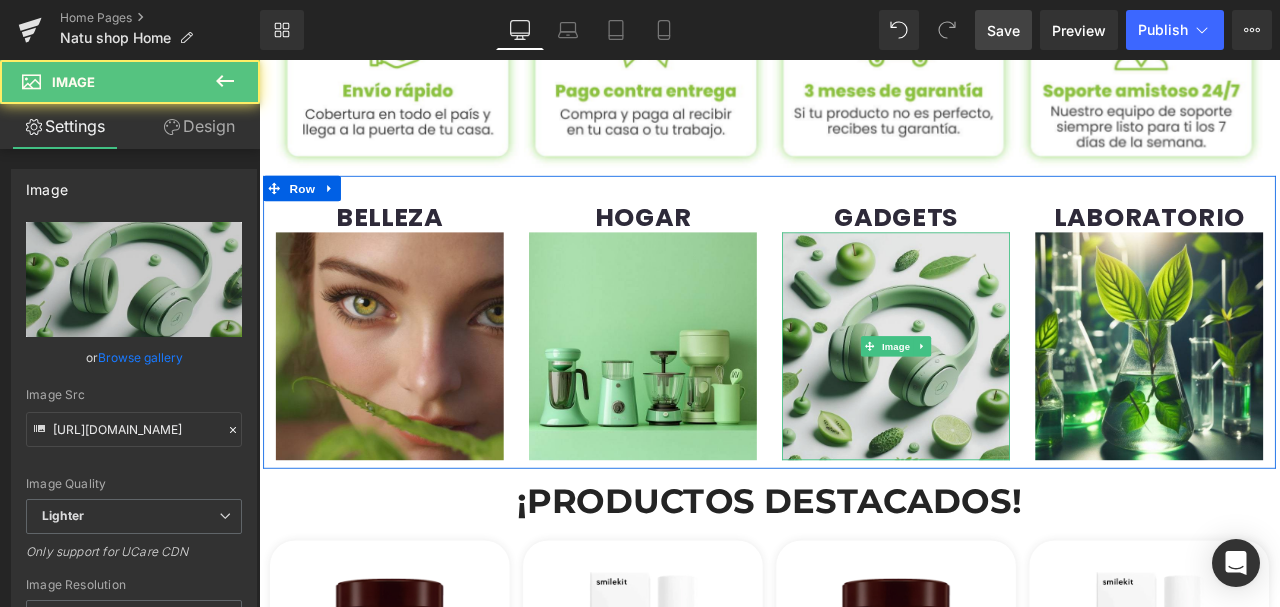 click at bounding box center [1014, 399] 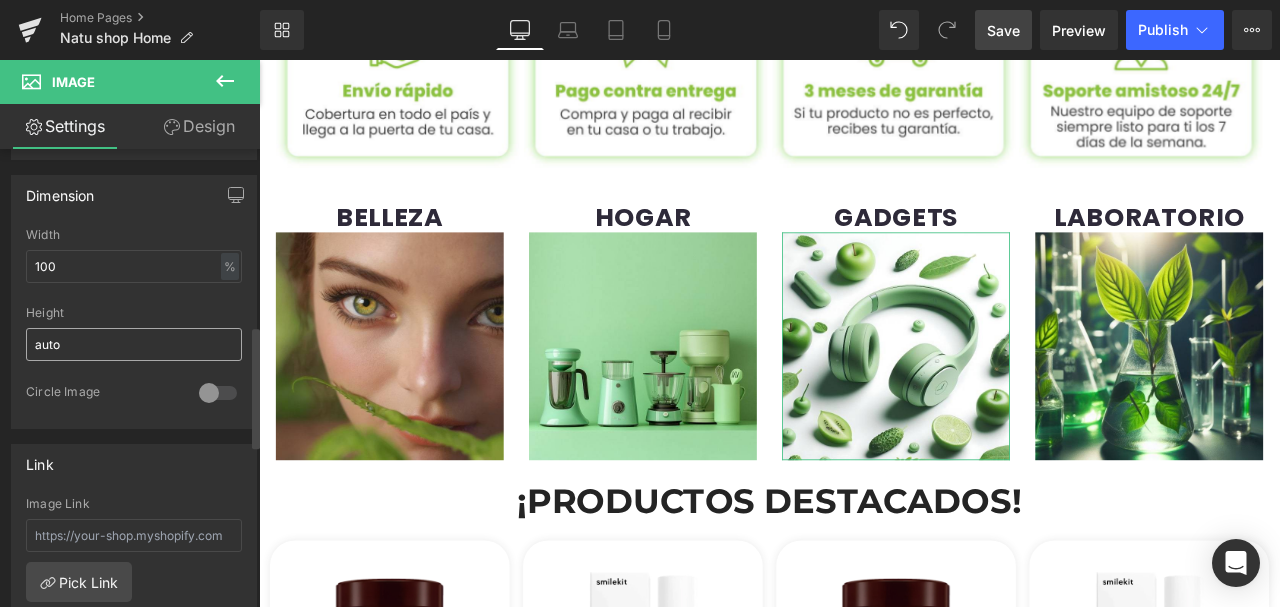 scroll, scrollTop: 800, scrollLeft: 0, axis: vertical 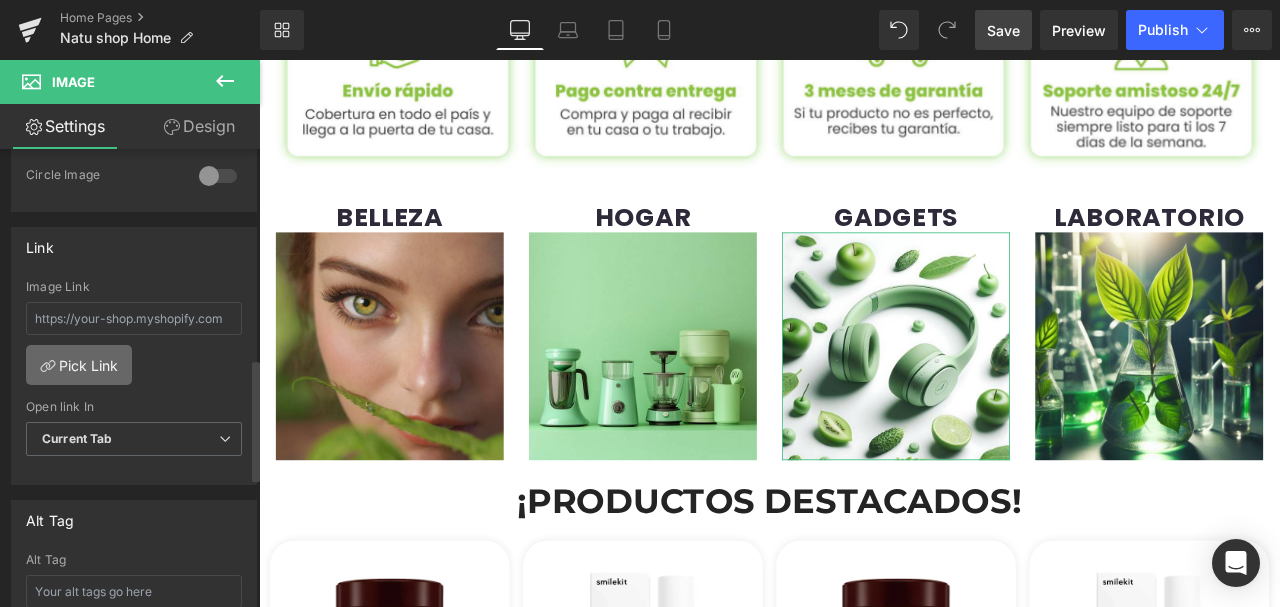 click on "Pick Link" at bounding box center [79, 365] 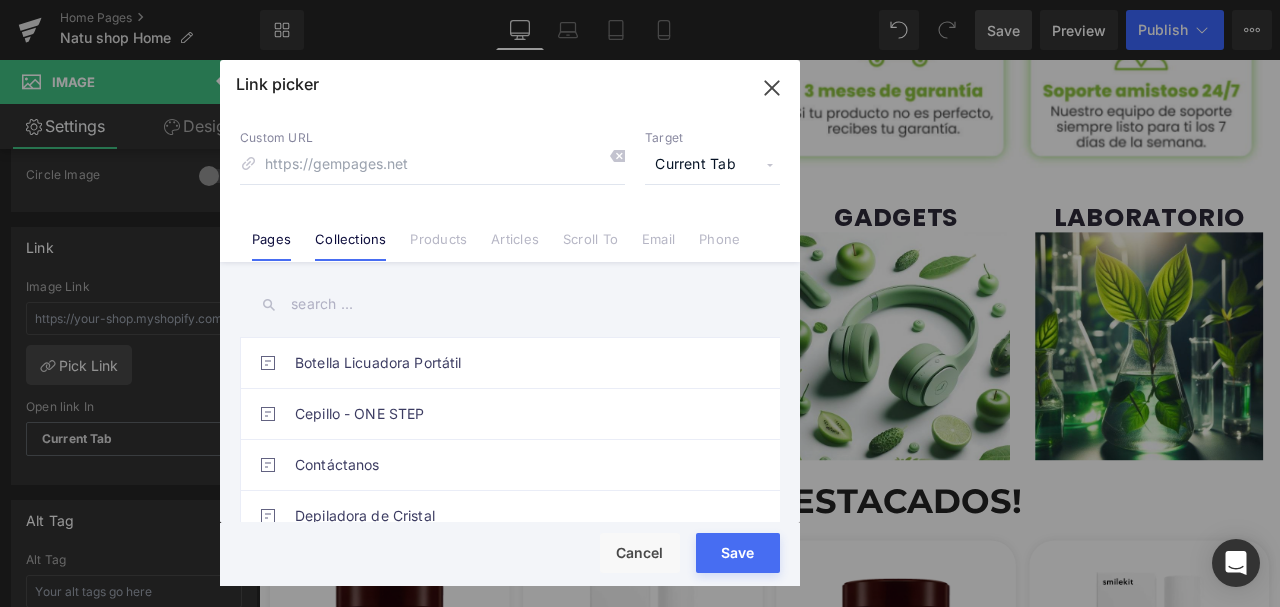 click on "Collections" at bounding box center (350, 246) 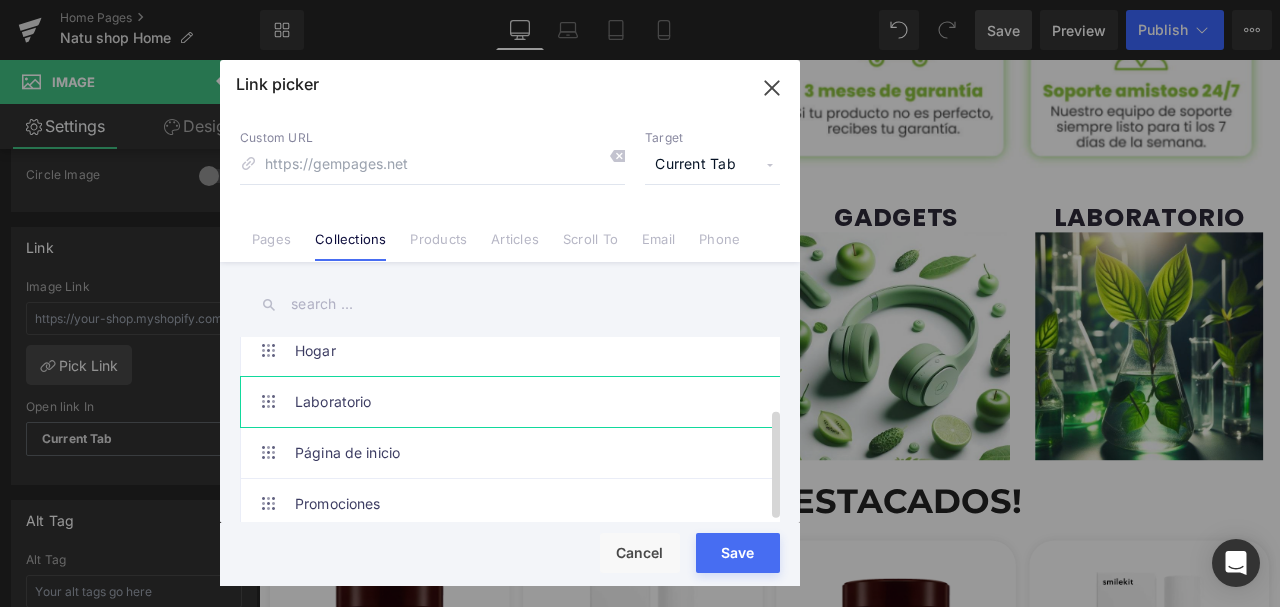 scroll, scrollTop: 0, scrollLeft: 0, axis: both 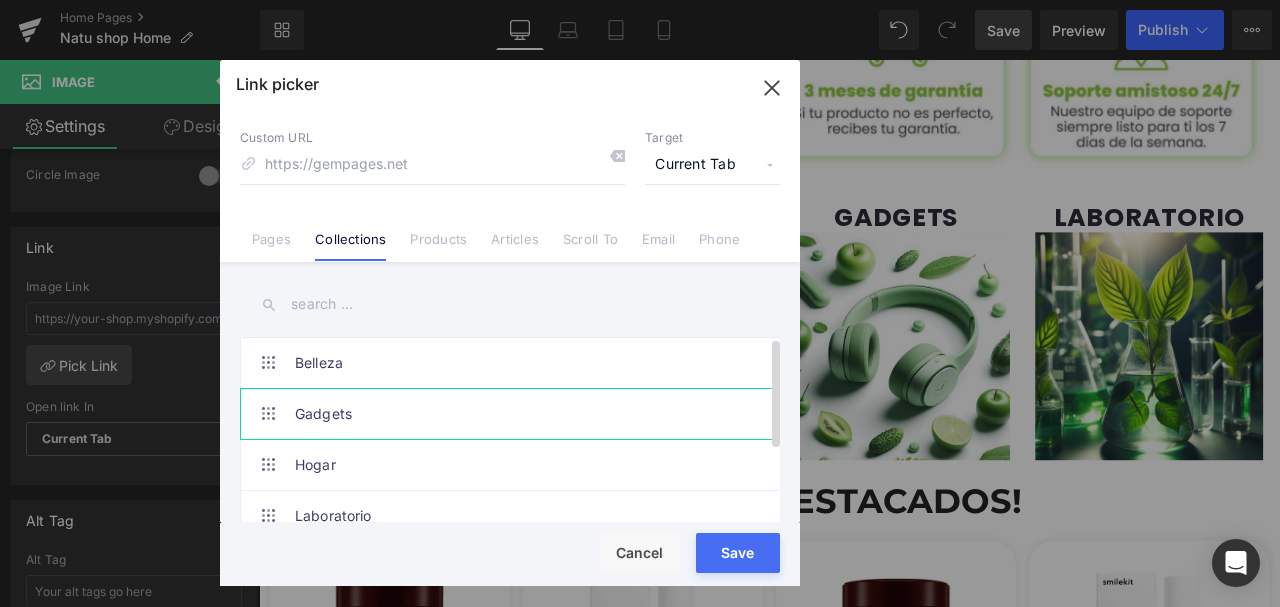 click on "Gadgets" at bounding box center [515, 414] 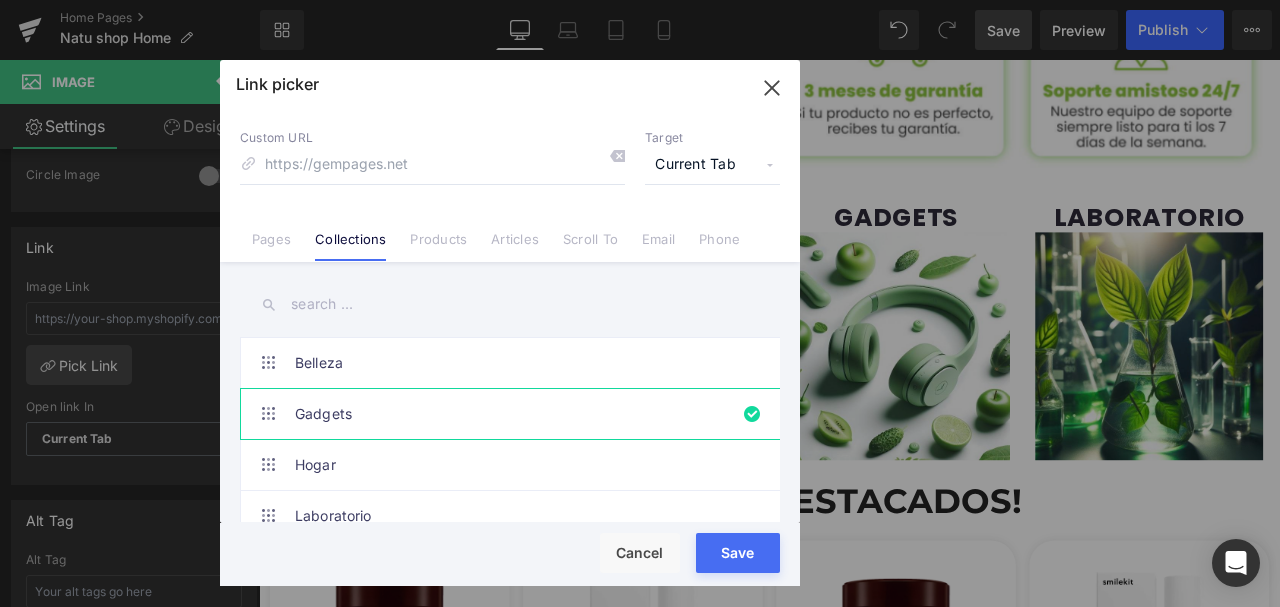 click on "Save" at bounding box center [738, 553] 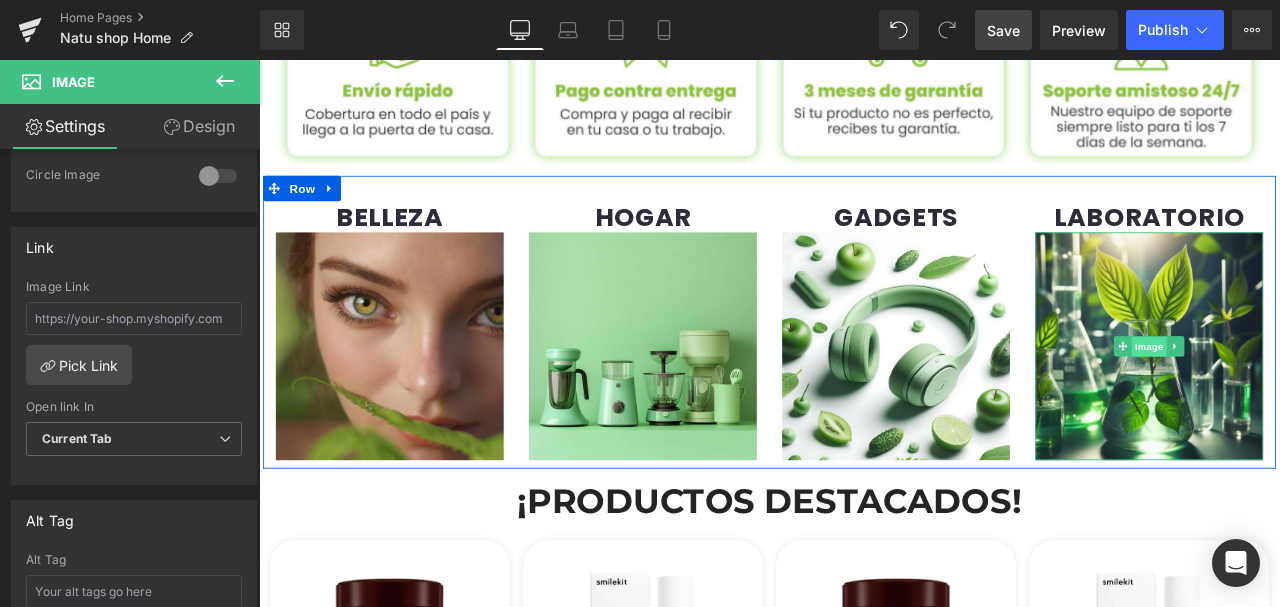 click on "Image" at bounding box center [1314, 400] 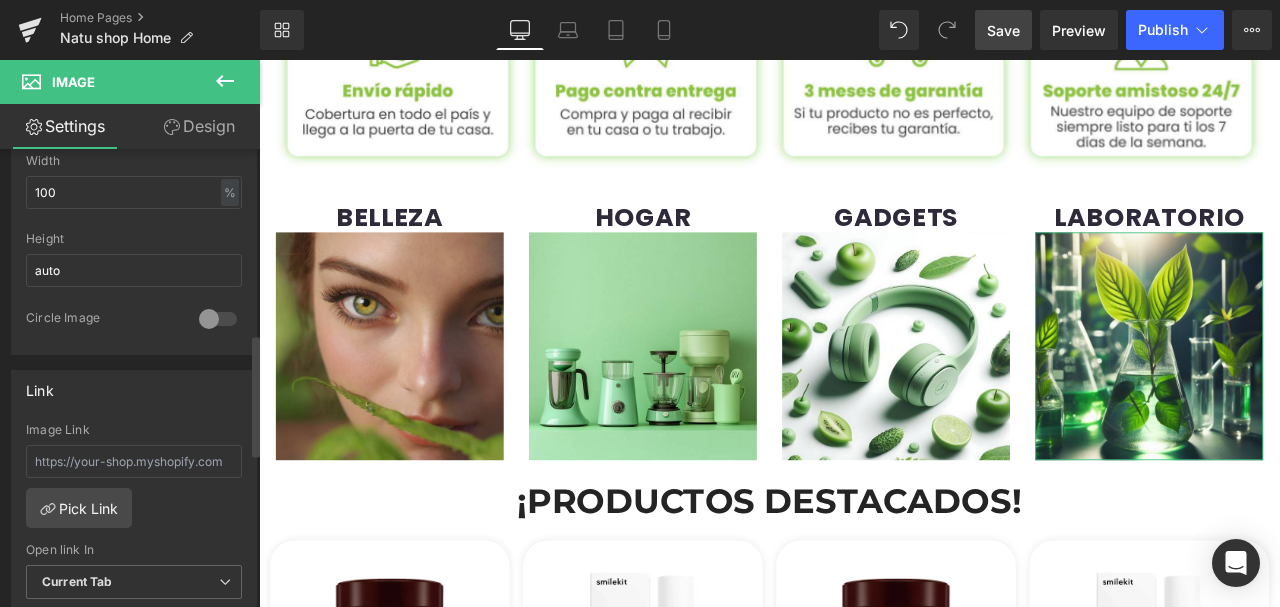 scroll, scrollTop: 800, scrollLeft: 0, axis: vertical 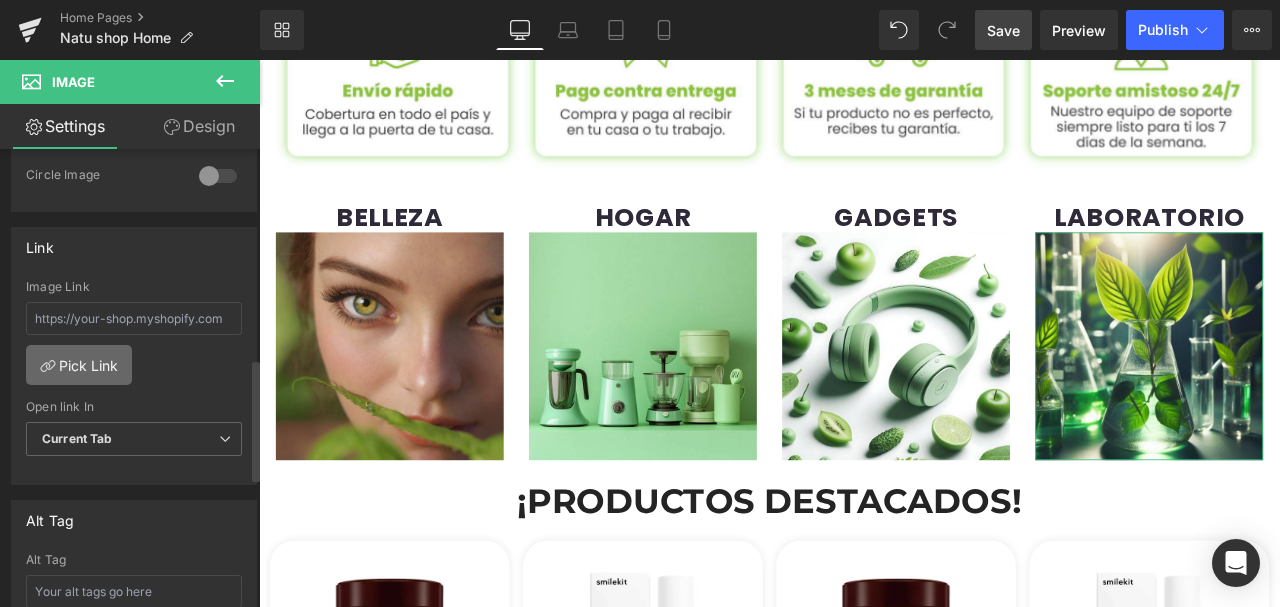 click on "Pick Link" at bounding box center [79, 365] 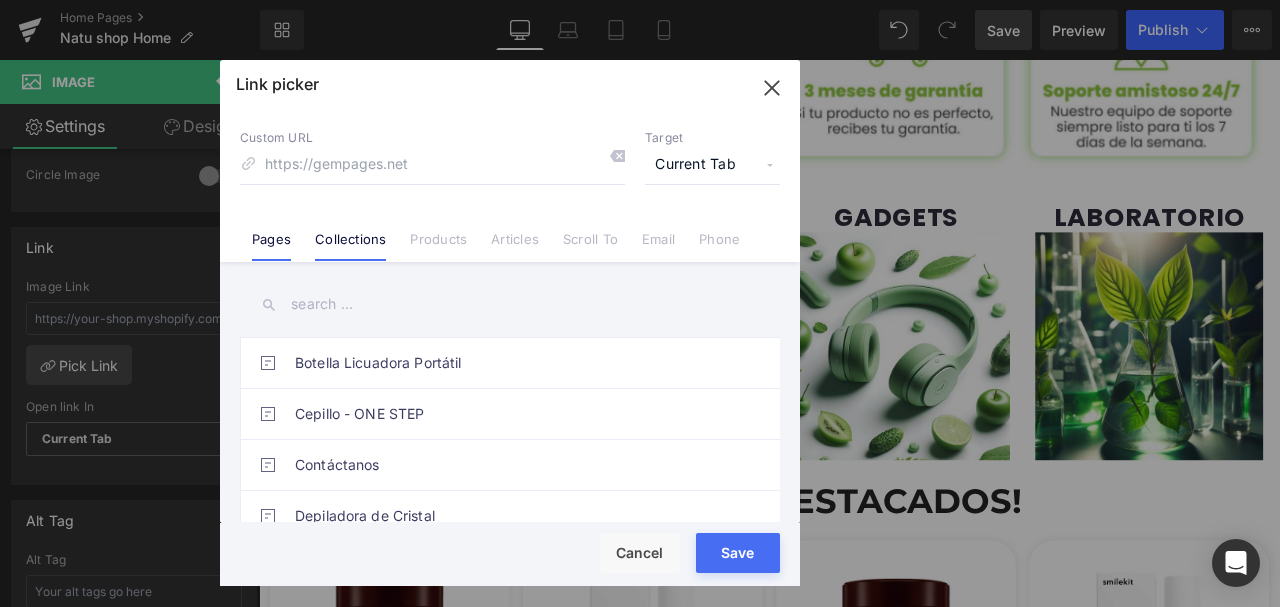 click on "Collections" at bounding box center [350, 246] 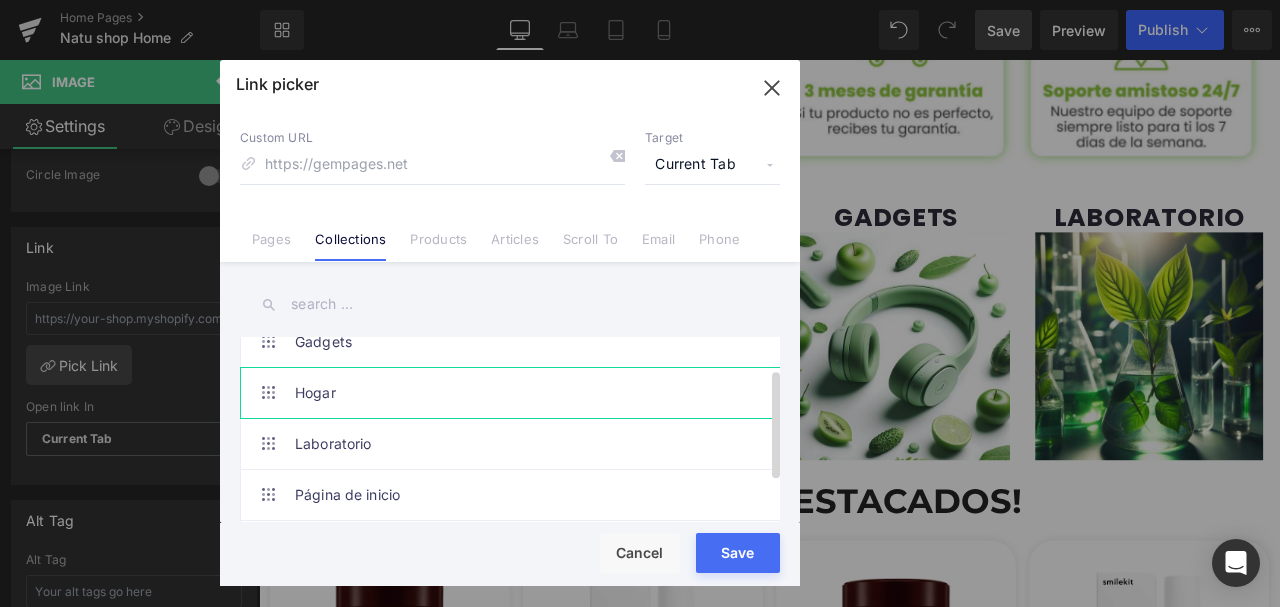scroll, scrollTop: 122, scrollLeft: 0, axis: vertical 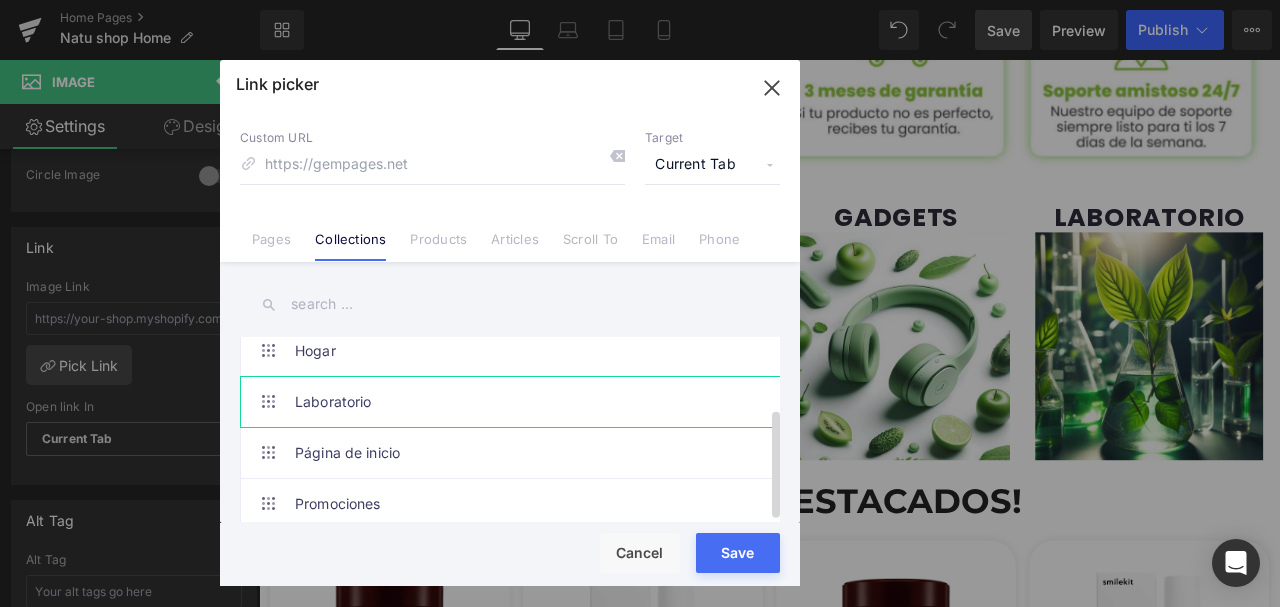 click on "Laboratorio" at bounding box center [515, 402] 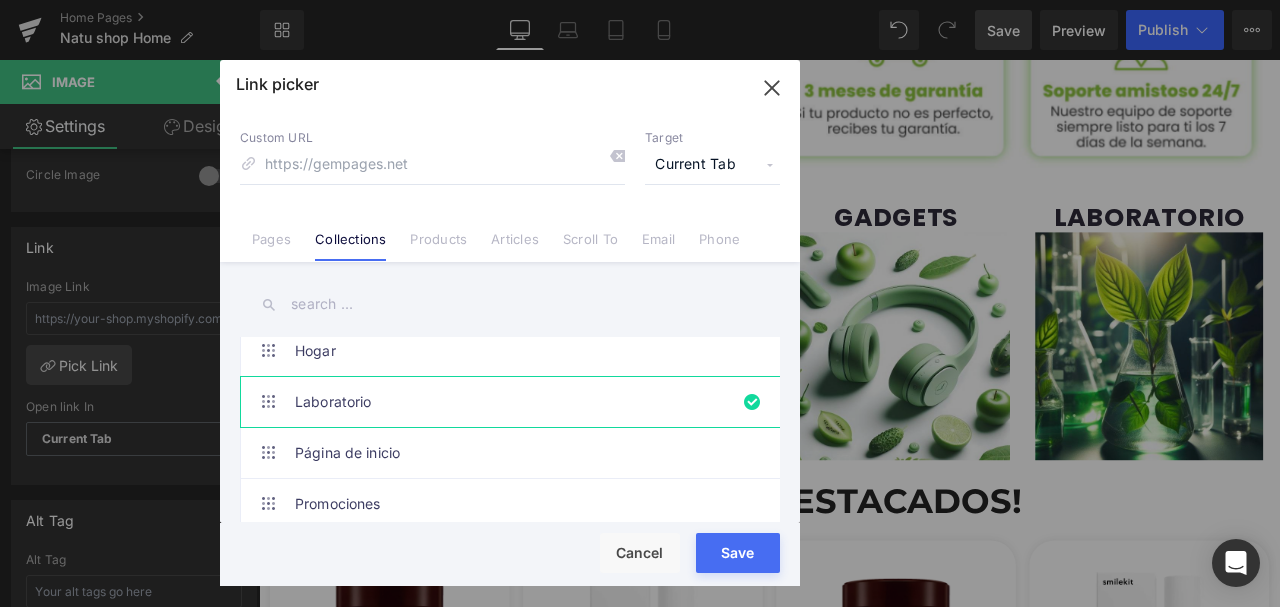 click on "Save" at bounding box center [738, 553] 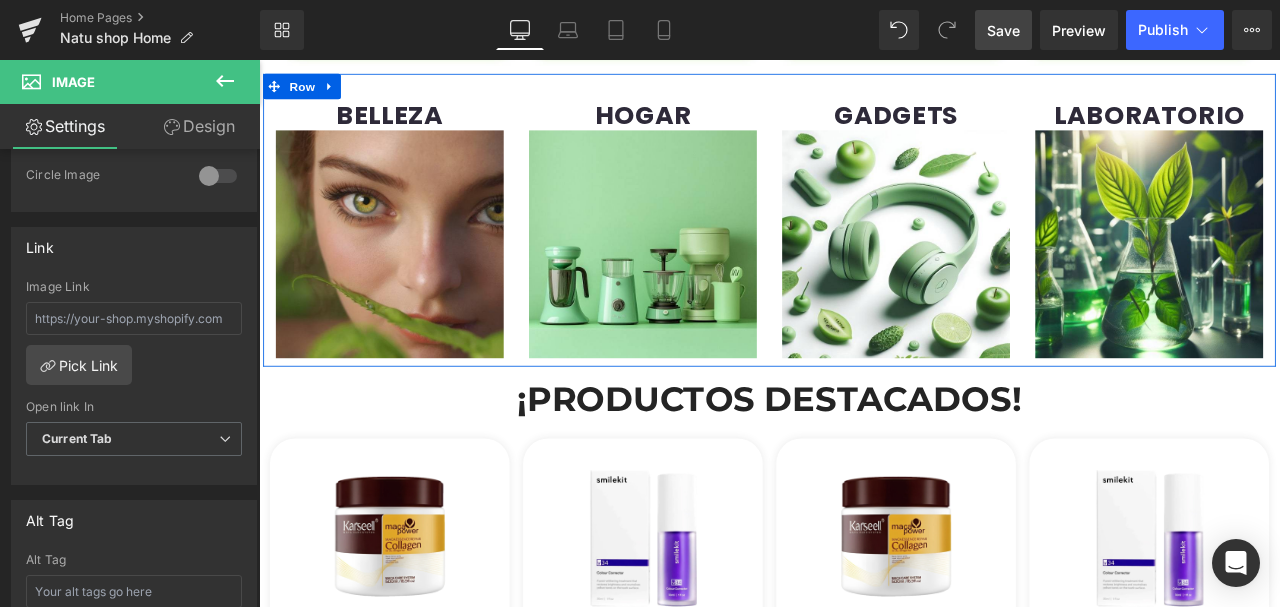 scroll, scrollTop: 1666, scrollLeft: 0, axis: vertical 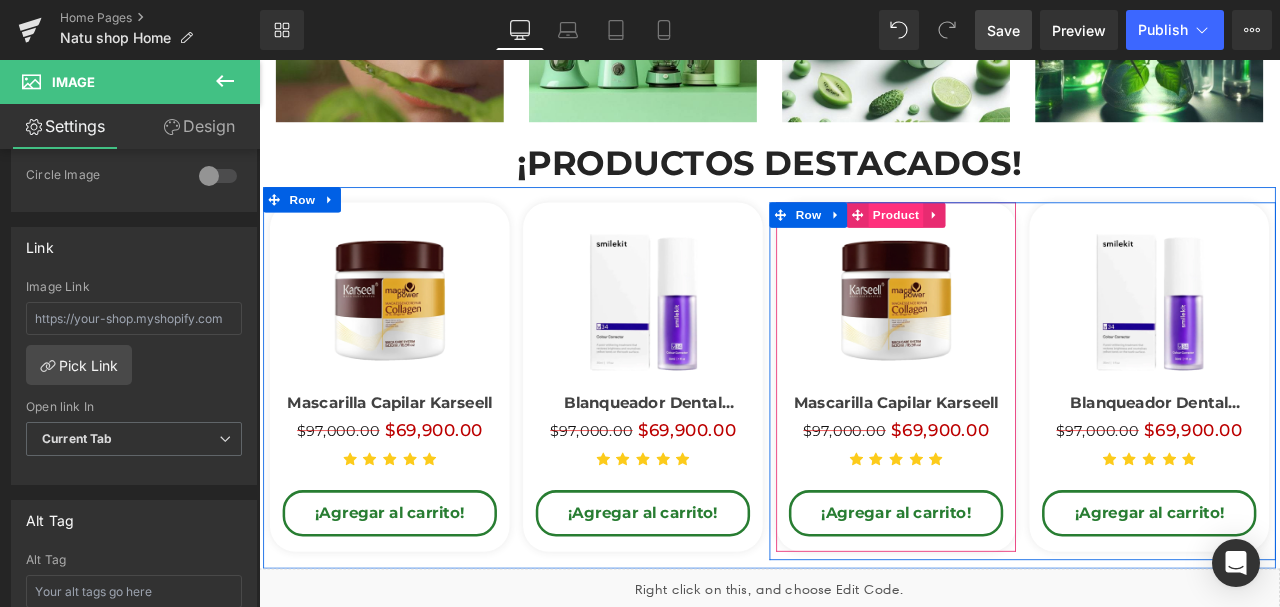 click on "Product" at bounding box center [1014, 244] 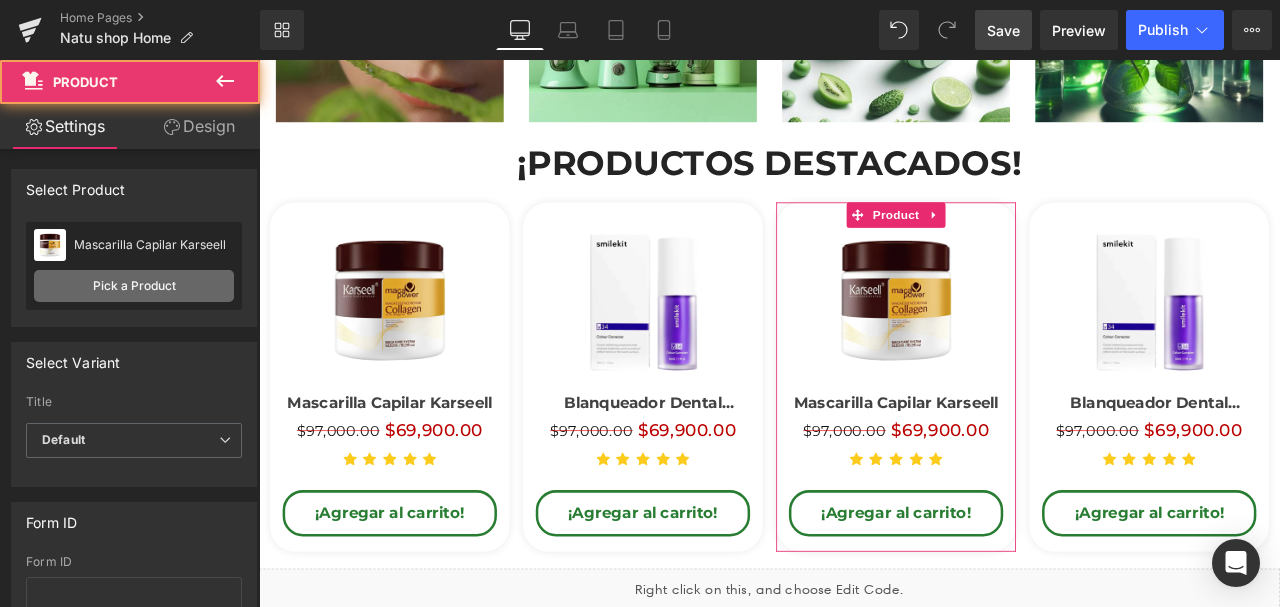 drag, startPoint x: 174, startPoint y: 282, endPoint x: 215, endPoint y: 270, distance: 42.72002 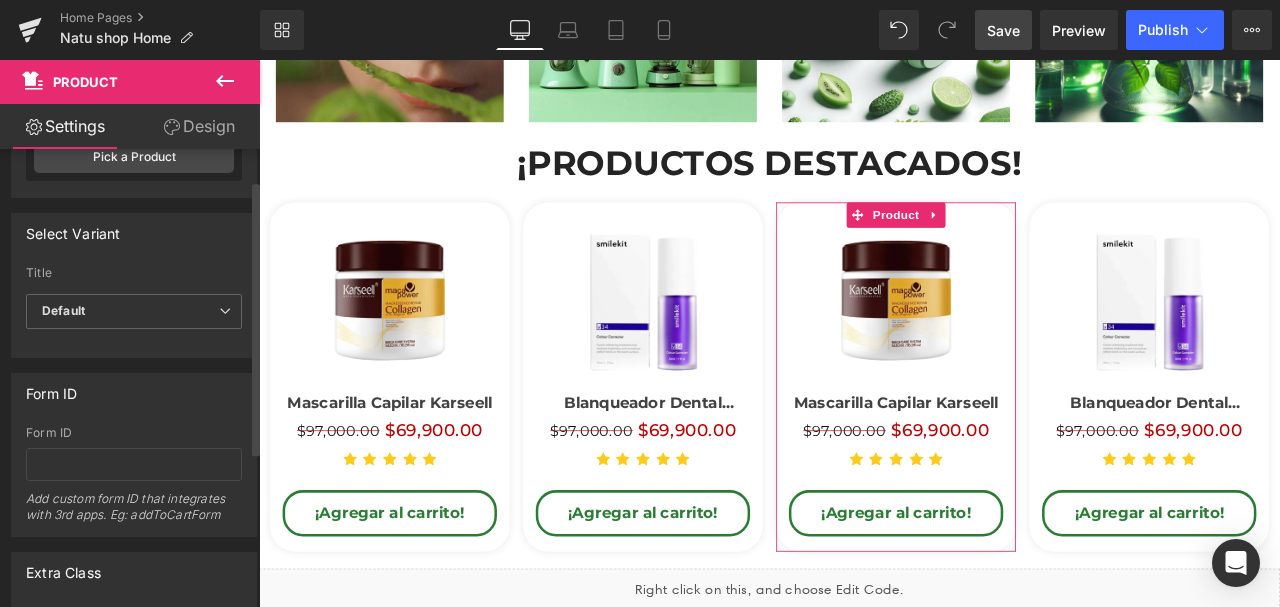 scroll, scrollTop: 266, scrollLeft: 0, axis: vertical 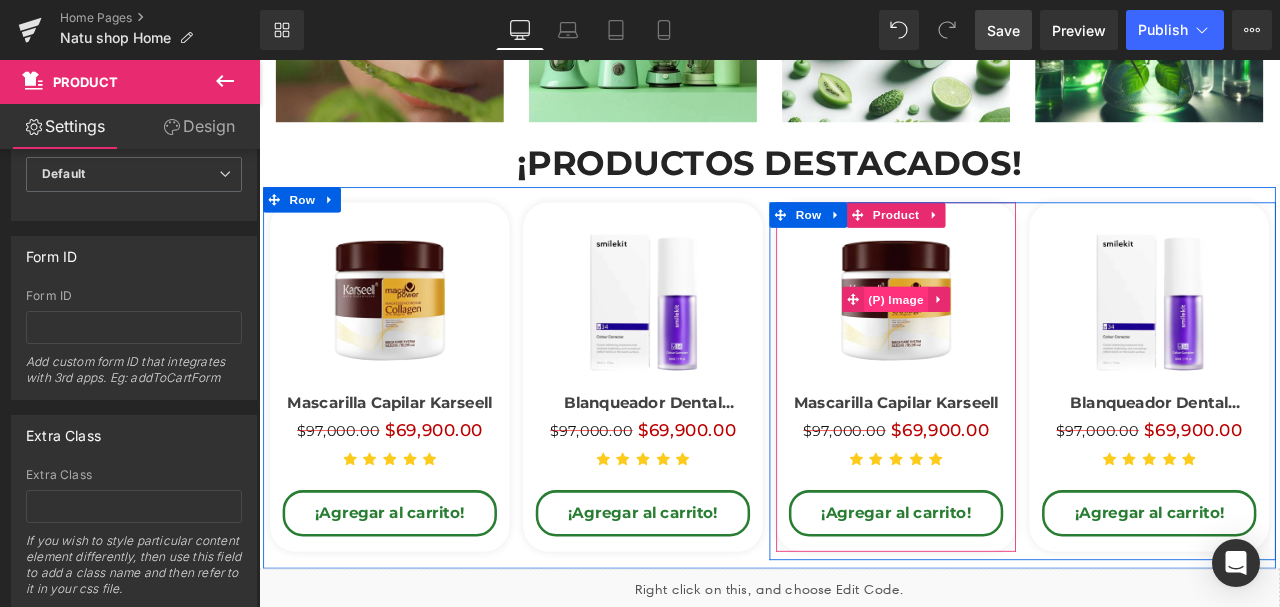 click on "(P) Image" at bounding box center (1014, 344) 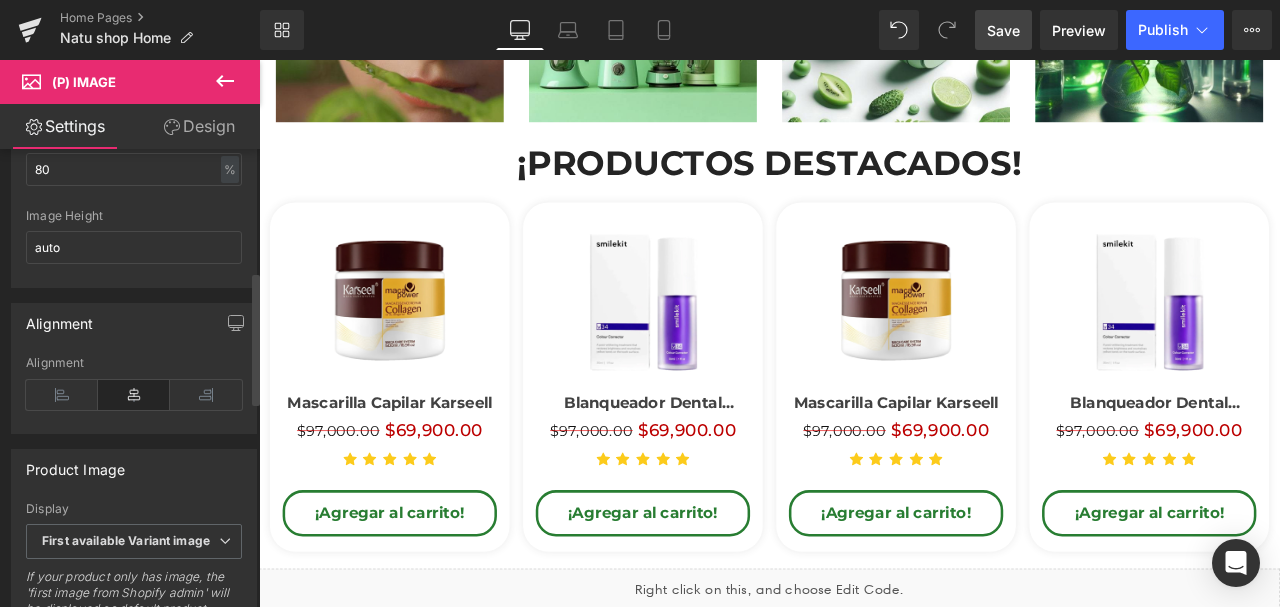 scroll, scrollTop: 733, scrollLeft: 0, axis: vertical 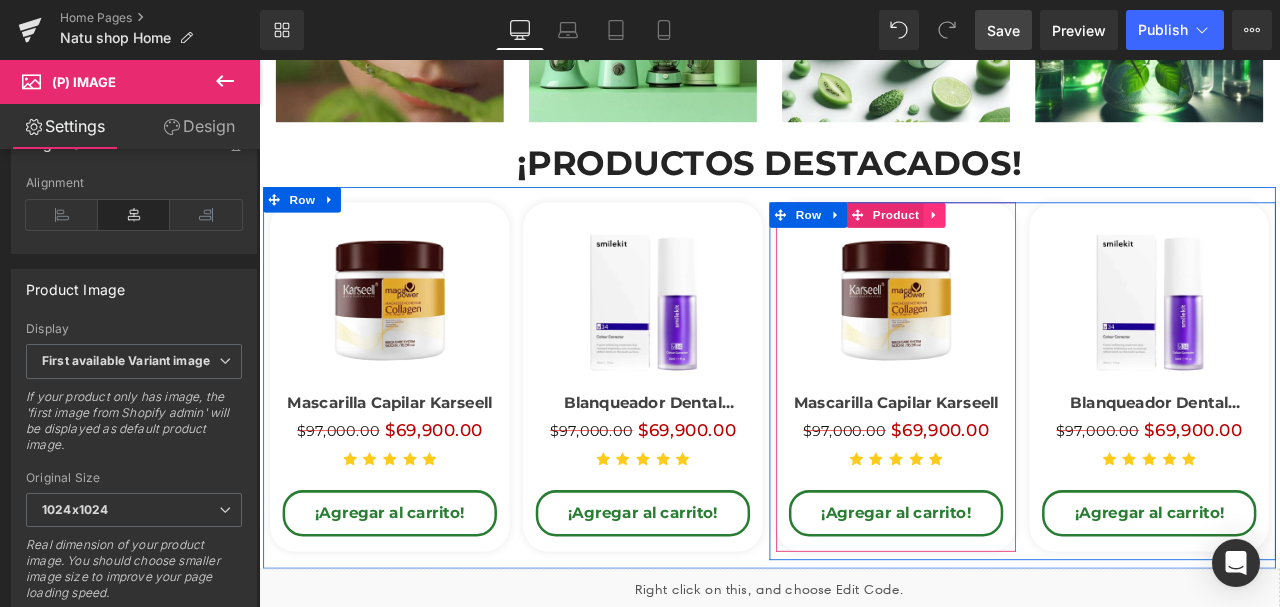 click 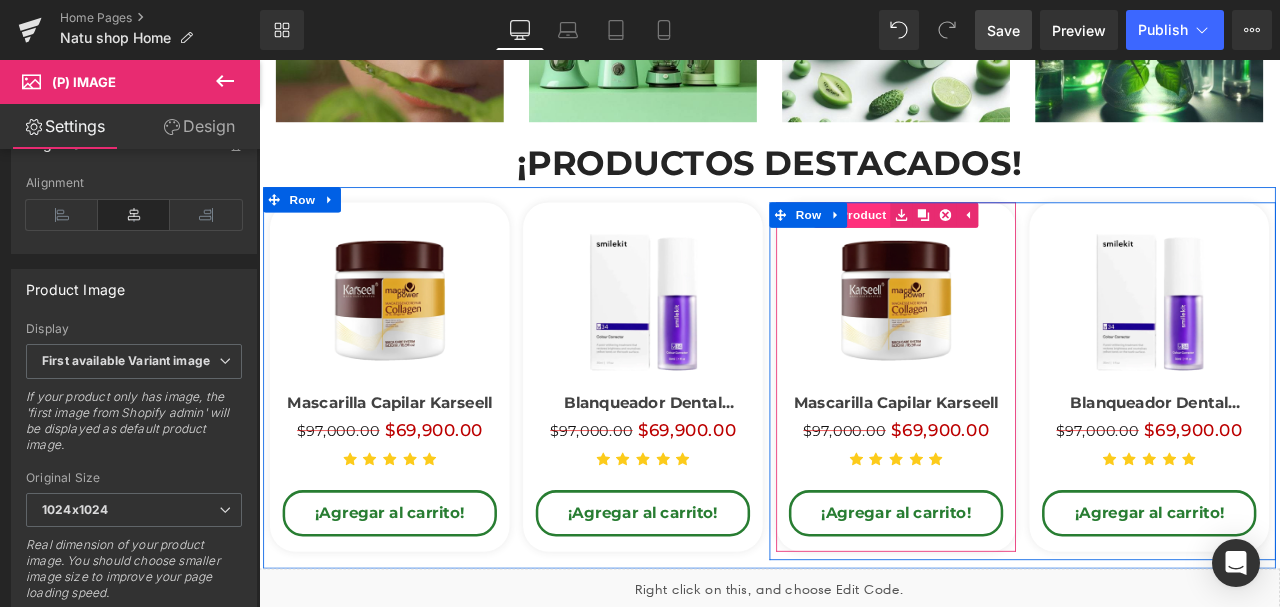 click on "Product" at bounding box center (962, 244) 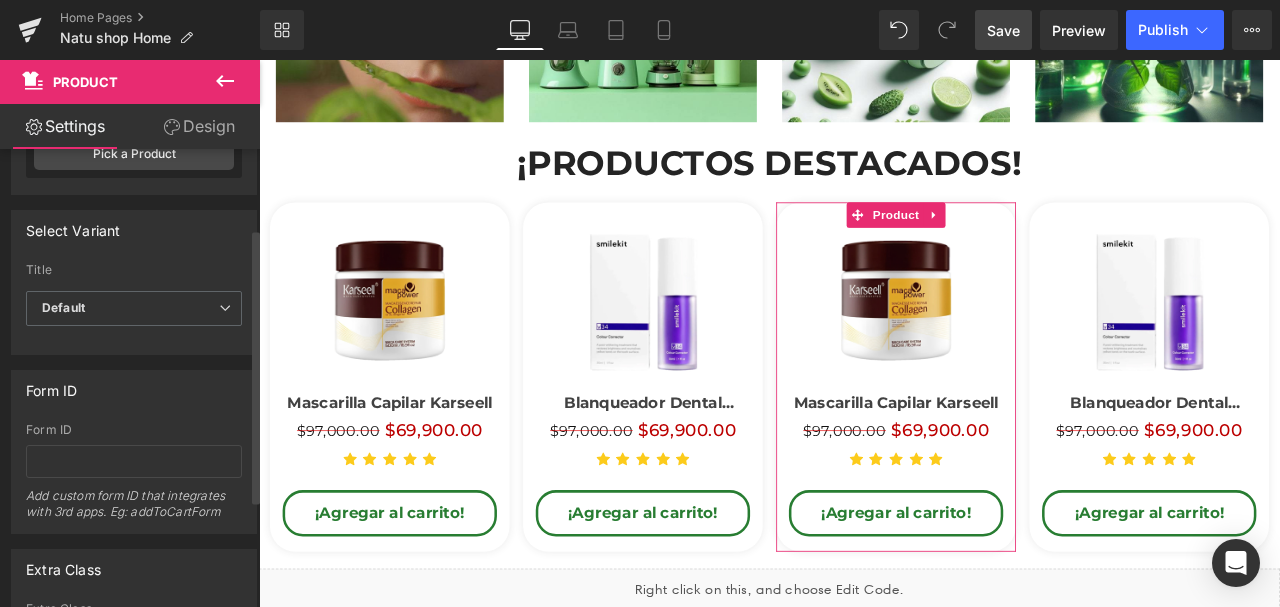 scroll, scrollTop: 133, scrollLeft: 0, axis: vertical 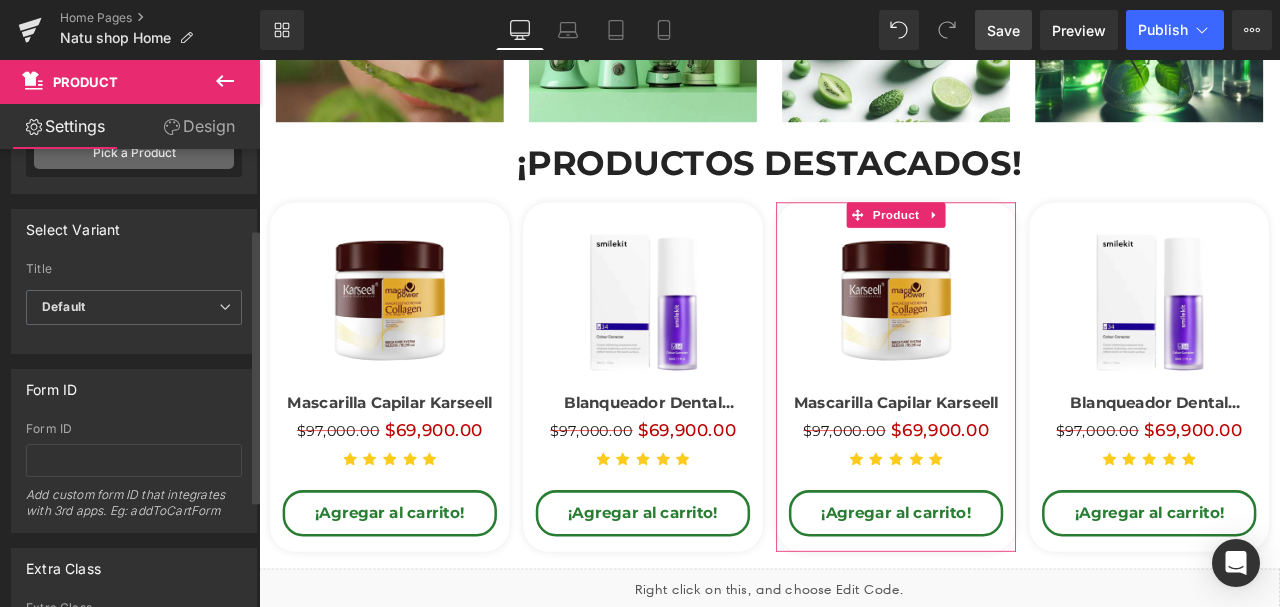 click on "Pick a Product" at bounding box center [134, 153] 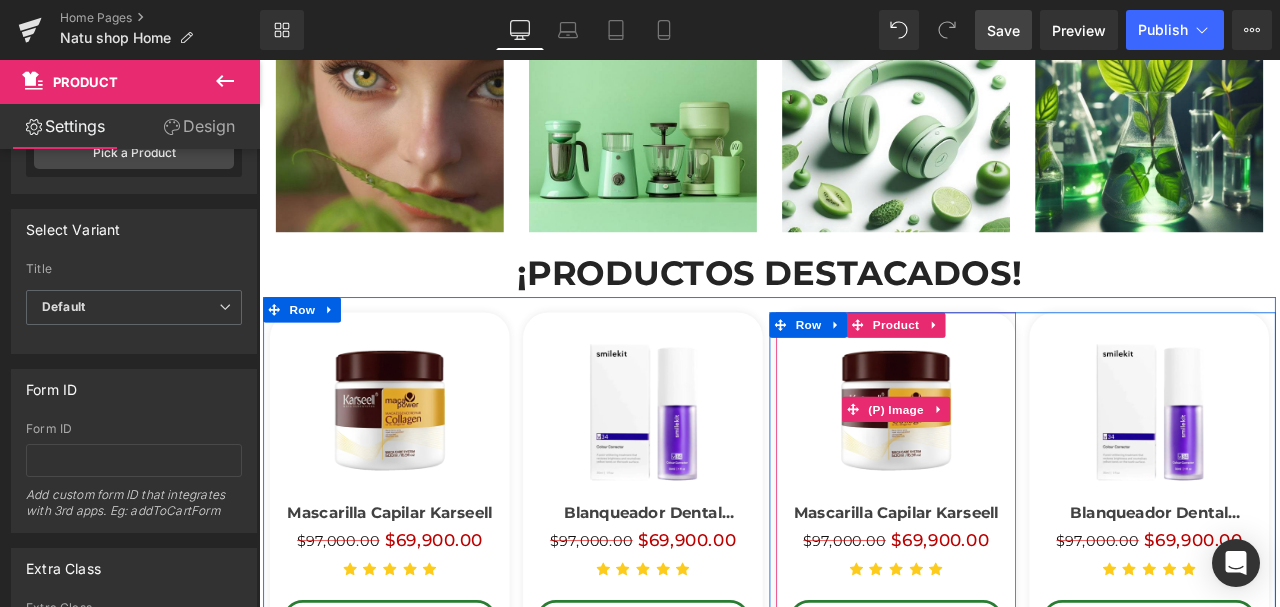 scroll, scrollTop: 1666, scrollLeft: 0, axis: vertical 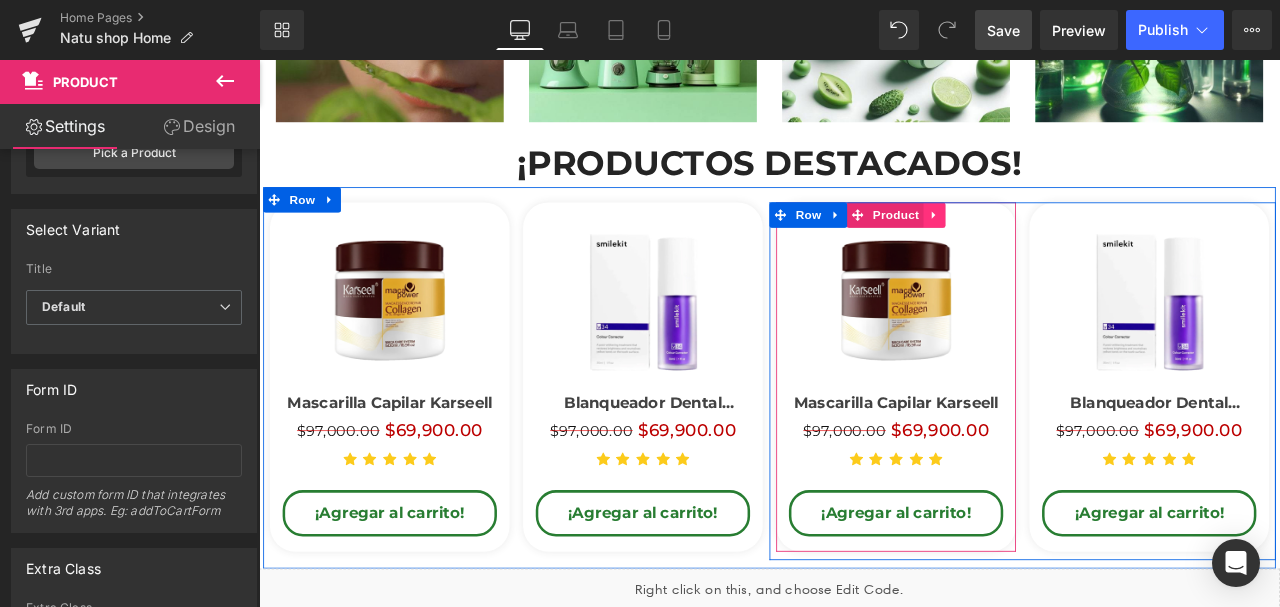 click 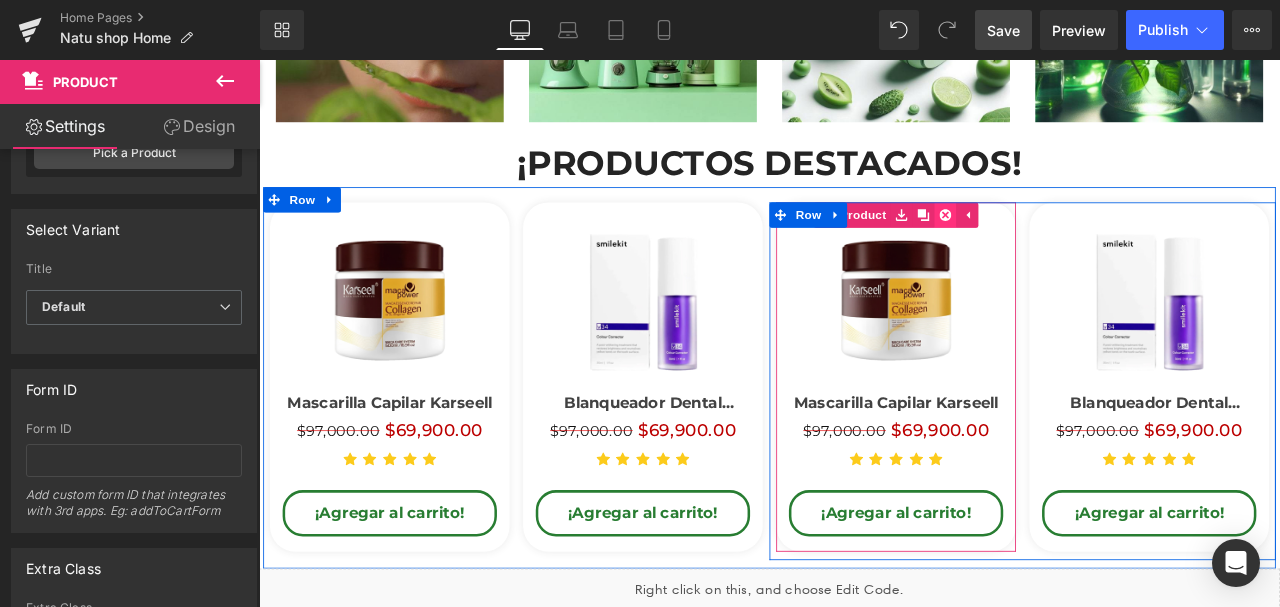 click at bounding box center (1073, 244) 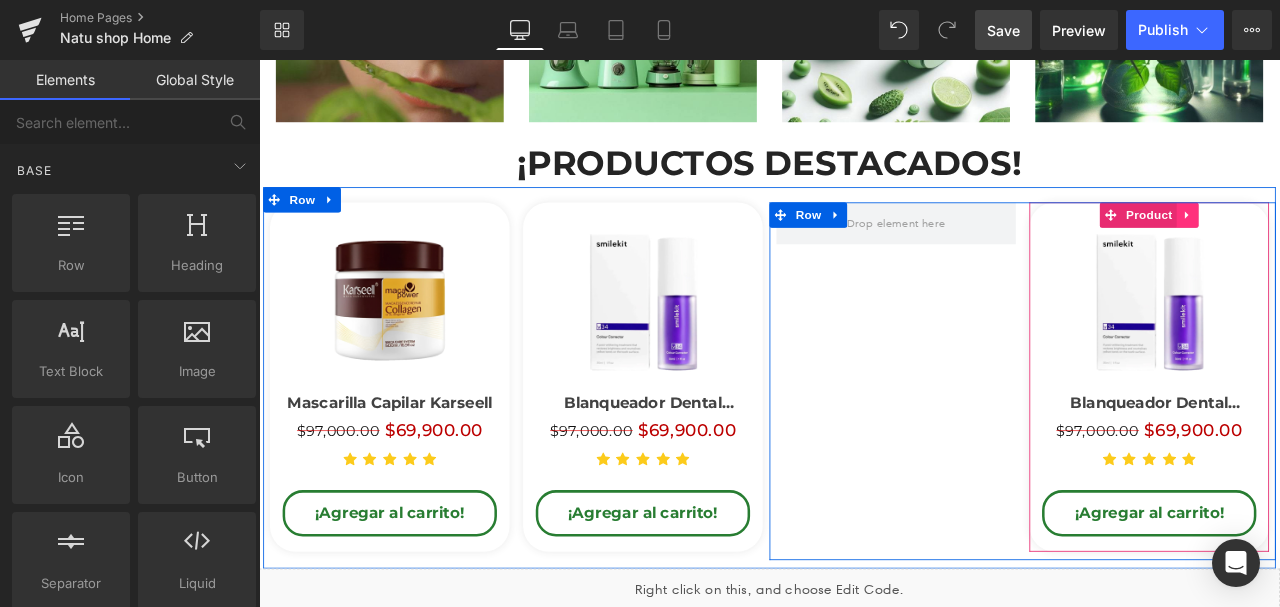 click 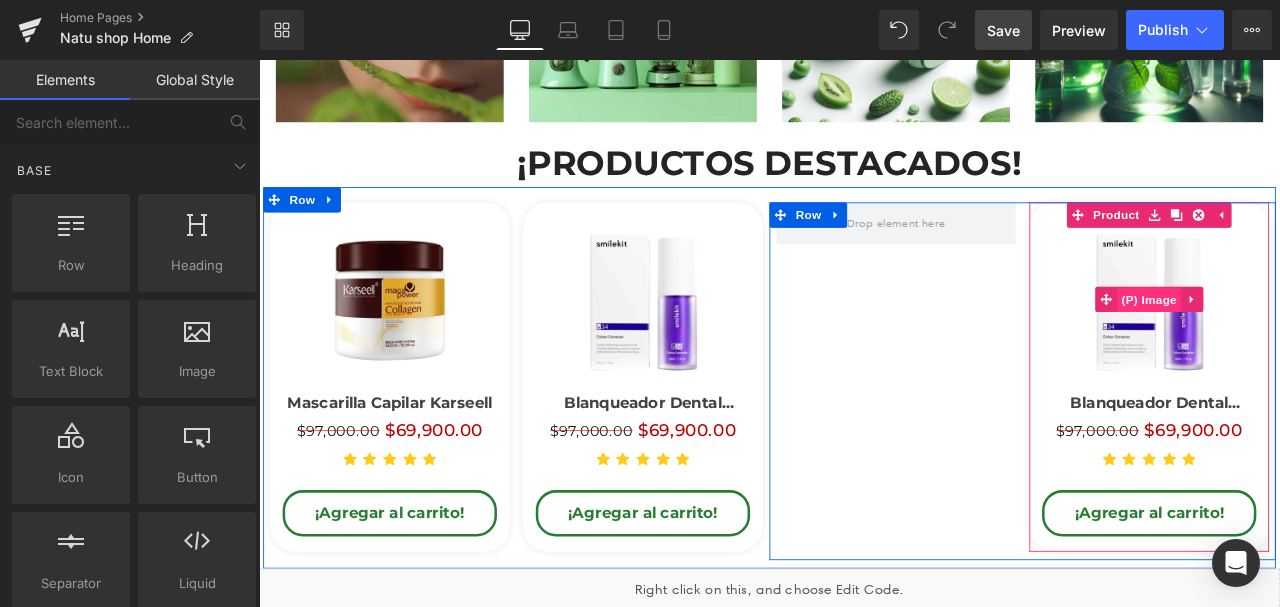 click on "(P) Image" at bounding box center [1314, 345] 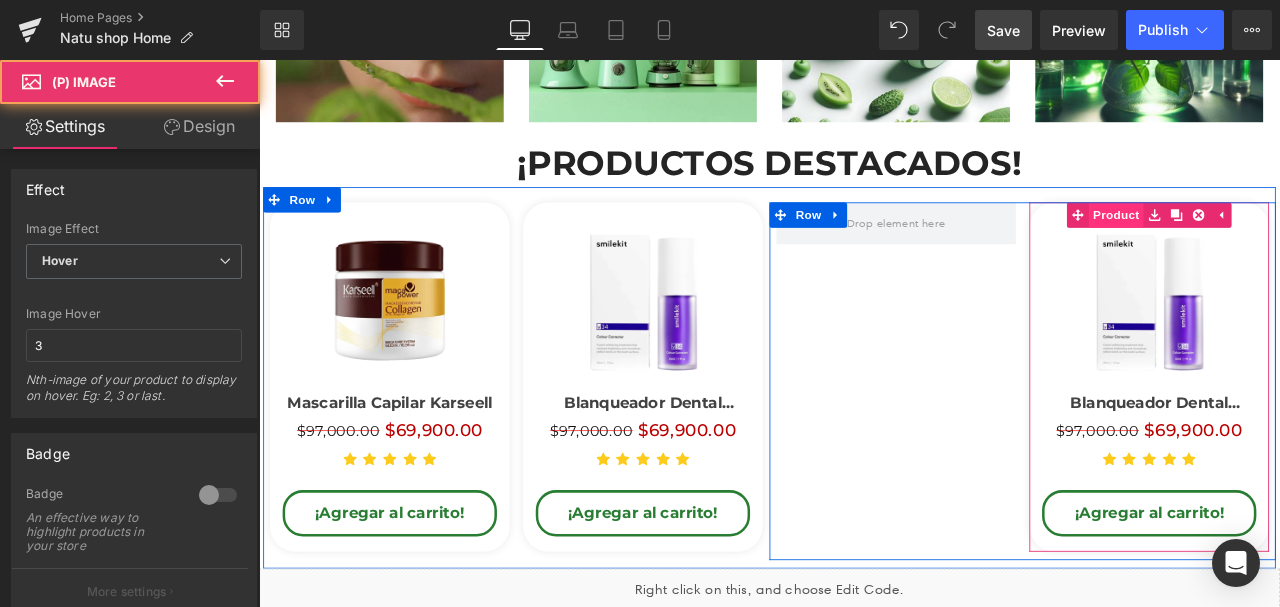click on "Product" at bounding box center (1262, 244) 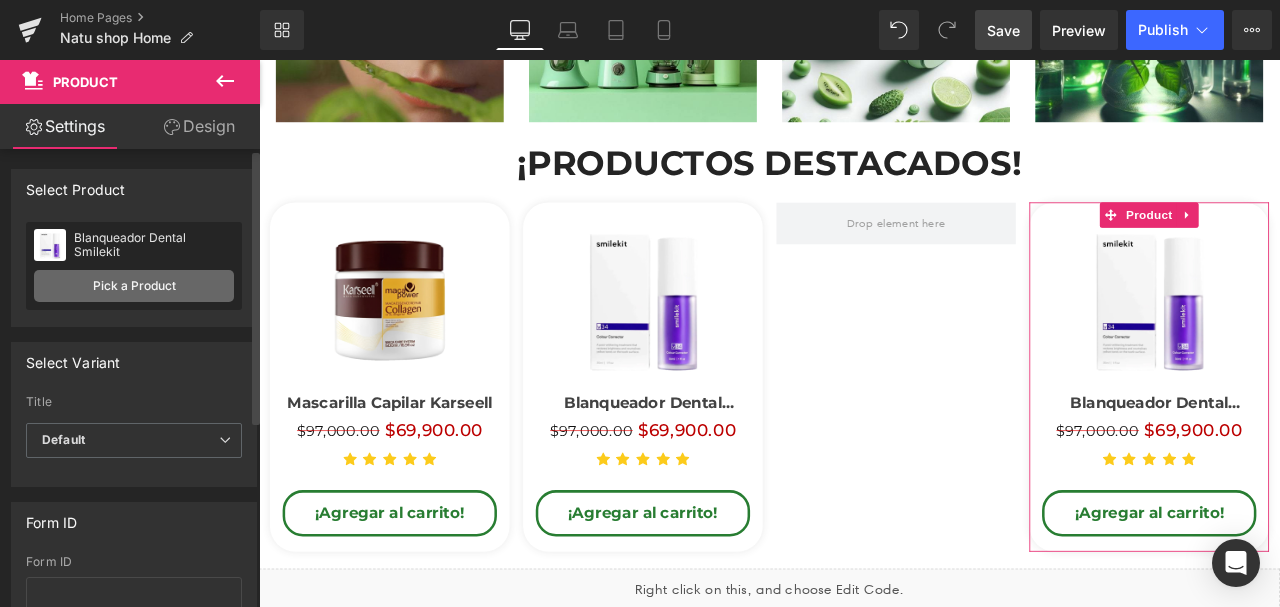 click on "Pick a Product" at bounding box center [134, 286] 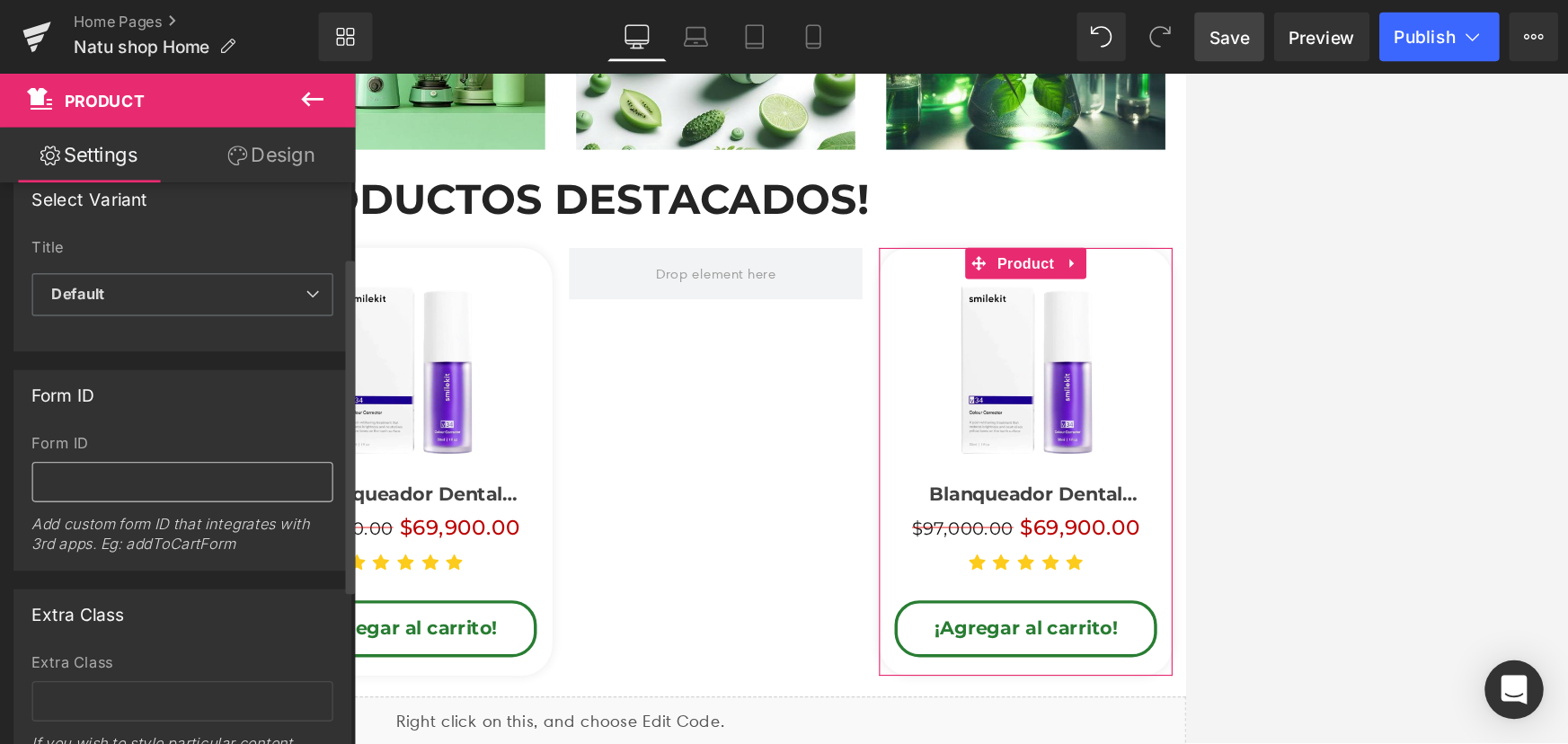 scroll, scrollTop: 90, scrollLeft: 0, axis: vertical 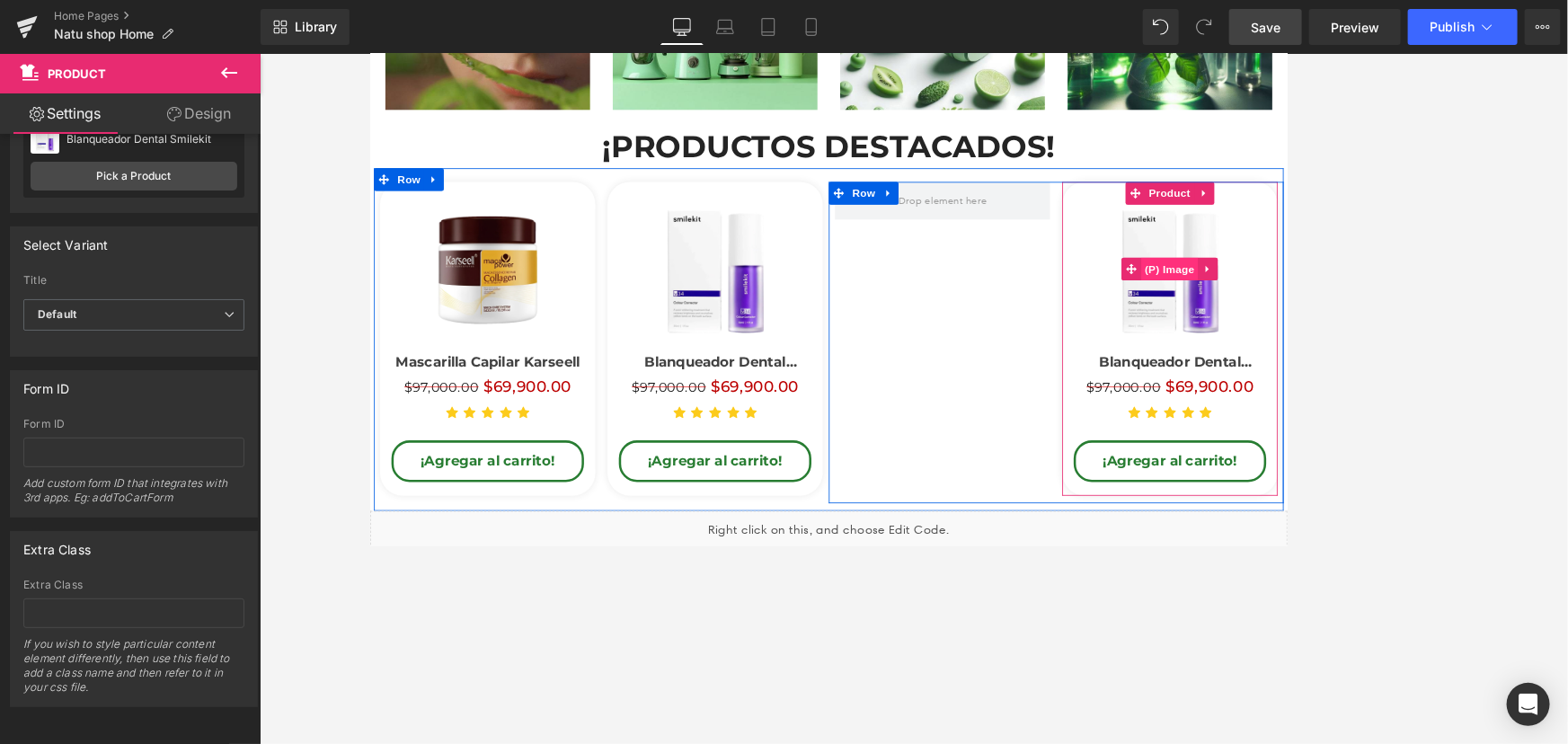 click on "(P) Image" at bounding box center (1317, 308) 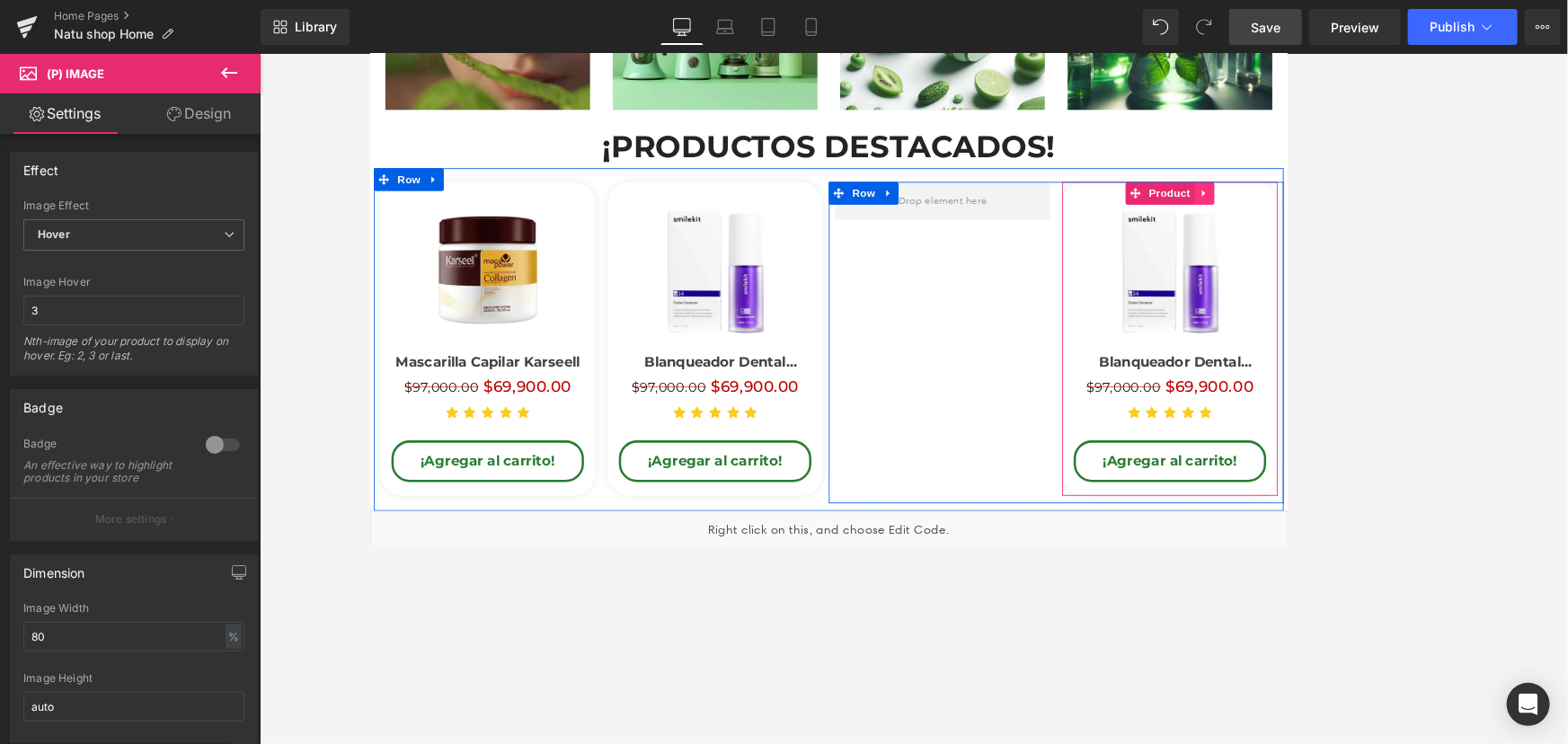 click 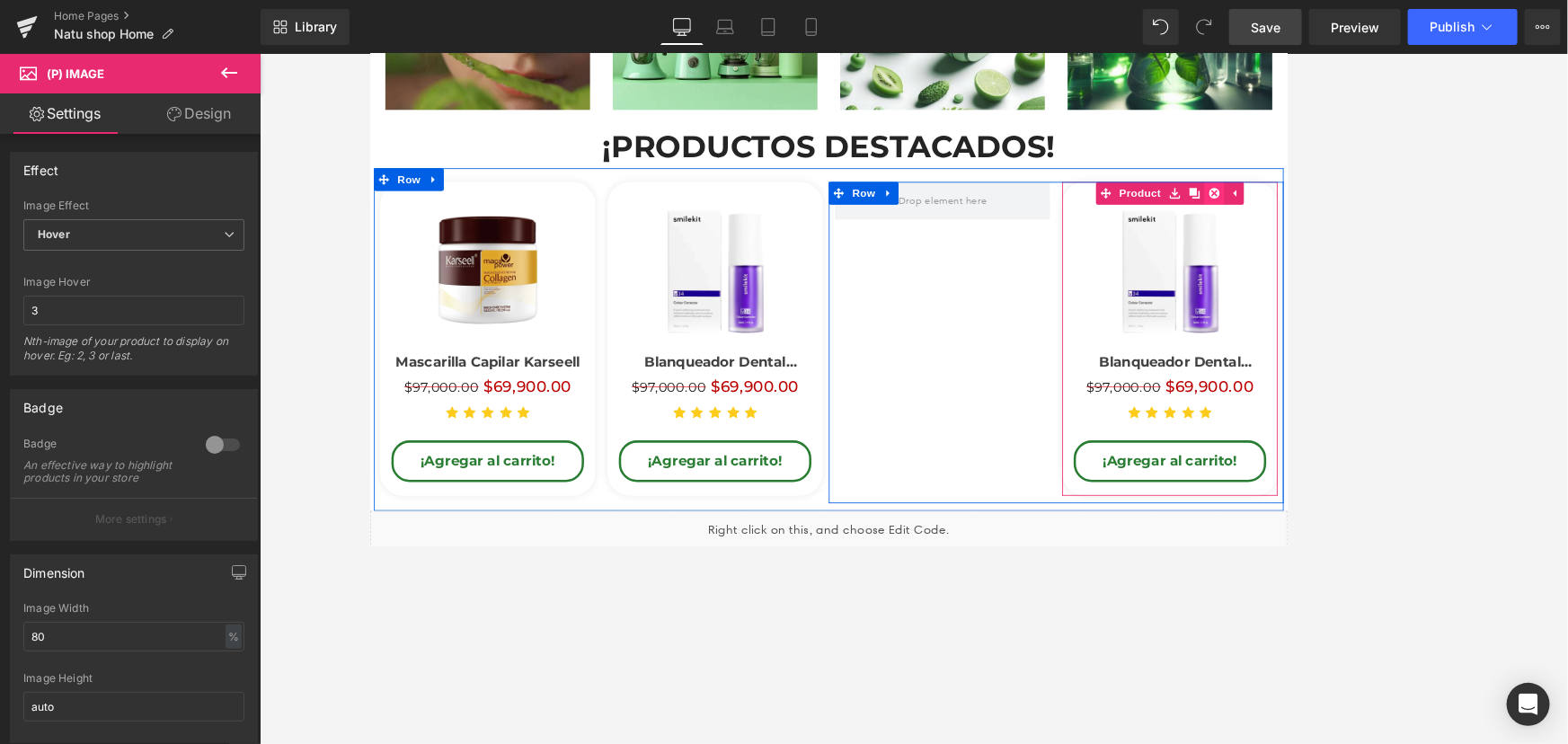 click 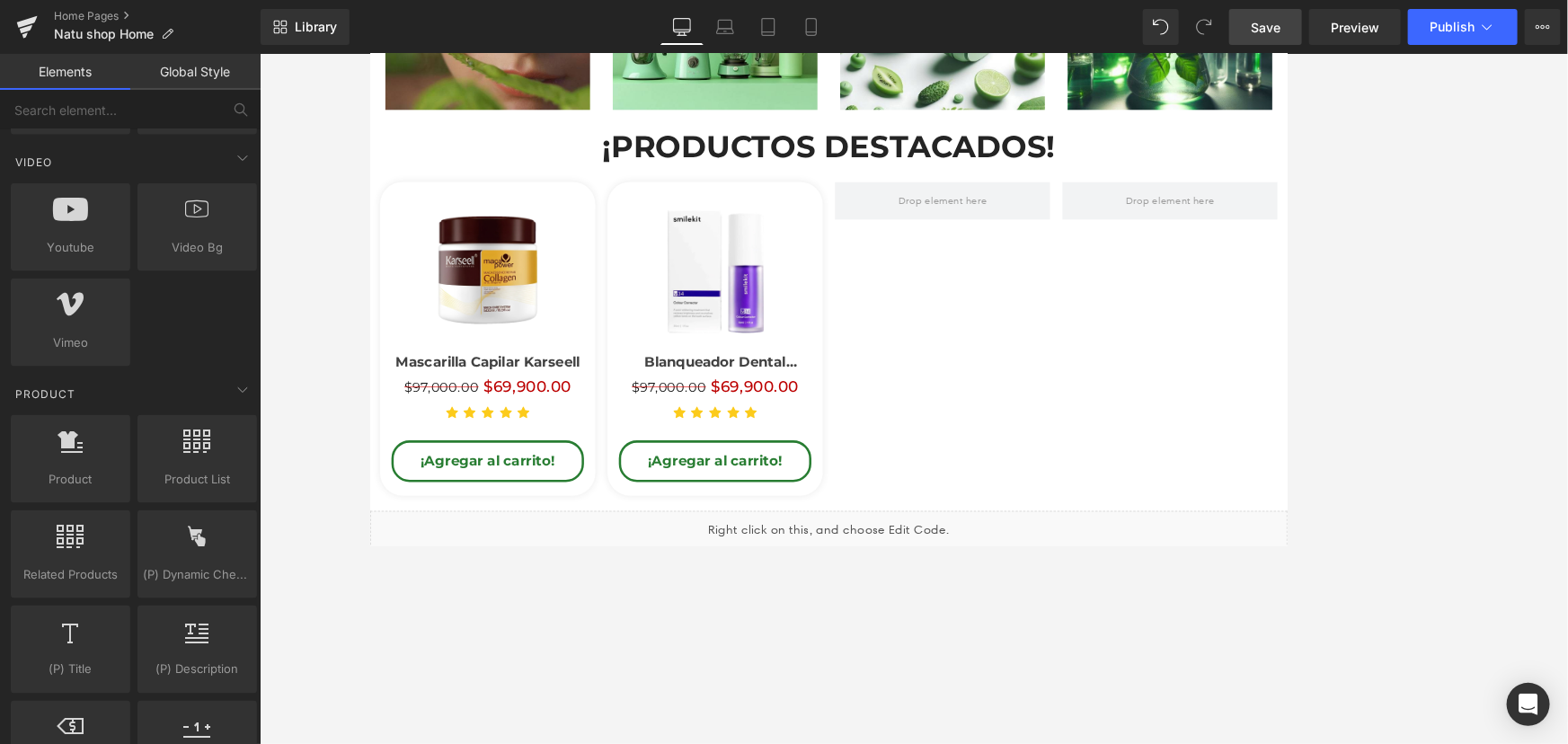 scroll, scrollTop: 1225, scrollLeft: 0, axis: vertical 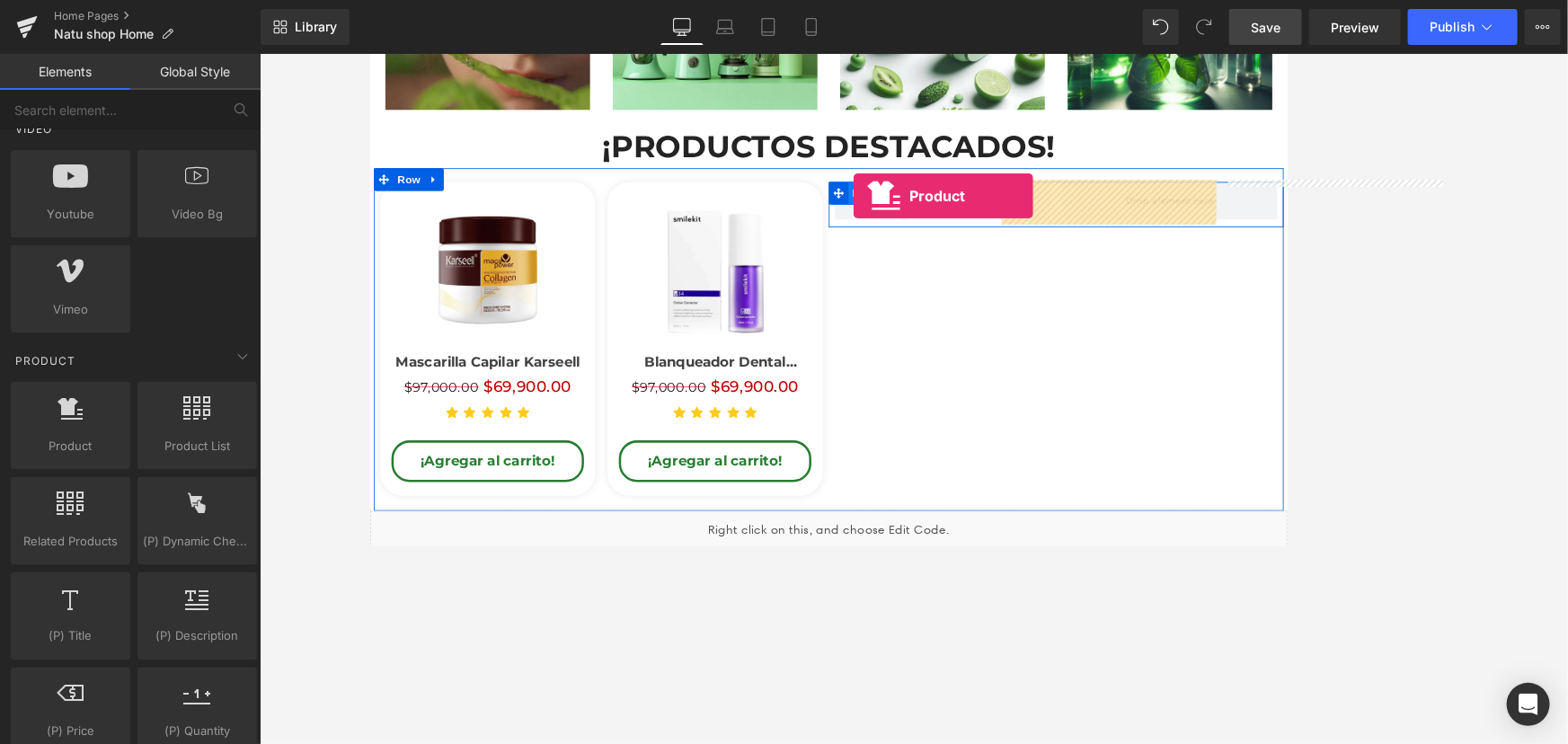 drag, startPoint x: 472, startPoint y: 489, endPoint x: 942, endPoint y: 221, distance: 541.03974 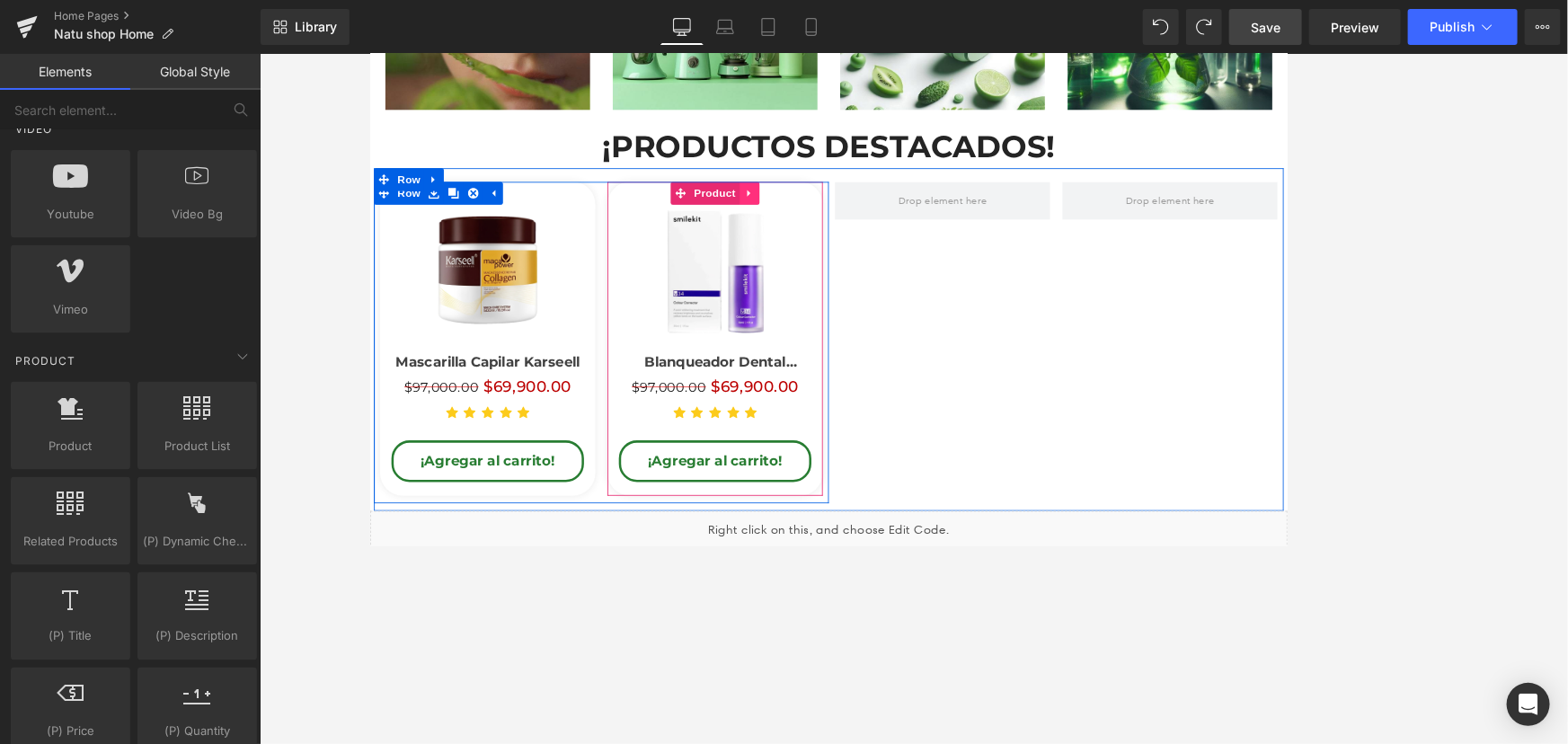 click 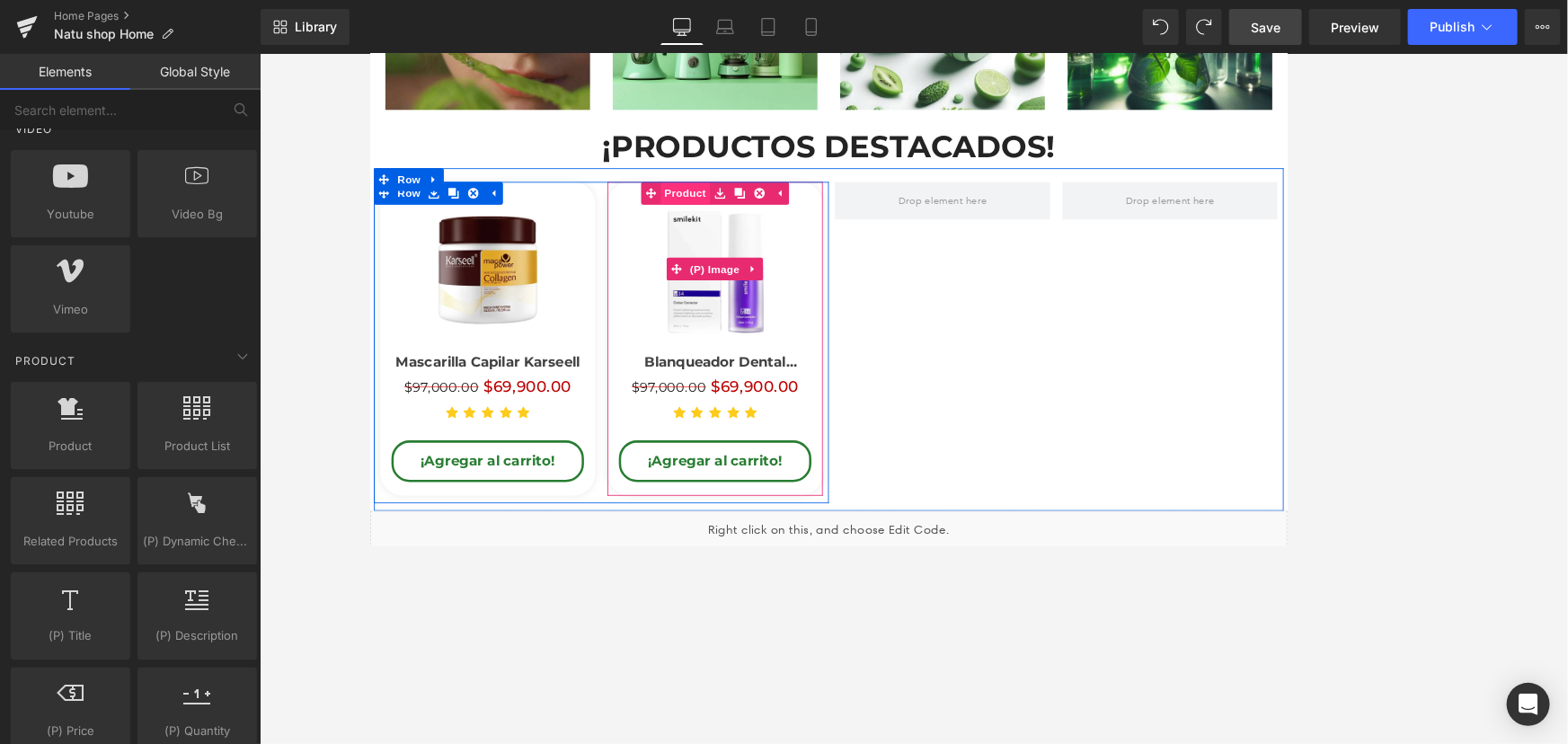click on "Product" at bounding box center [731, 218] 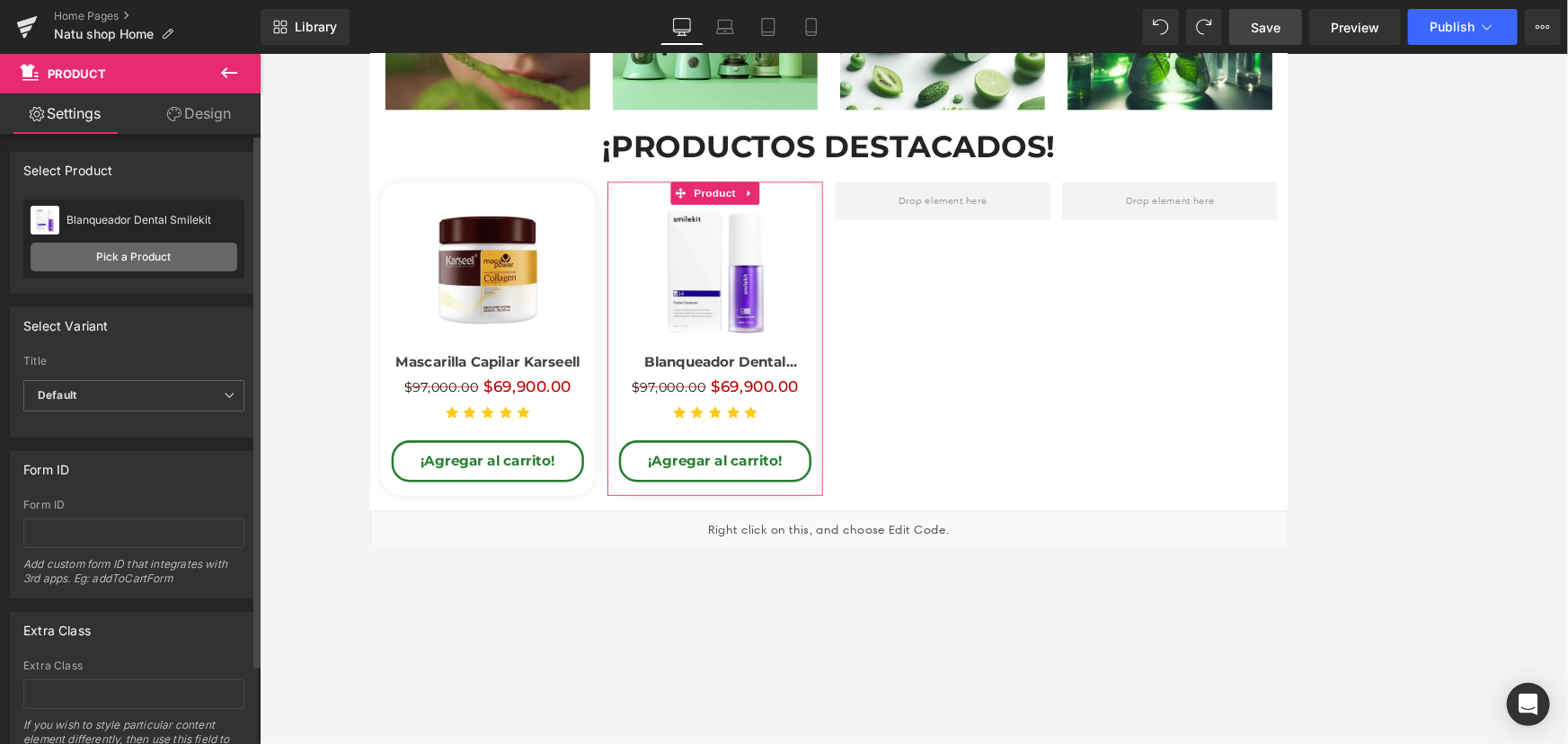click on "Pick a Product" at bounding box center (134, 257) 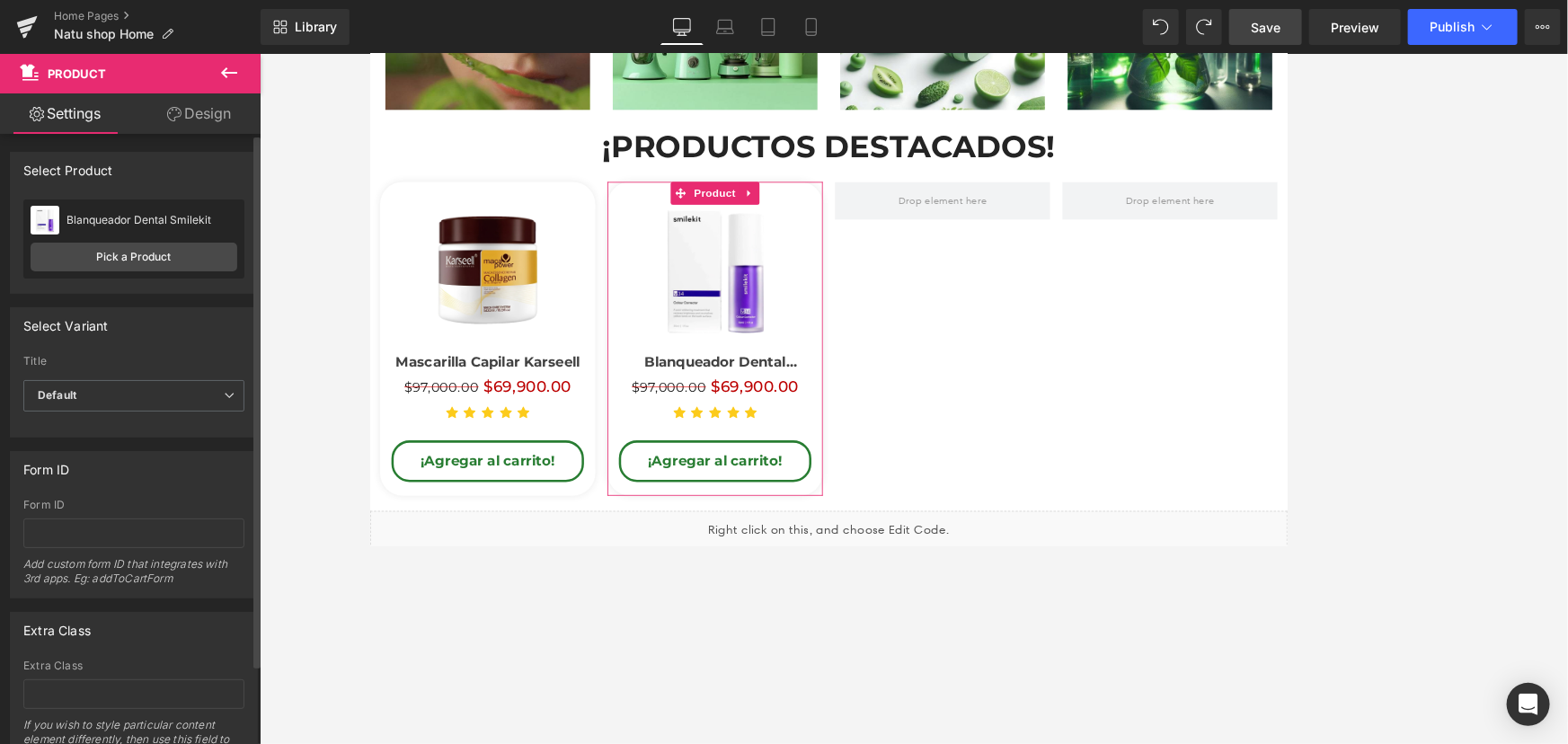 click on "Blanqueador Dental Smilekit" at bounding box center (152, 220) 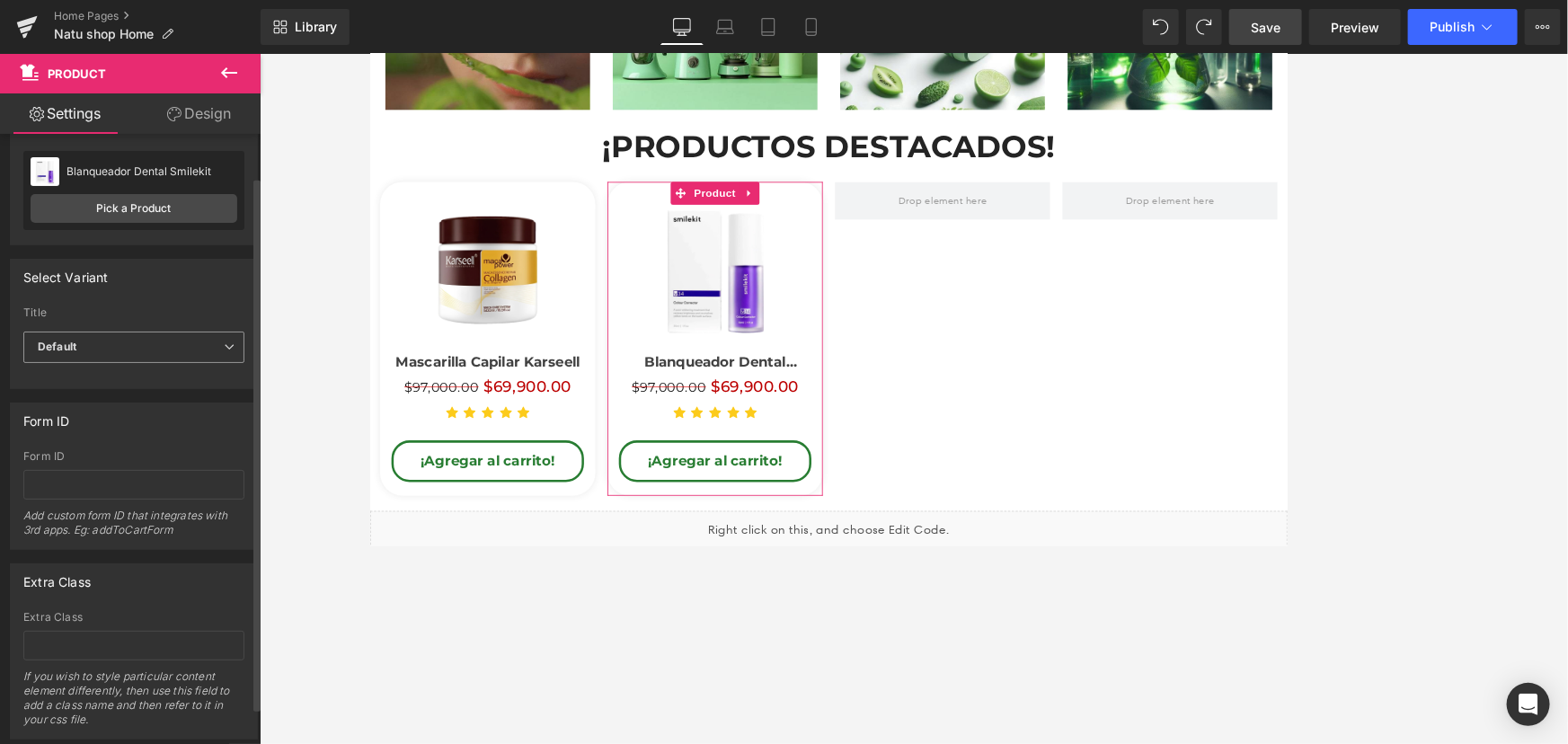 scroll, scrollTop: 90, scrollLeft: 0, axis: vertical 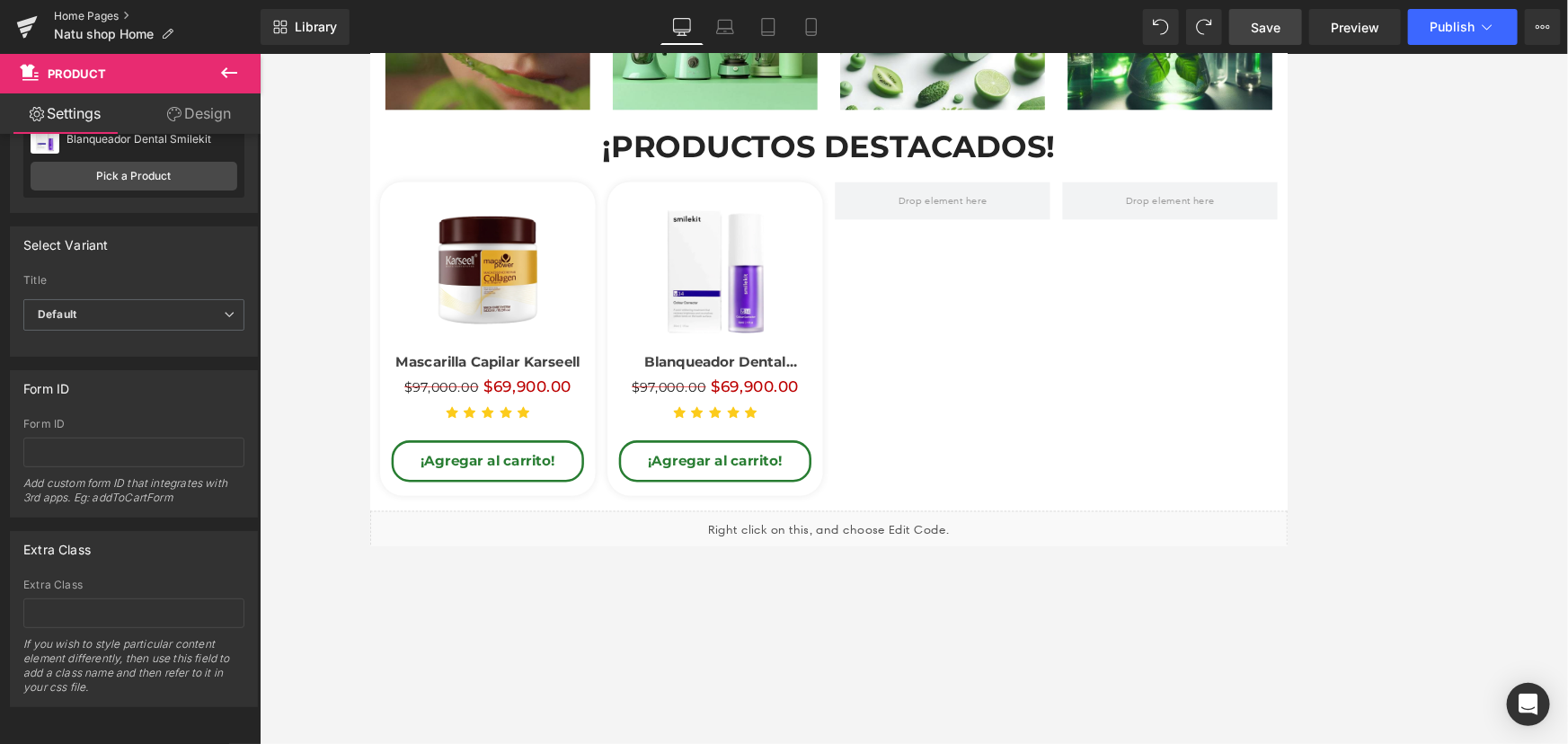 click on "Home Pages" at bounding box center [157, 16] 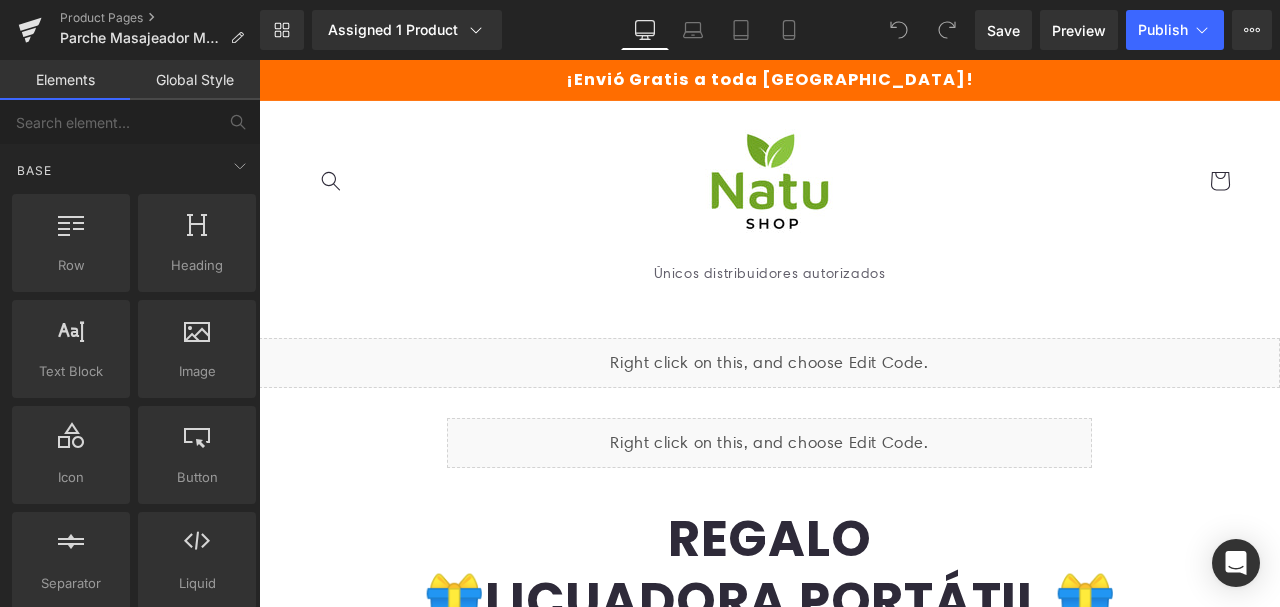 scroll, scrollTop: 0, scrollLeft: 0, axis: both 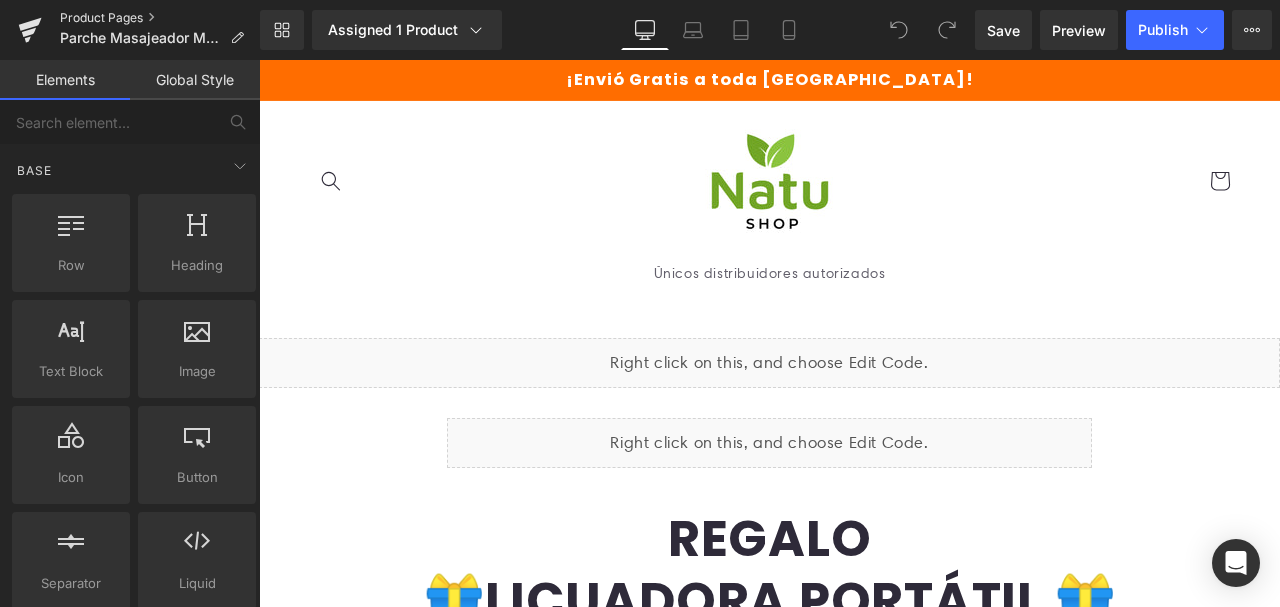 click on "Product Pages" at bounding box center (160, 18) 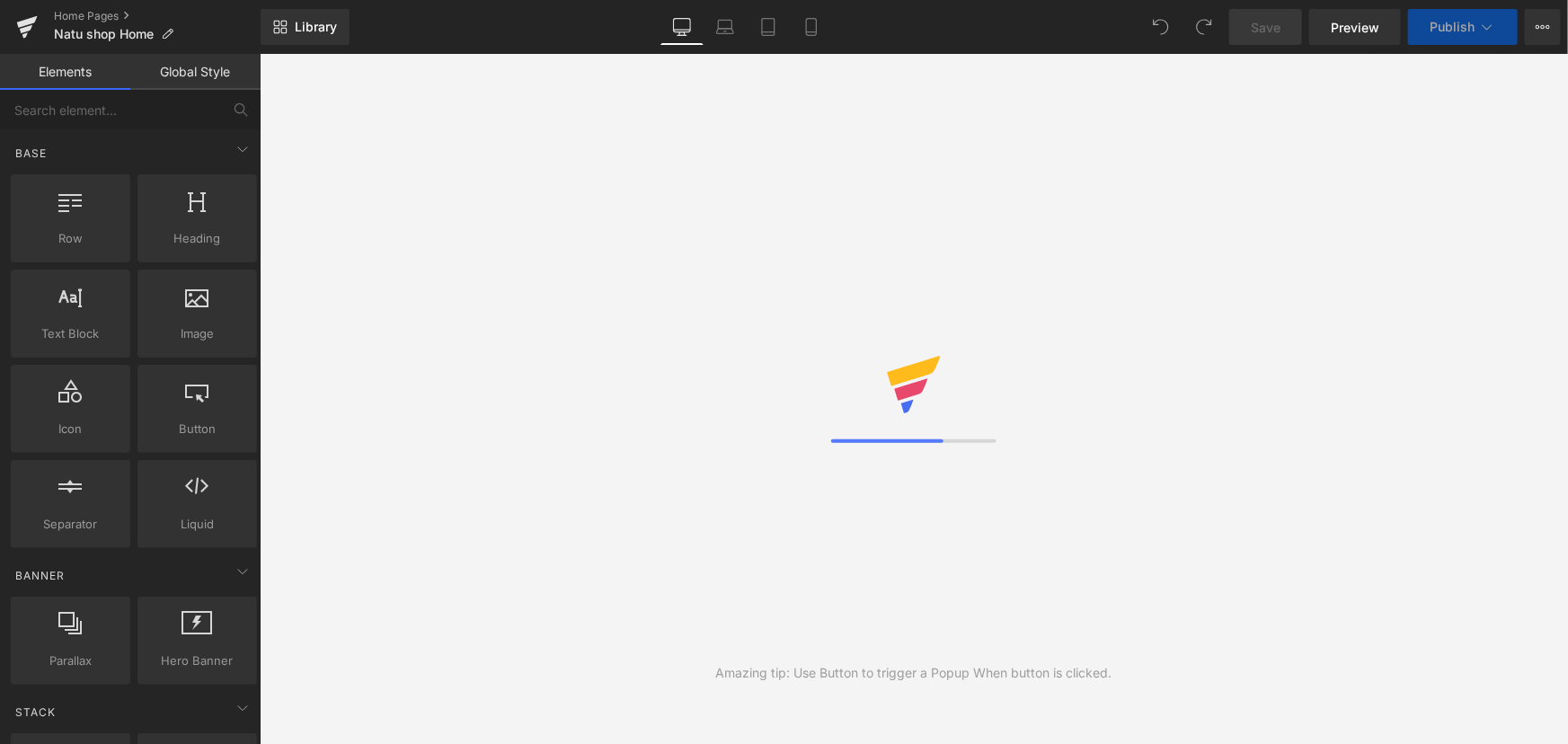 scroll, scrollTop: 0, scrollLeft: 0, axis: both 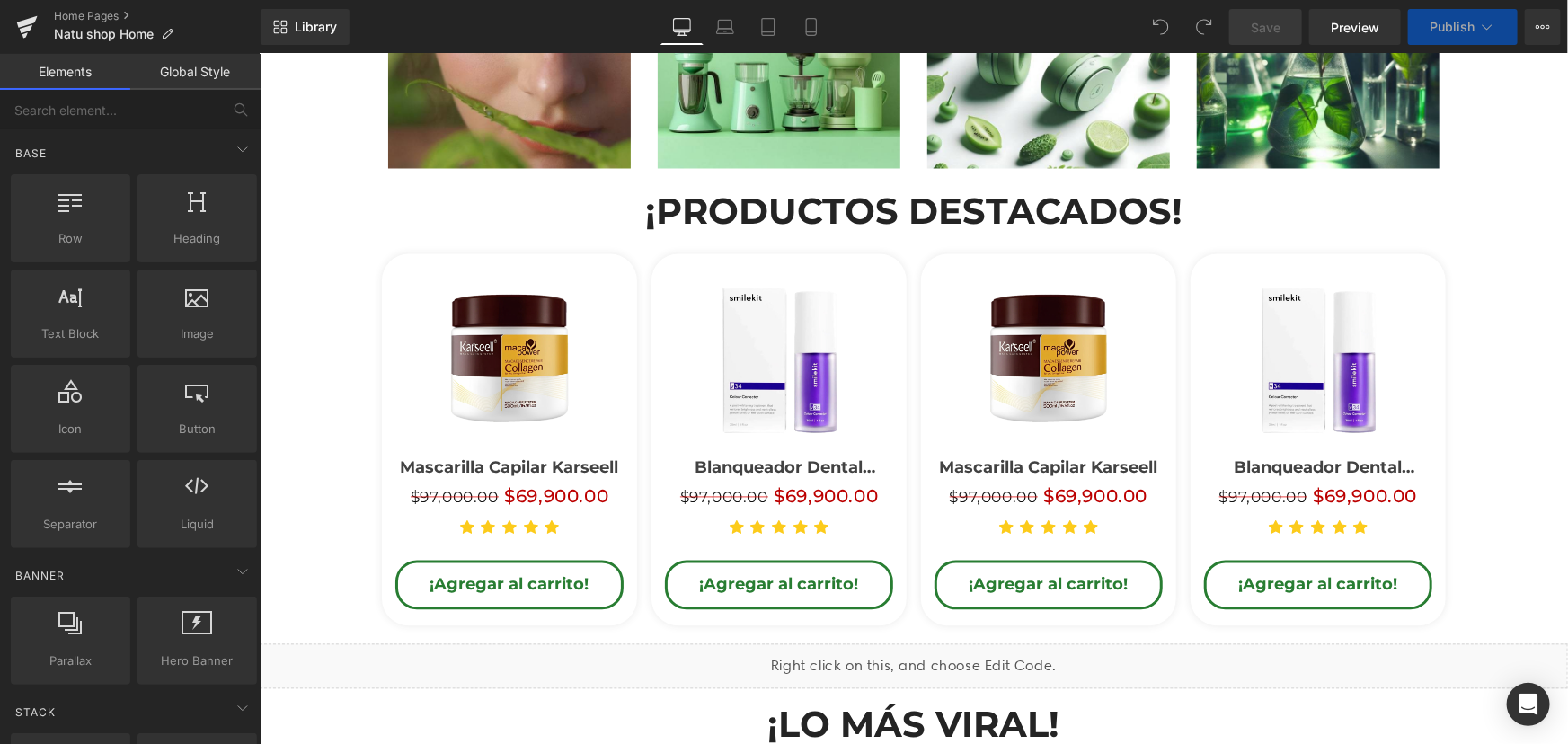 click on "28
%
(P) Image" at bounding box center [1048, 357] 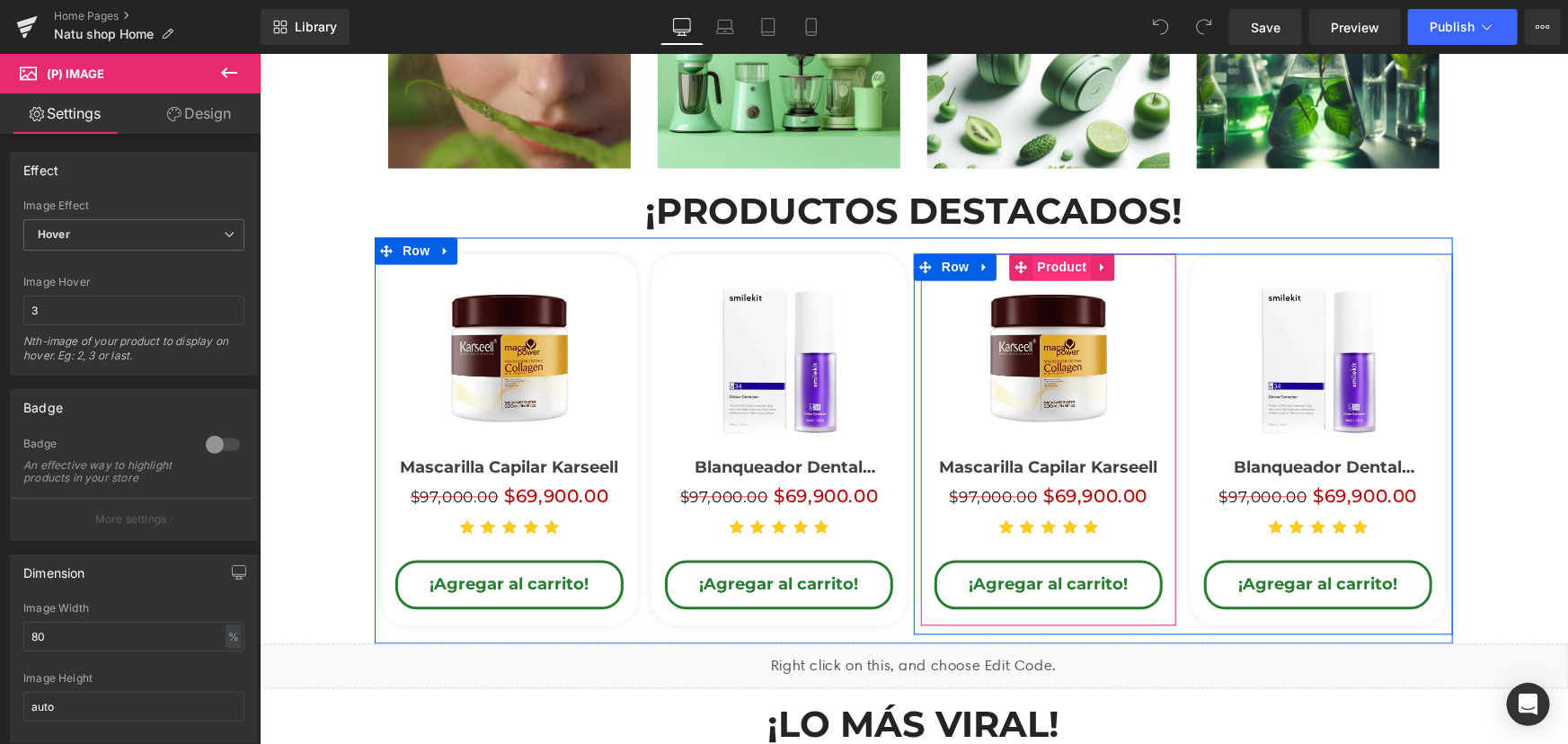click on "Product" at bounding box center [1061, 267] 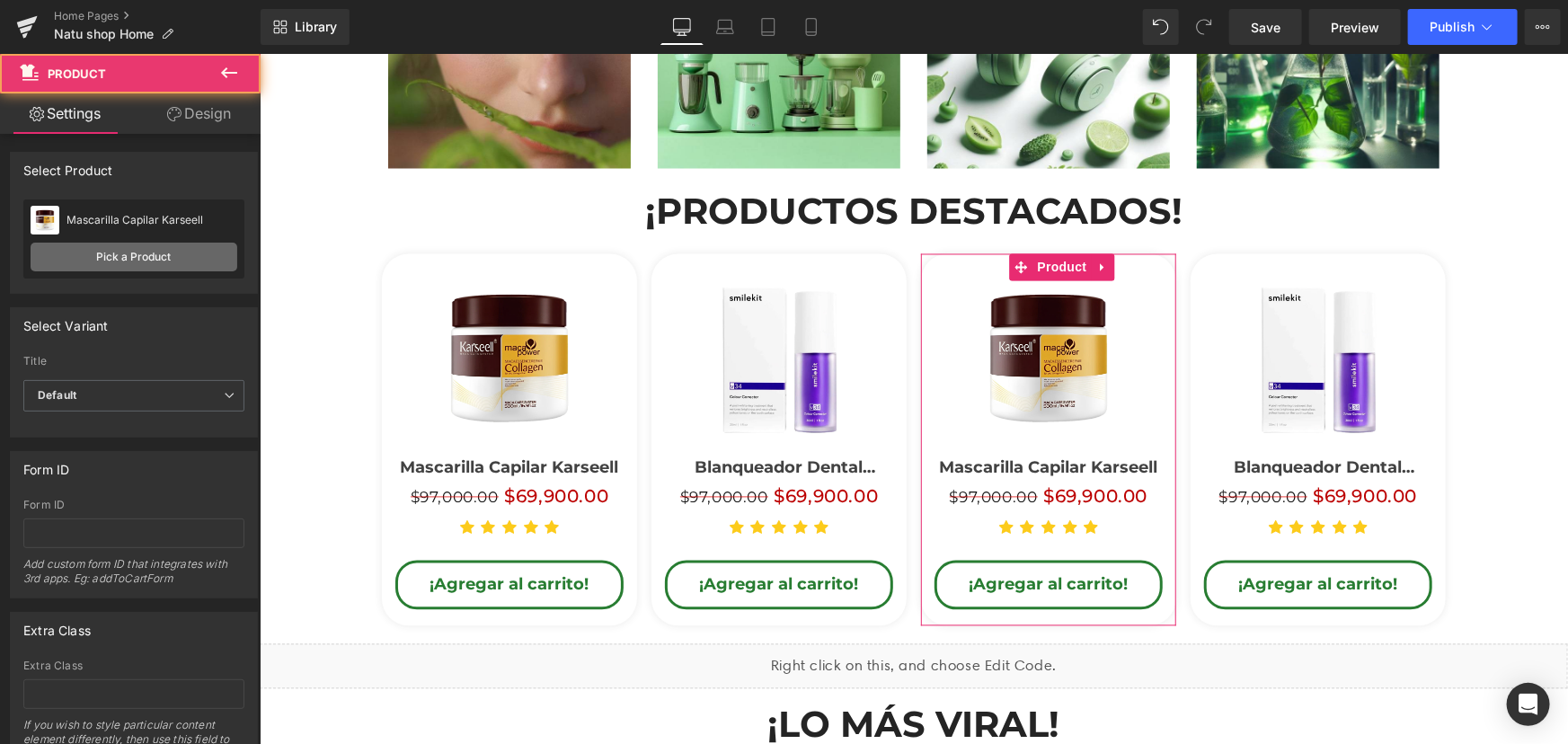 click on "Pick a Product" at bounding box center (134, 257) 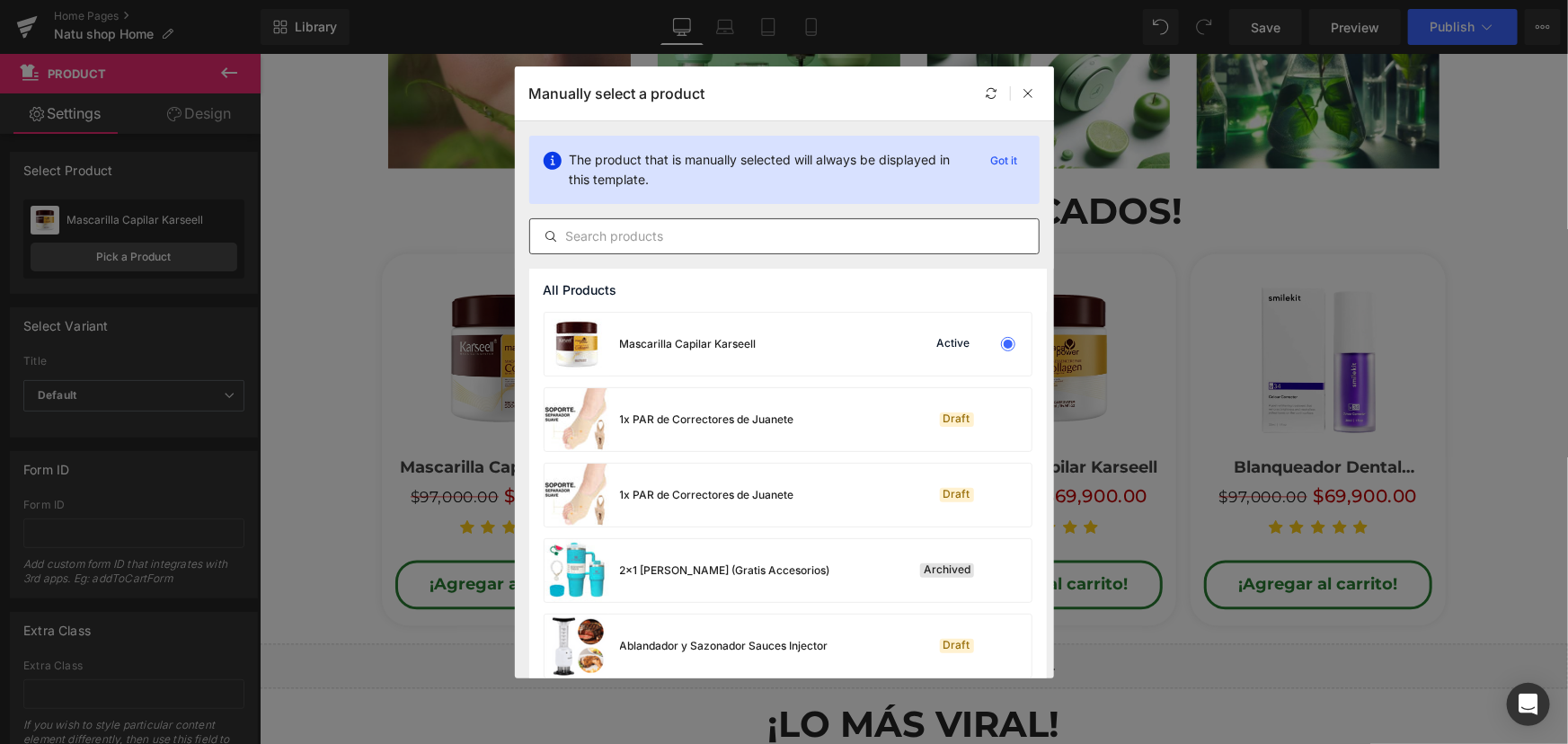 click at bounding box center [784, 236] 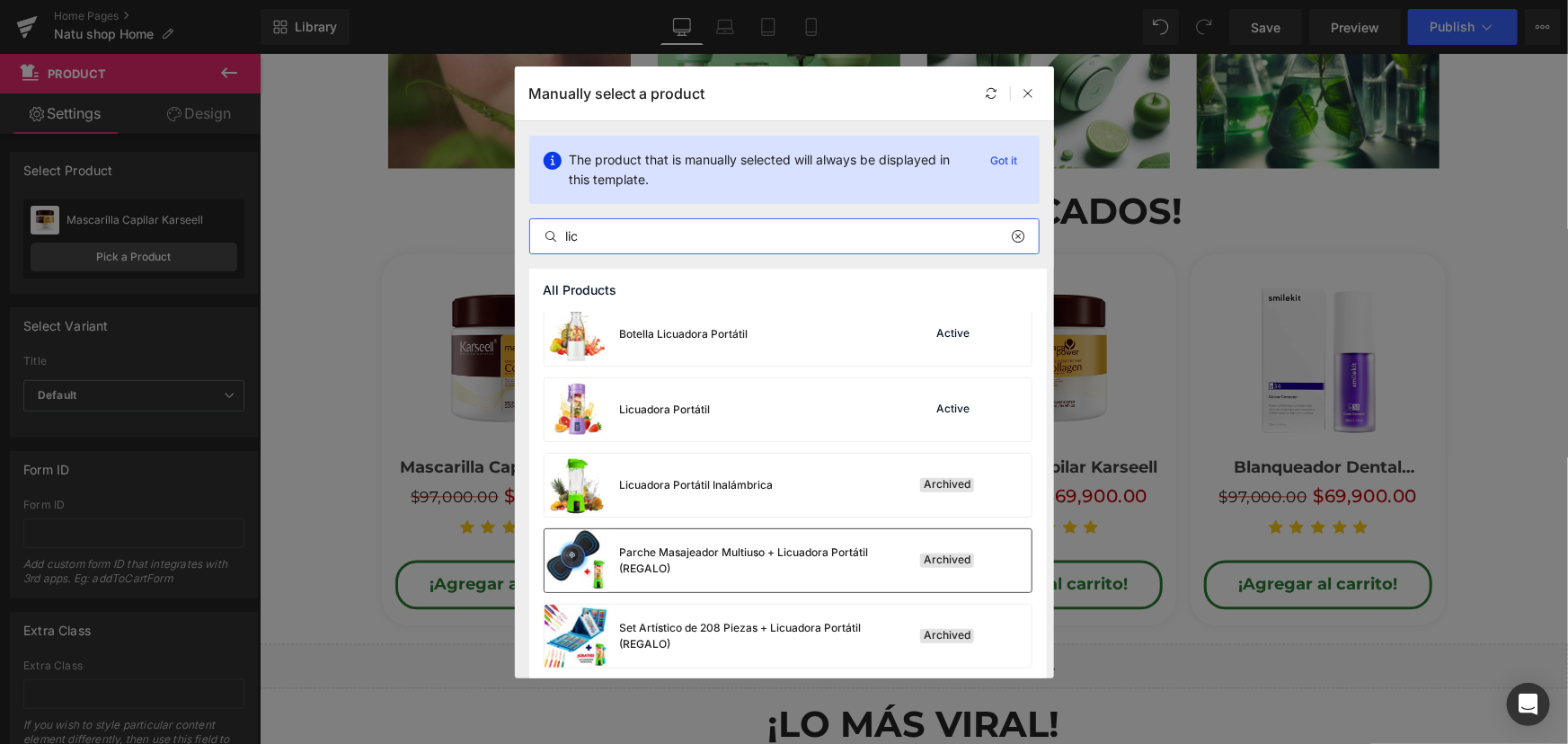 scroll, scrollTop: 13, scrollLeft: 0, axis: vertical 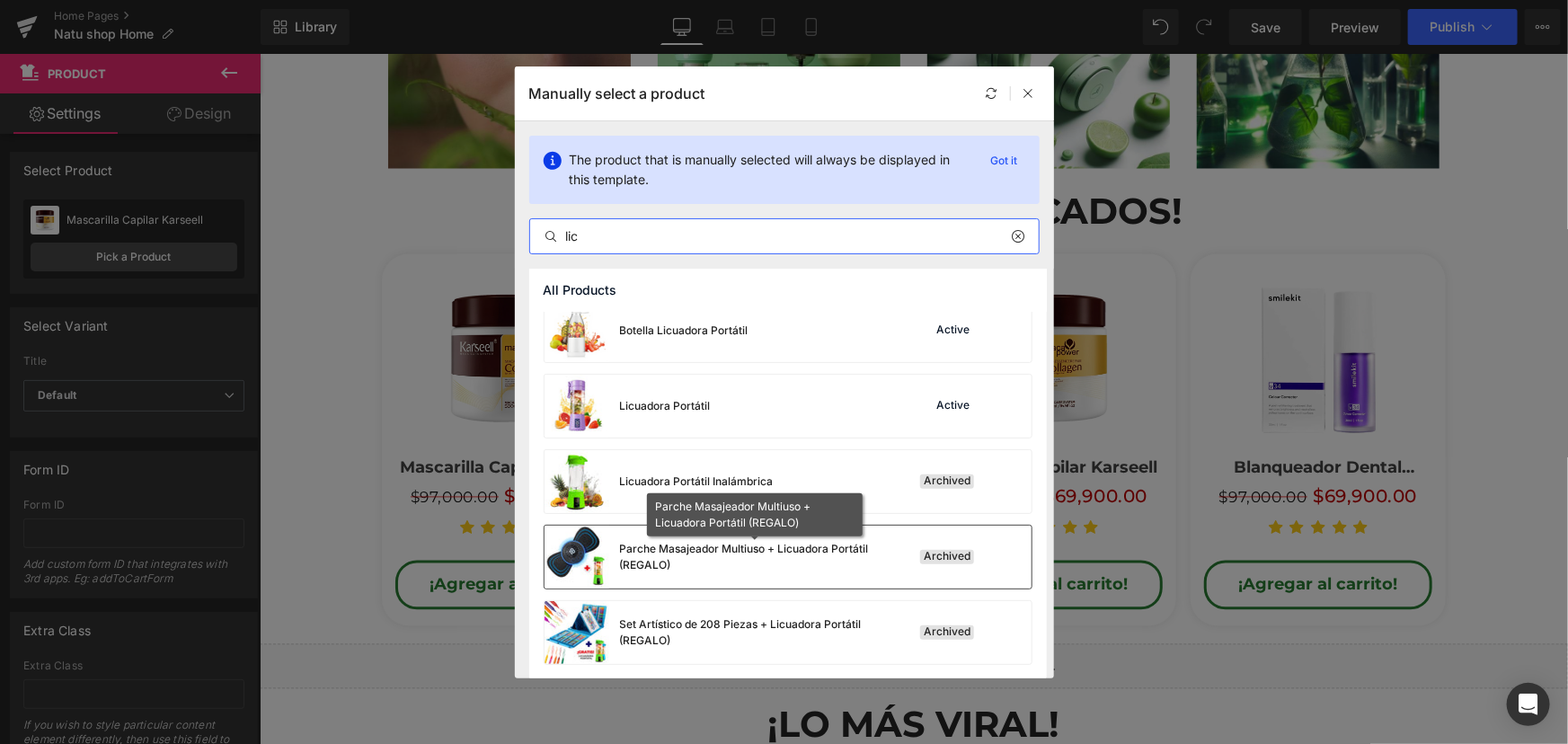 type on "lic" 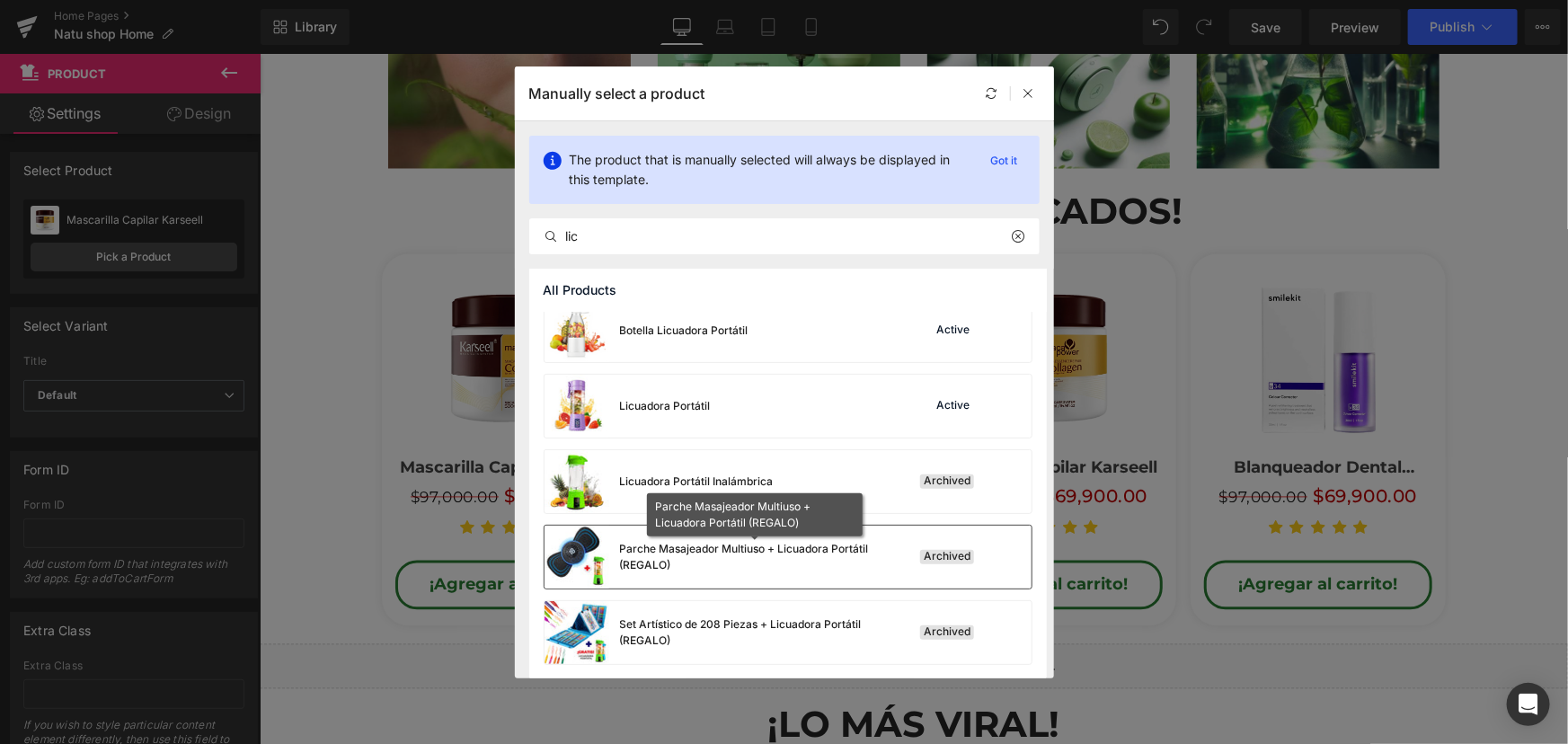 drag, startPoint x: 888, startPoint y: 554, endPoint x: 633, endPoint y: 490, distance: 262.90873 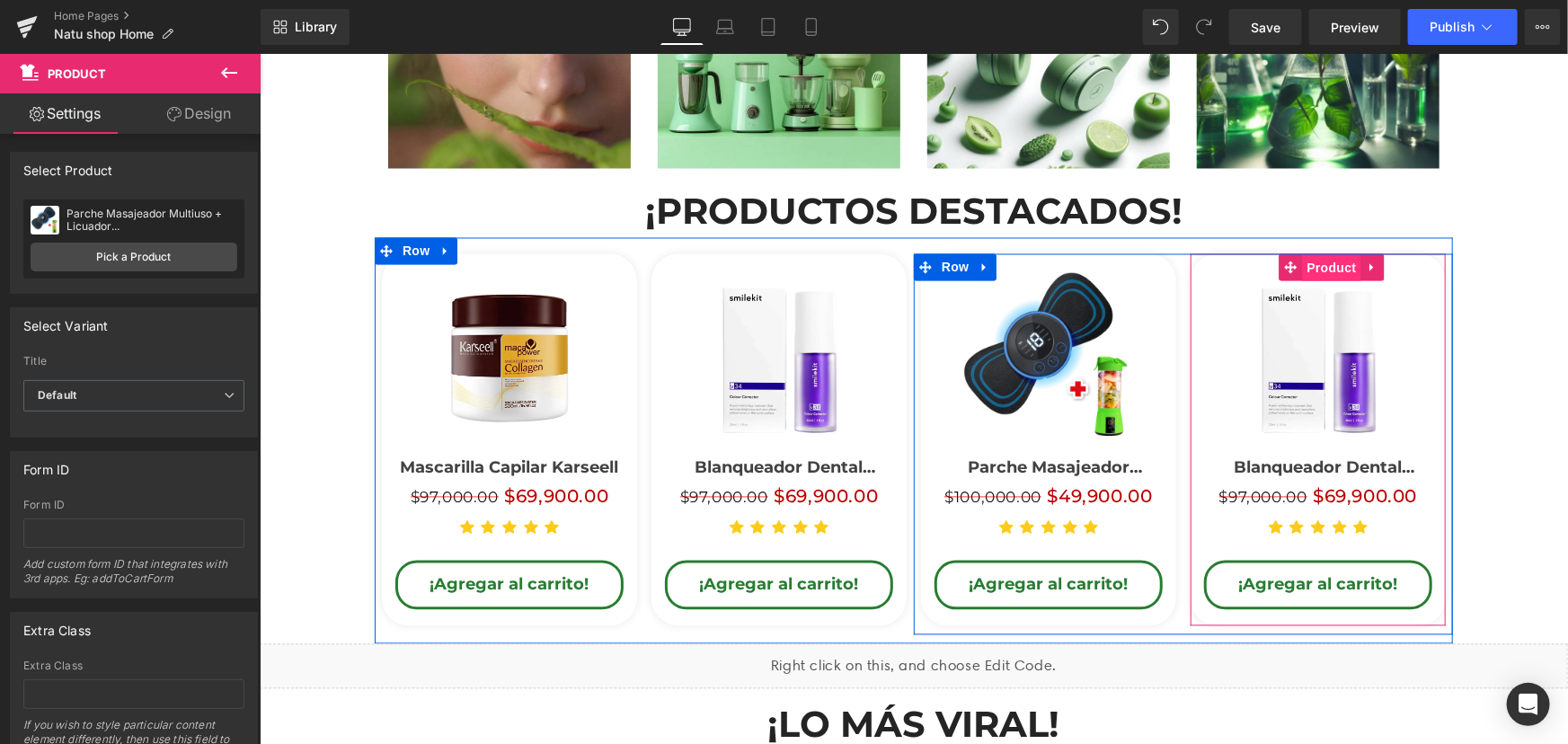 click on "Product" at bounding box center [1331, 268] 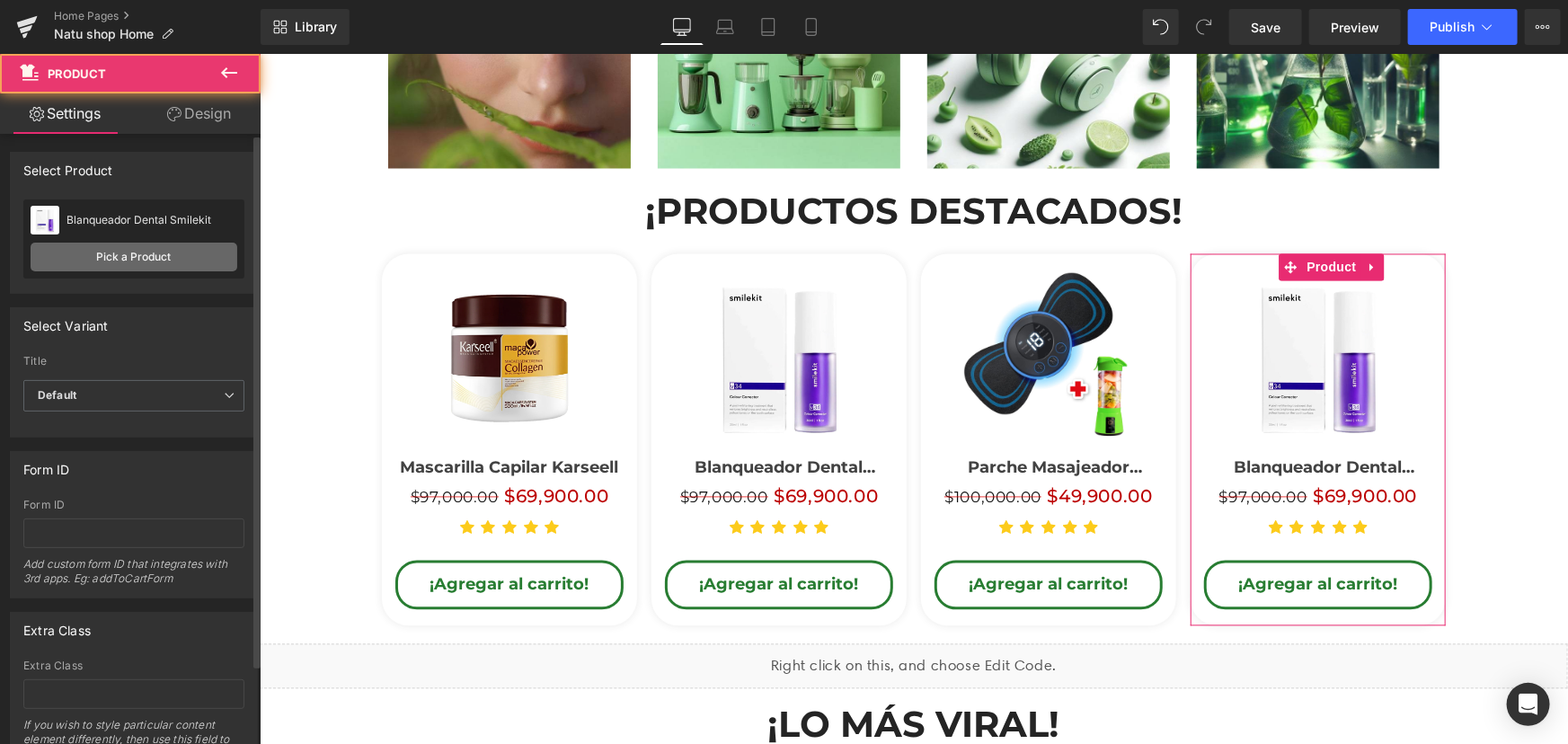 click on "Pick a Product" at bounding box center [134, 257] 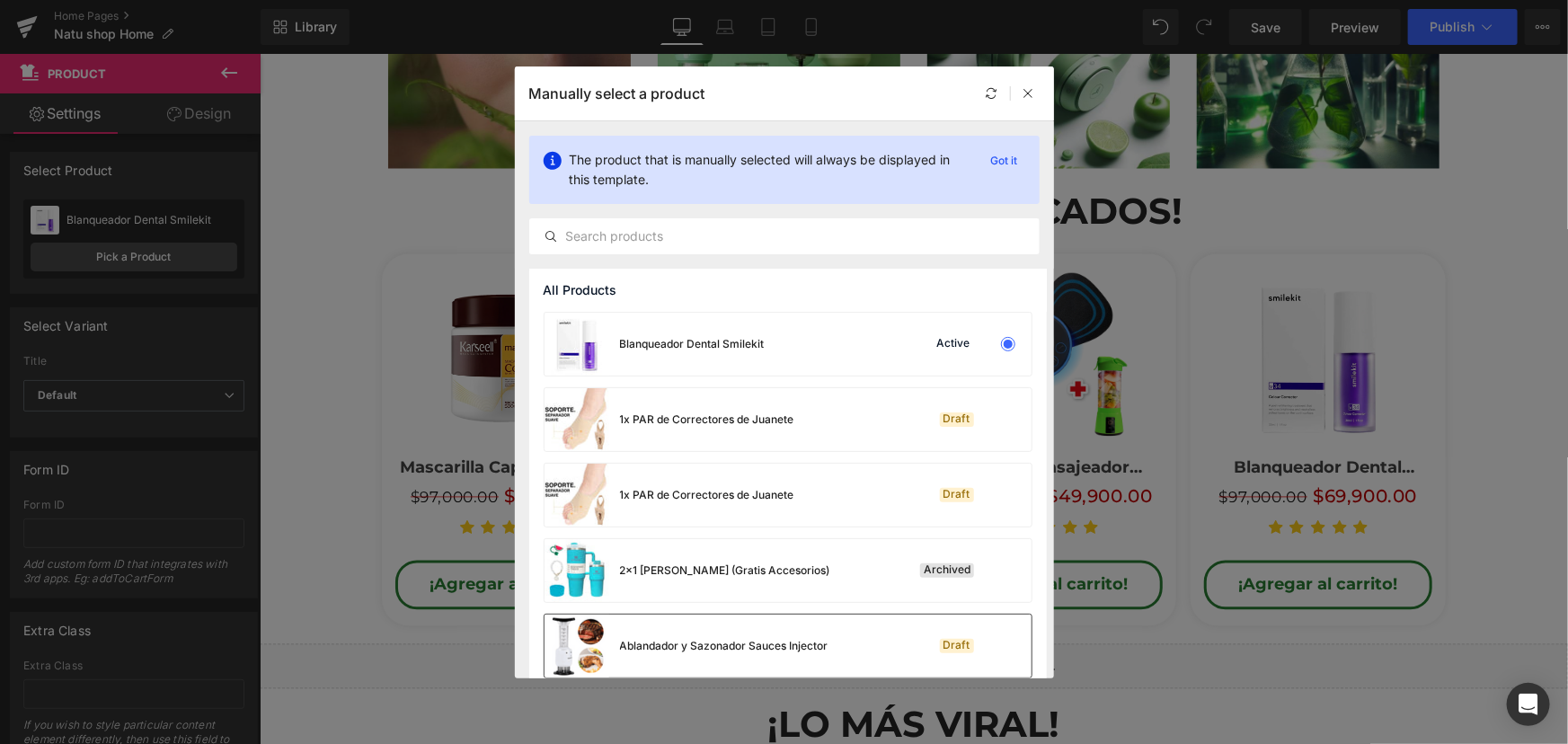 scroll, scrollTop: 653, scrollLeft: 0, axis: vertical 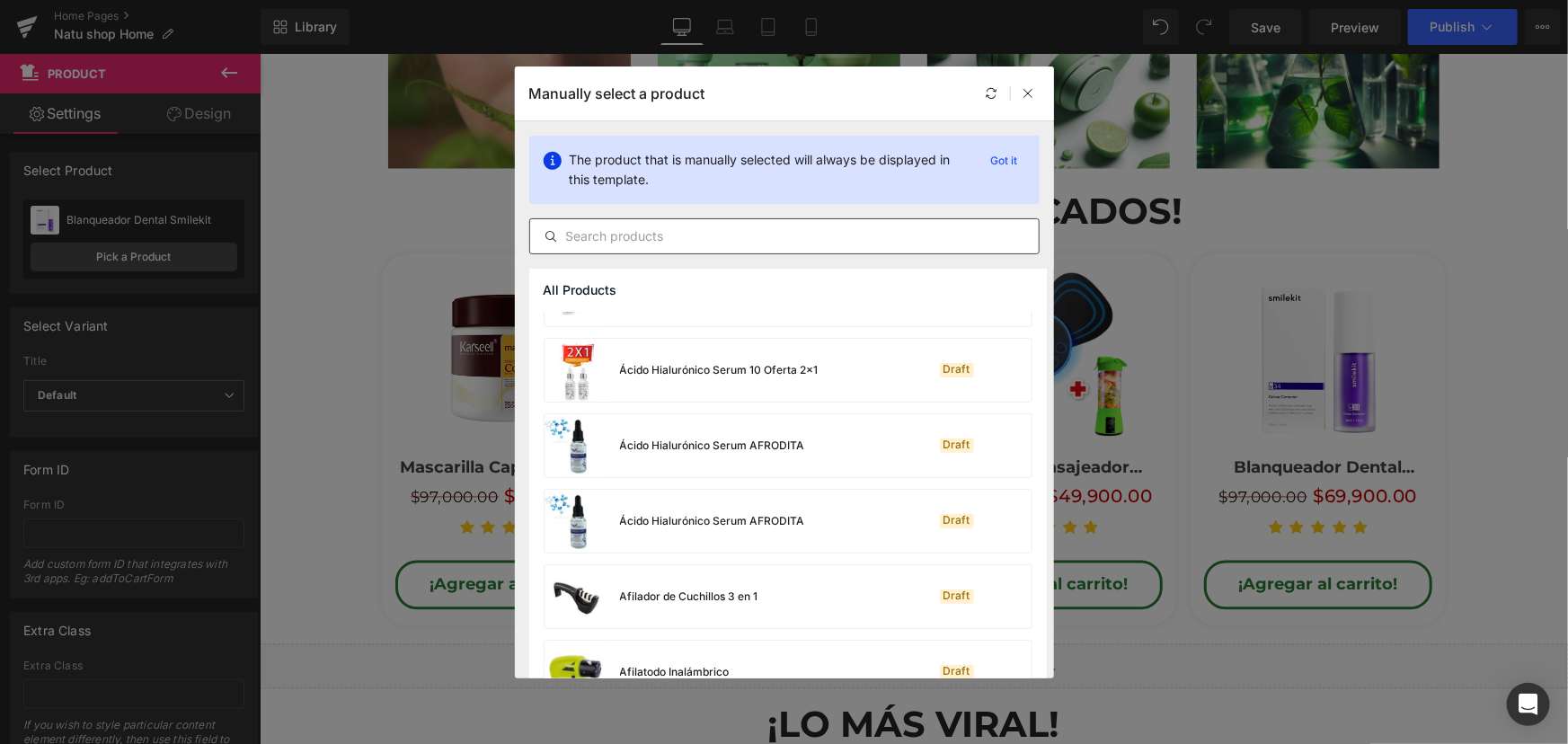 click at bounding box center (784, 236) 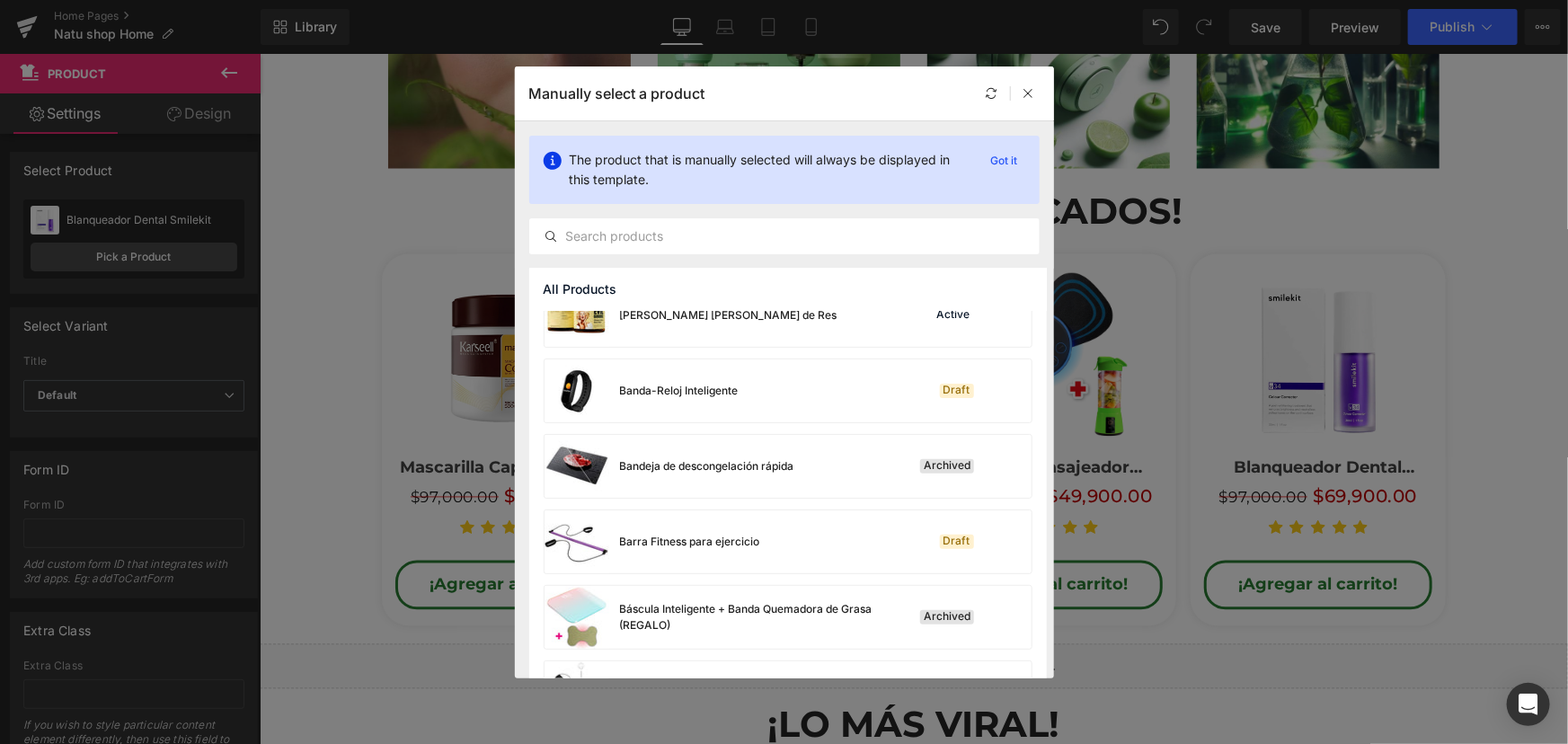 scroll, scrollTop: 1951, scrollLeft: 0, axis: vertical 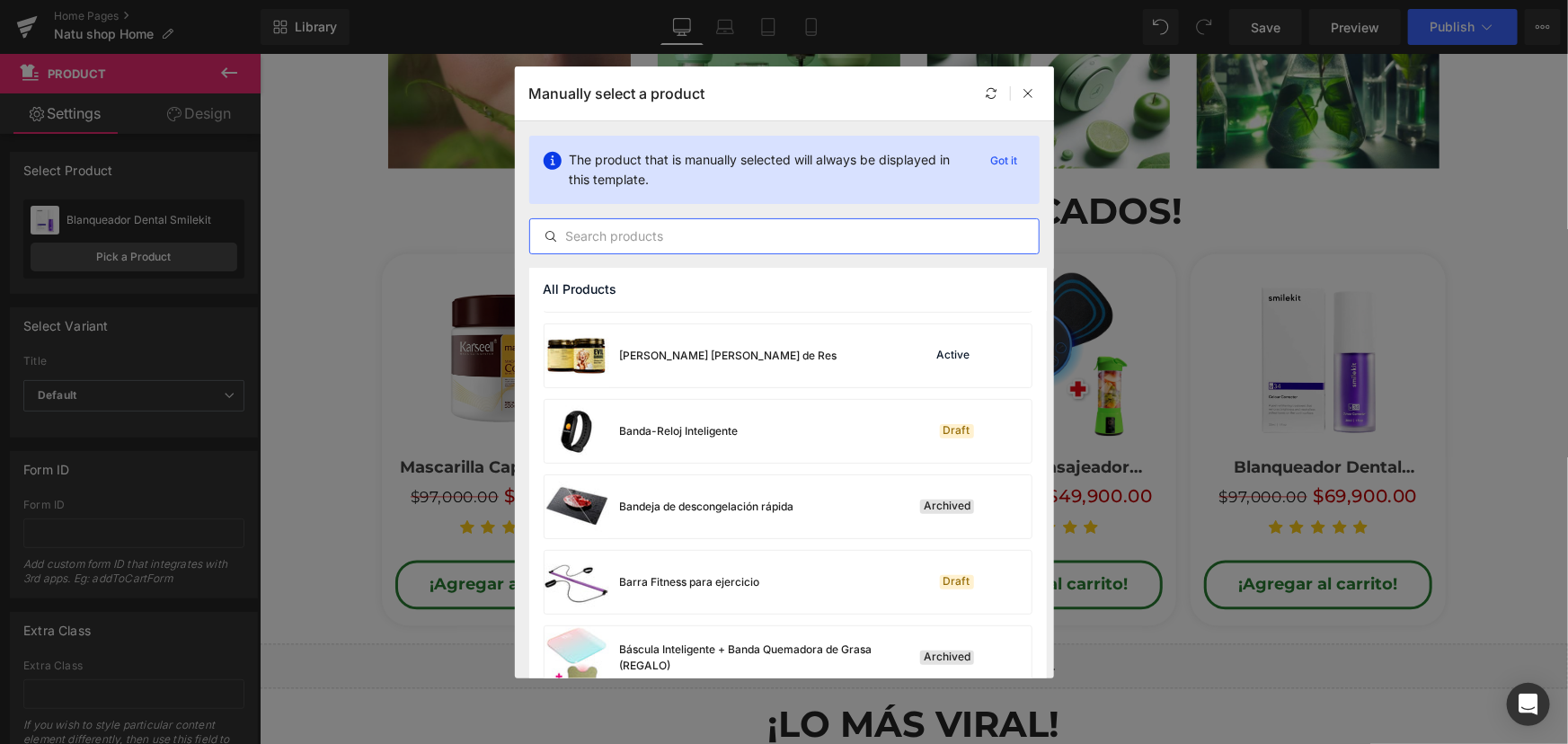 click at bounding box center (784, 236) 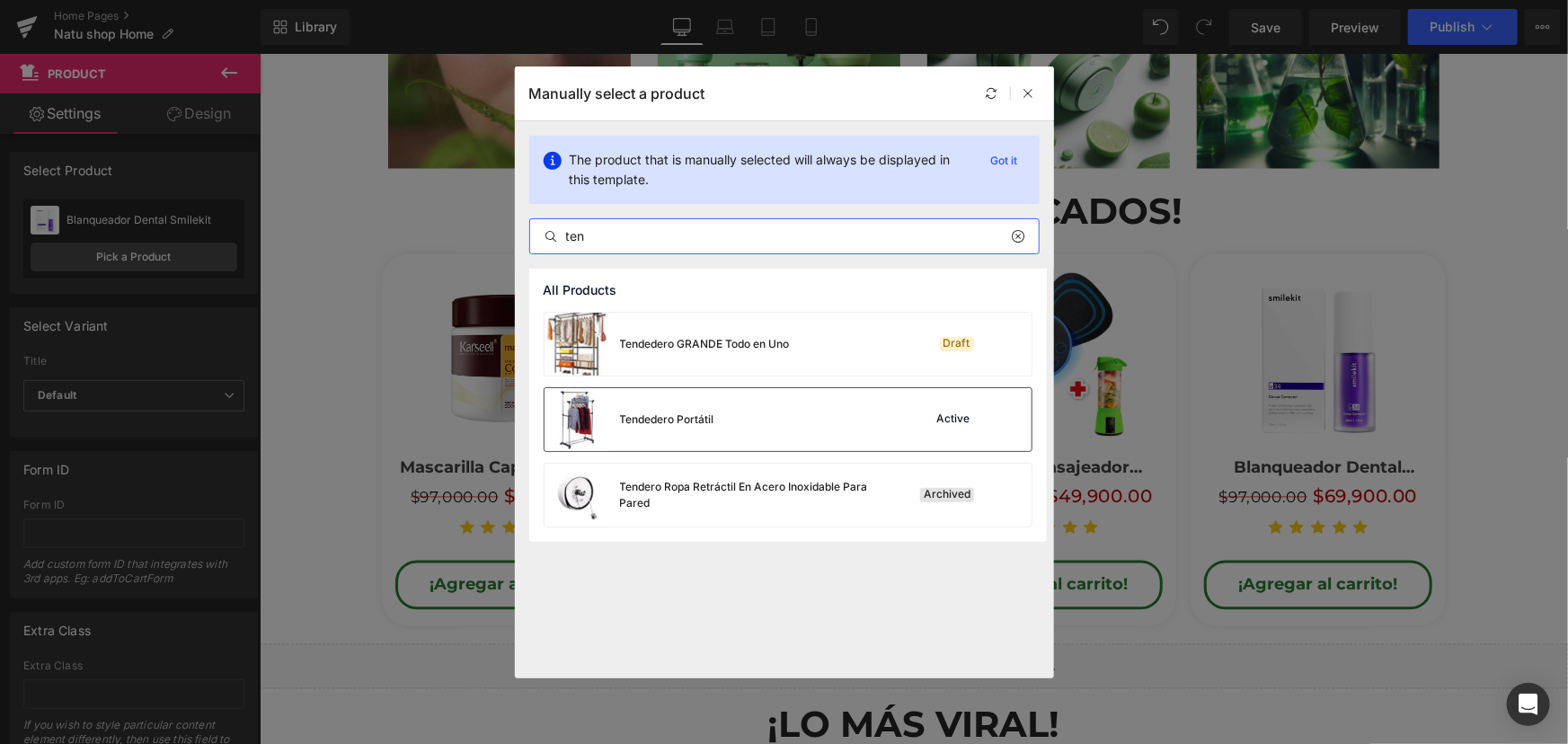type on "ten" 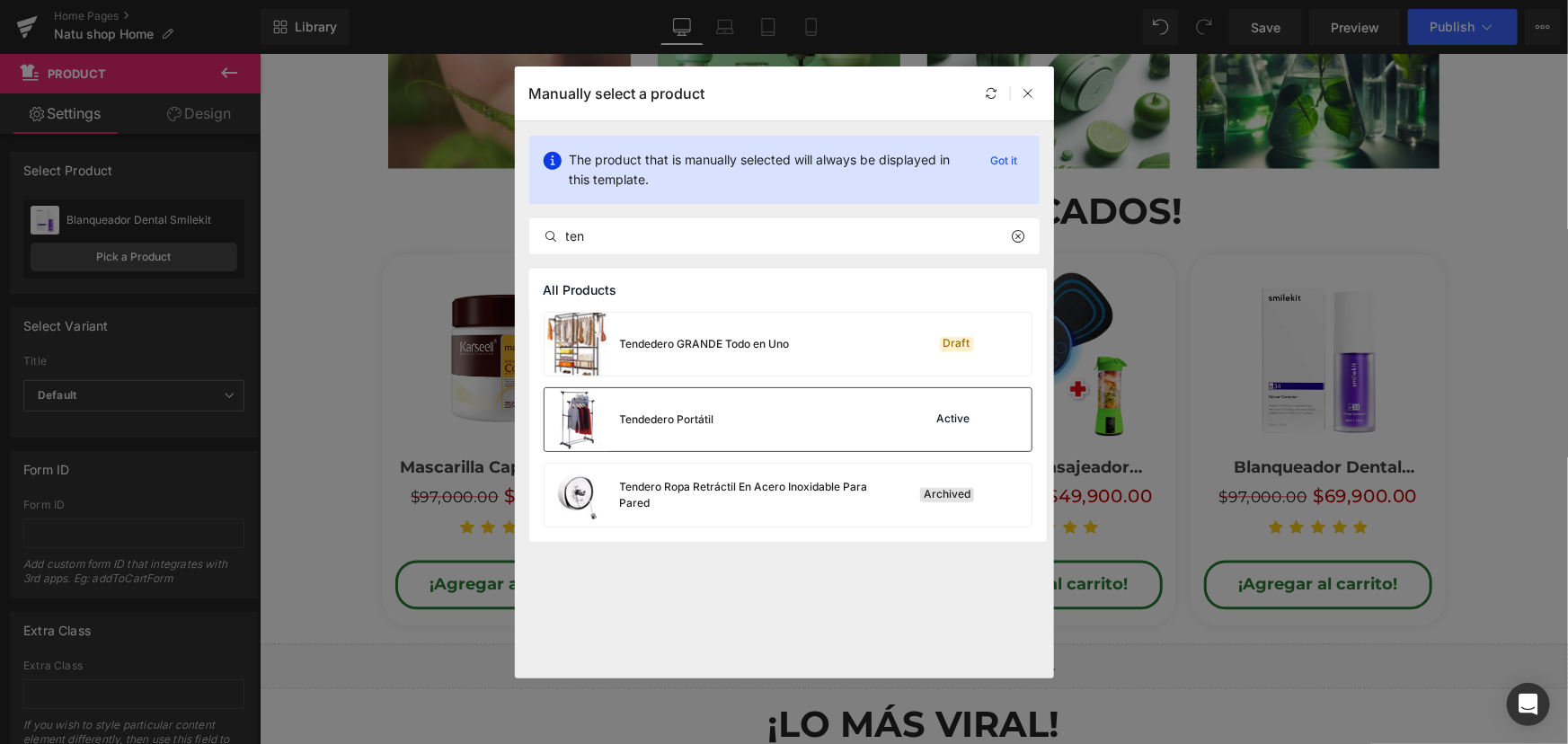 click on "Tendedero Portátil Active" at bounding box center [788, 420] 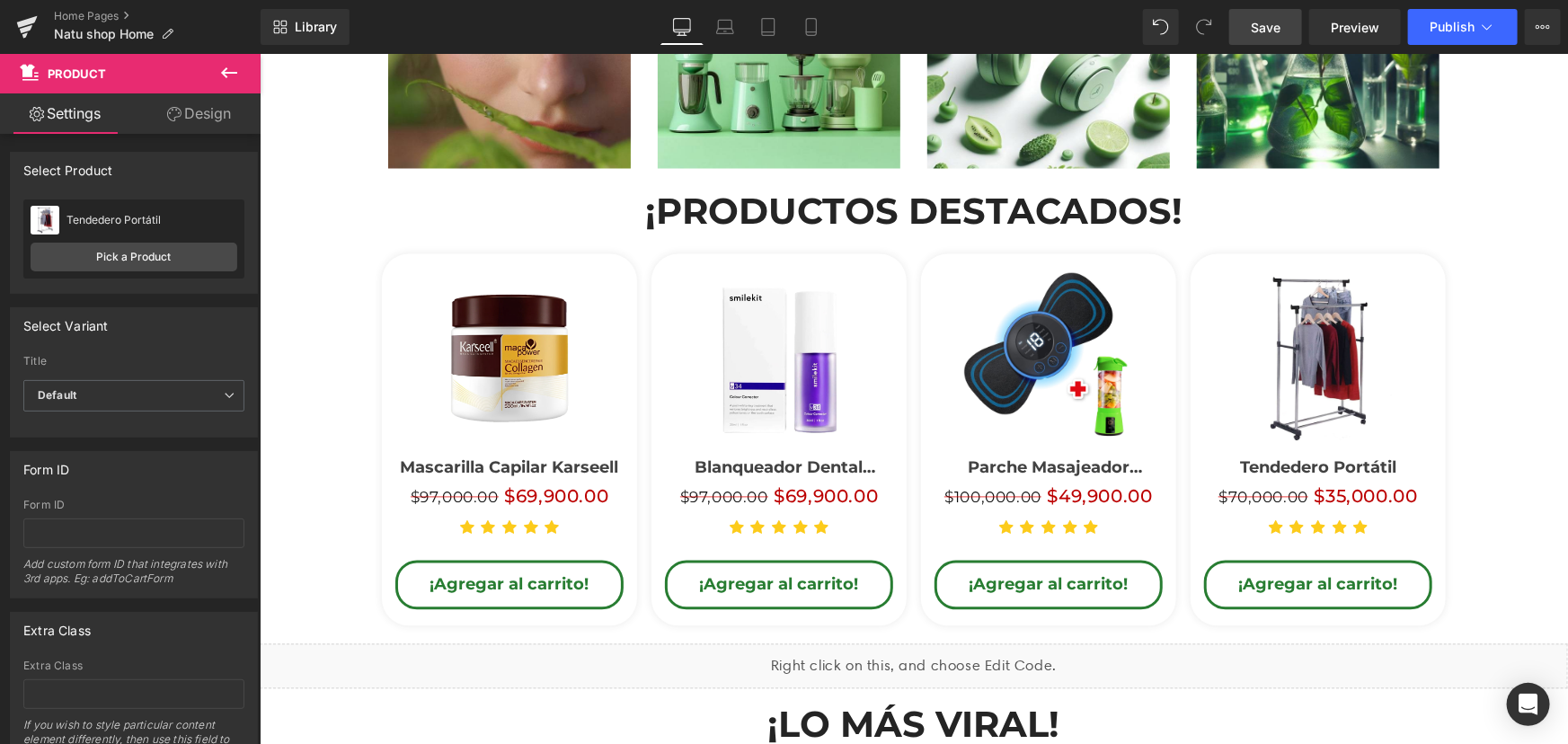click on "Save" at bounding box center [1265, 27] 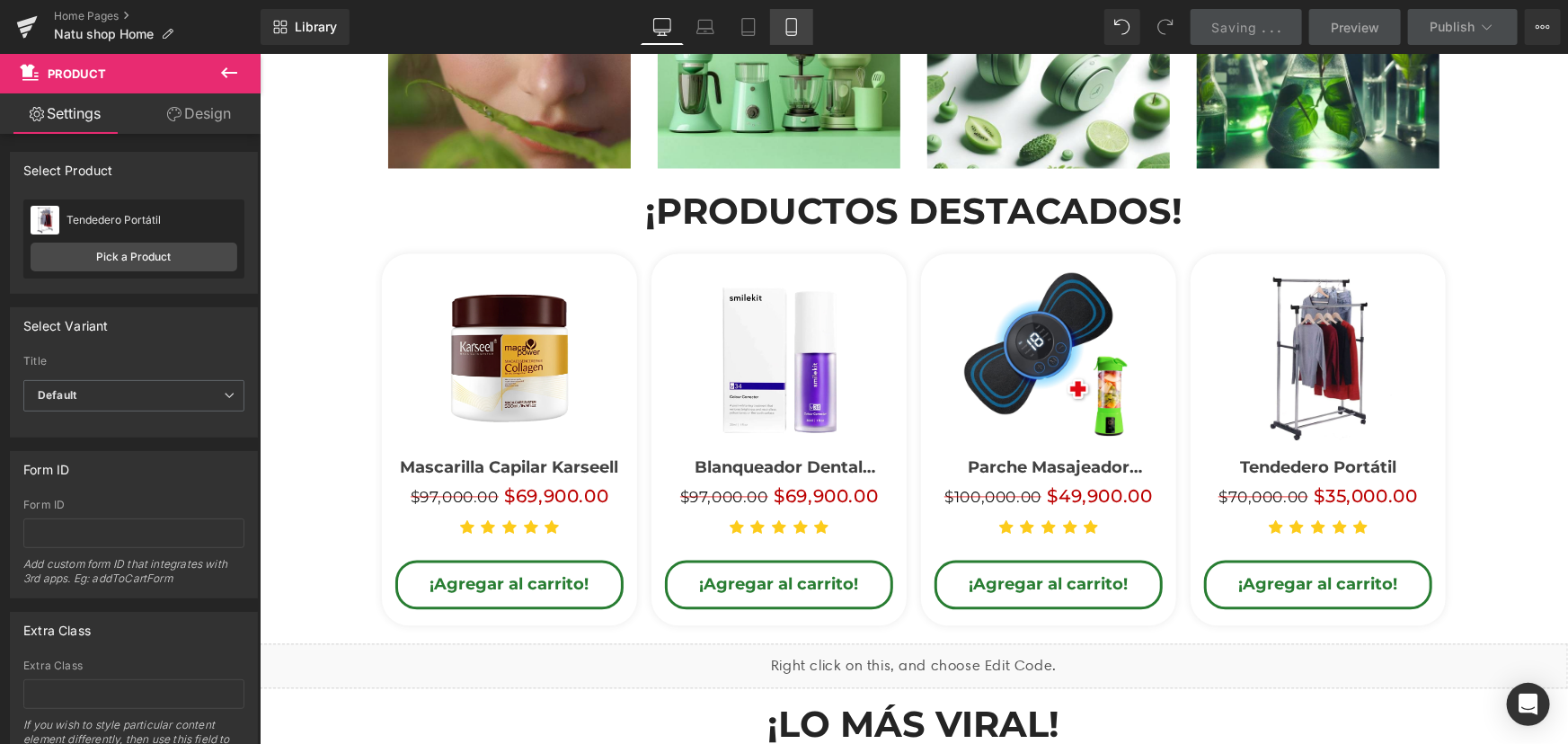 click 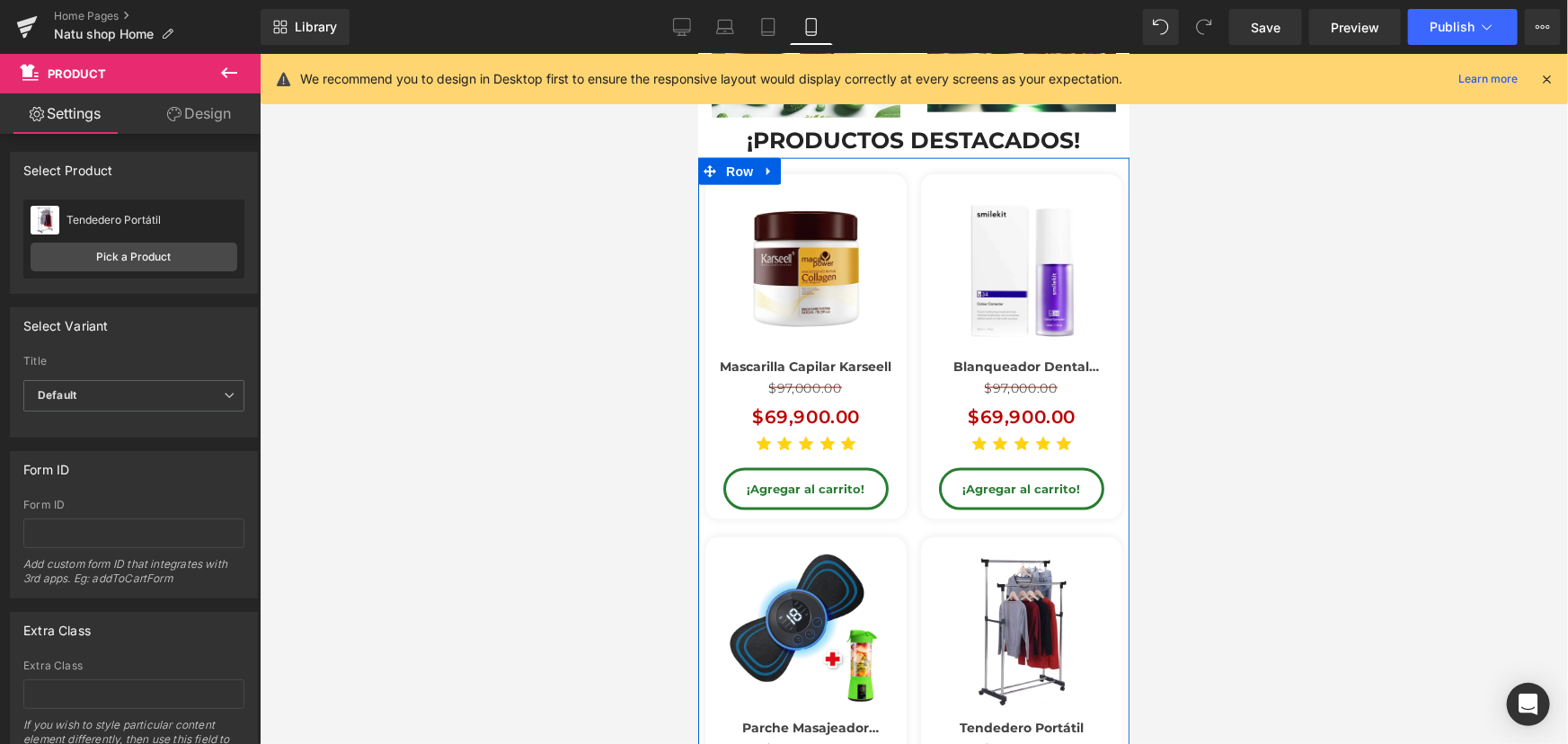scroll, scrollTop: 1143, scrollLeft: 0, axis: vertical 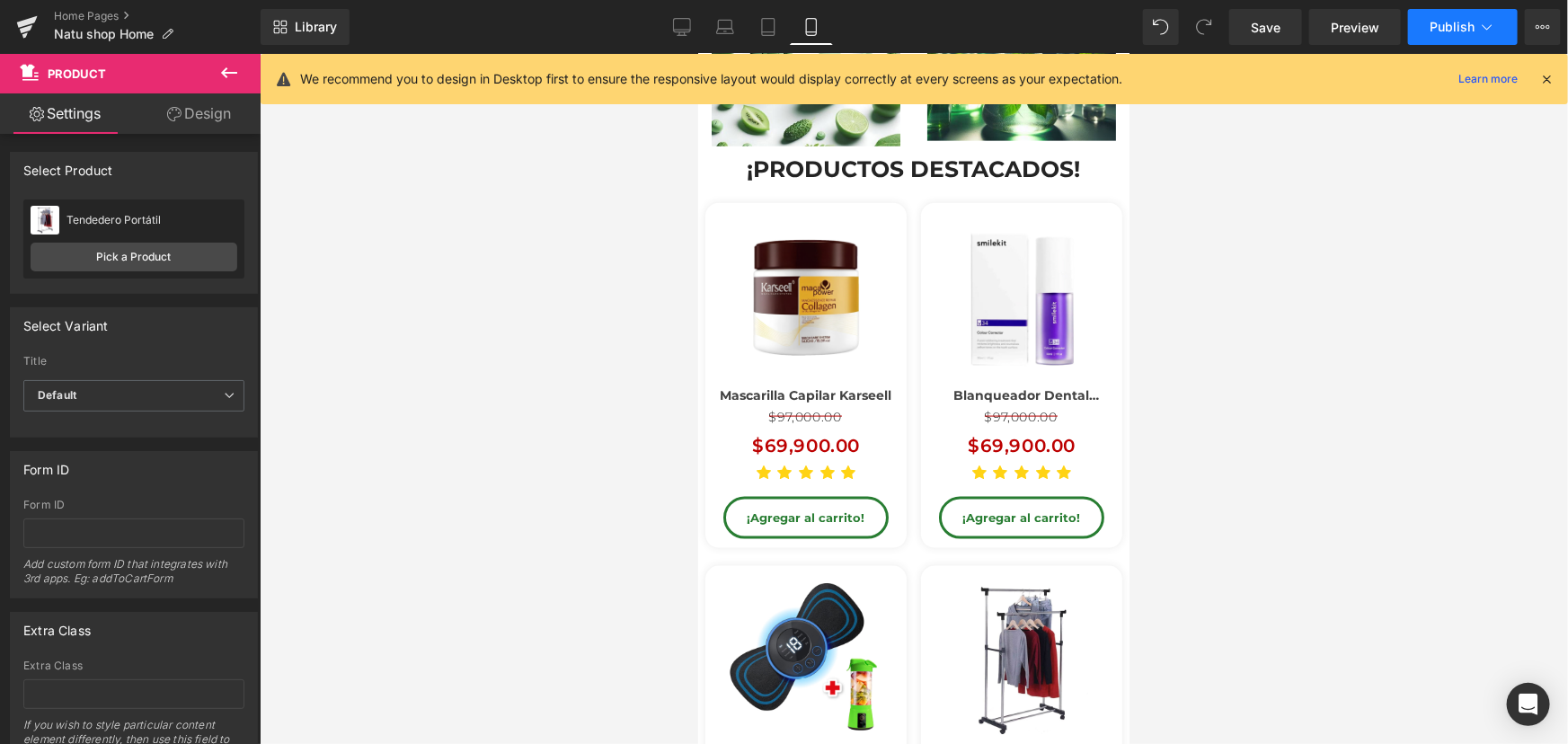 click on "Publish" at bounding box center (1452, 27) 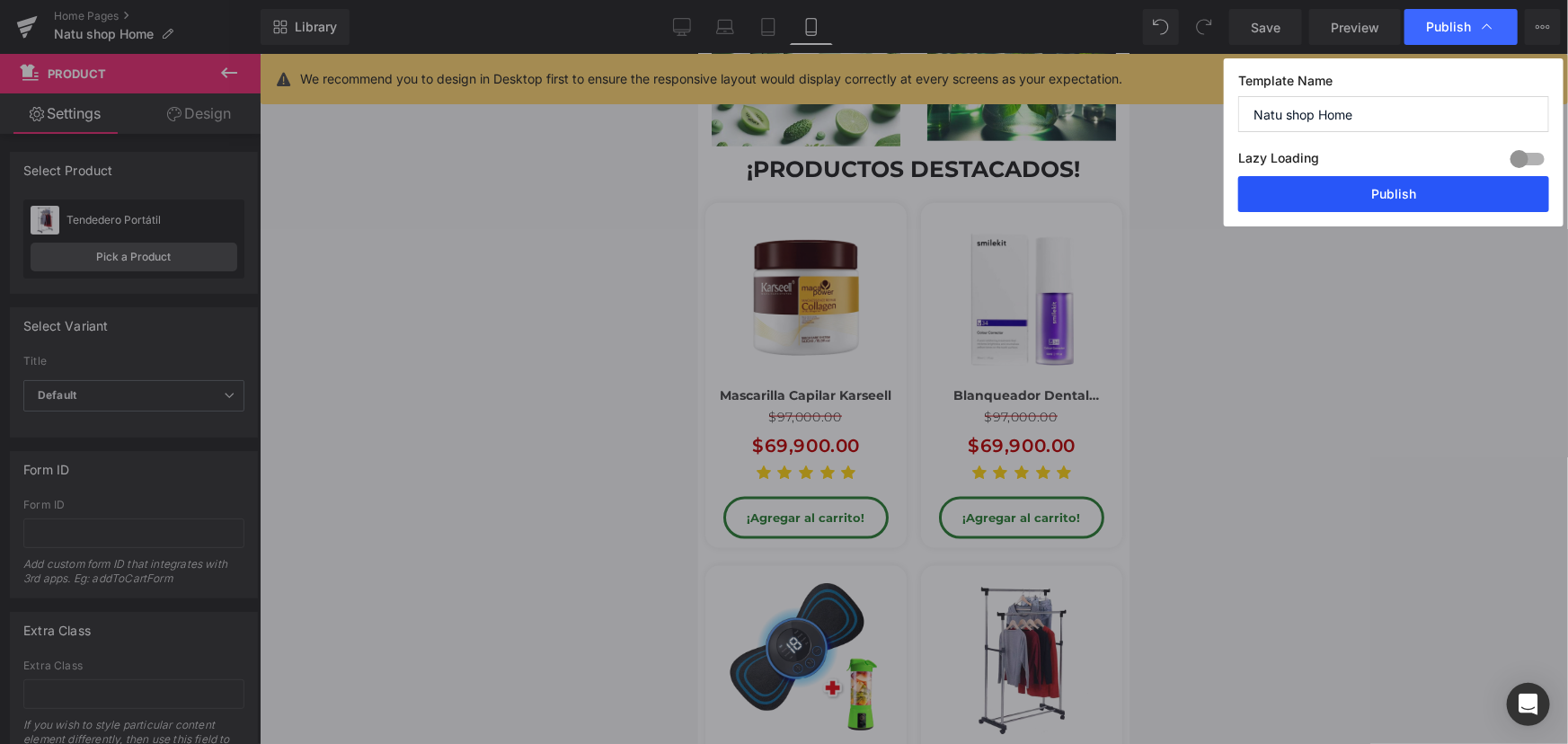 click on "Publish" at bounding box center (1394, 194) 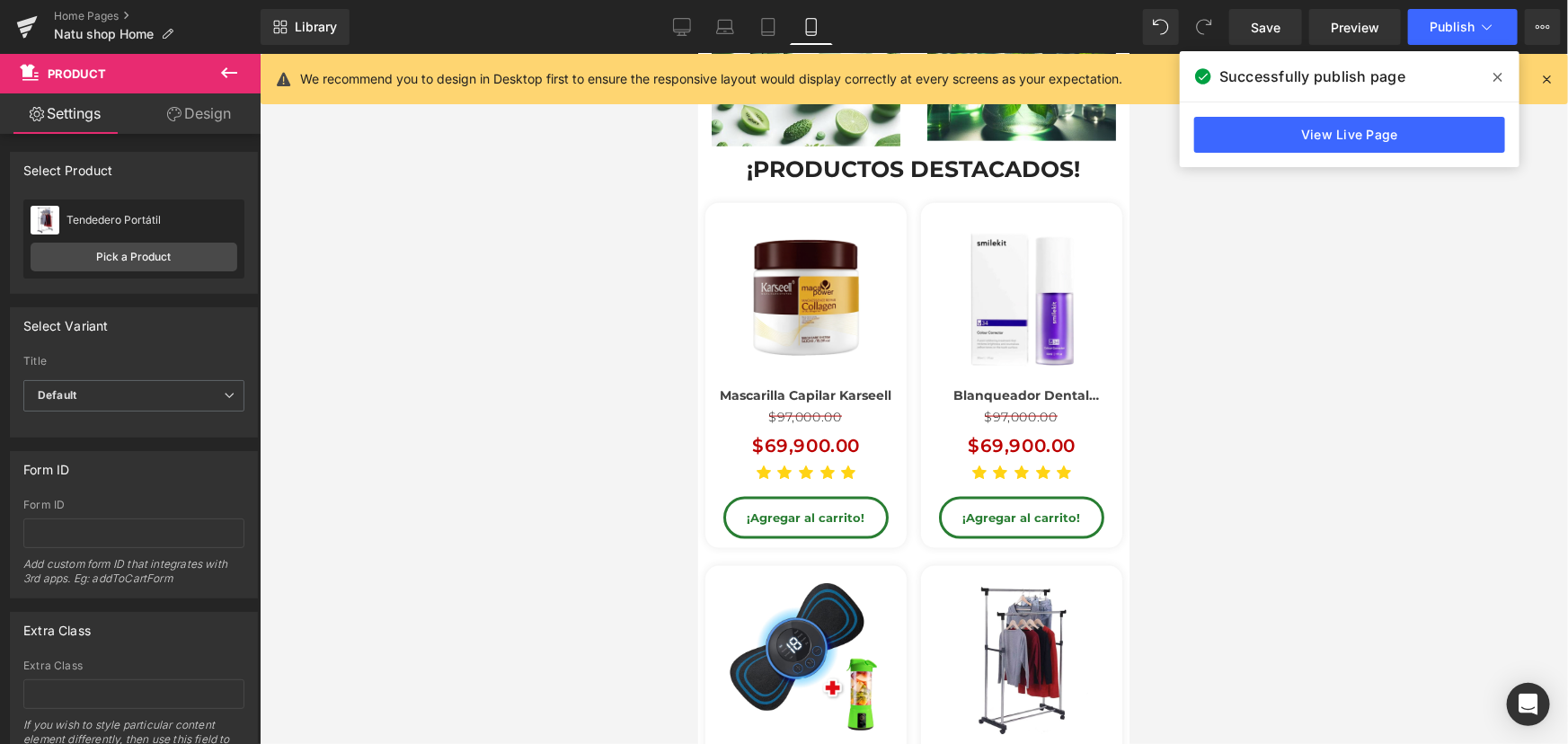 click 